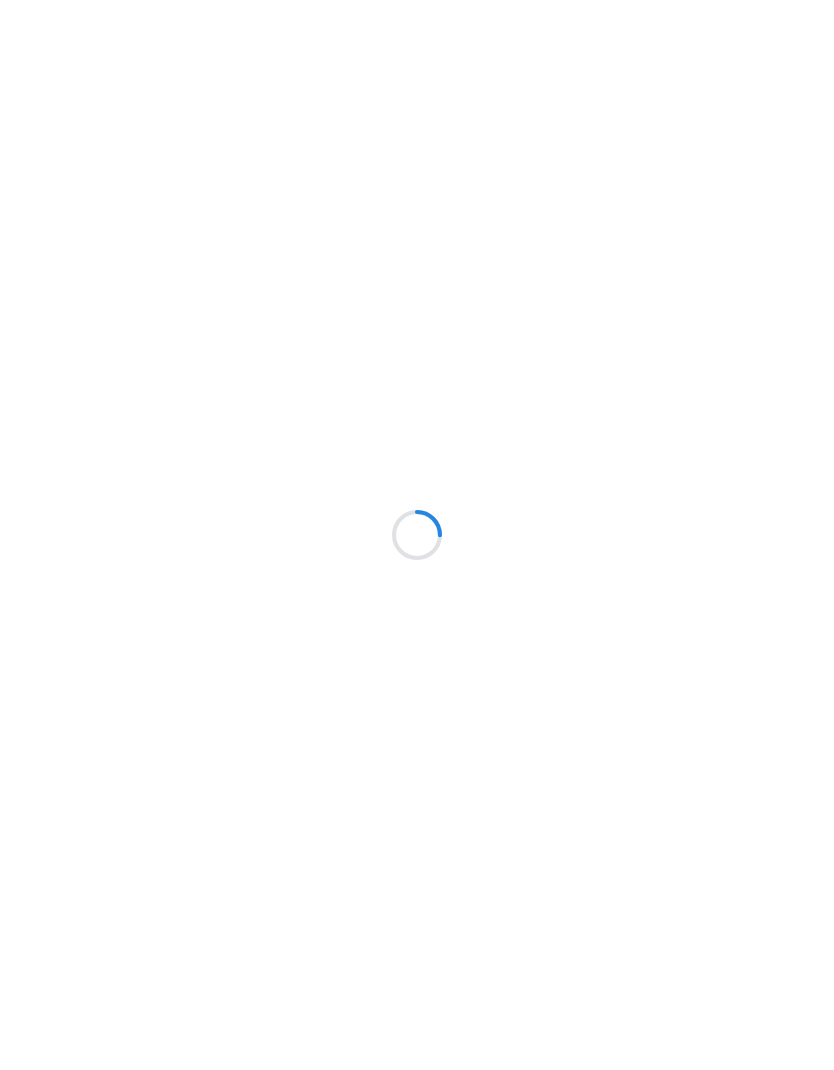 scroll, scrollTop: 0, scrollLeft: 0, axis: both 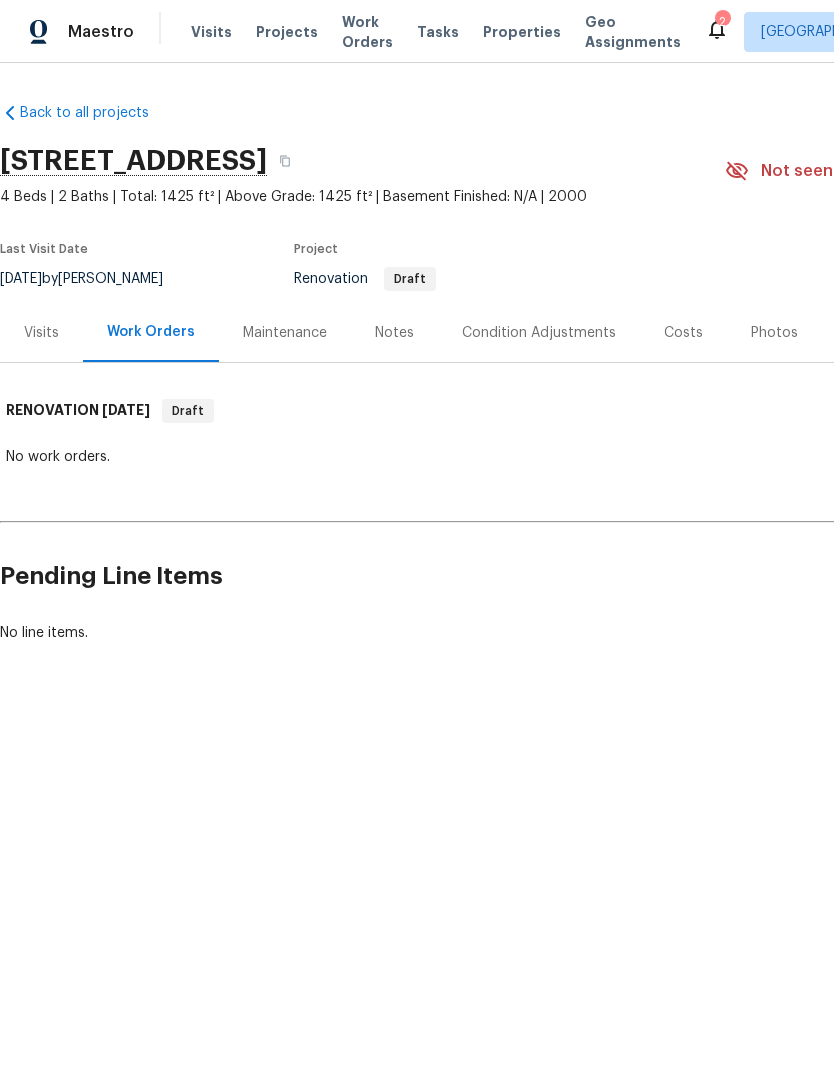 click on "Condition Adjustments" at bounding box center [539, 333] 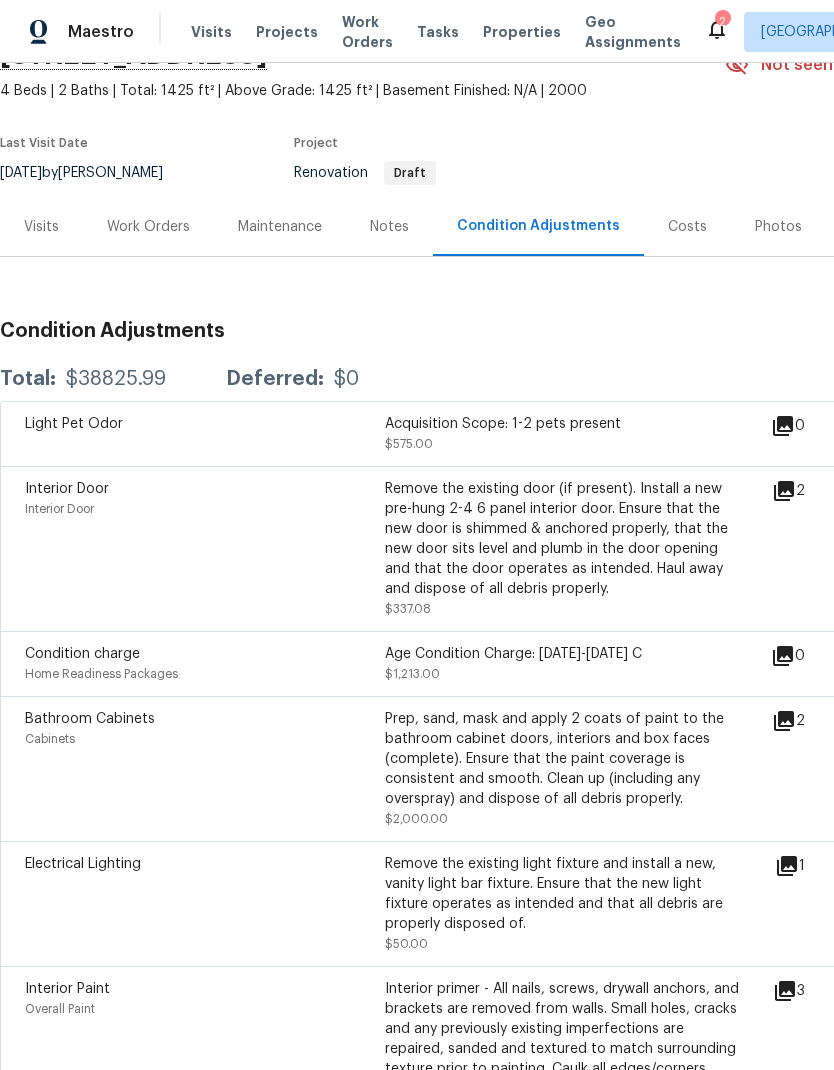 scroll, scrollTop: 106, scrollLeft: 0, axis: vertical 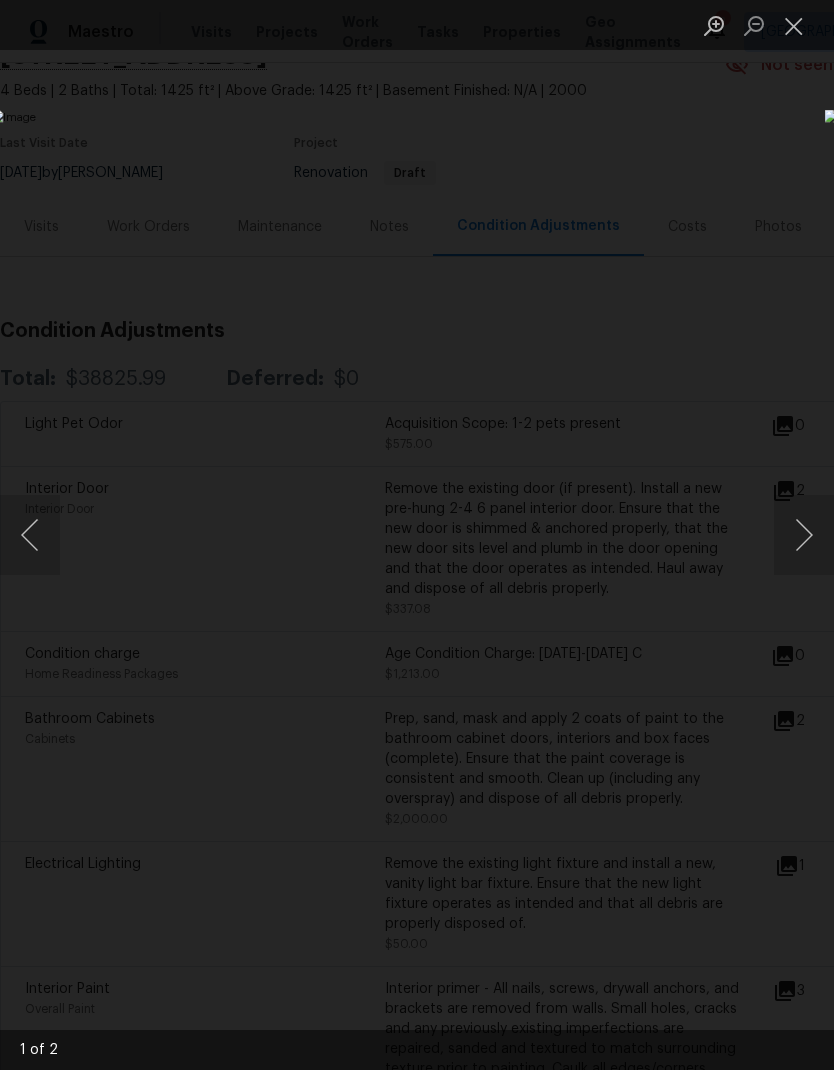 click at bounding box center (794, 25) 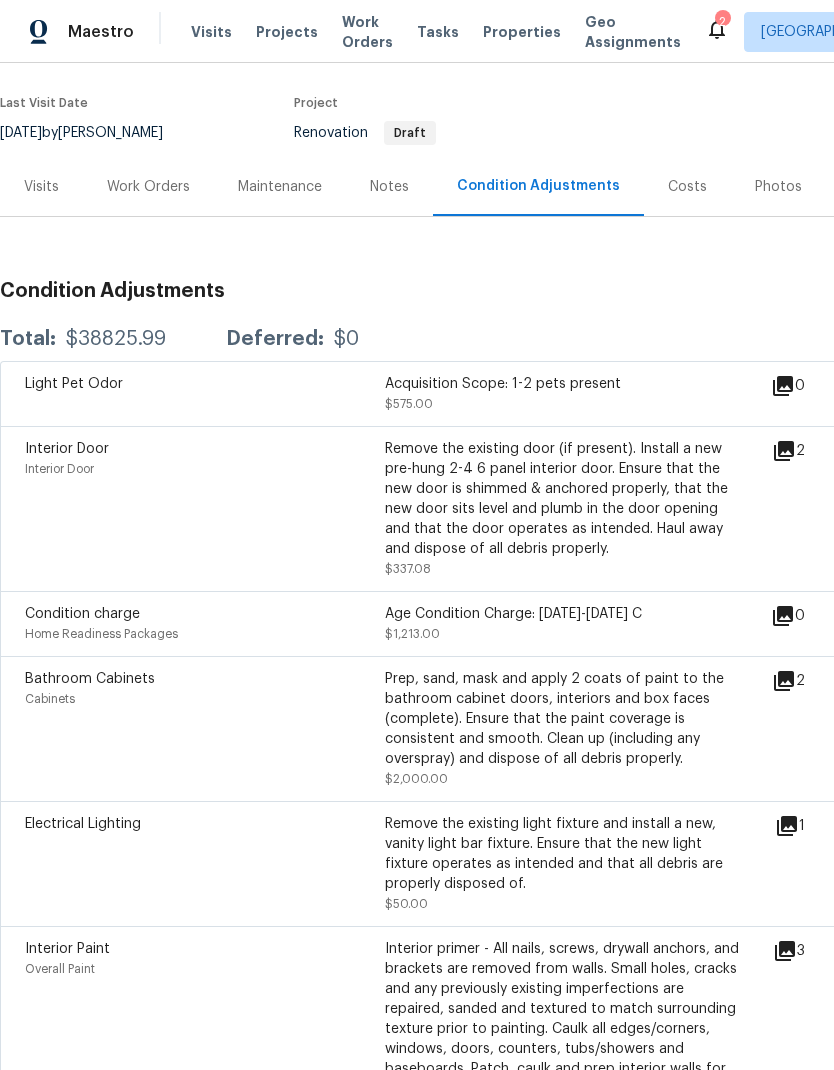 scroll, scrollTop: 148, scrollLeft: 0, axis: vertical 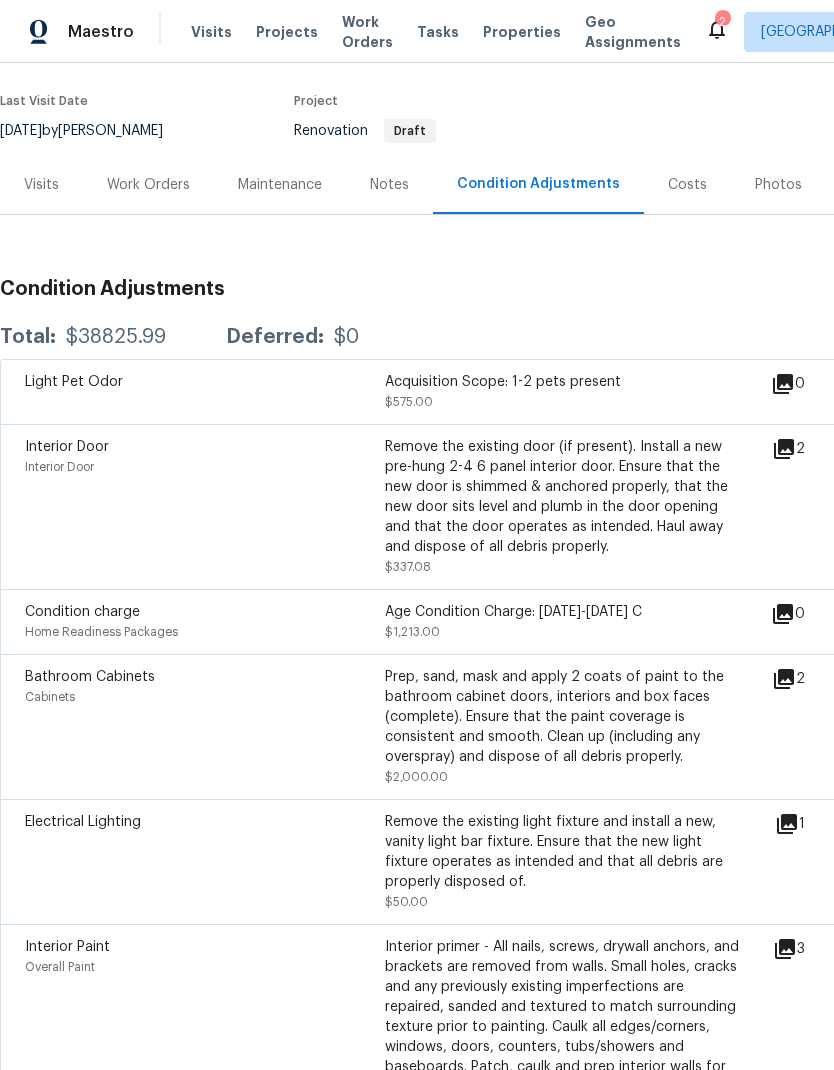 click on "Remove the existing door (if present). Install a new pre-hung 2-4 6 panel interior door. Ensure that the new door is shimmed & anchored properly, that the new door sits level and plumb in the door opening and that the door operates as intended. Haul away and dispose of all debris properly." at bounding box center (565, 497) 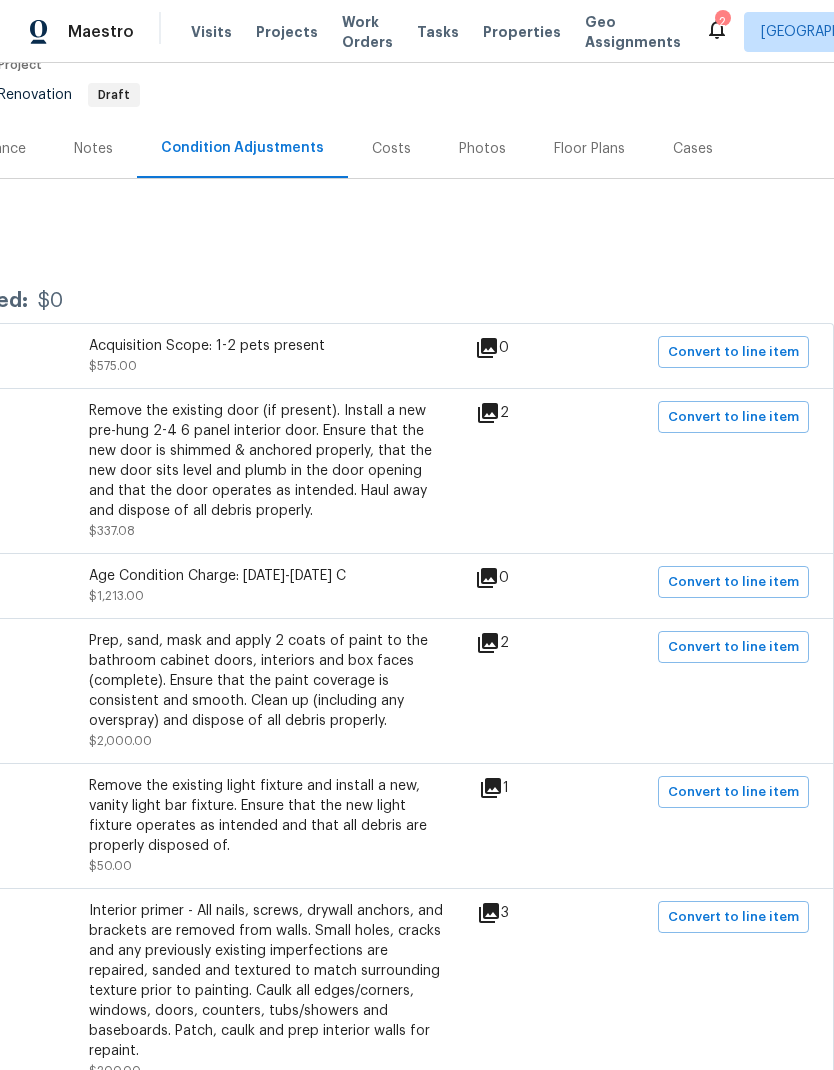scroll, scrollTop: 188, scrollLeft: 296, axis: both 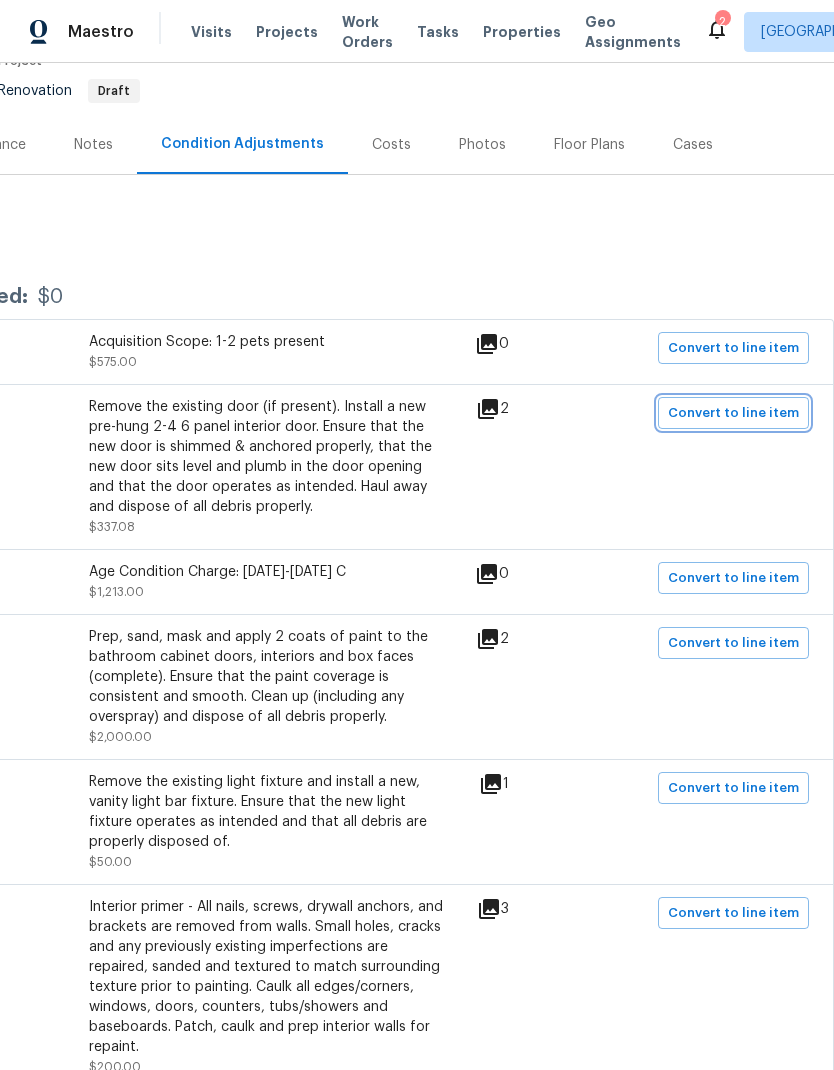 click on "Convert to line item" at bounding box center (733, 413) 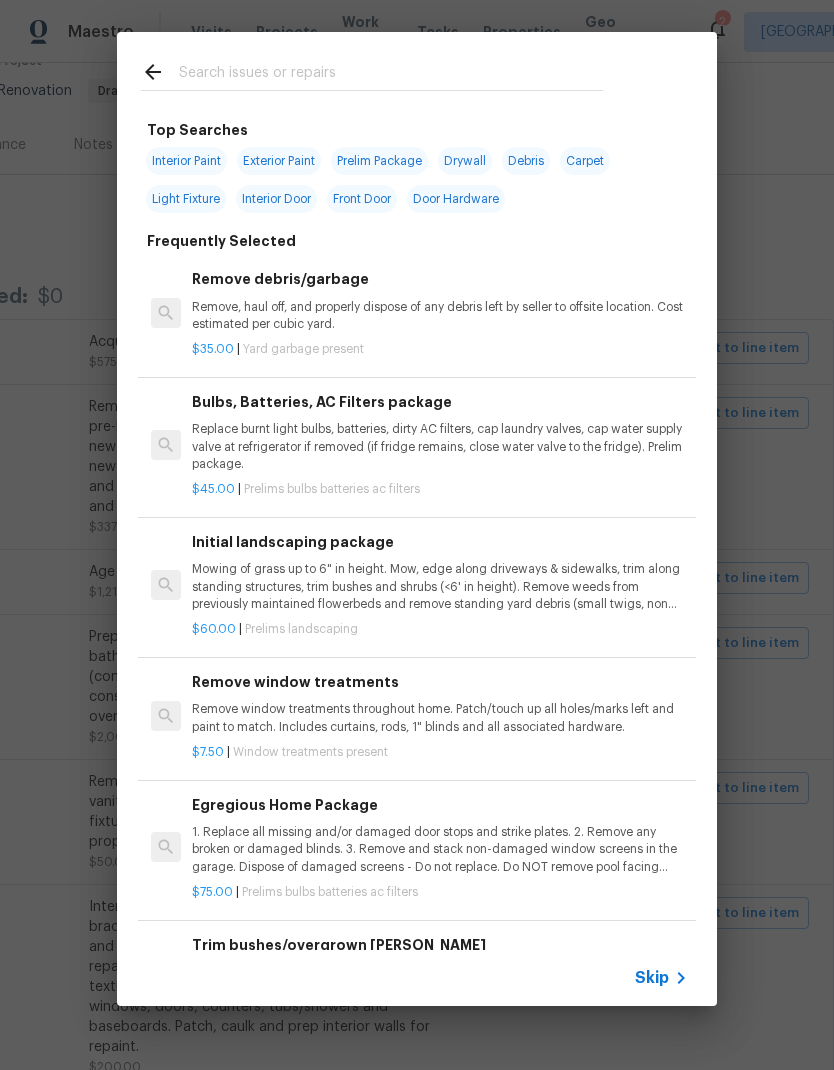 click on "Skip" at bounding box center [664, 978] 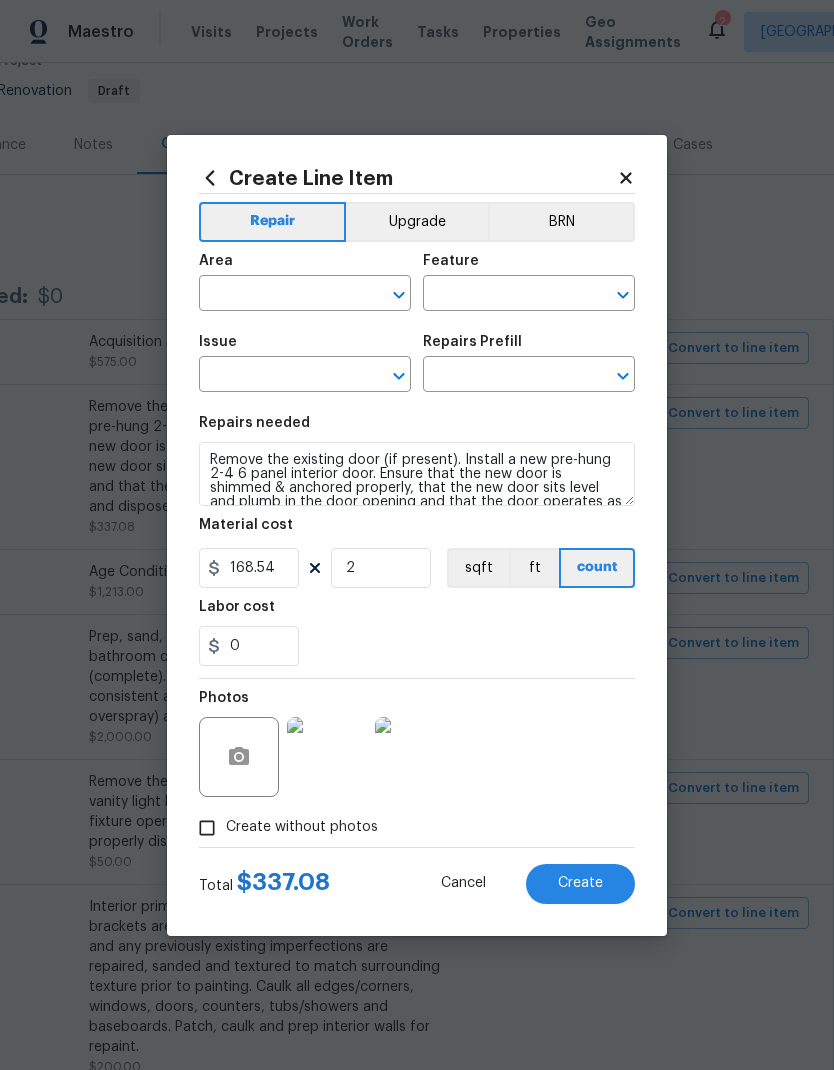 type on "Interior Door" 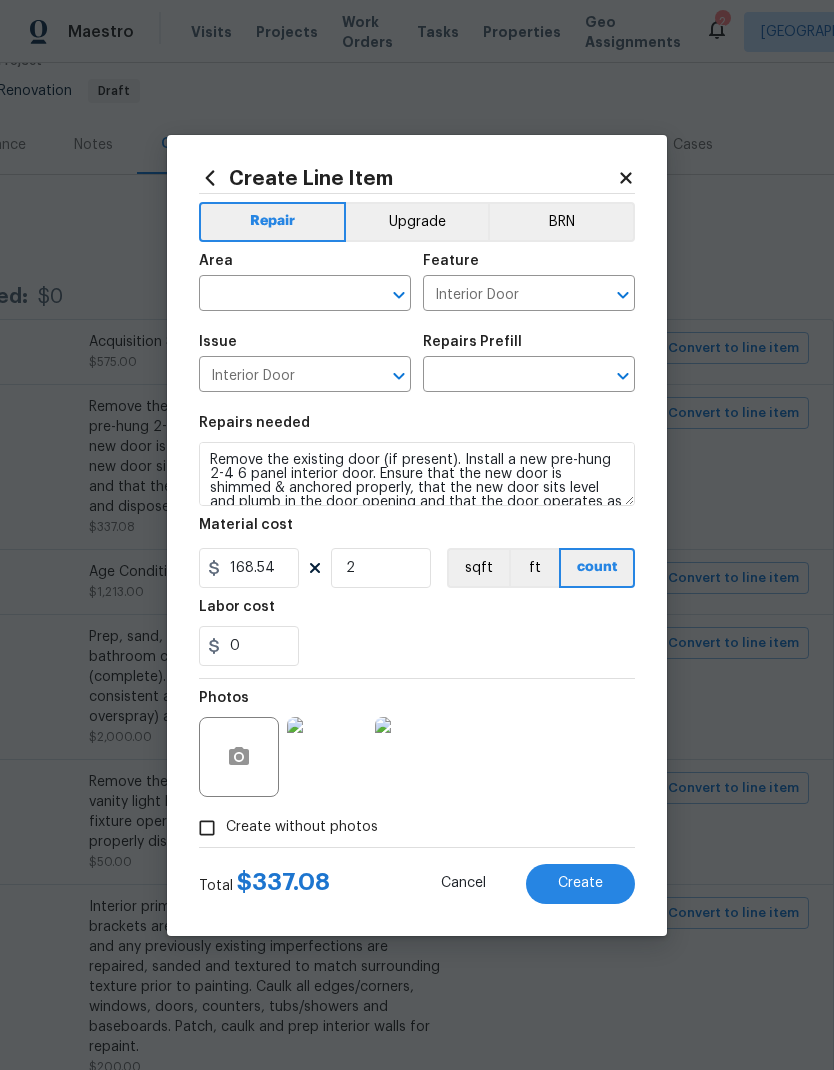 click at bounding box center (277, 295) 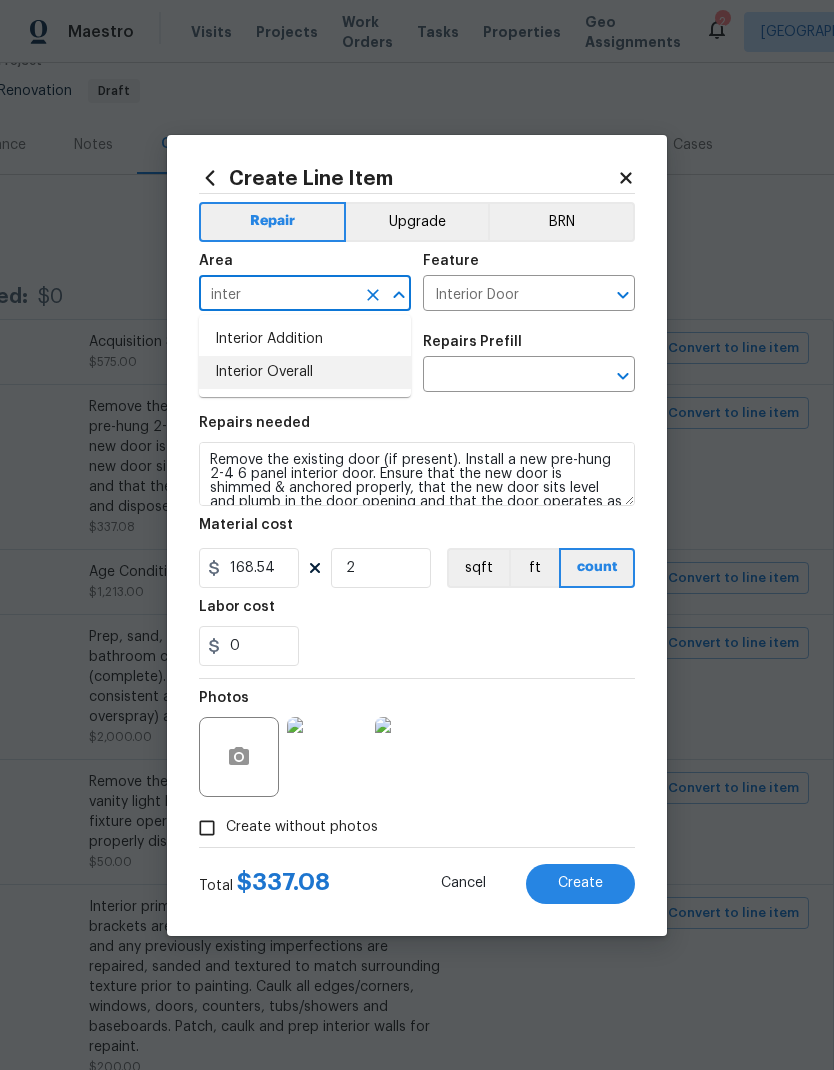 click on "Interior Overall" at bounding box center [305, 372] 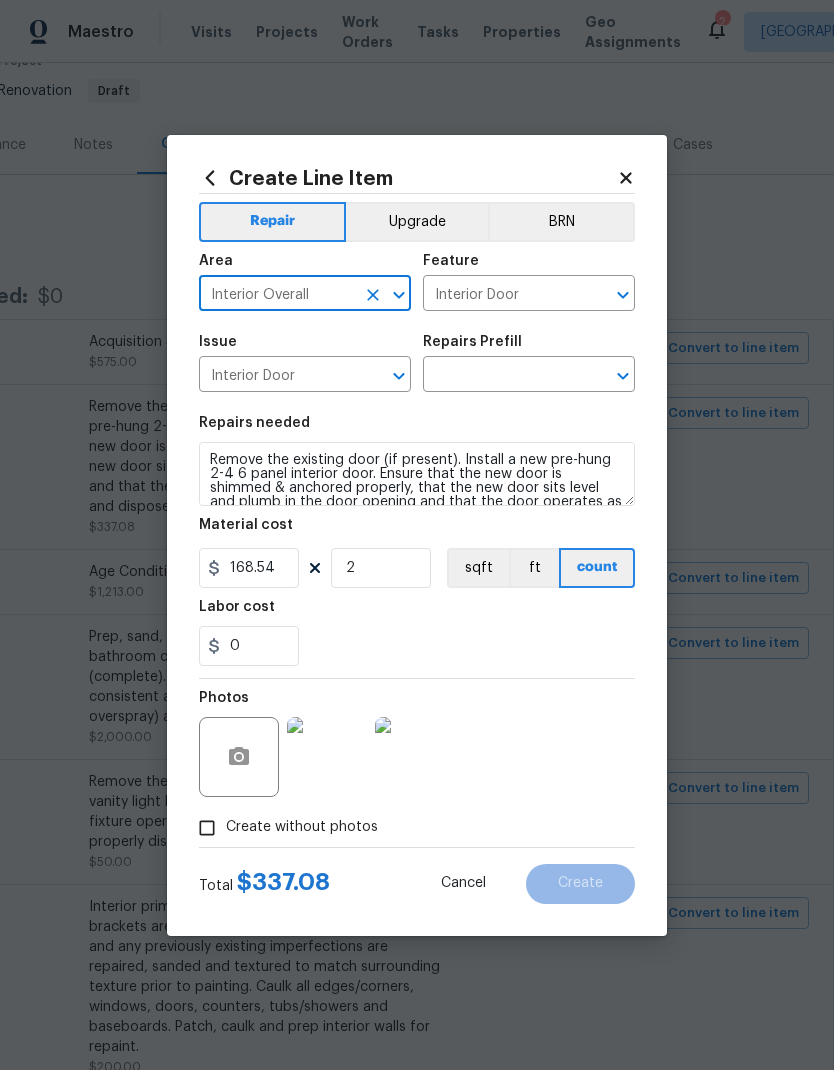 click at bounding box center [501, 376] 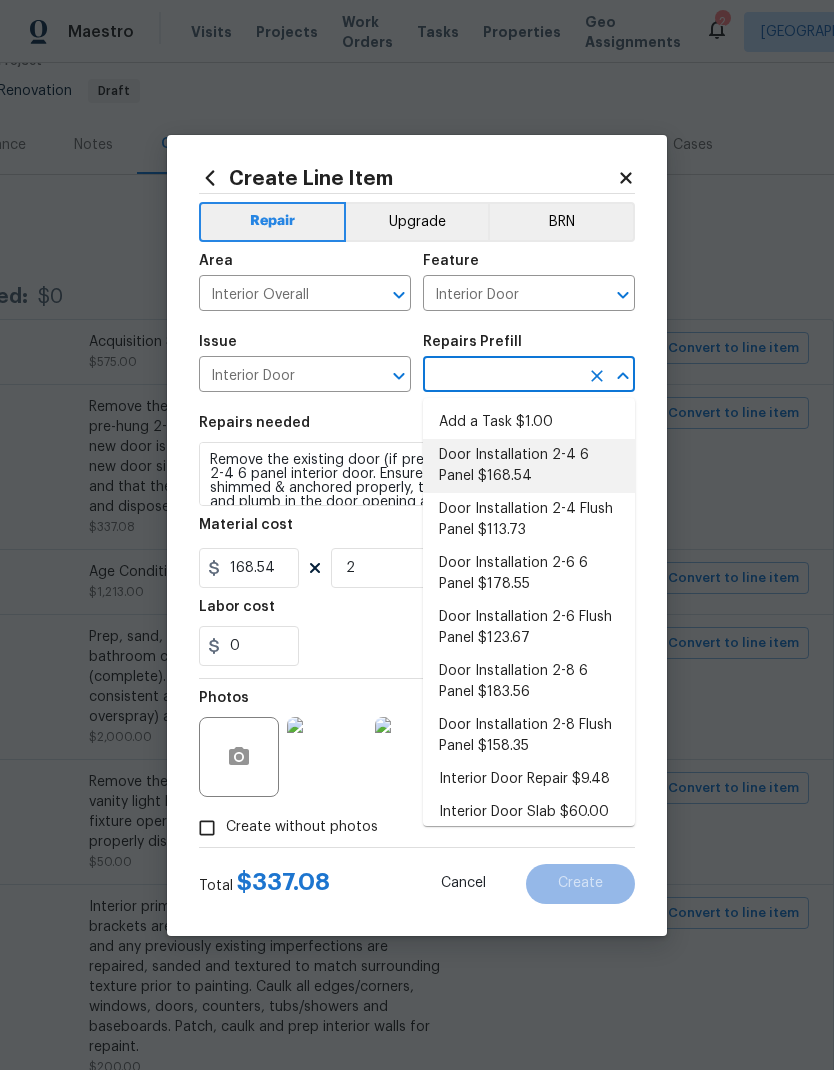 click on "Door Installation 2-4 6 Panel $168.54" at bounding box center (529, 466) 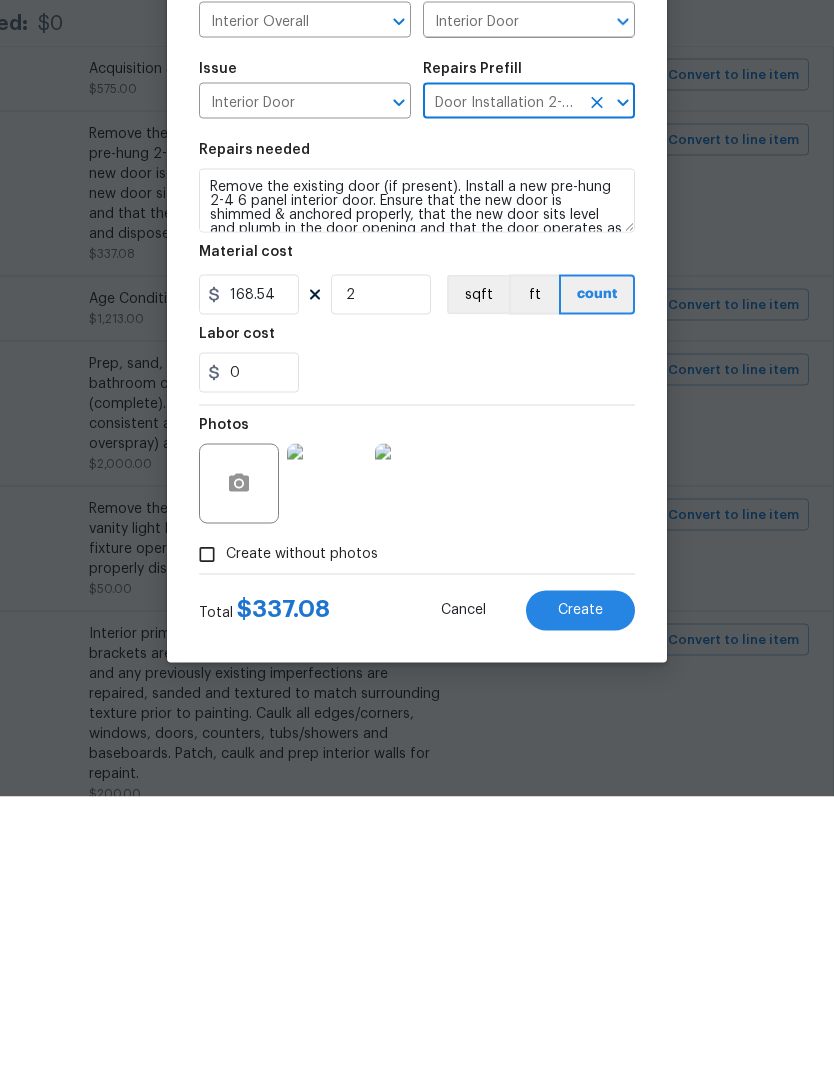 click on "Create" at bounding box center (580, 883) 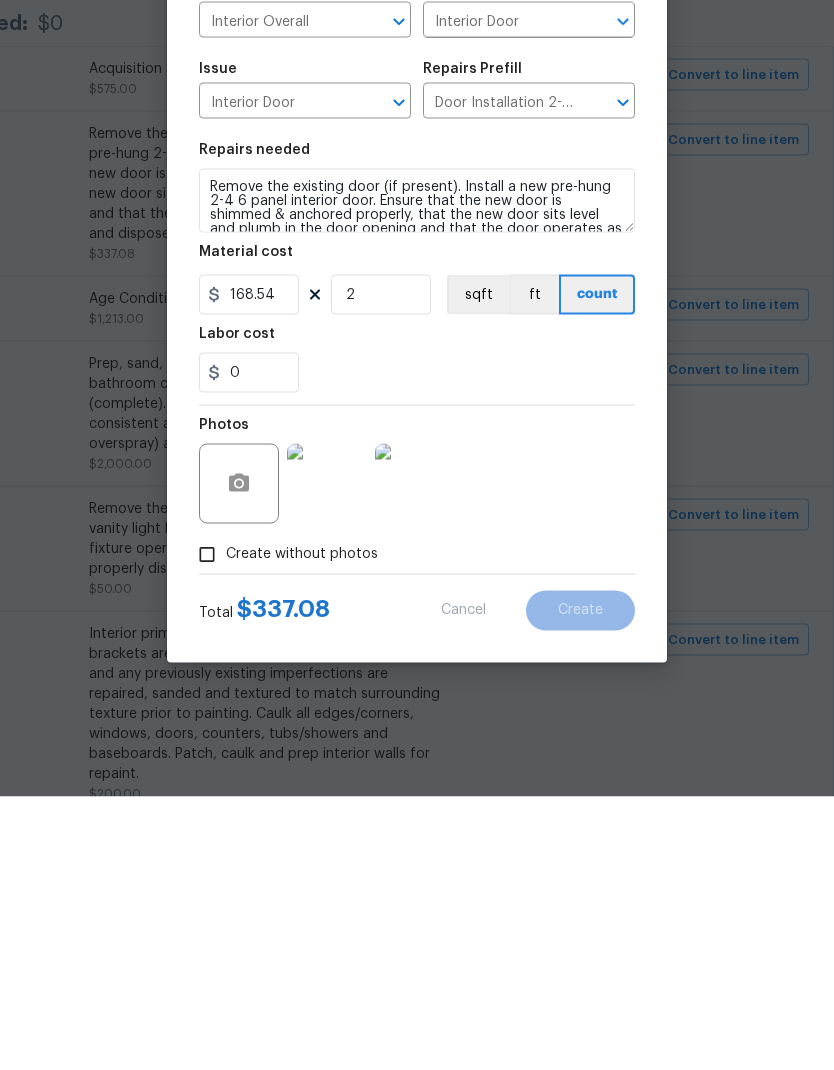 scroll, scrollTop: 80, scrollLeft: 0, axis: vertical 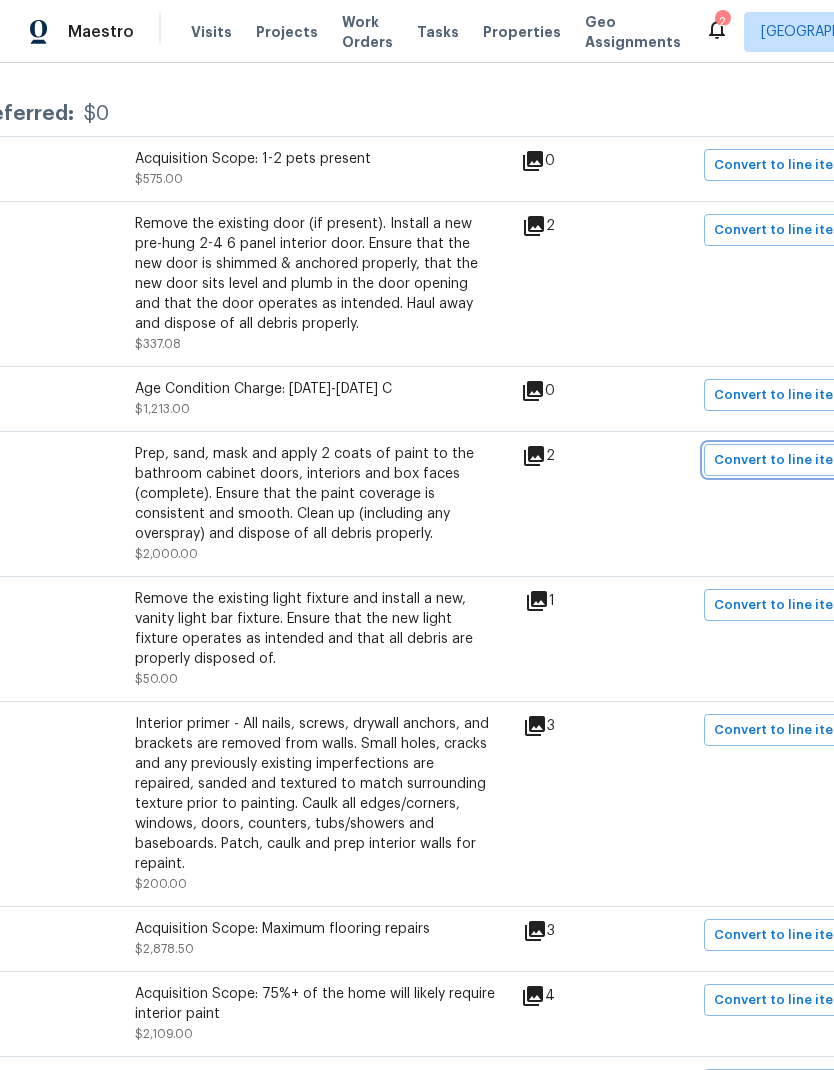 click on "Convert to line item" at bounding box center [779, 460] 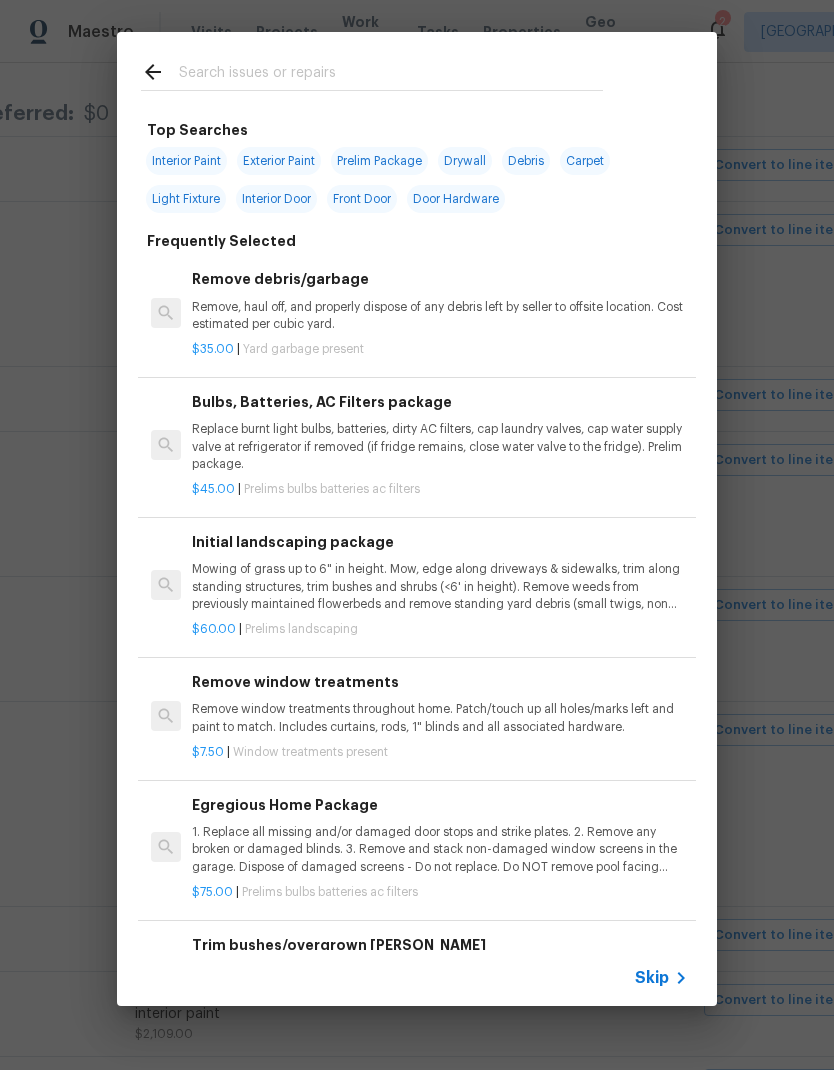 click on "Skip" at bounding box center (652, 978) 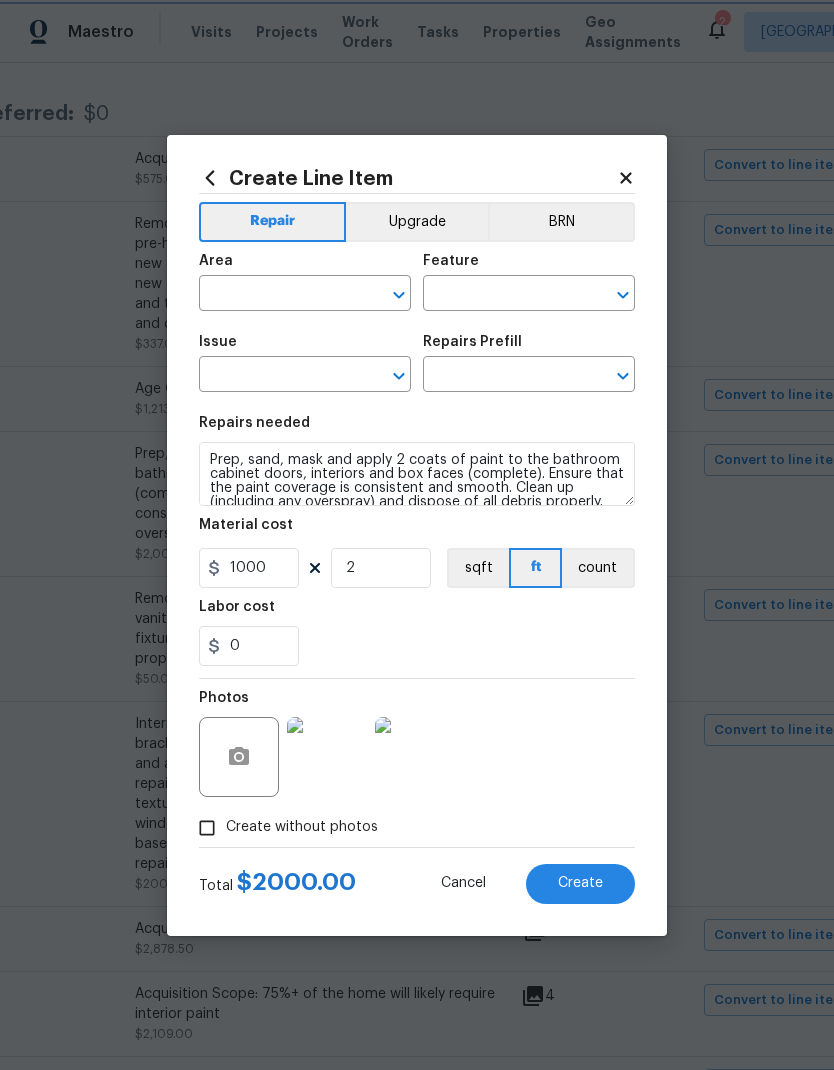 type on "Cabinets" 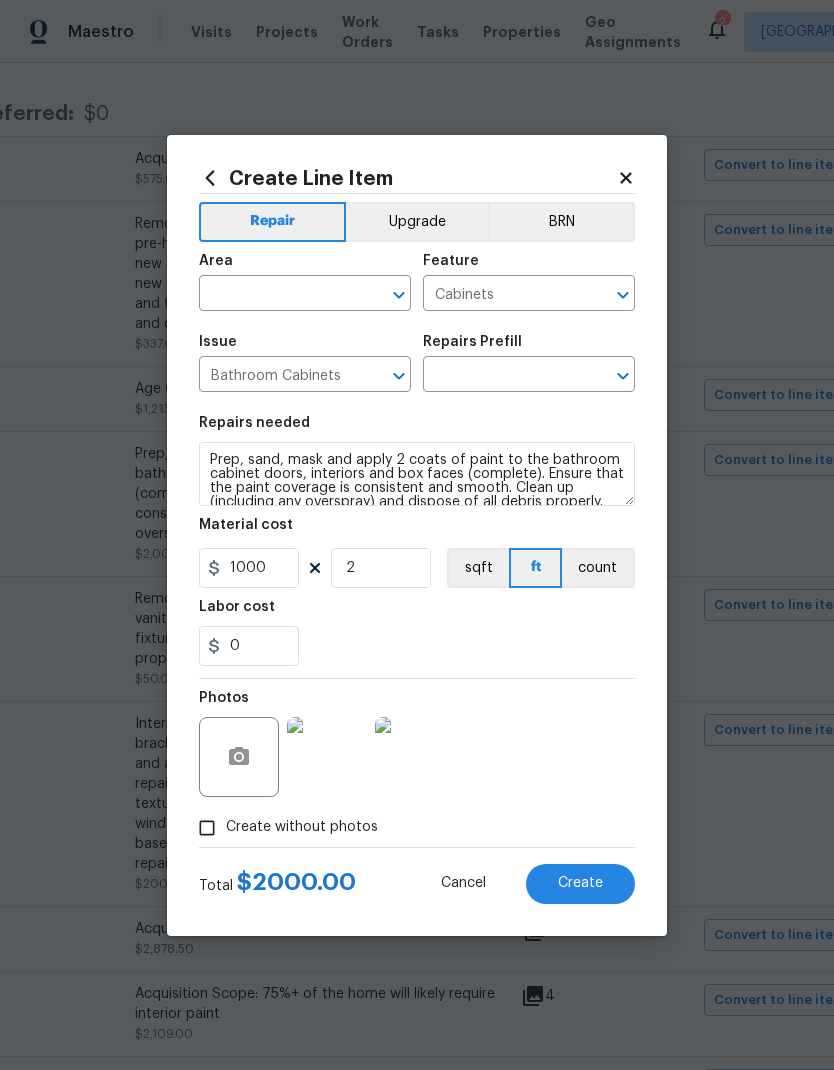 click at bounding box center [277, 295] 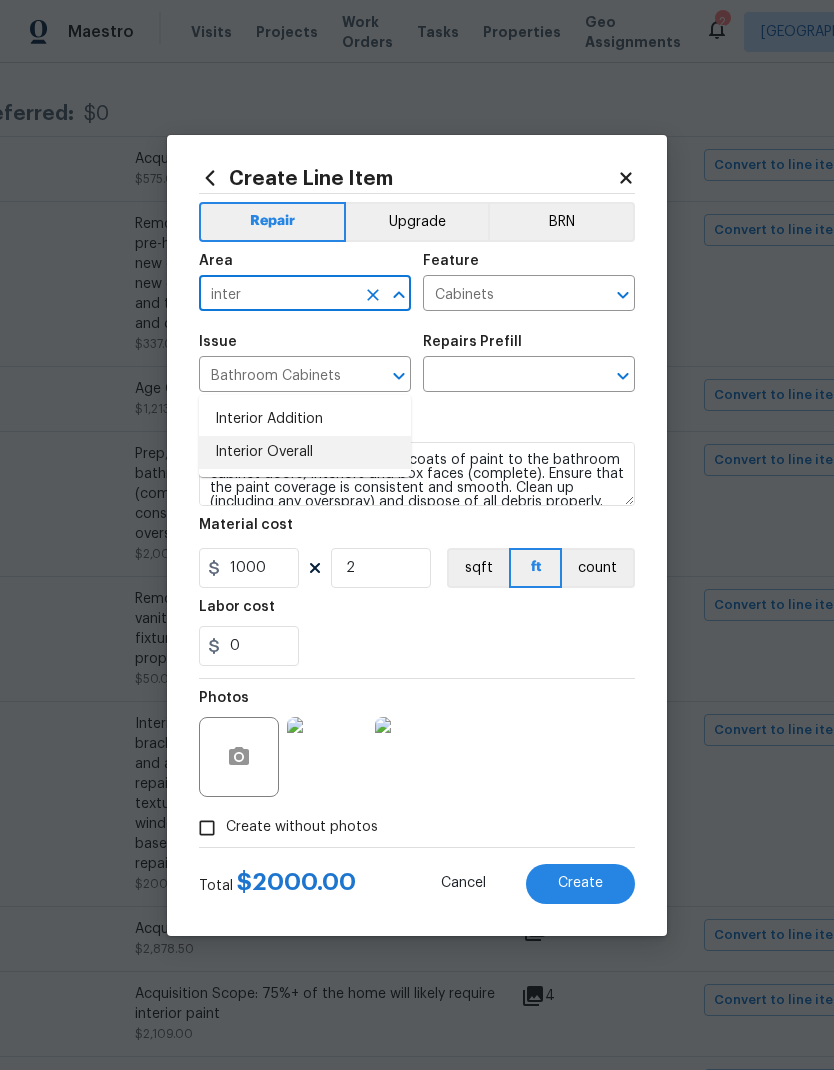 click on "Interior Overall" at bounding box center [305, 452] 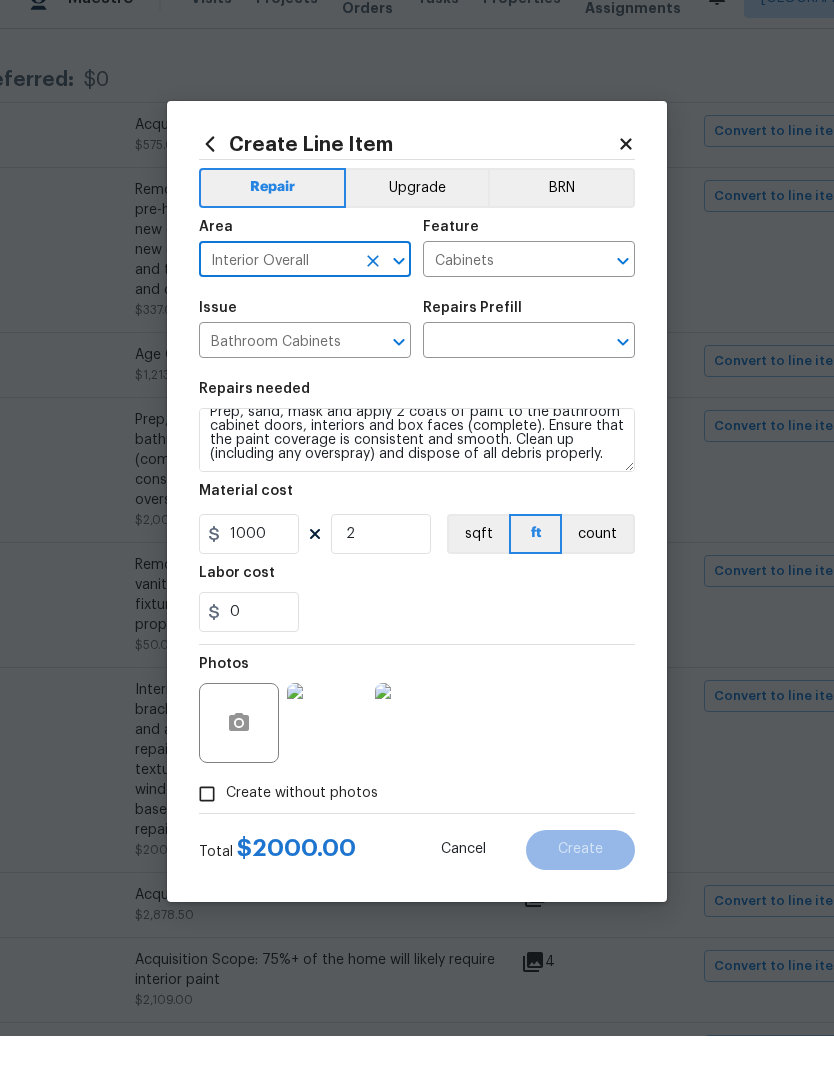 scroll, scrollTop: 14, scrollLeft: 0, axis: vertical 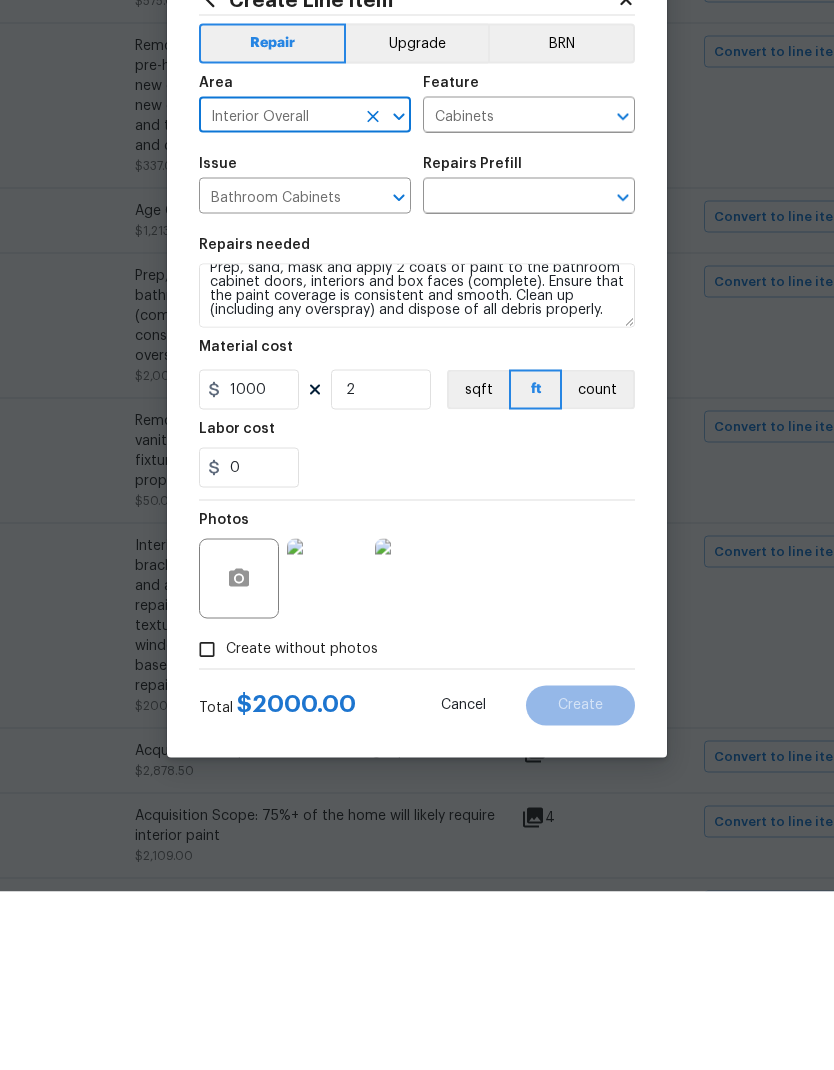 click at bounding box center [501, 376] 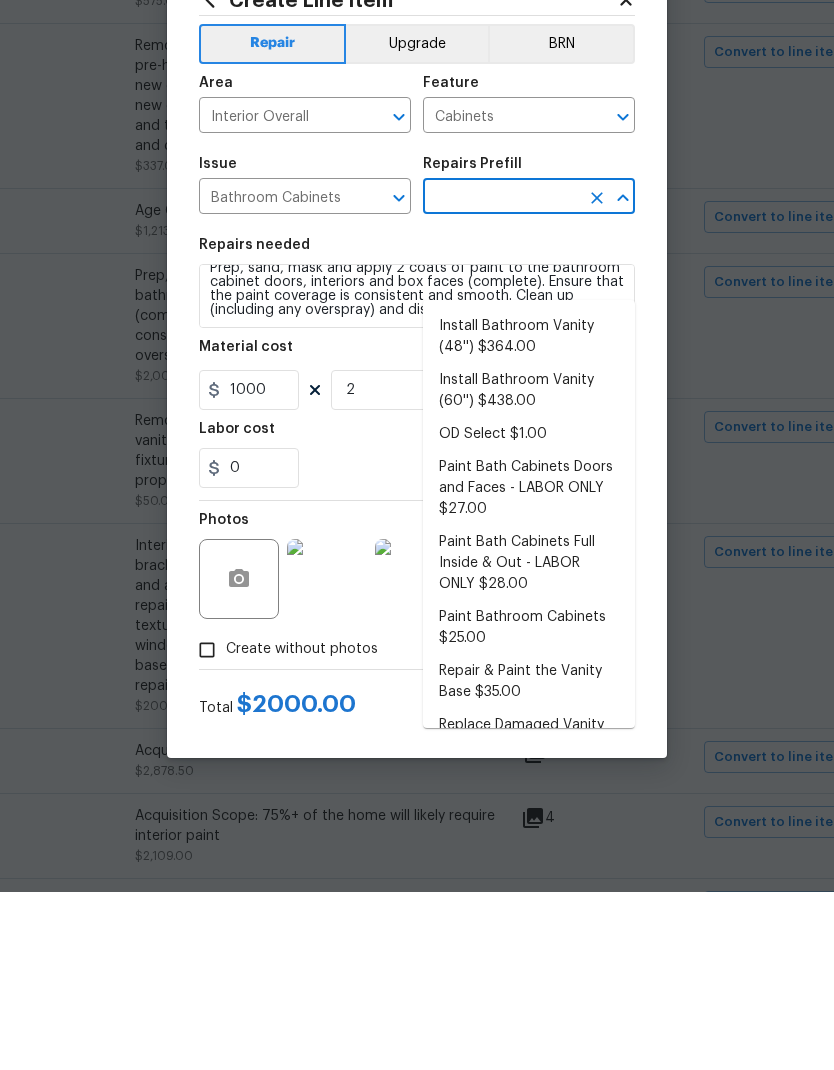 scroll, scrollTop: 142, scrollLeft: 0, axis: vertical 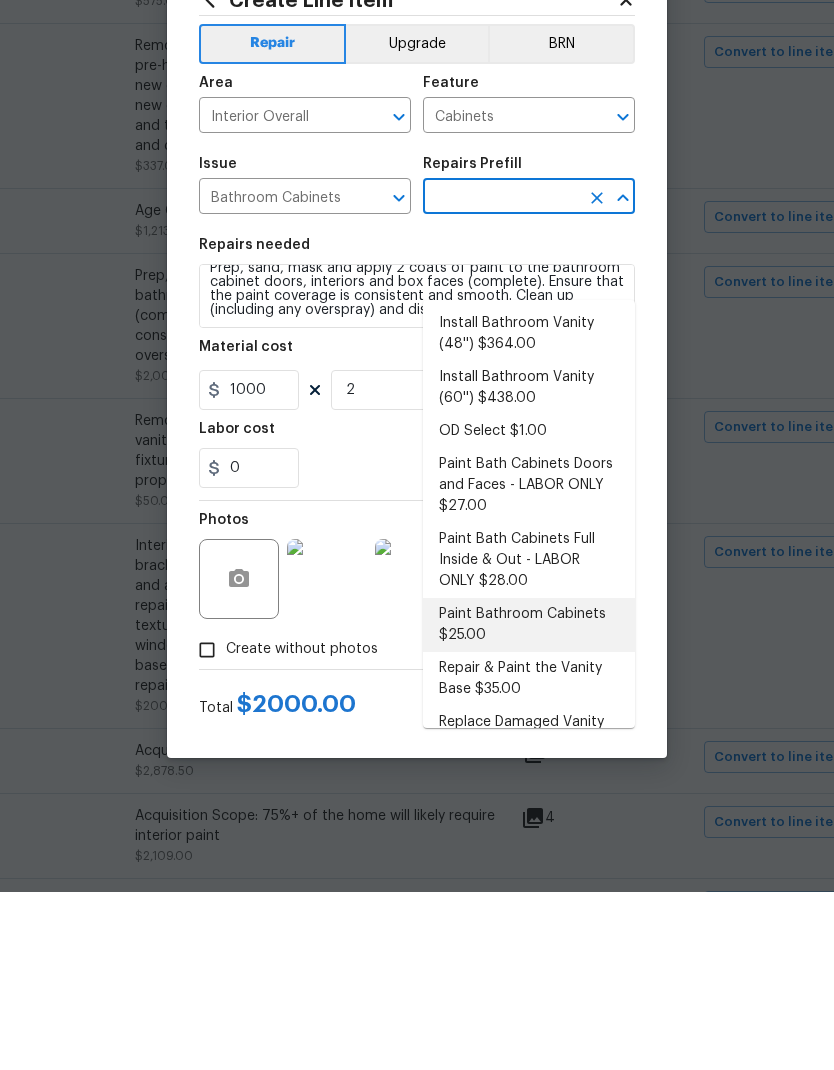 click on "Paint Bathroom Cabinets $25.00" at bounding box center [529, 803] 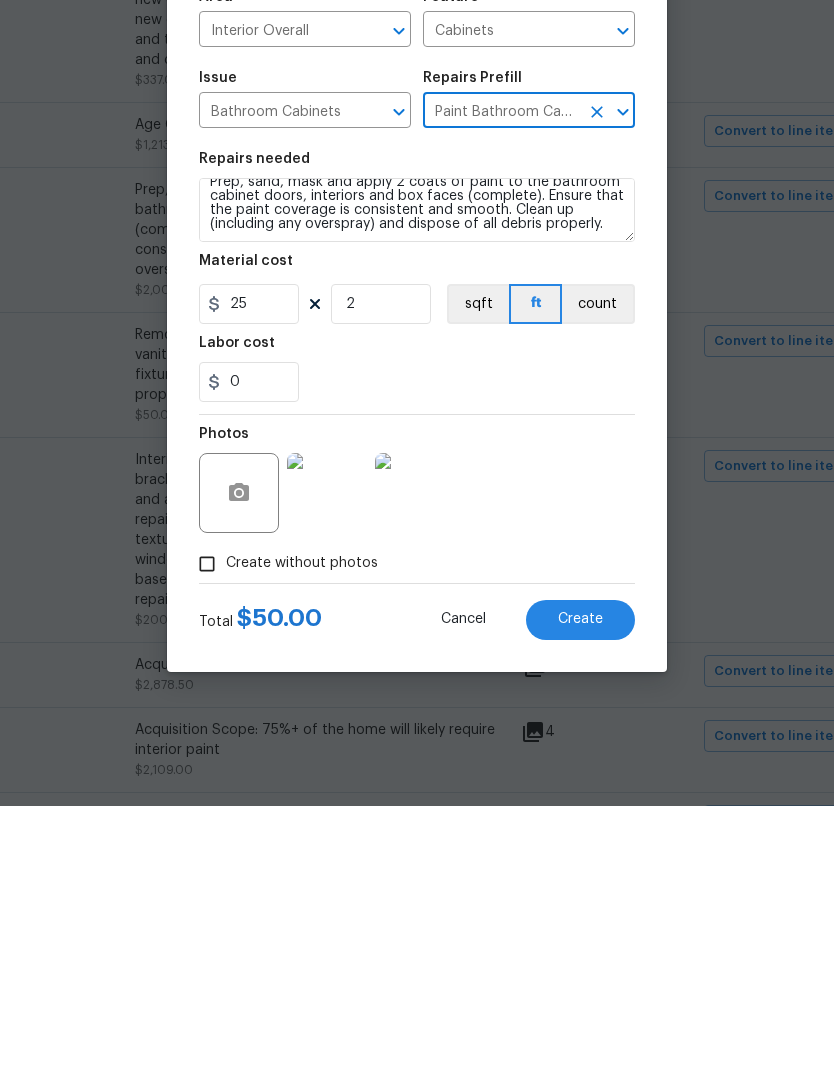 click at bounding box center [327, 757] 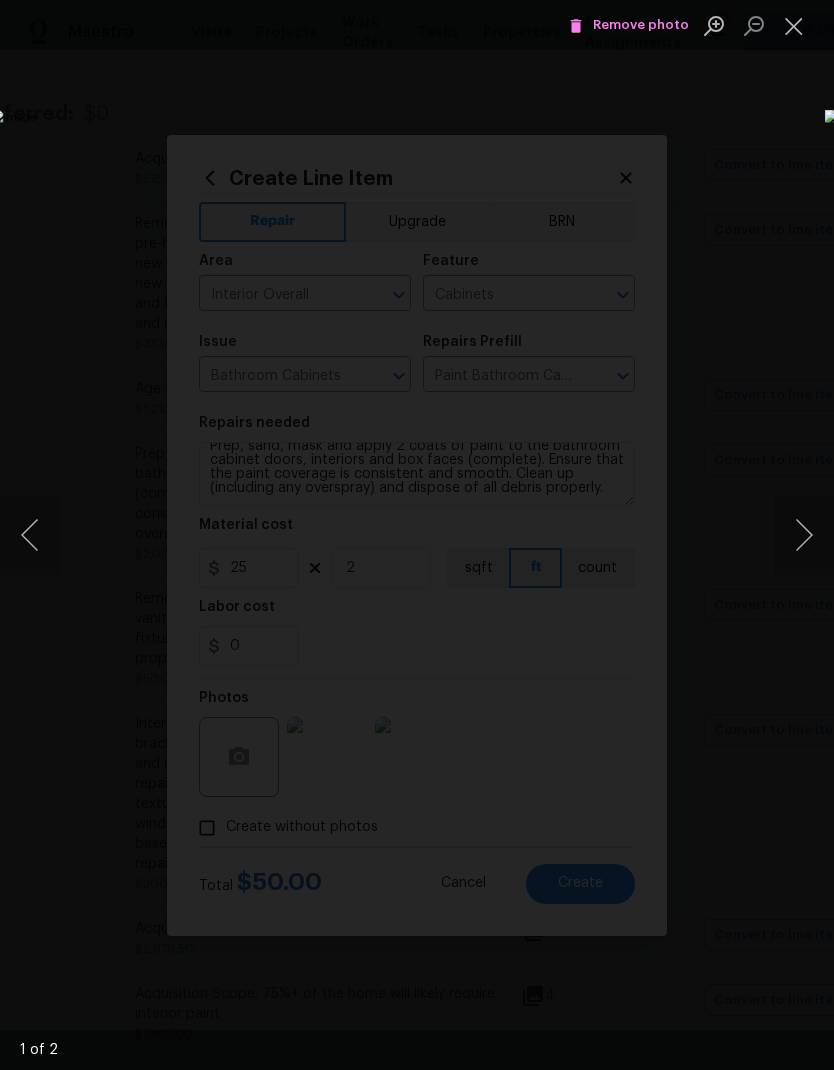 click at bounding box center [804, 535] 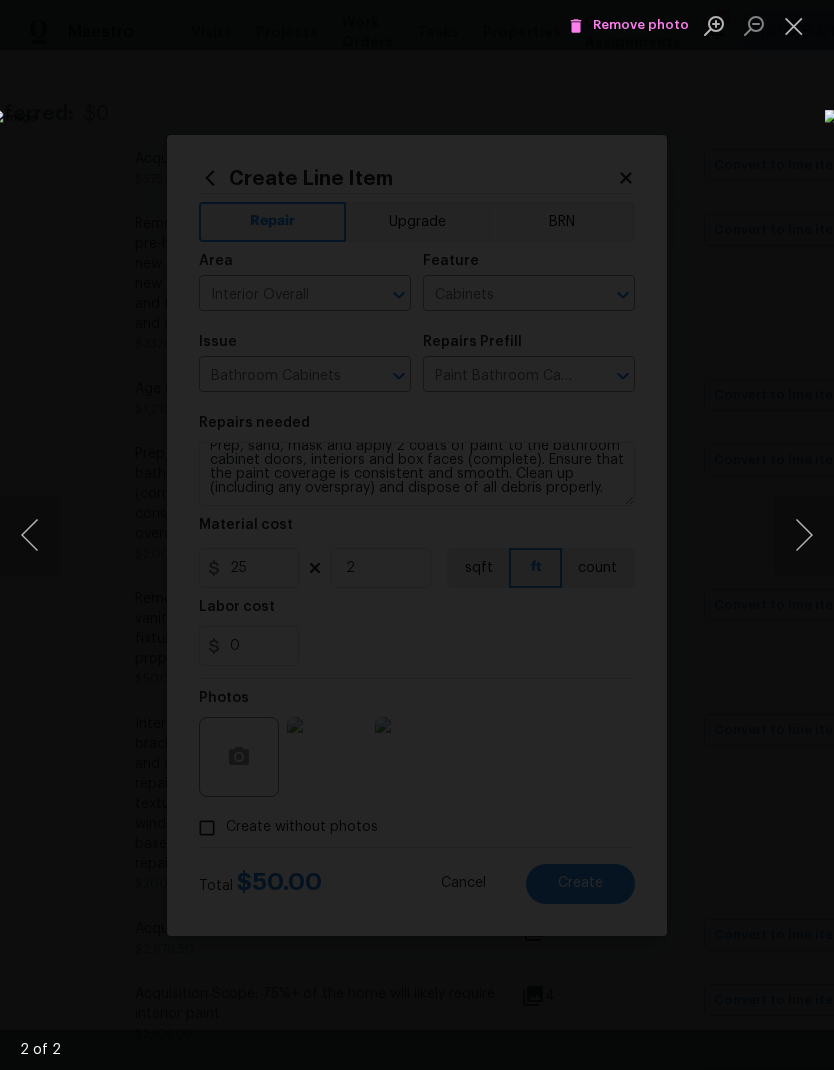 click at bounding box center [30, 535] 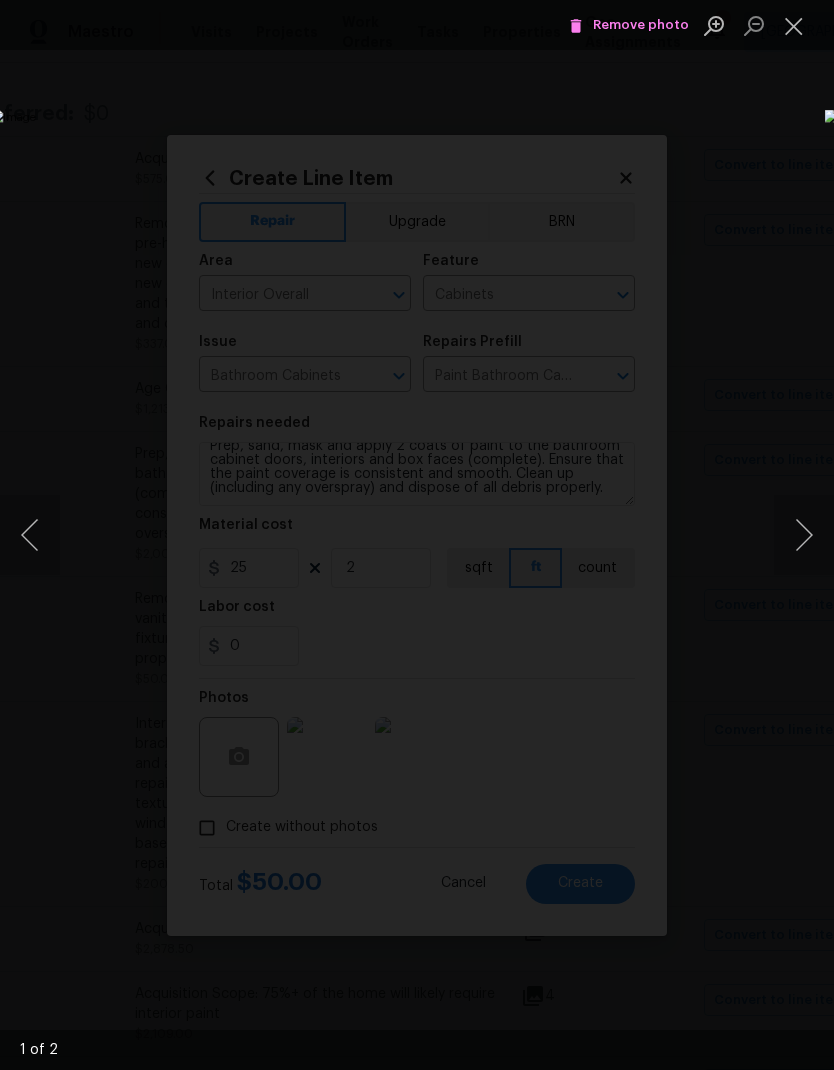 click at bounding box center [794, 25] 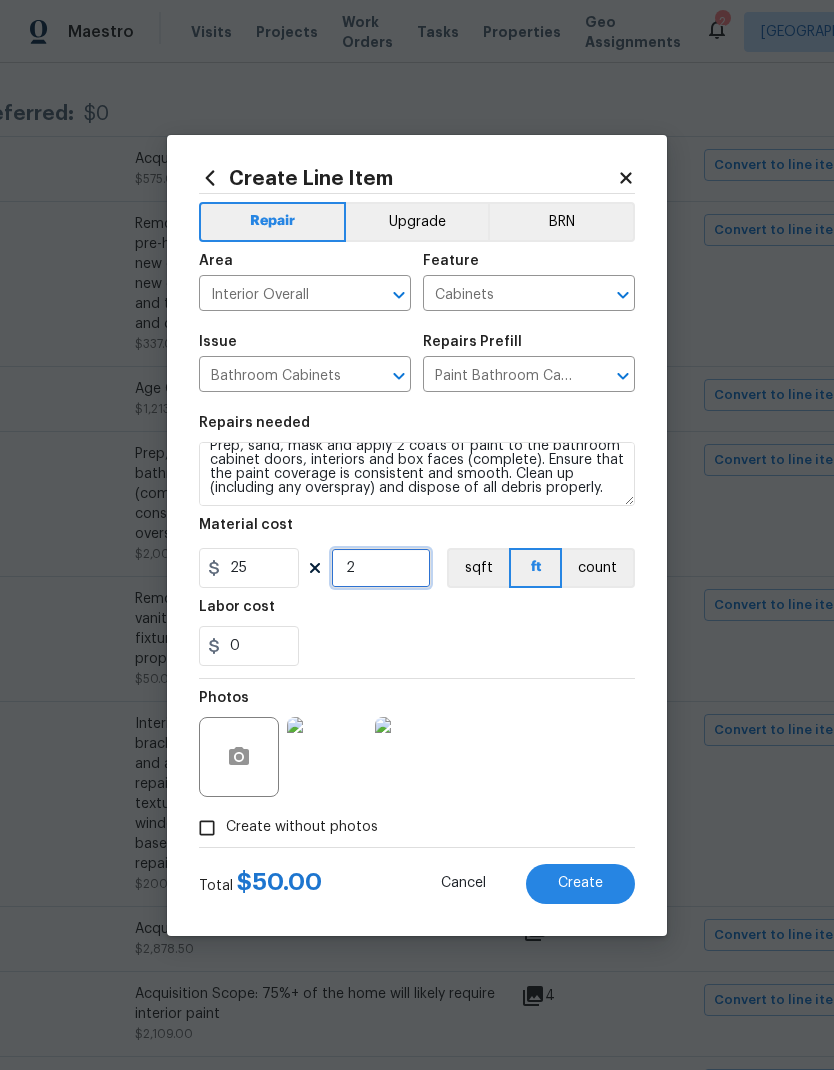click on "2" at bounding box center [381, 568] 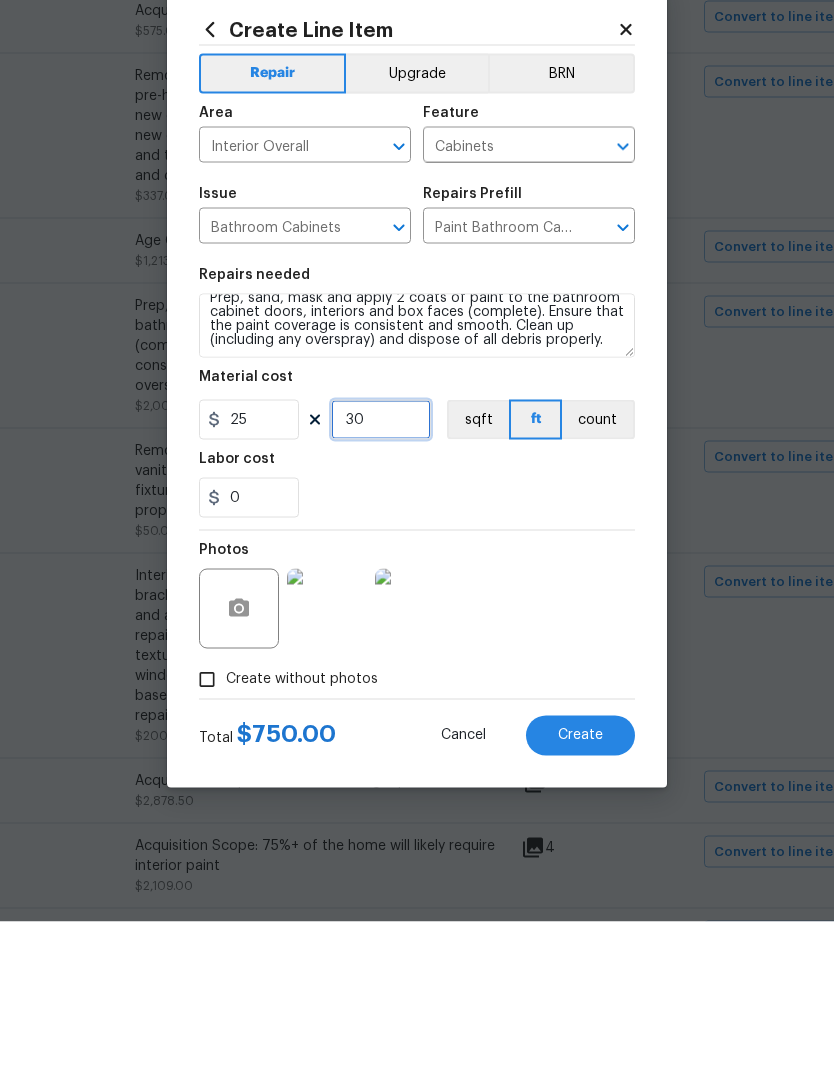 type on "30" 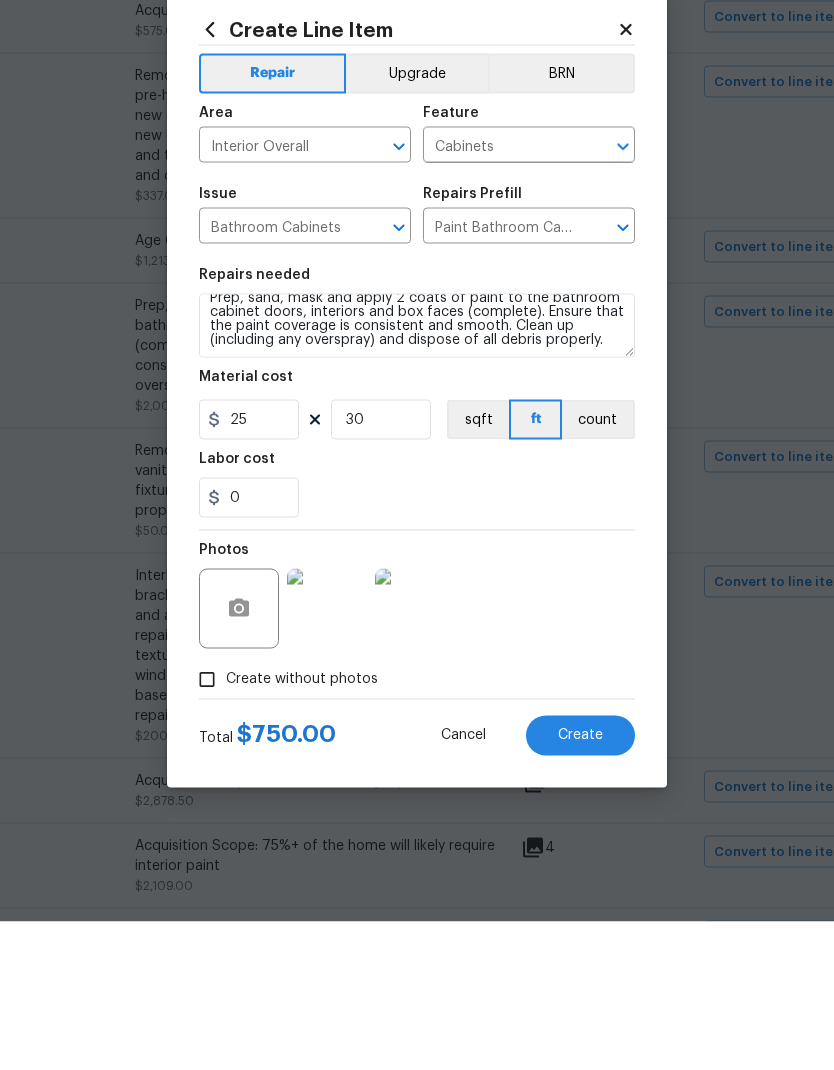 click on "0" at bounding box center (417, 646) 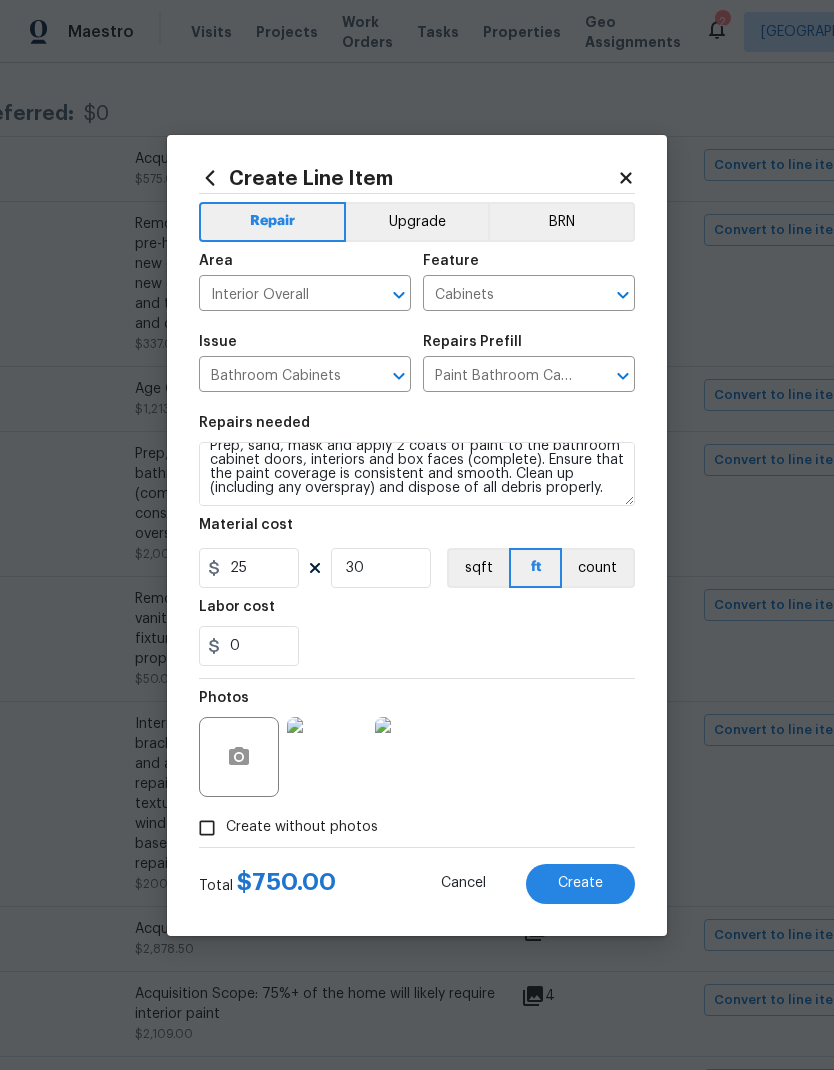 click on "Create" at bounding box center [580, 883] 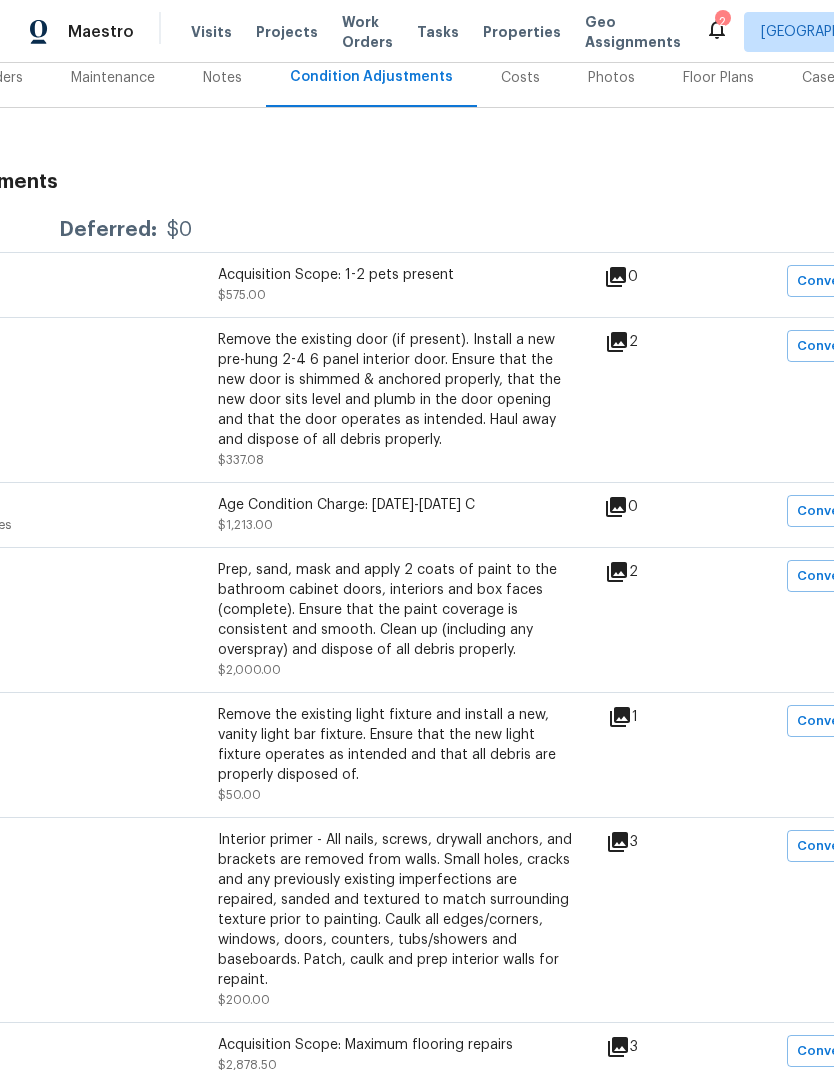 scroll, scrollTop: 257, scrollLeft: 168, axis: both 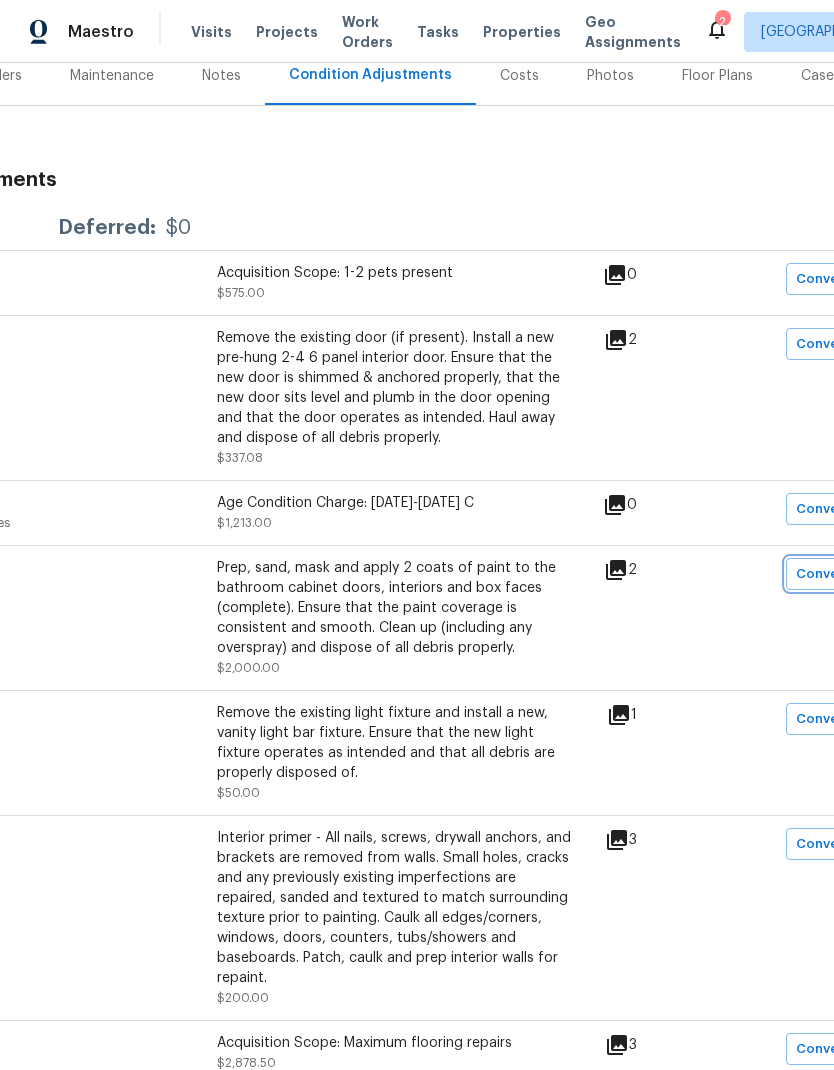click on "Convert to line item" at bounding box center (861, 574) 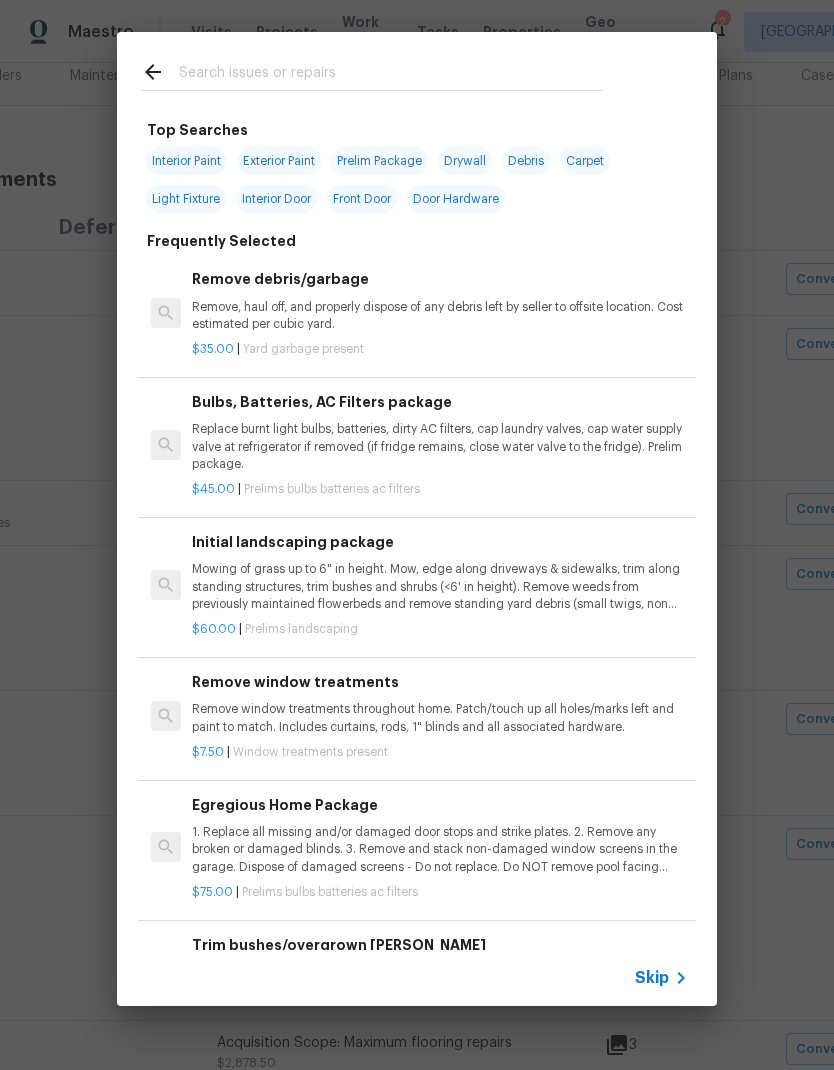 click on "Skip" at bounding box center (652, 978) 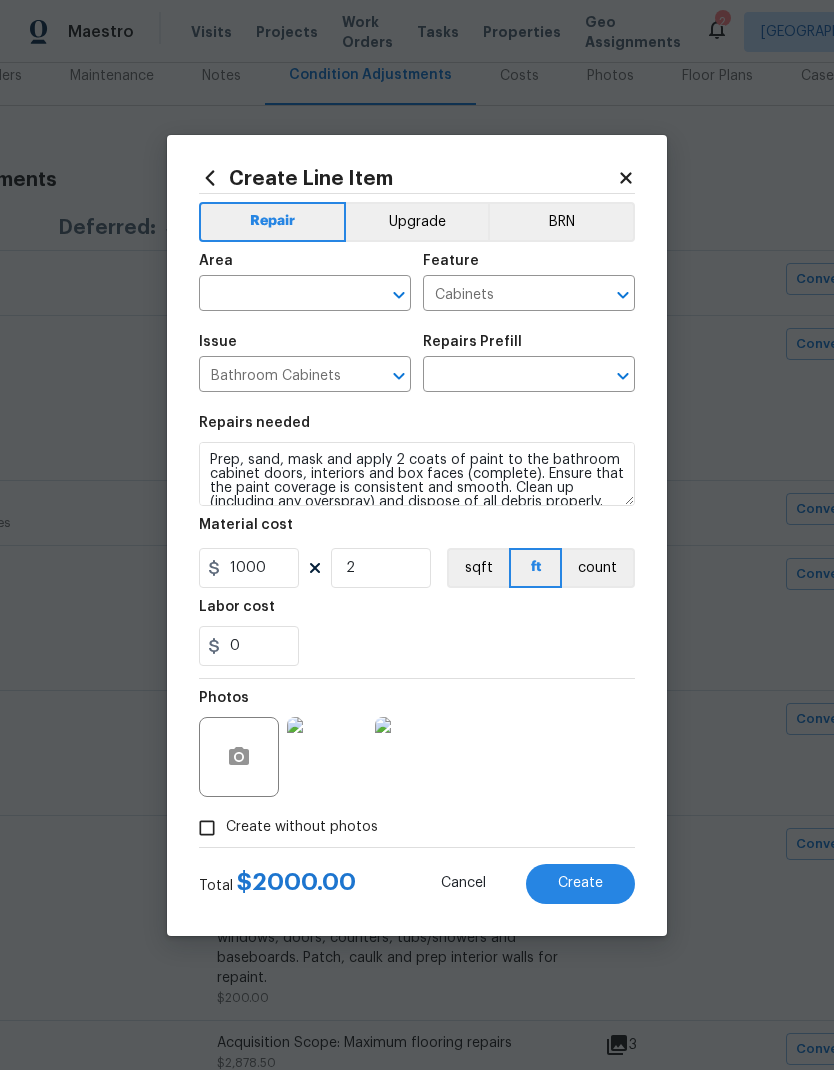 click at bounding box center (501, 376) 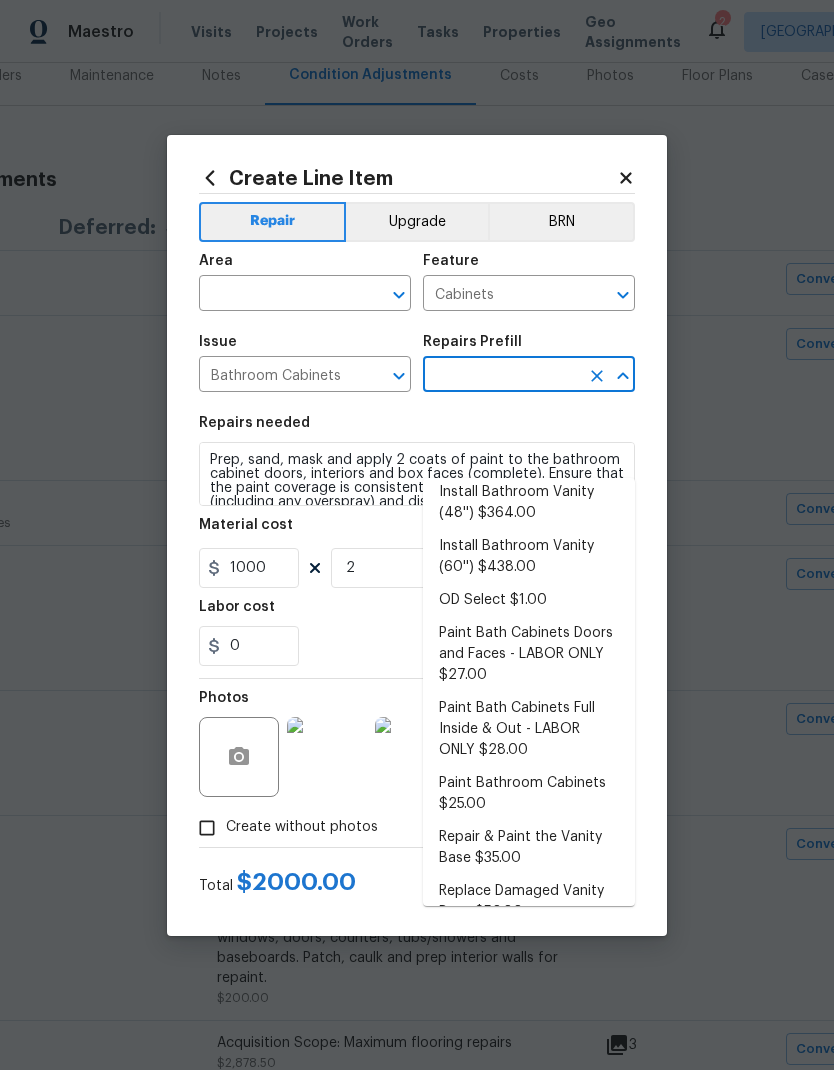 scroll, scrollTop: 150, scrollLeft: 0, axis: vertical 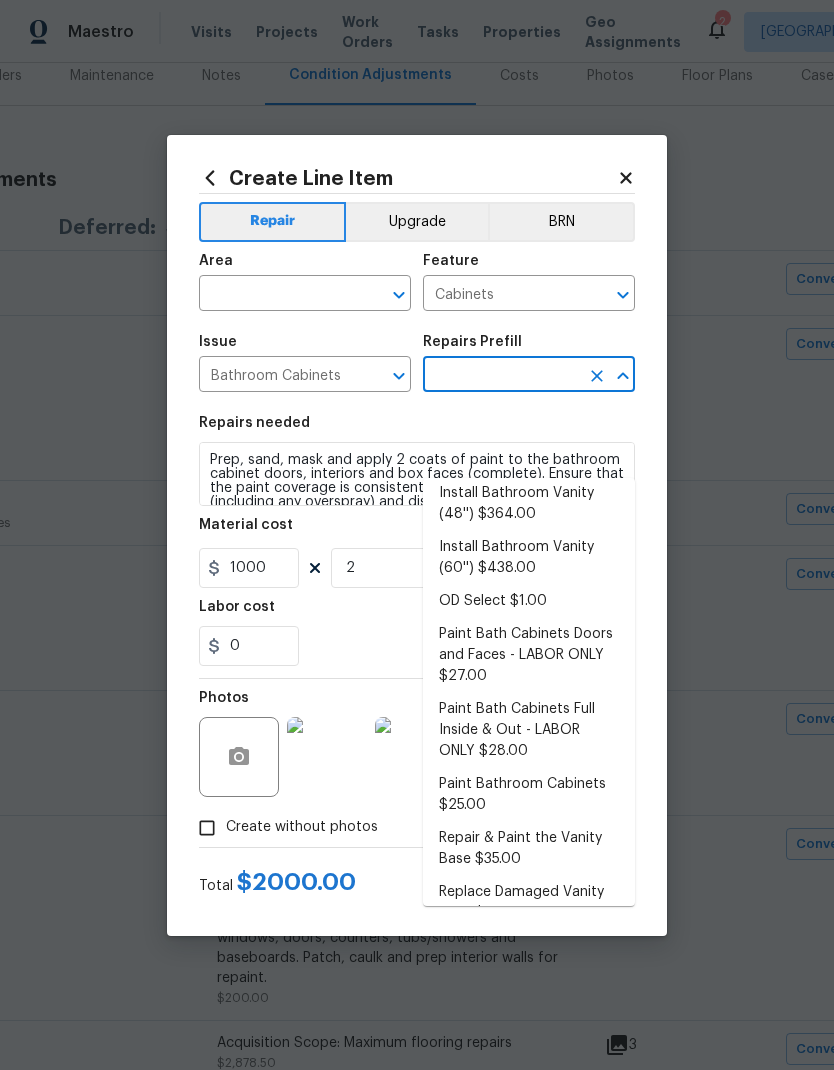 click 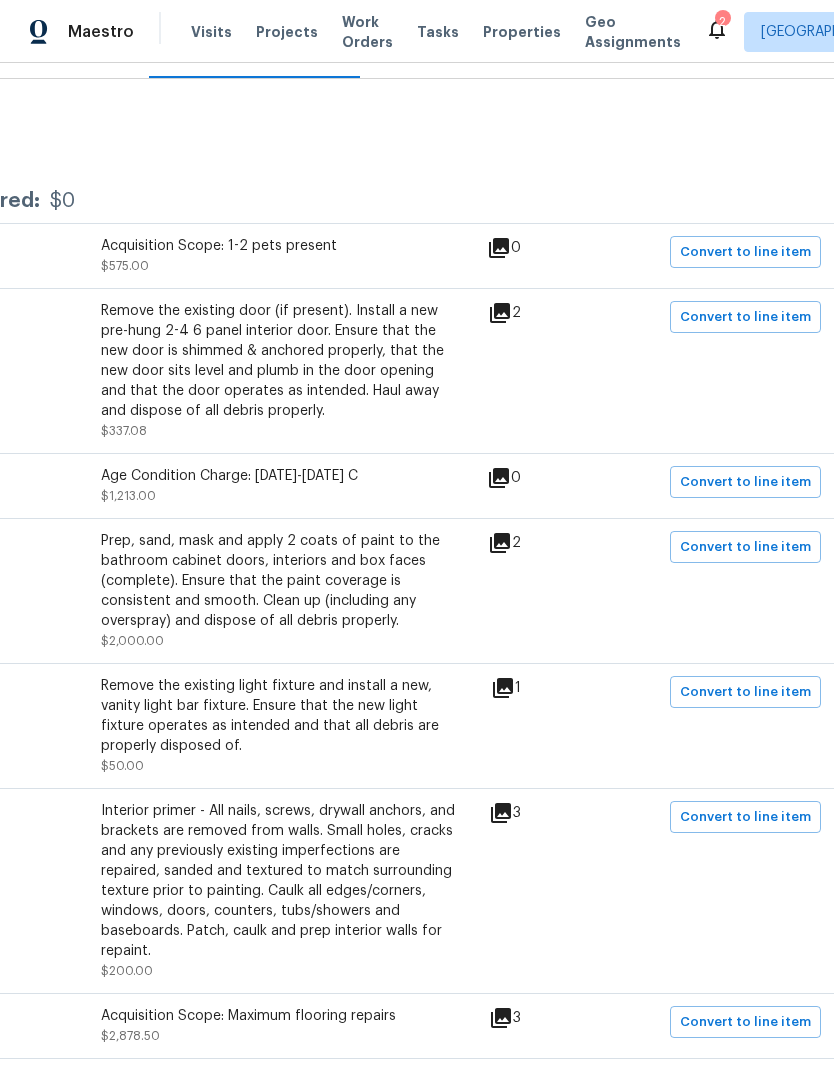 scroll, scrollTop: 284, scrollLeft: 283, axis: both 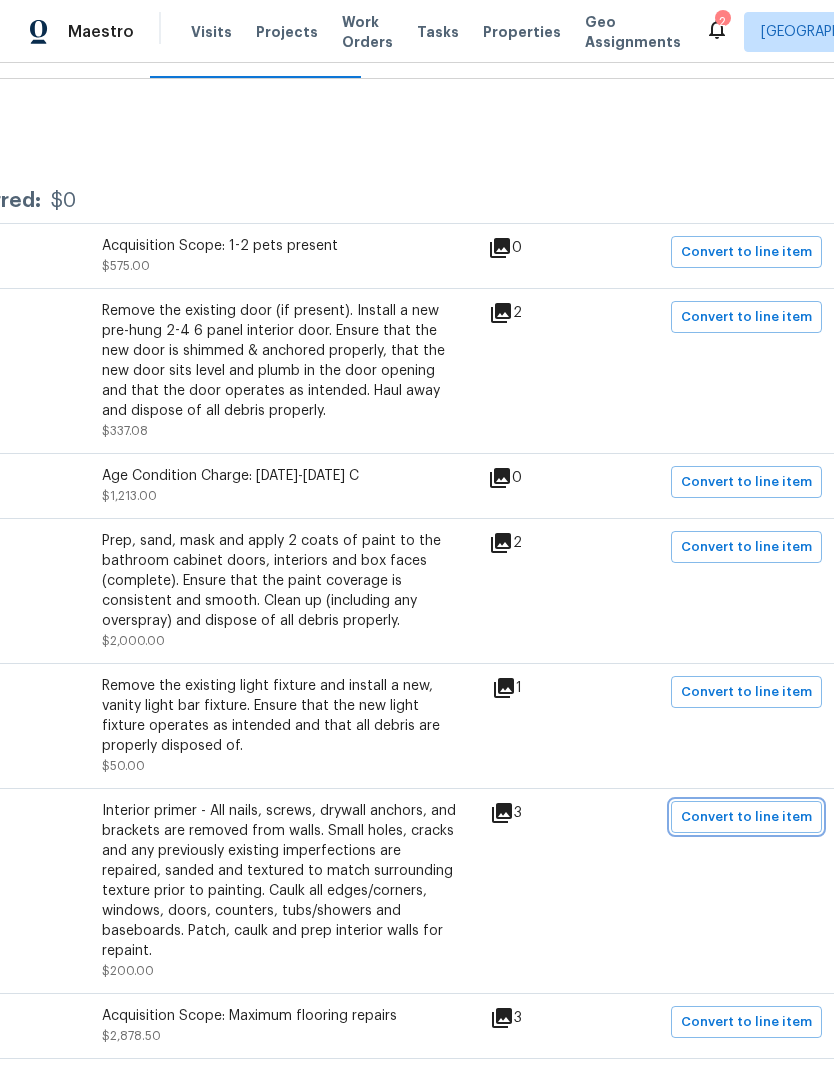 click on "Convert to line item" at bounding box center [746, 817] 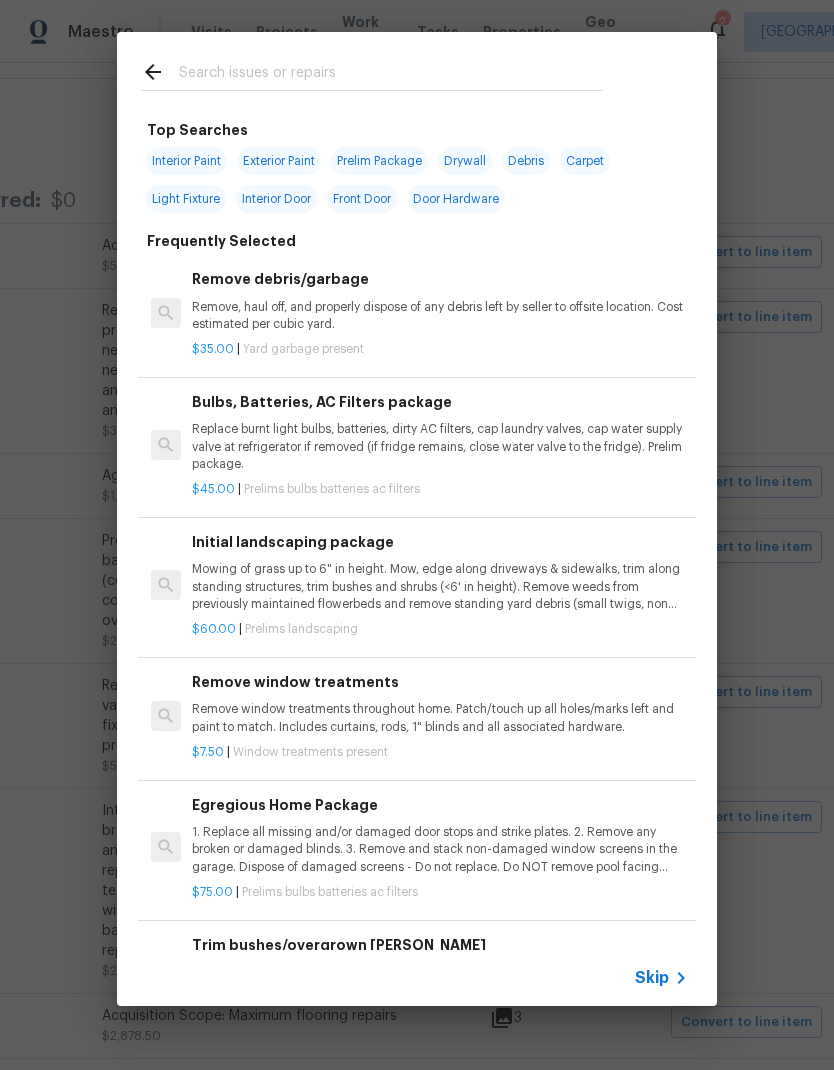click on "Interior Paint" at bounding box center (186, 161) 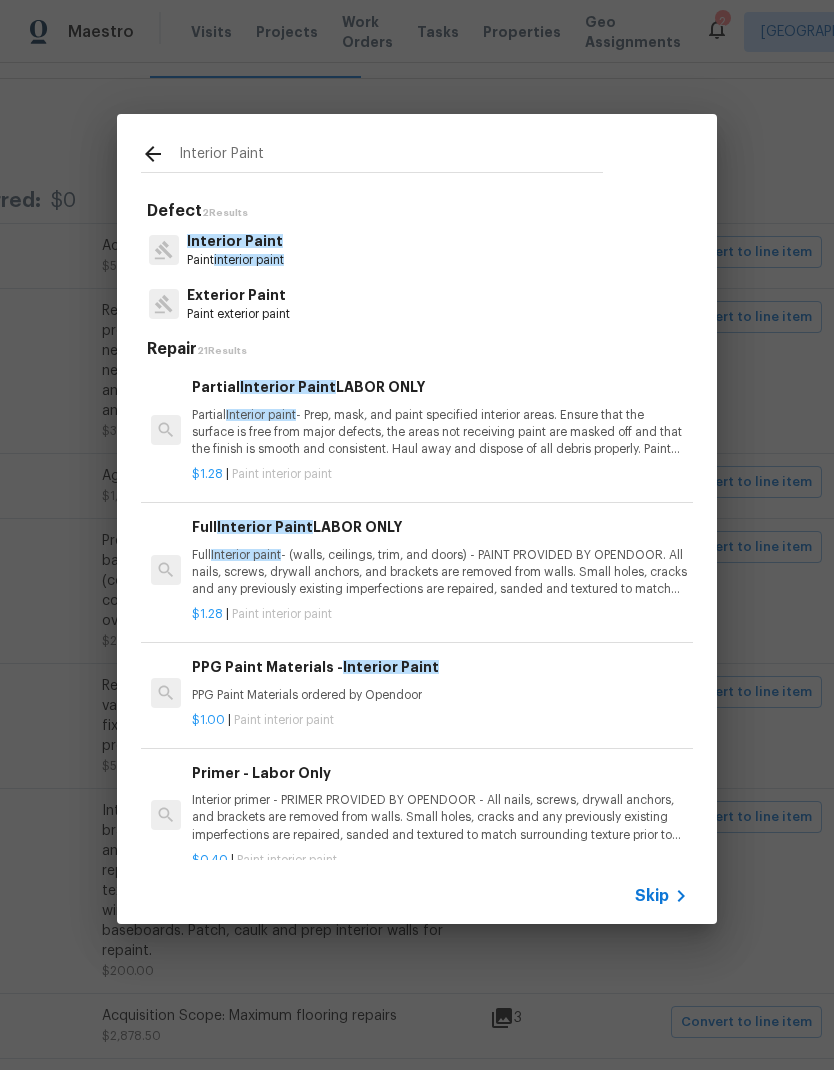 click on "Skip" at bounding box center (417, 896) 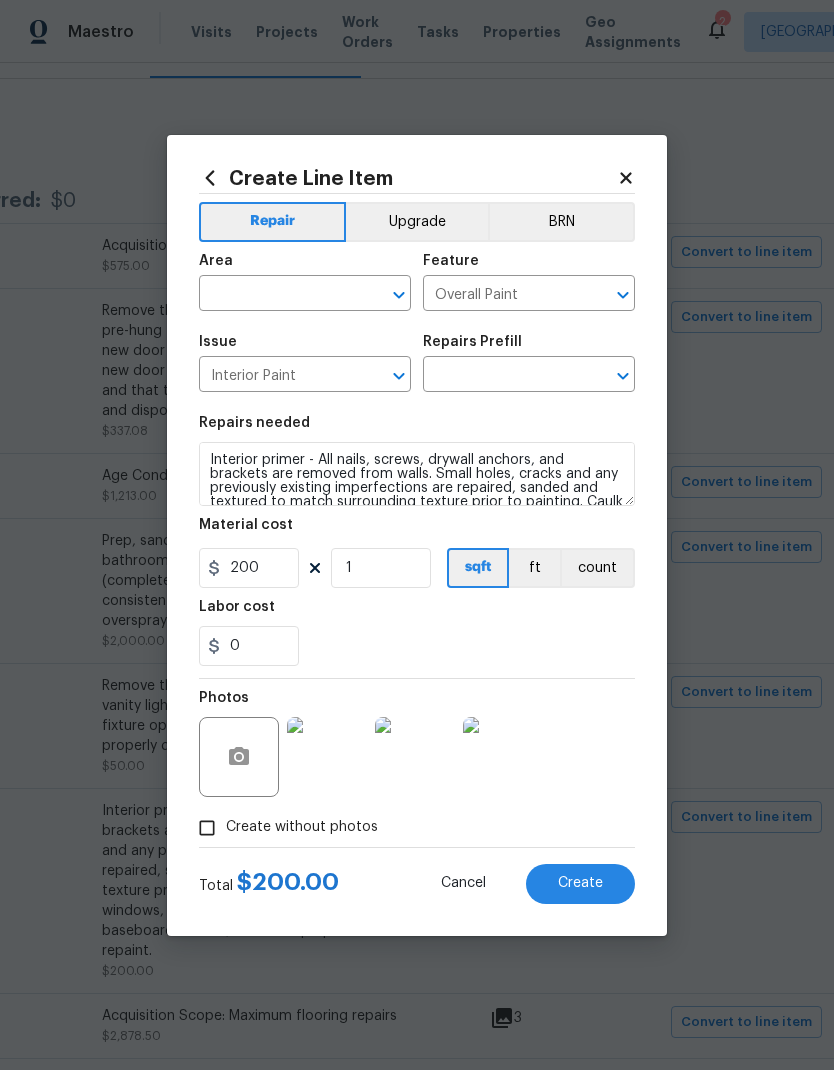 click on "Area" at bounding box center [305, 267] 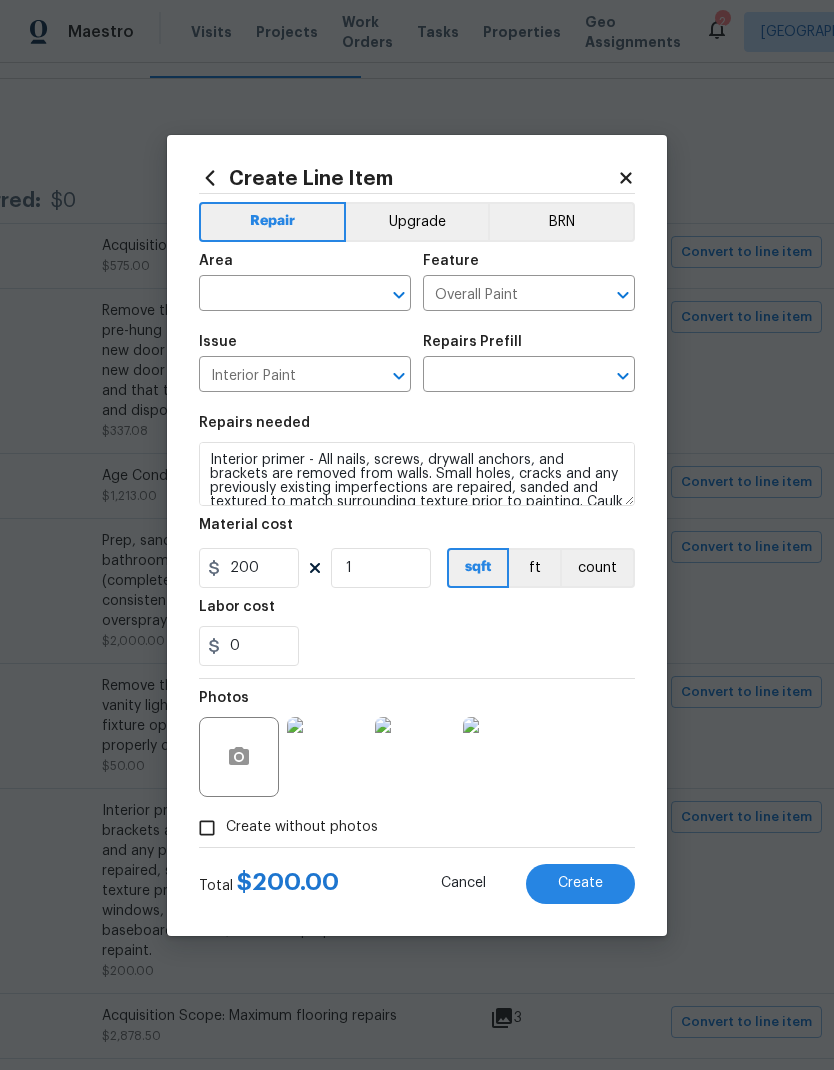 click at bounding box center (277, 295) 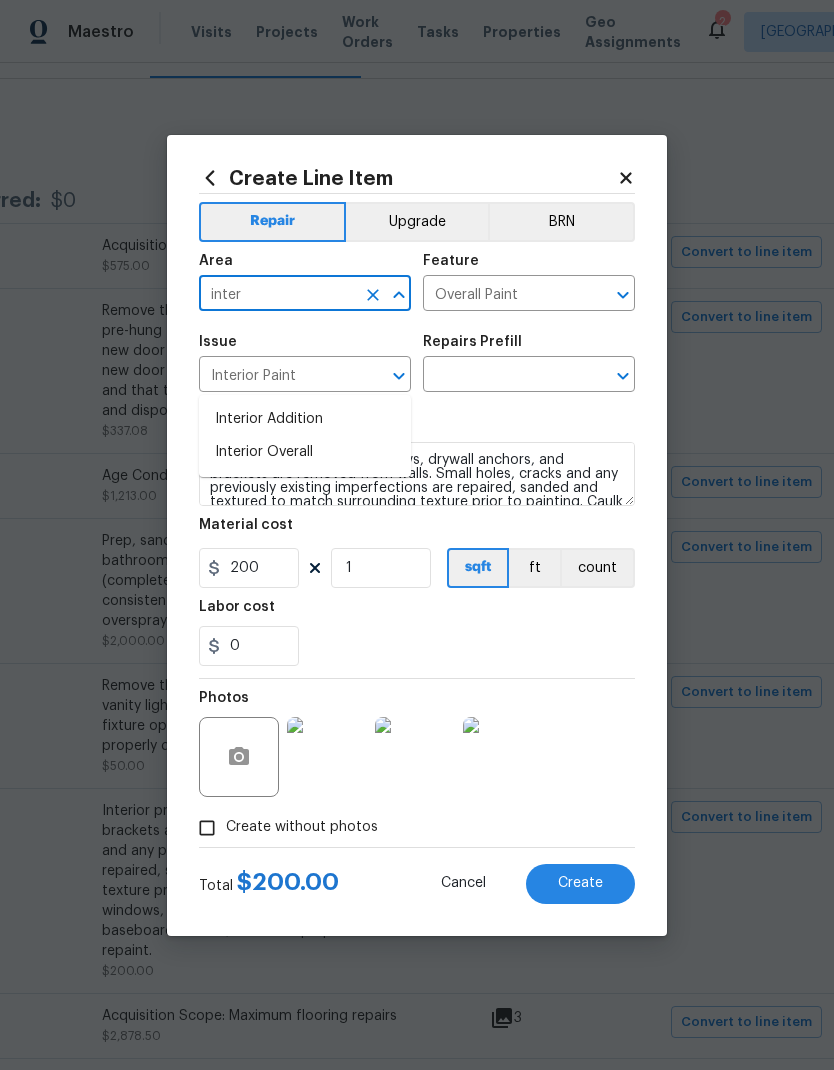 click on "Interior Overall" at bounding box center (305, 452) 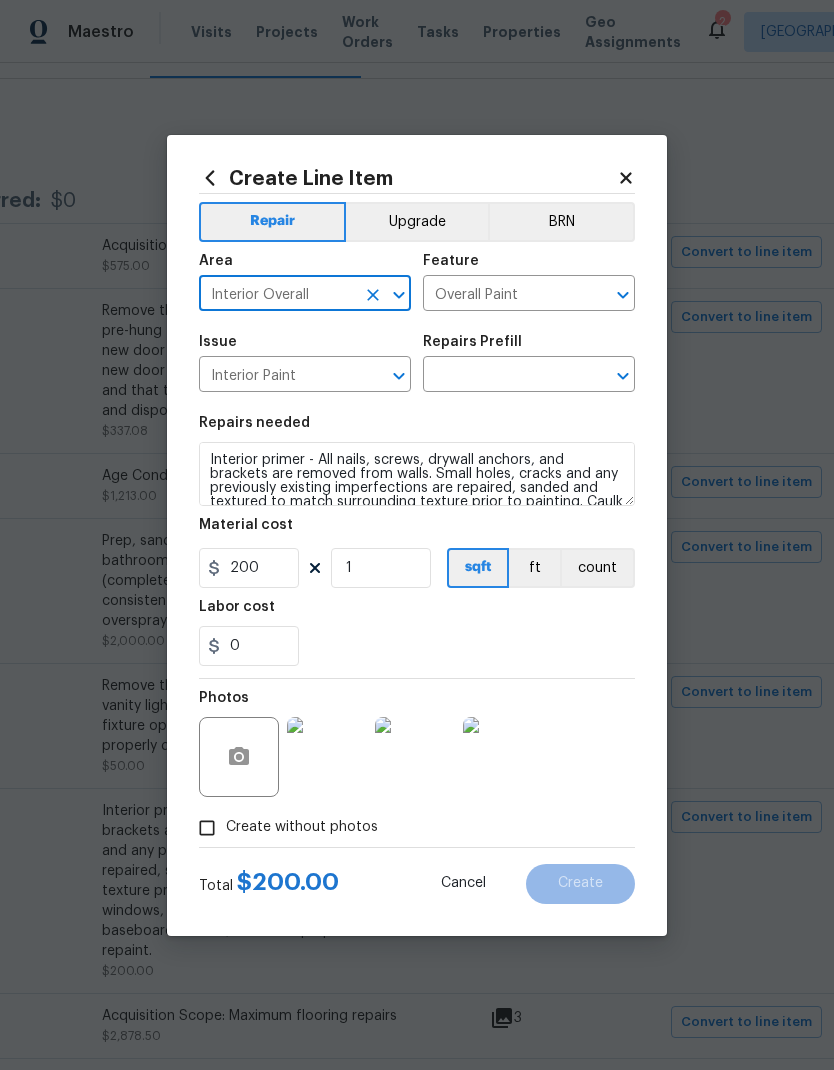 click at bounding box center [501, 376] 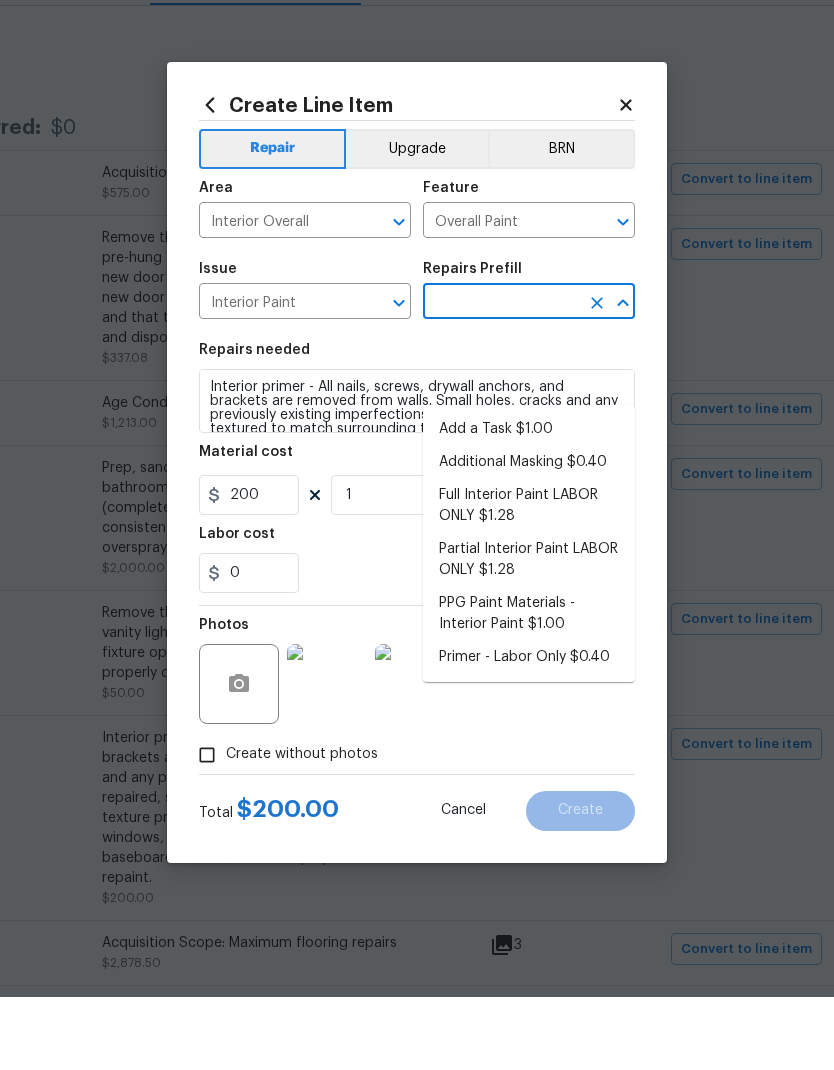 click on "Primer - Labor Only $0.40" at bounding box center (529, 730) 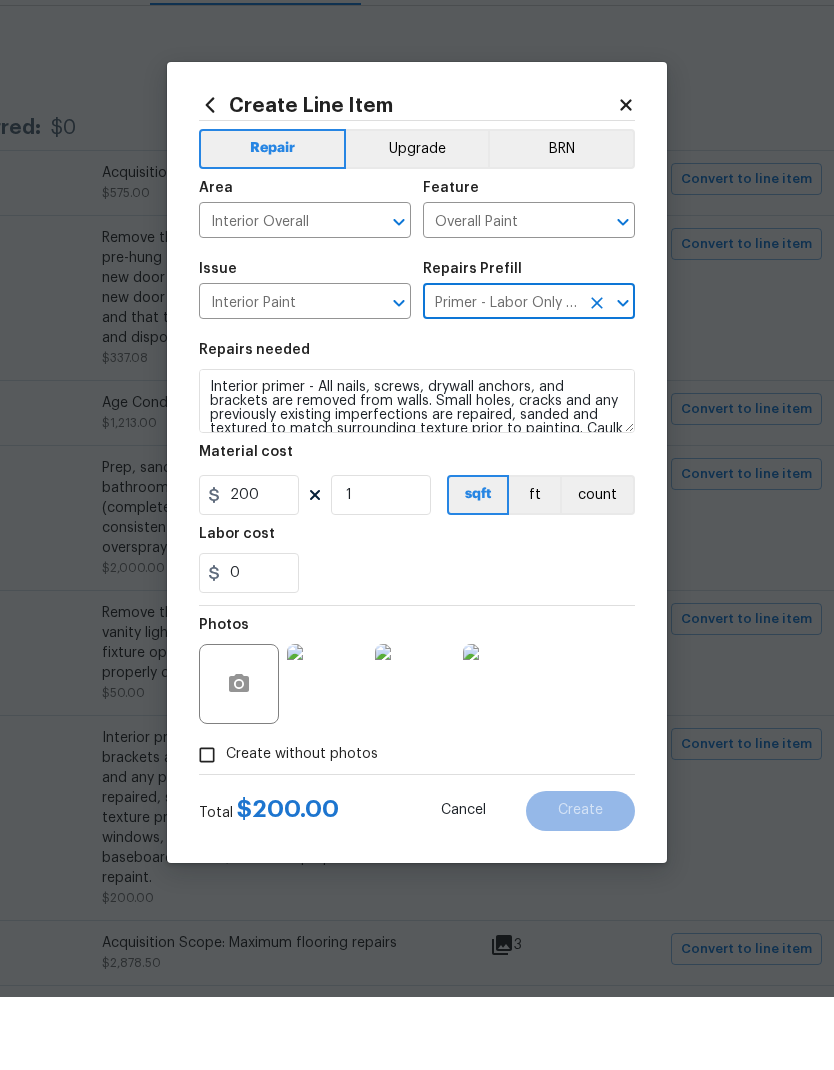 type on "Primer - Labor Only $0.40" 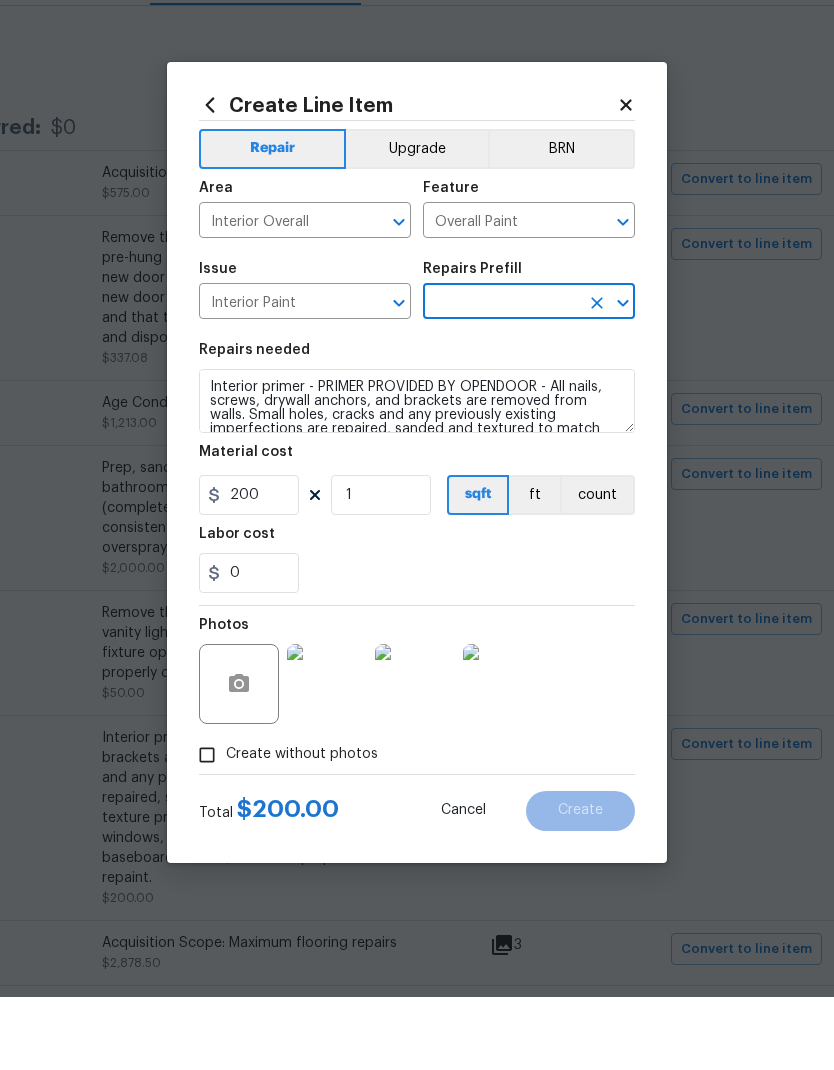 type on "Primer - Labor Only $0.40" 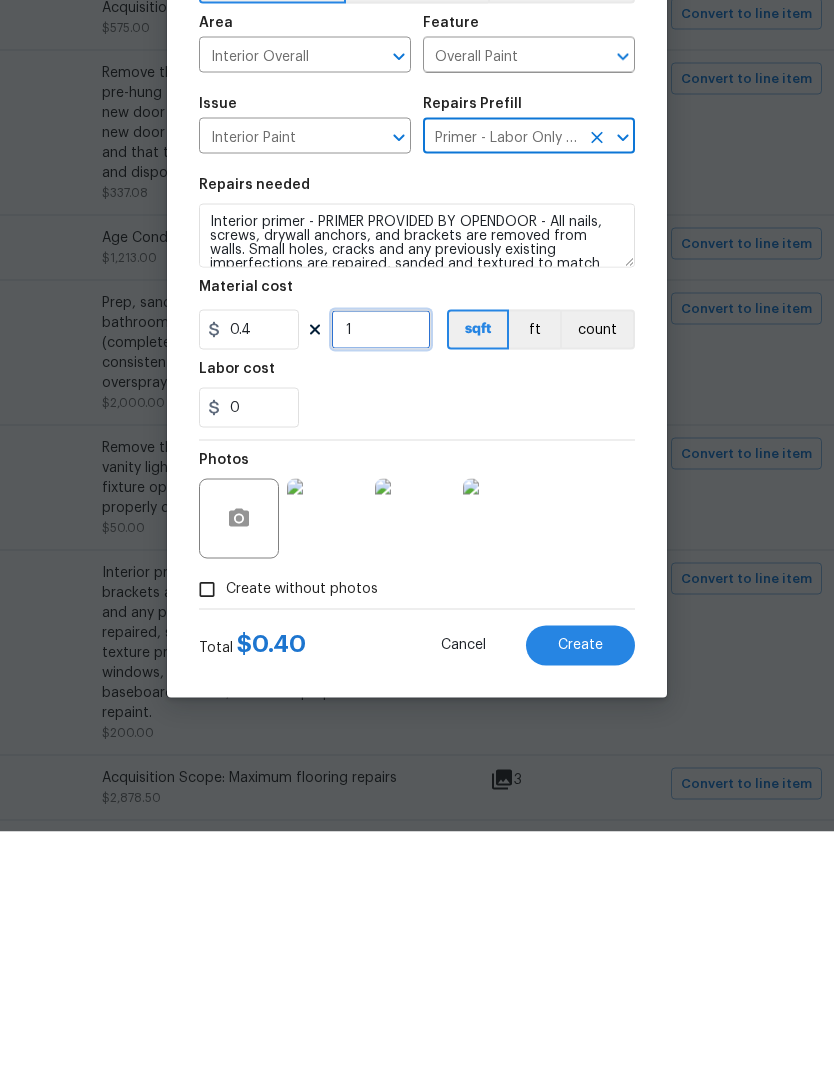 click on "1" at bounding box center [381, 568] 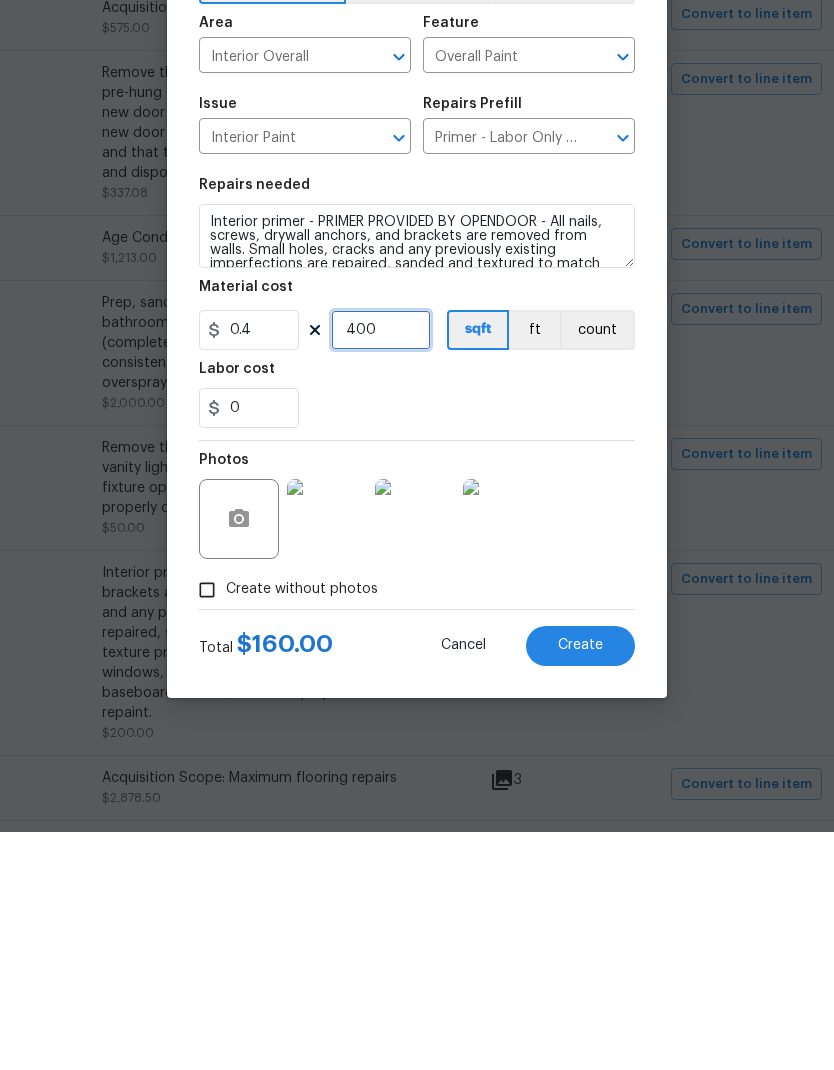type on "400" 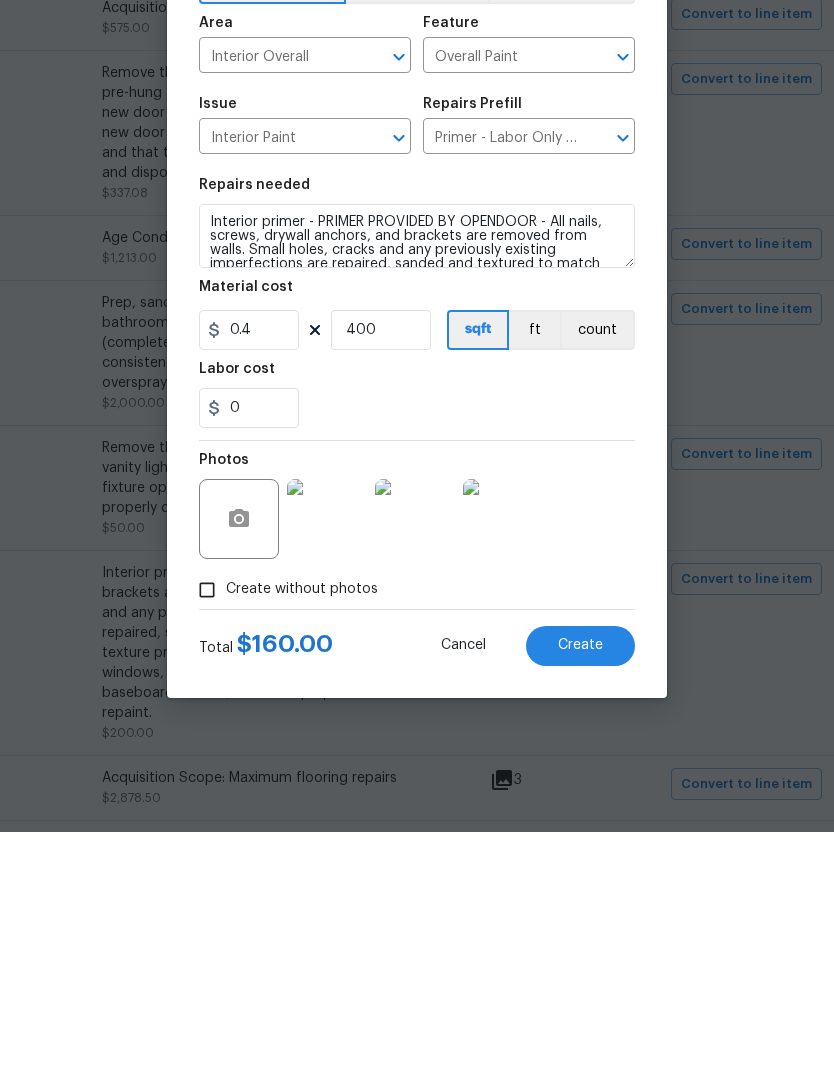 click on "Photos" at bounding box center (417, 744) 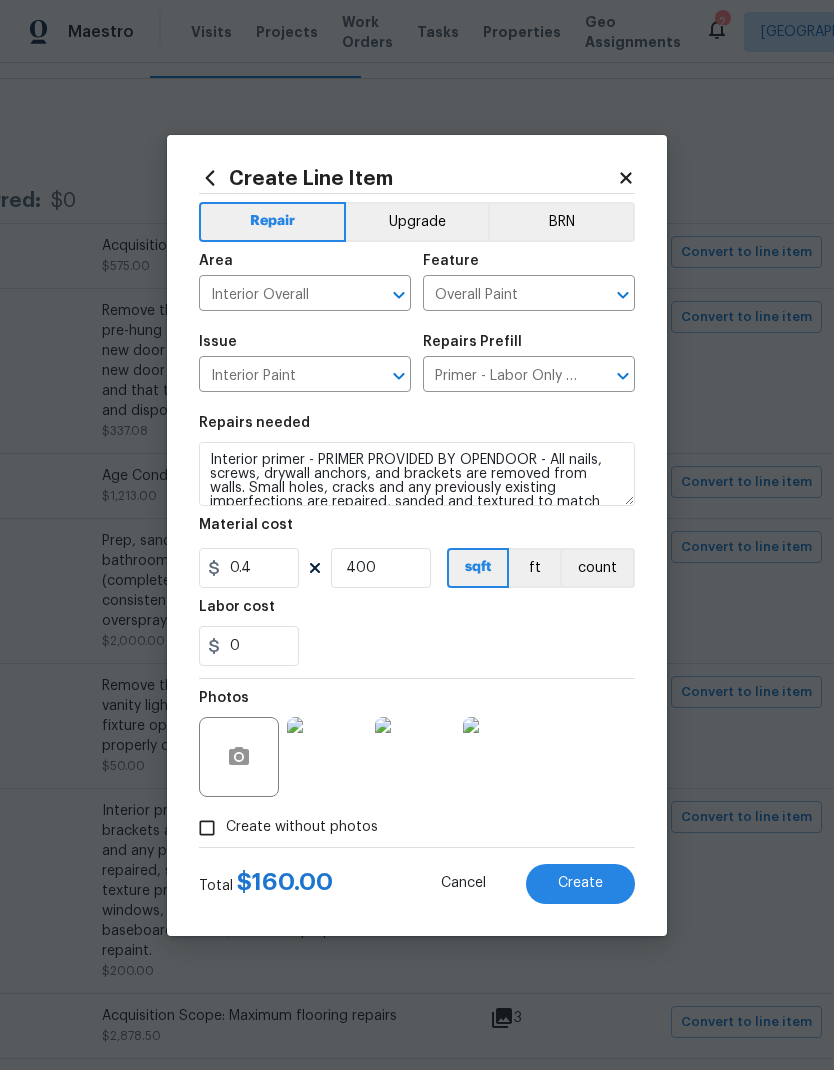 click on "Create" at bounding box center [580, 884] 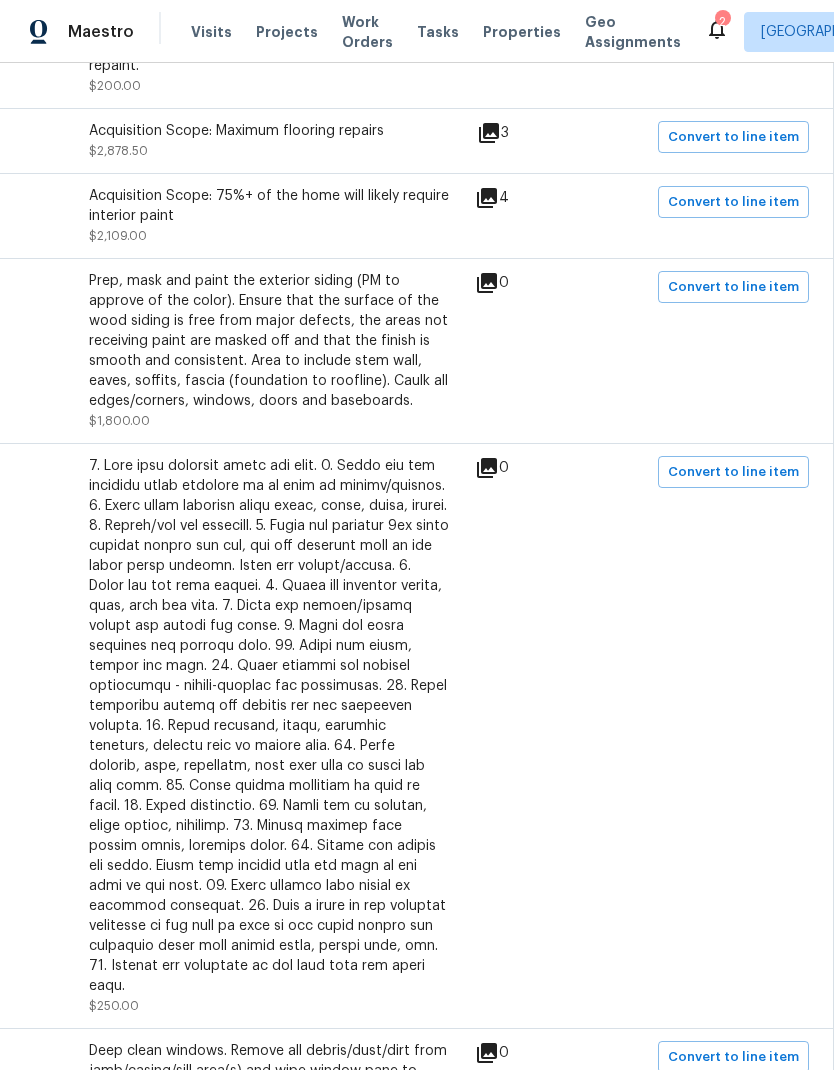 scroll, scrollTop: 1169, scrollLeft: 296, axis: both 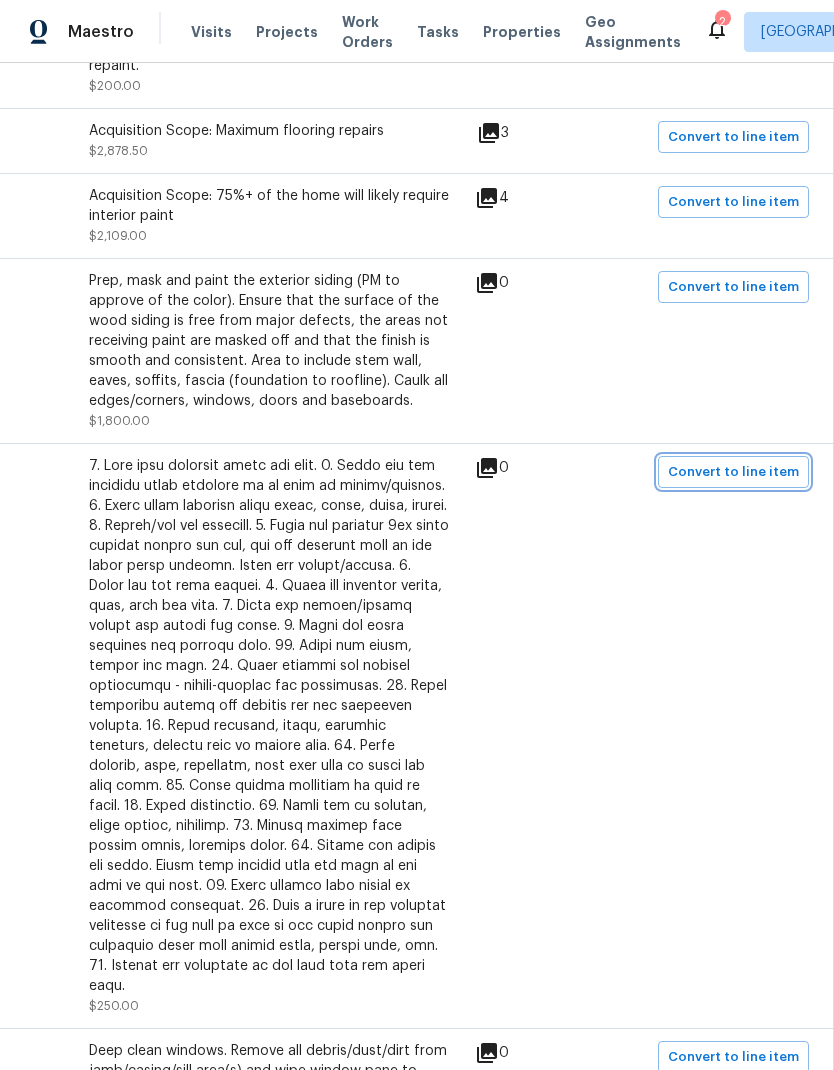 click on "Convert to line item" at bounding box center (733, 472) 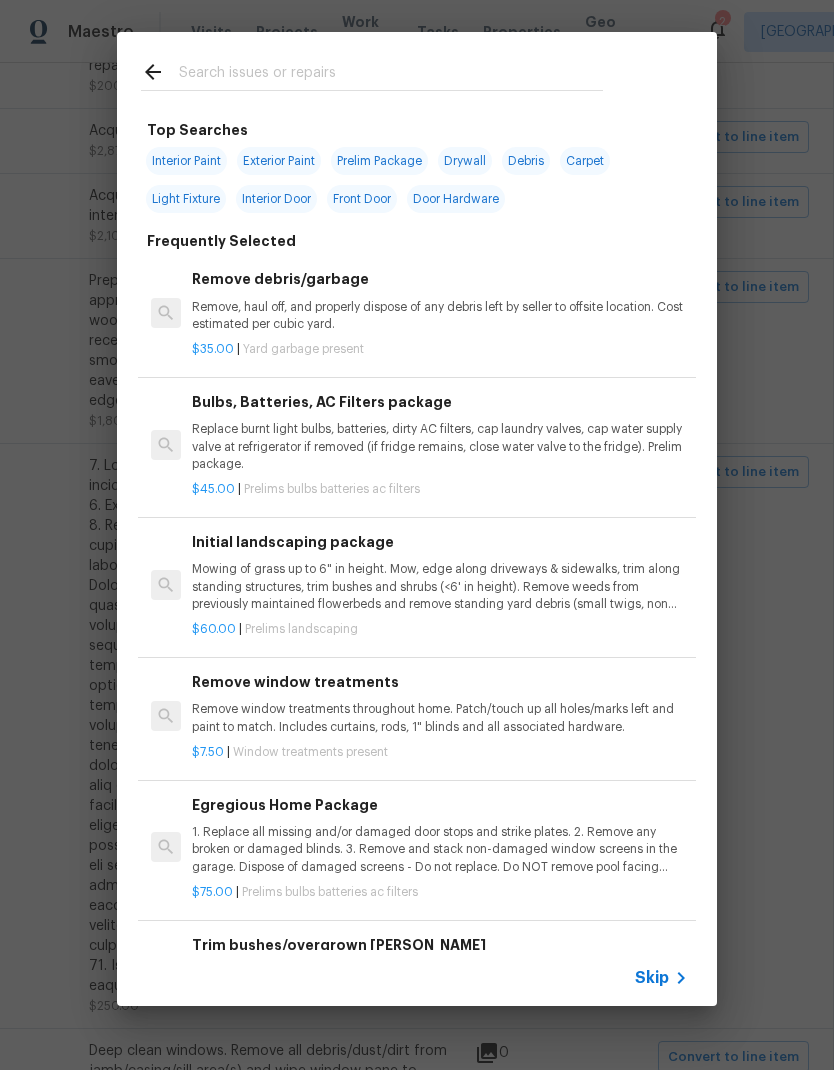 click on "Skip" at bounding box center (652, 978) 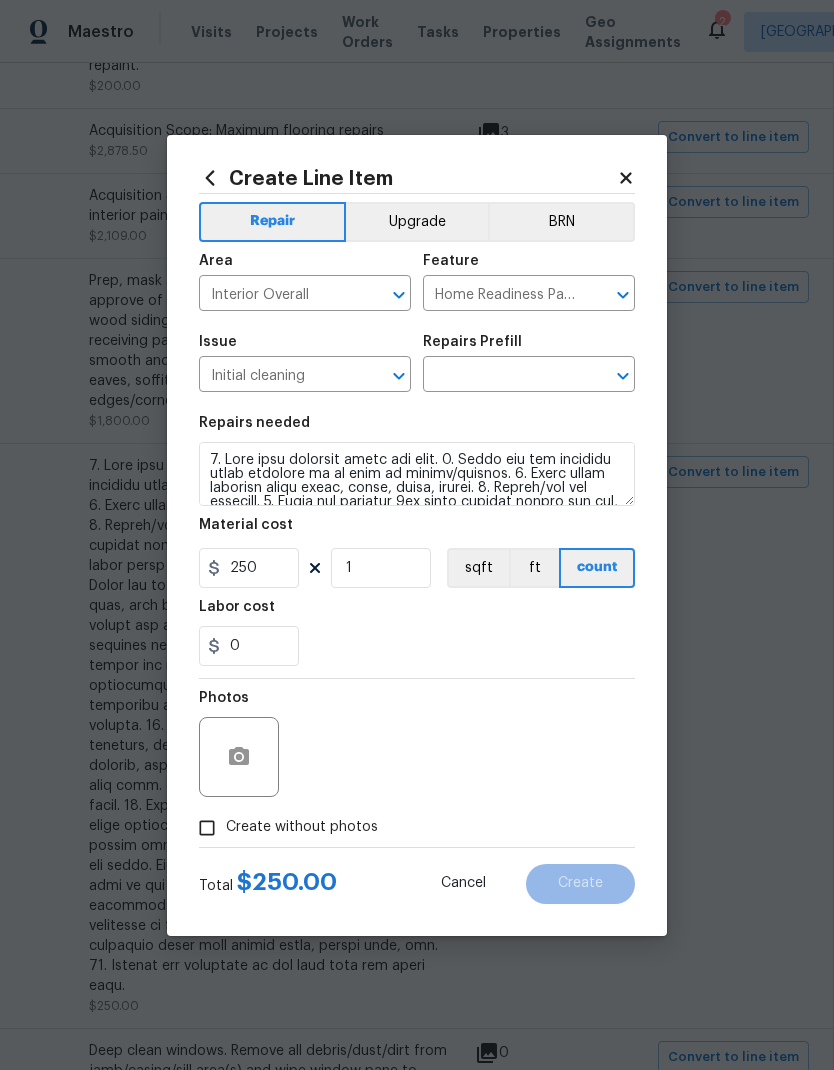 click at bounding box center (501, 376) 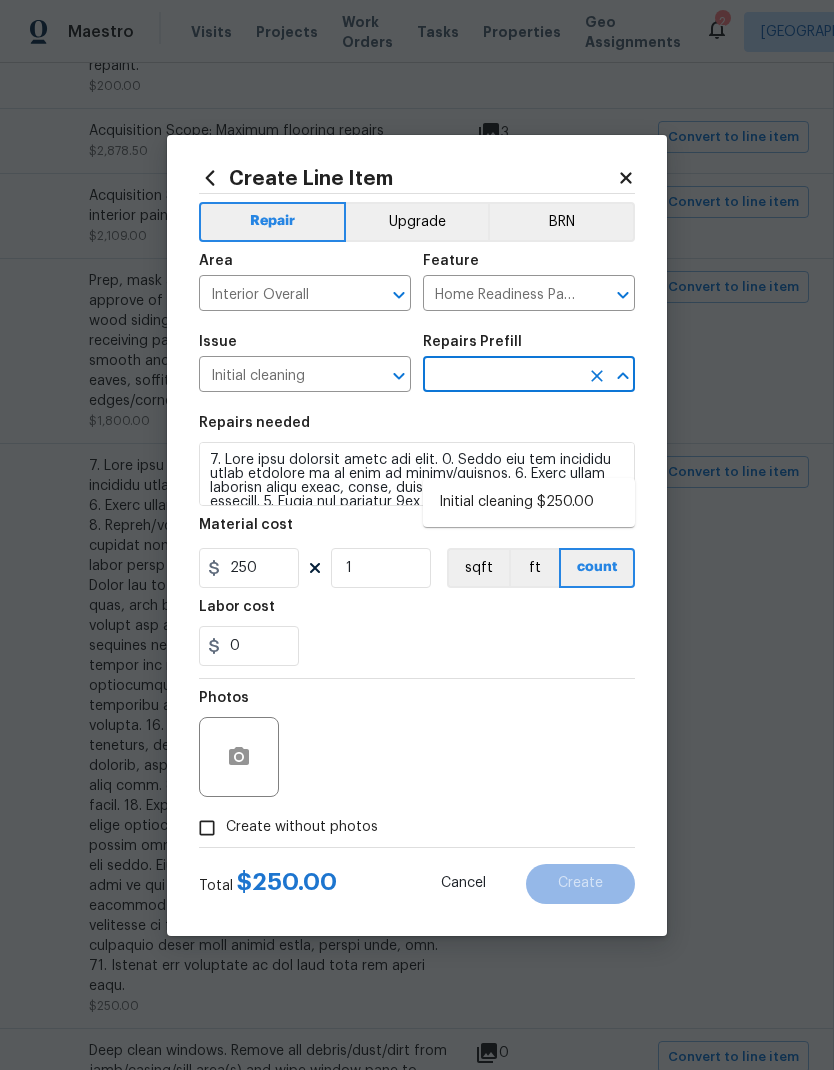 click on "Initial cleaning $250.00" at bounding box center [529, 502] 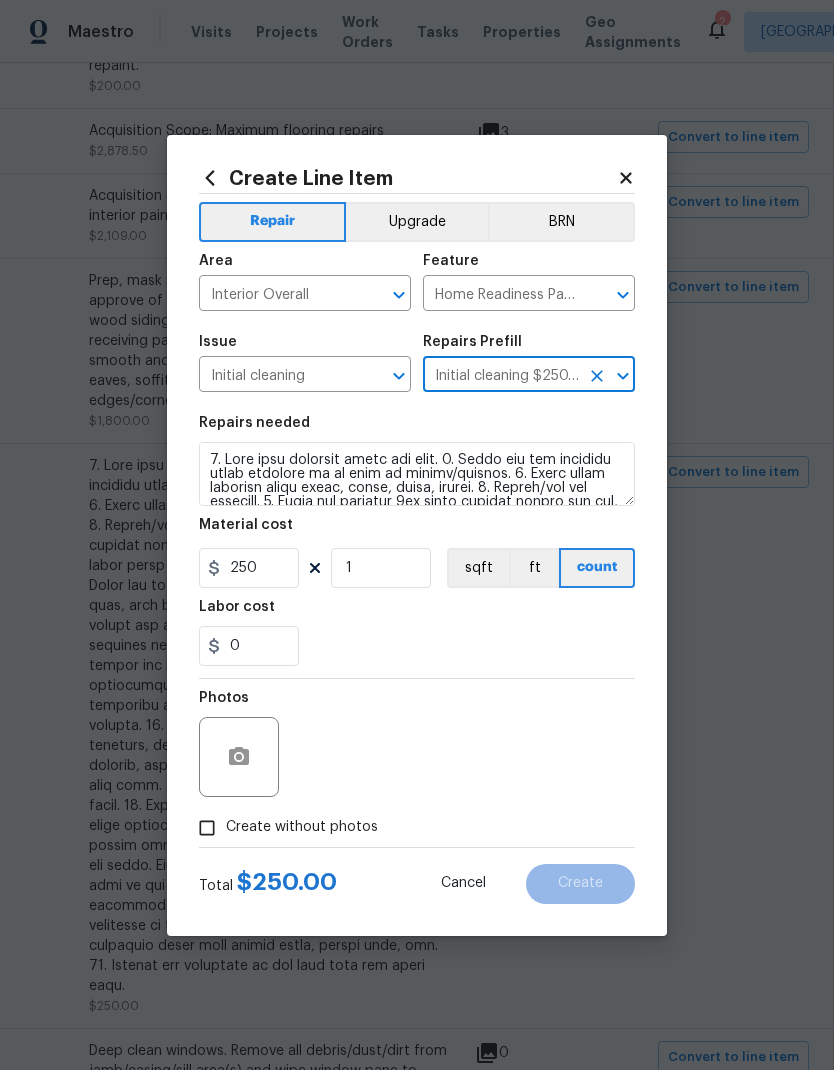click on "Labor cost" at bounding box center [417, 613] 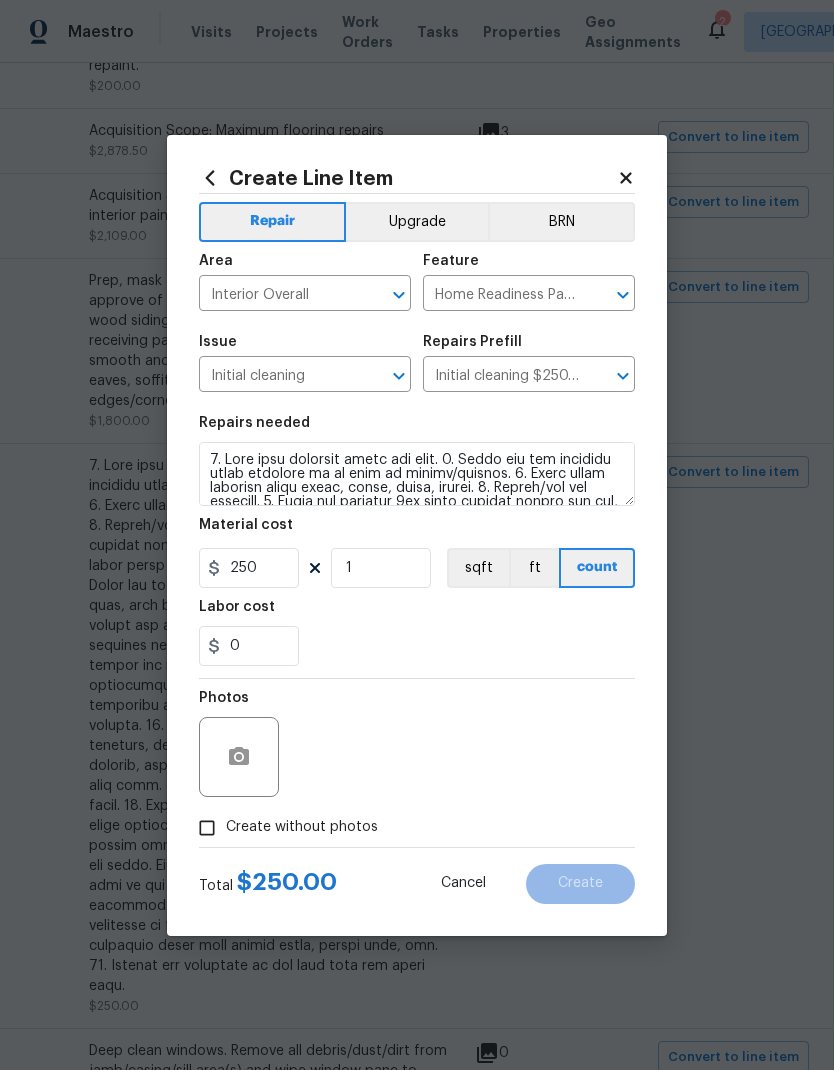 click on "Create without photos" at bounding box center [207, 828] 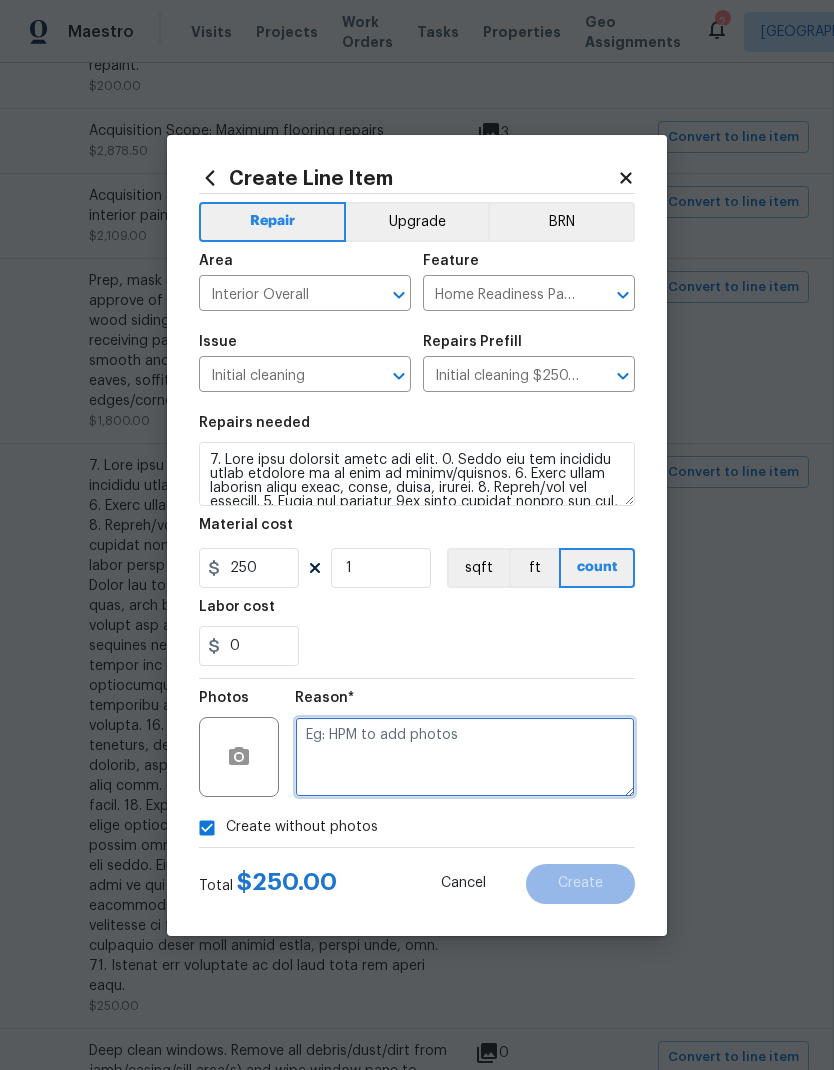 click at bounding box center [465, 757] 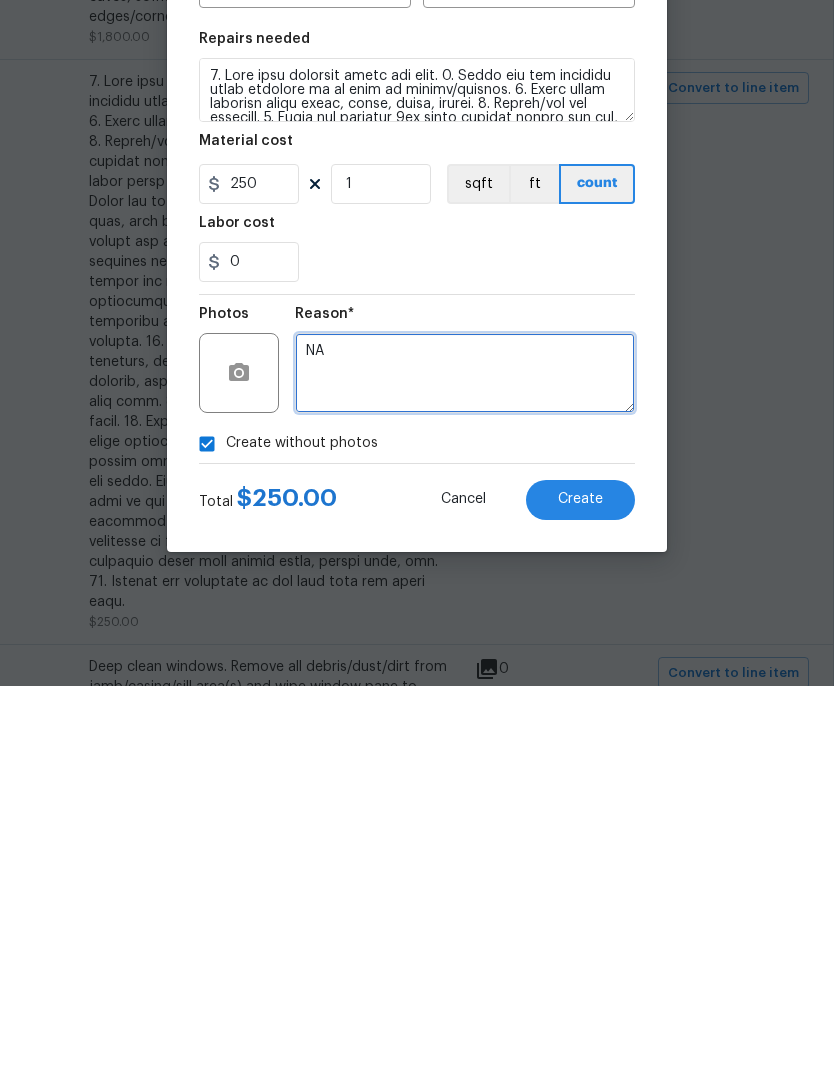type on "NA" 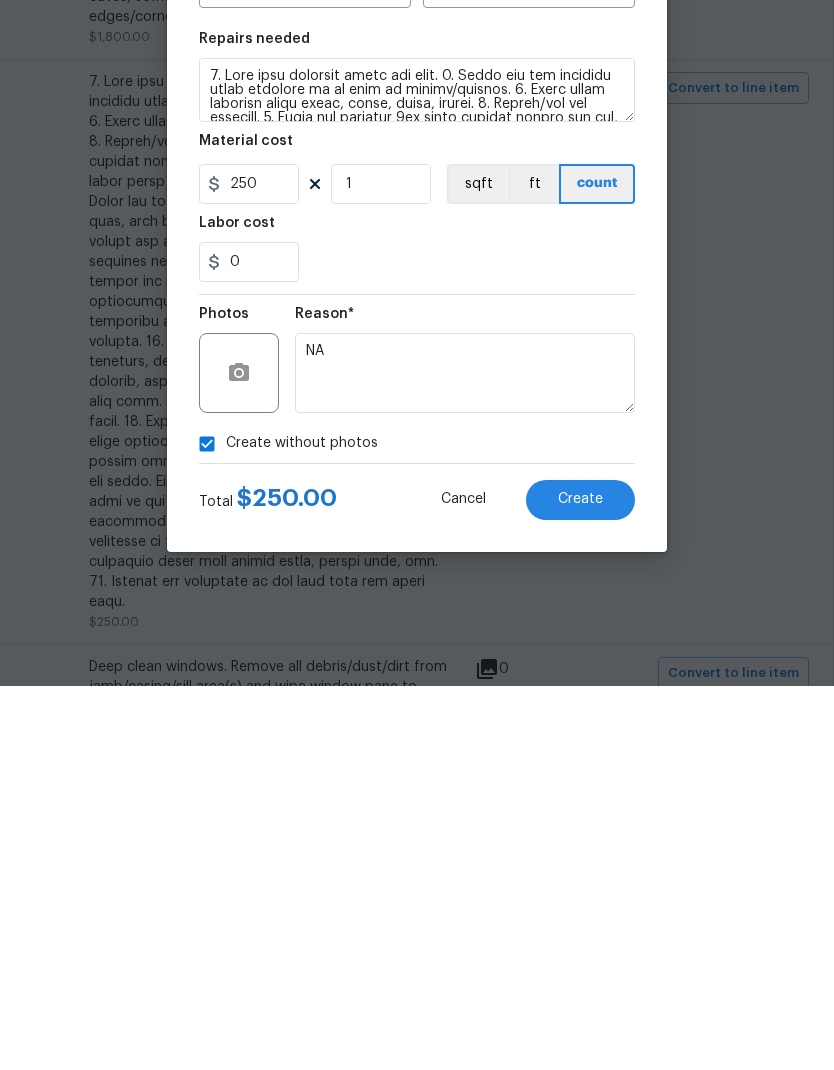 click on "Create" at bounding box center (580, 884) 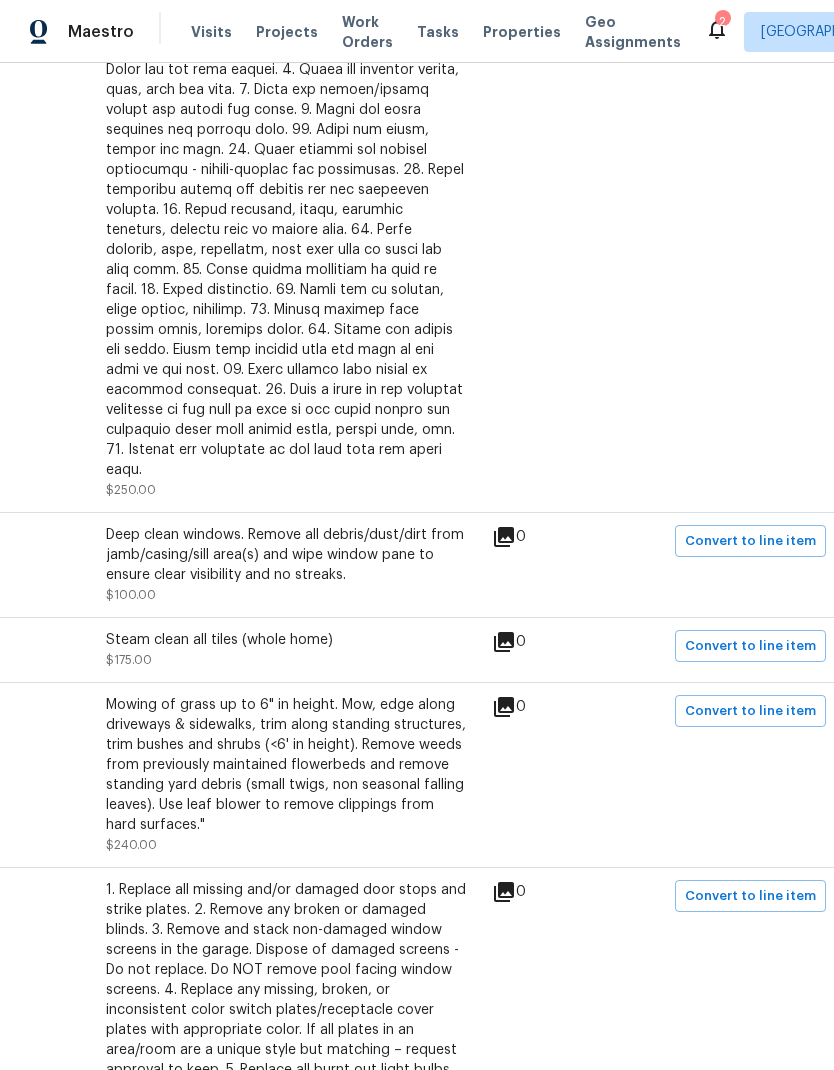scroll, scrollTop: 1690, scrollLeft: 283, axis: both 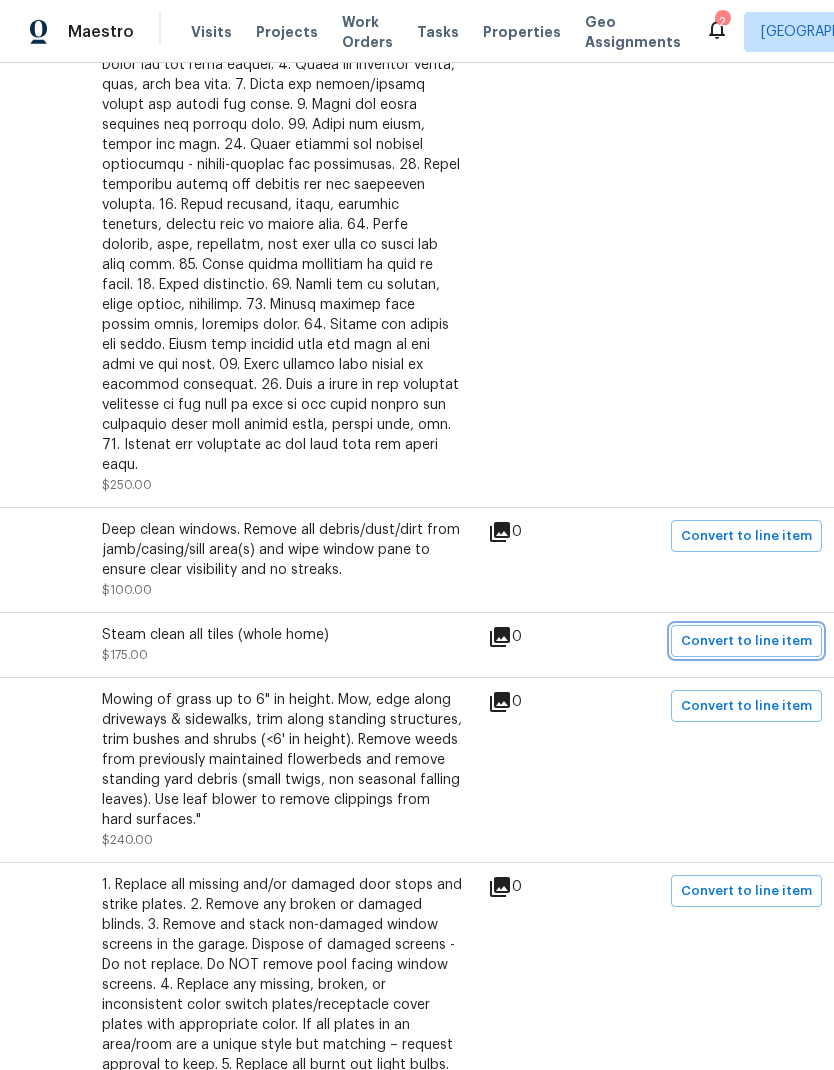 click on "Convert to line item" at bounding box center [746, 641] 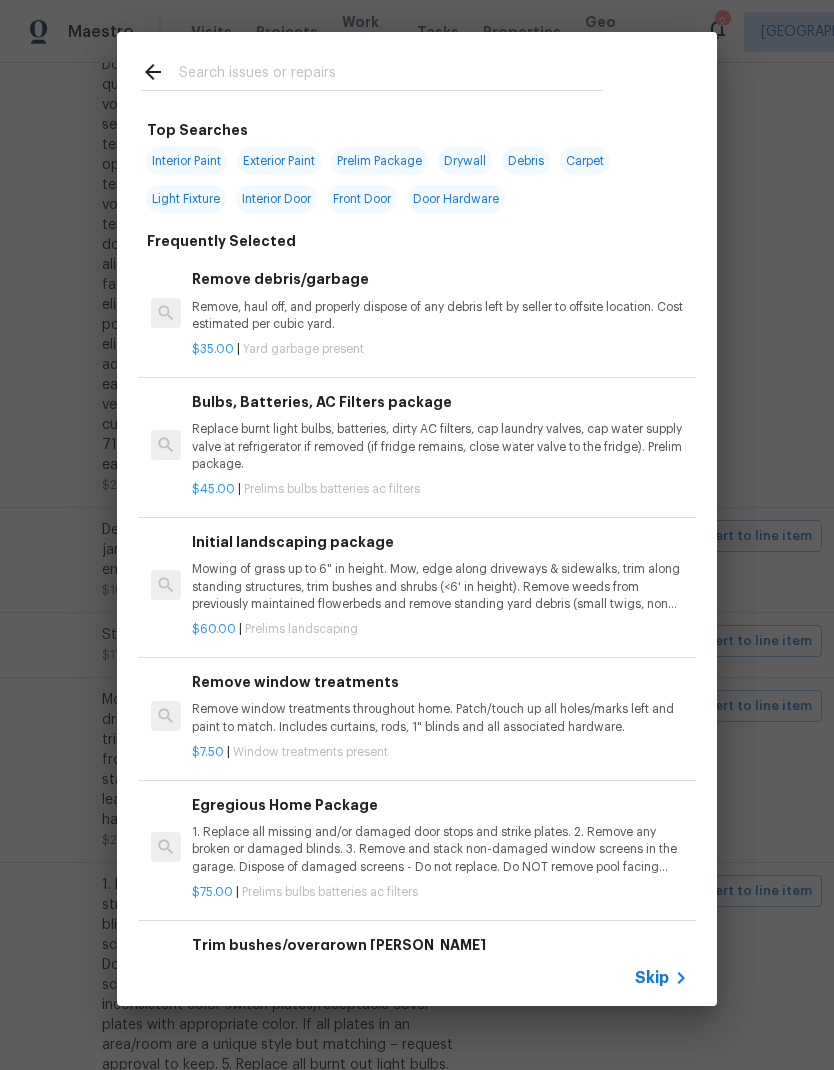 click on "Skip" at bounding box center [652, 978] 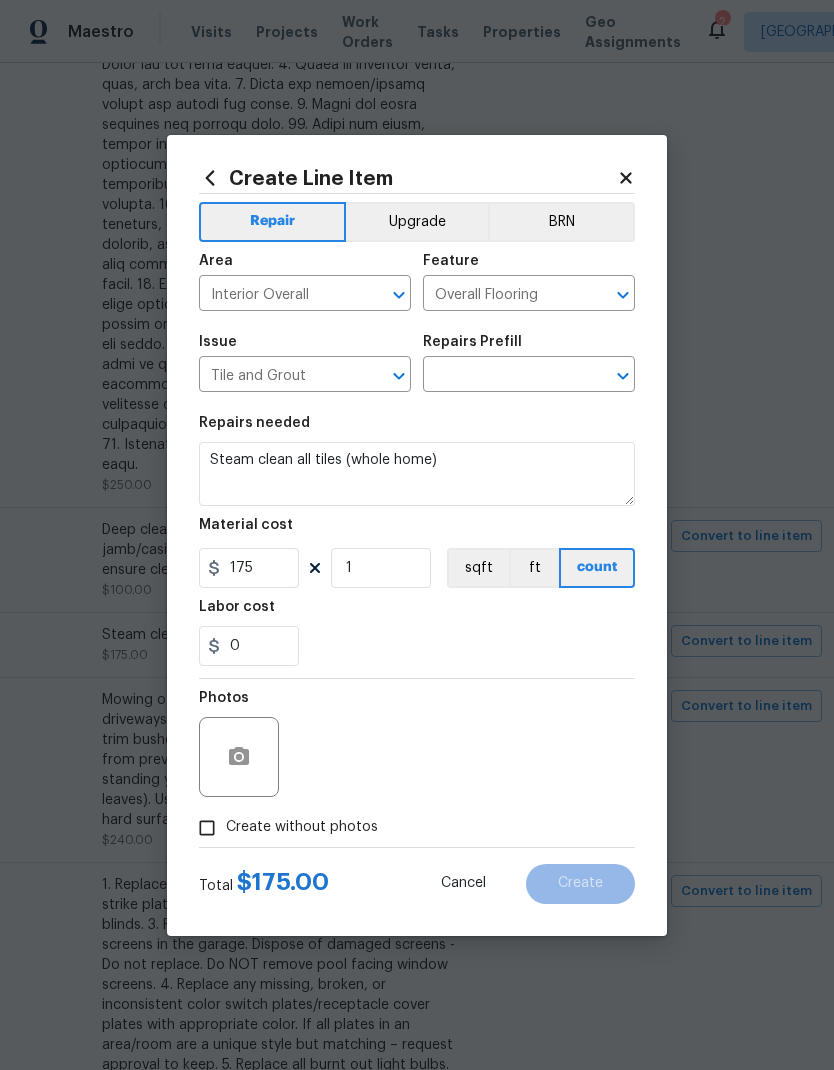 click at bounding box center (501, 376) 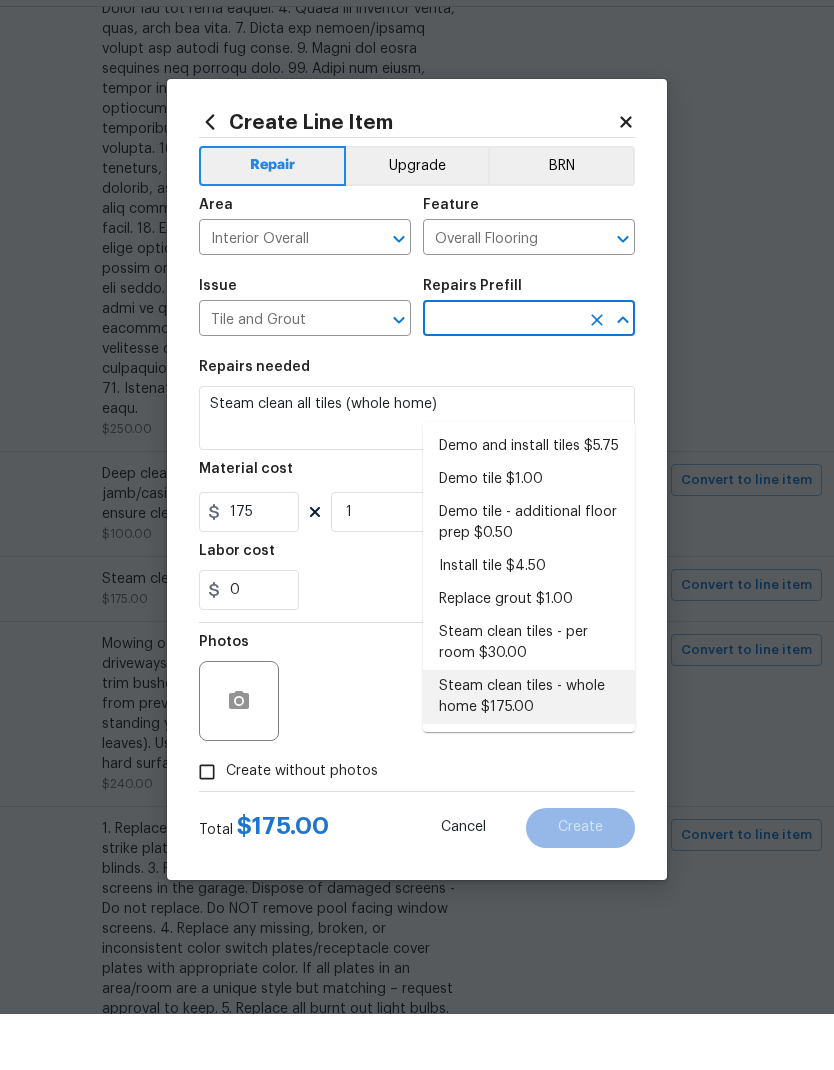 click on "Steam clean tiles - whole home $175.00" at bounding box center [529, 753] 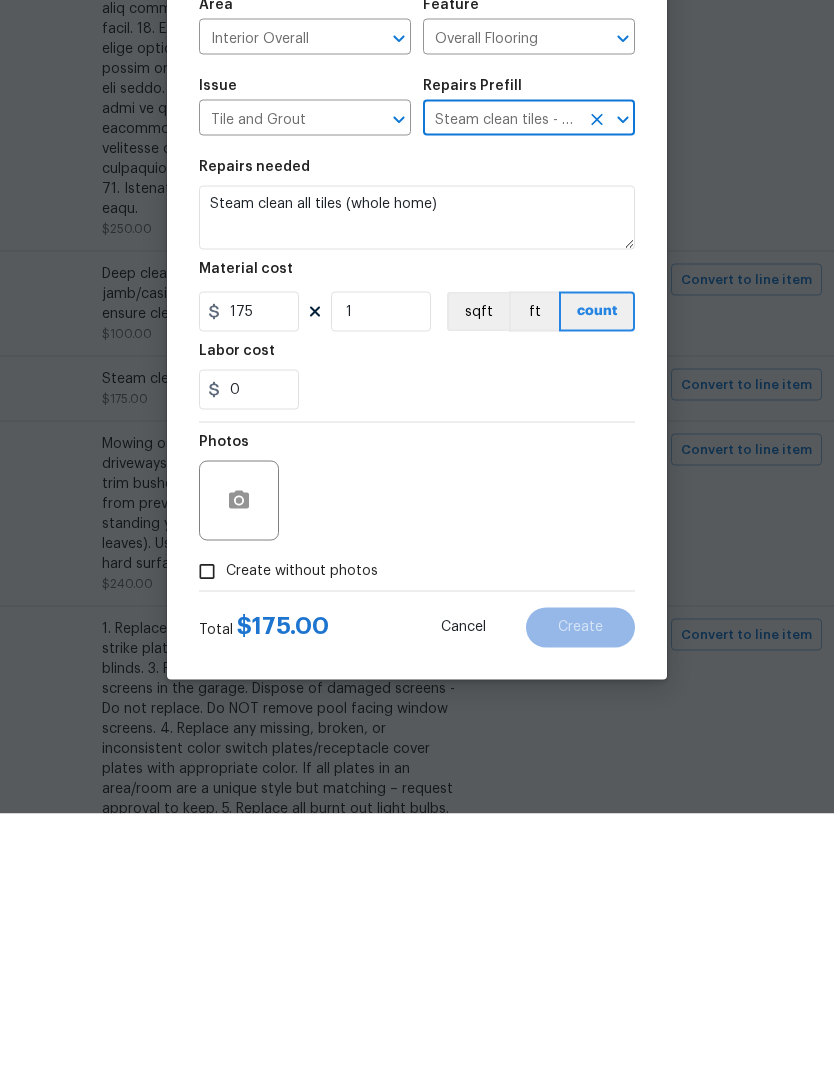 click on "Create without photos" at bounding box center (207, 828) 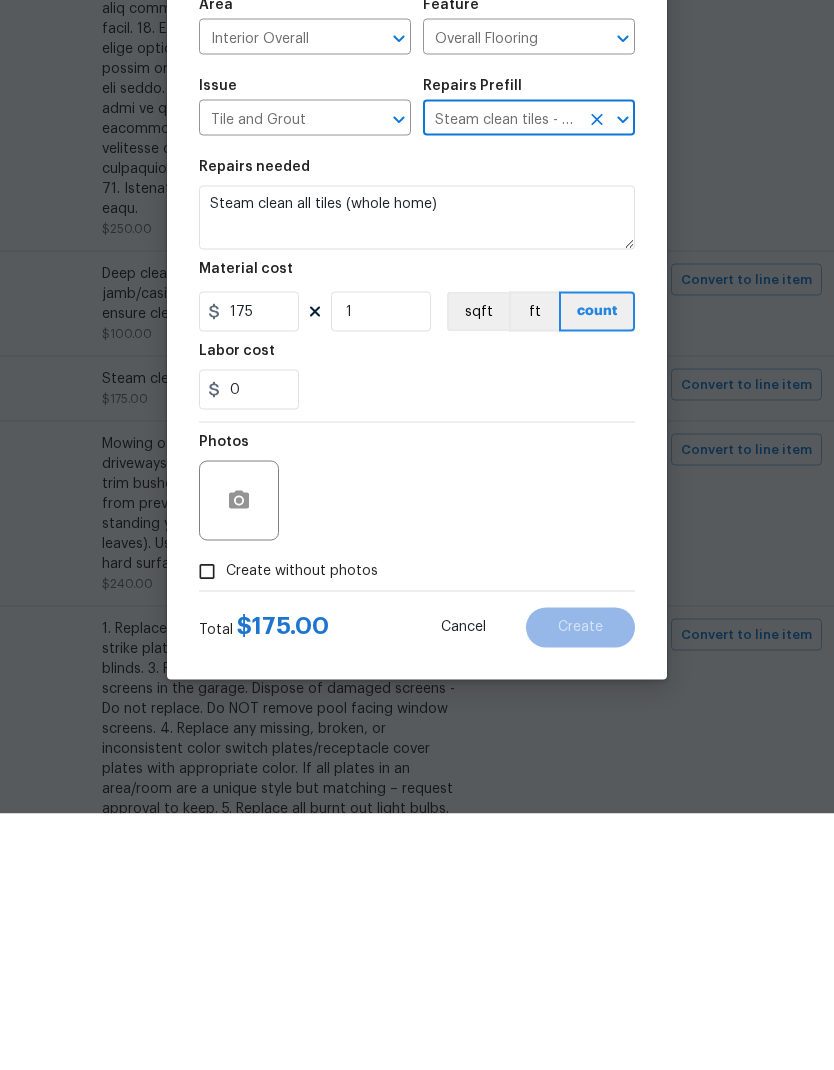checkbox on "true" 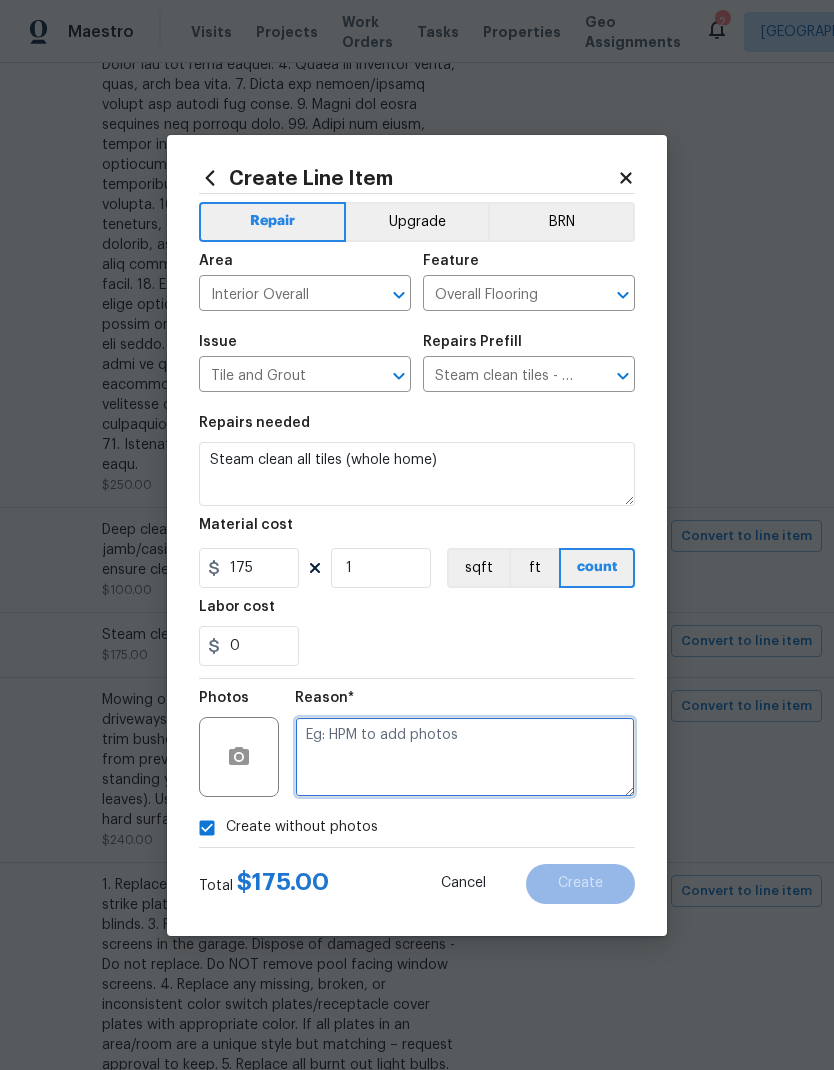 click at bounding box center [465, 757] 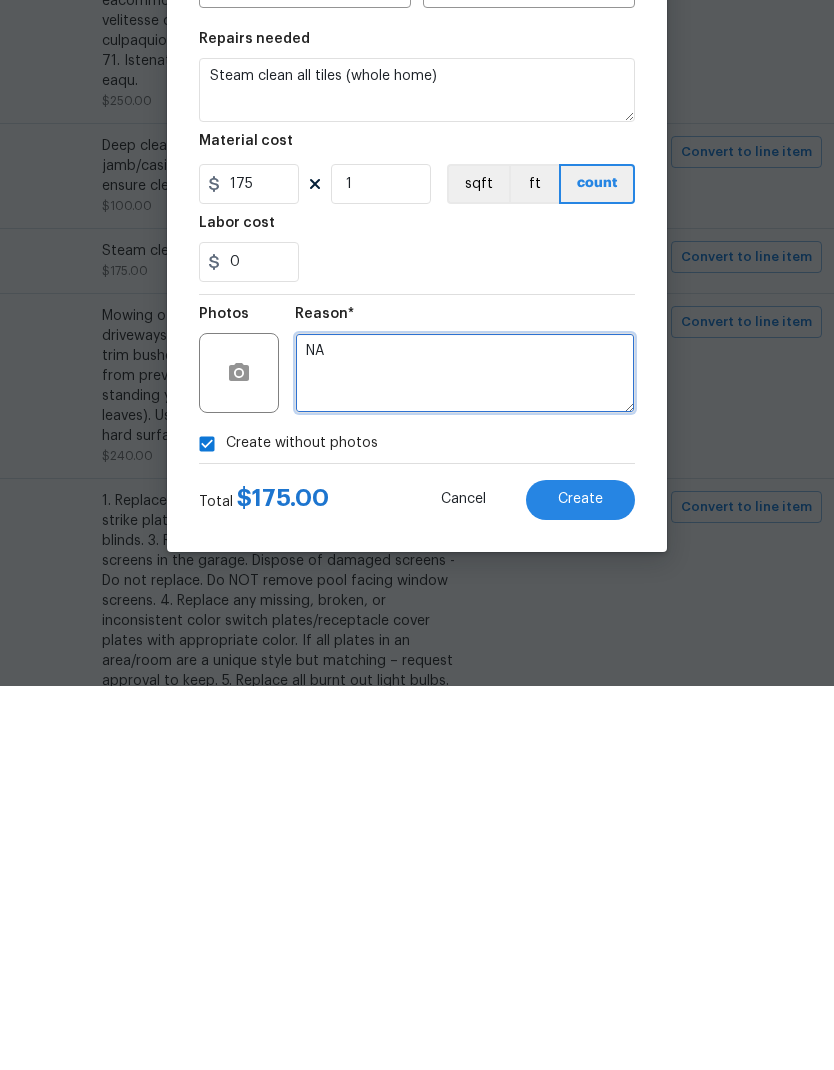 type on "NA" 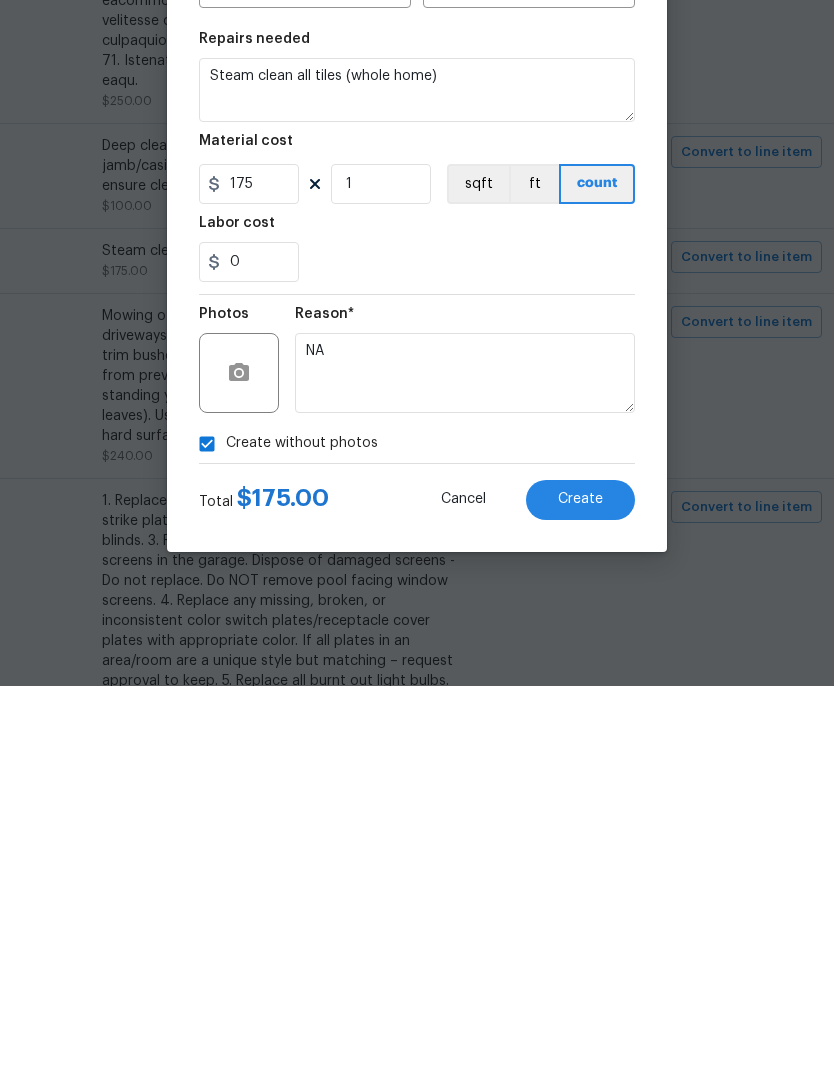 click on "Create" at bounding box center [580, 883] 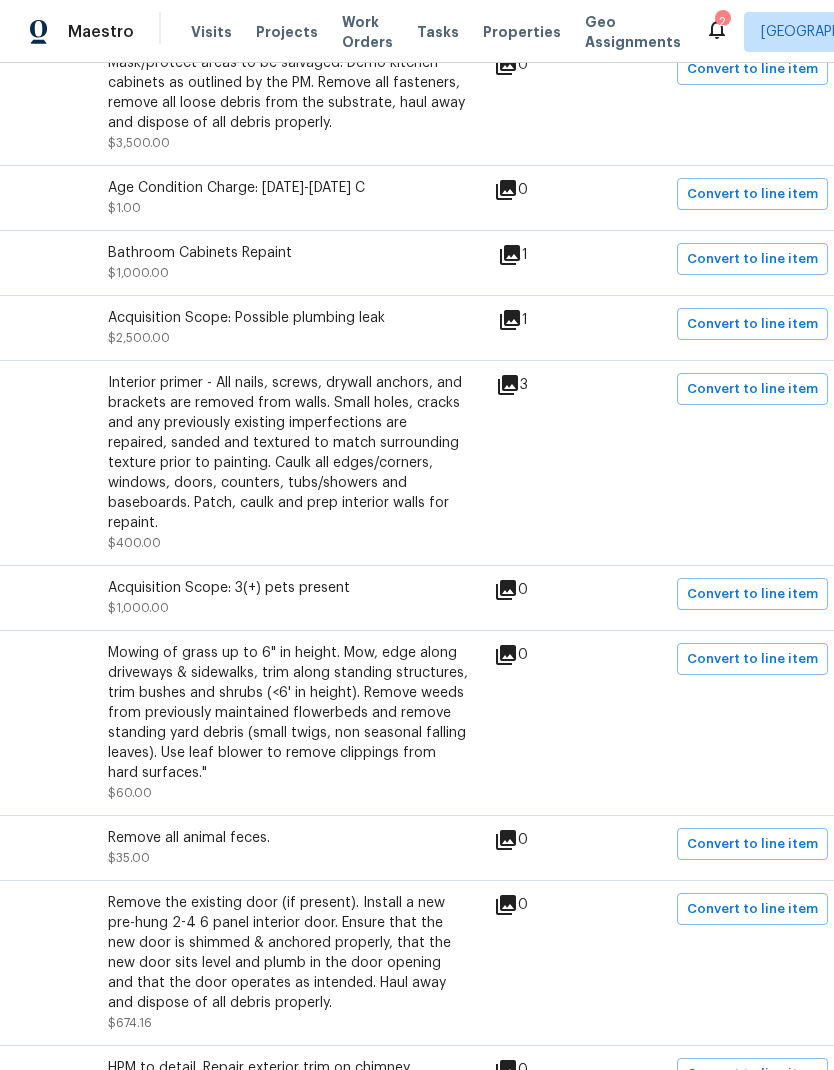 scroll, scrollTop: 3207, scrollLeft: 278, axis: both 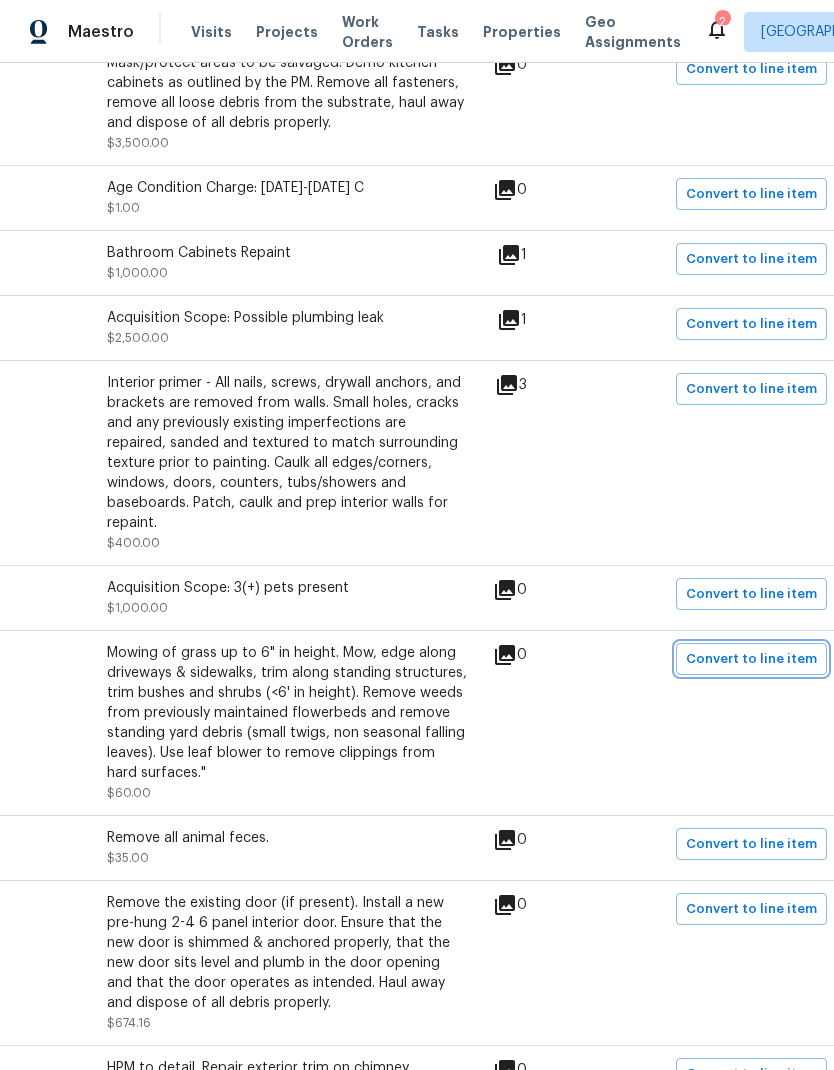 click on "Convert to line item" at bounding box center (751, 659) 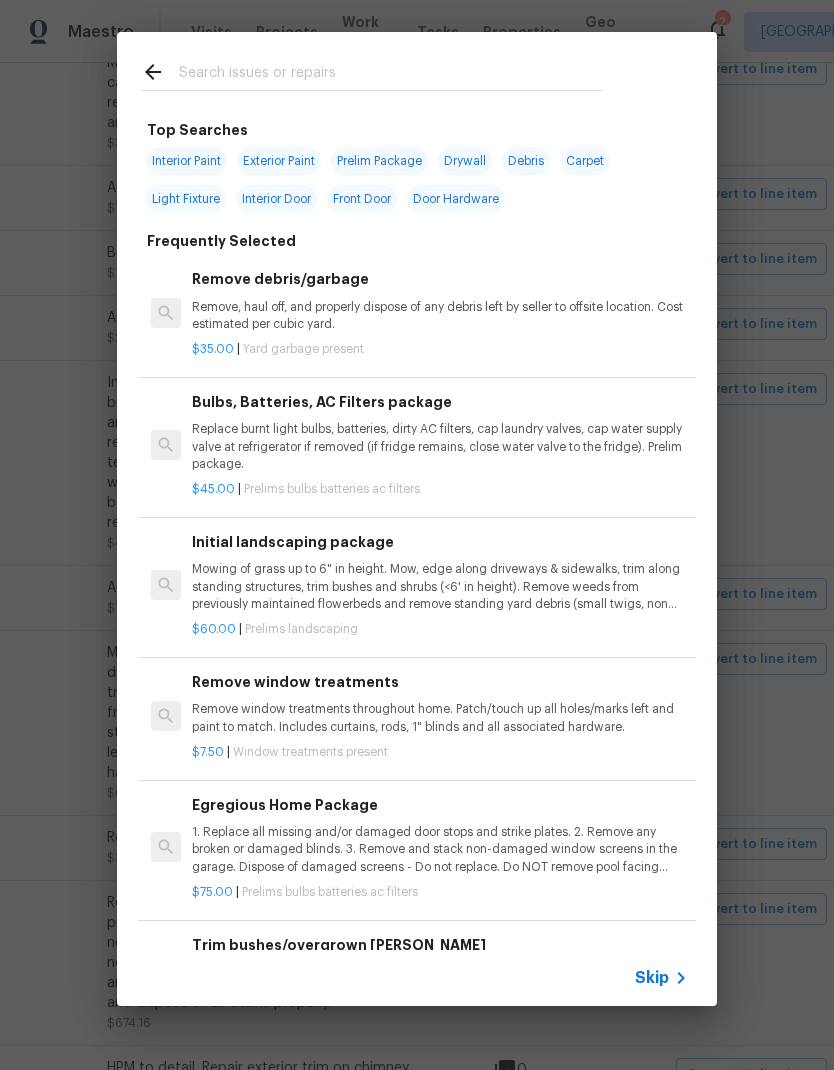 click 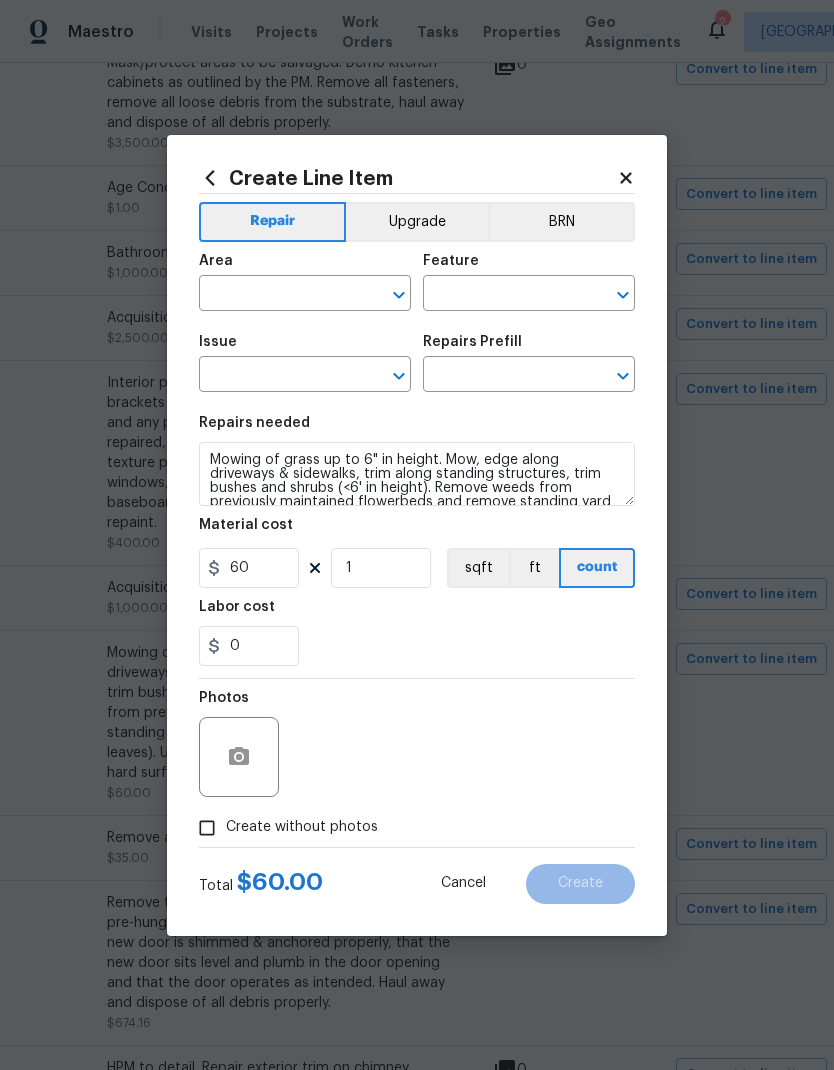 type on "Interior Overall" 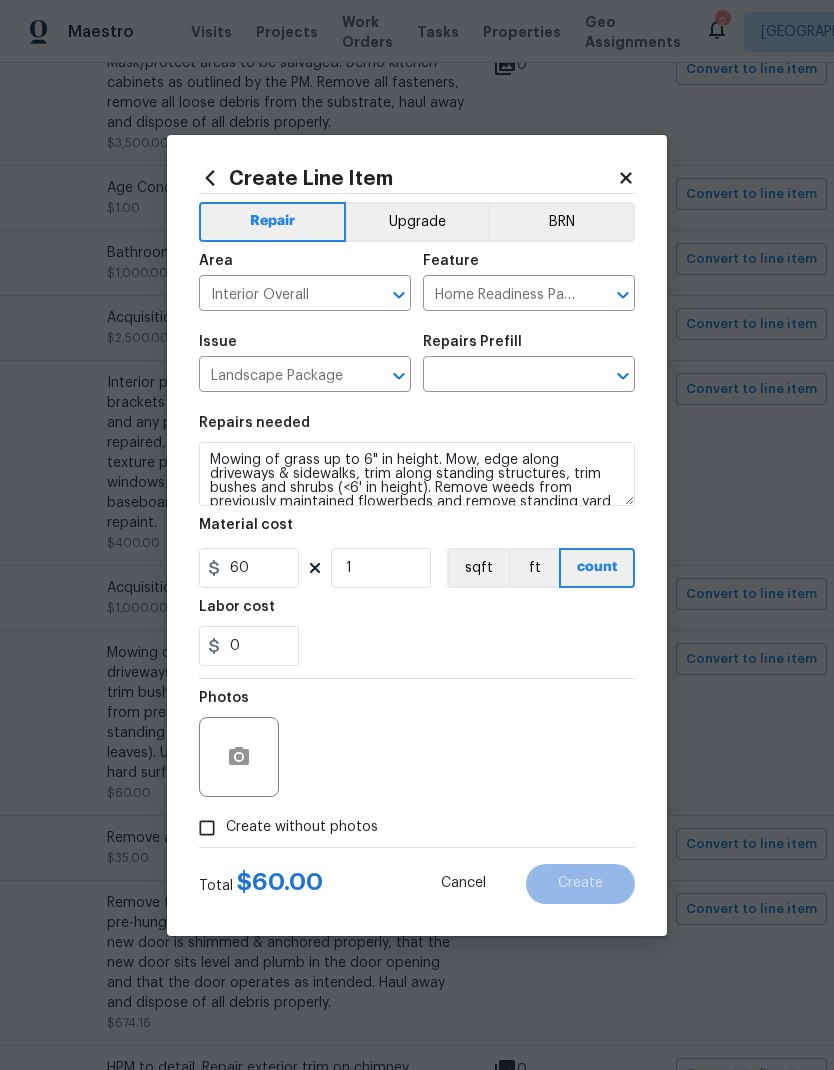 click at bounding box center (501, 376) 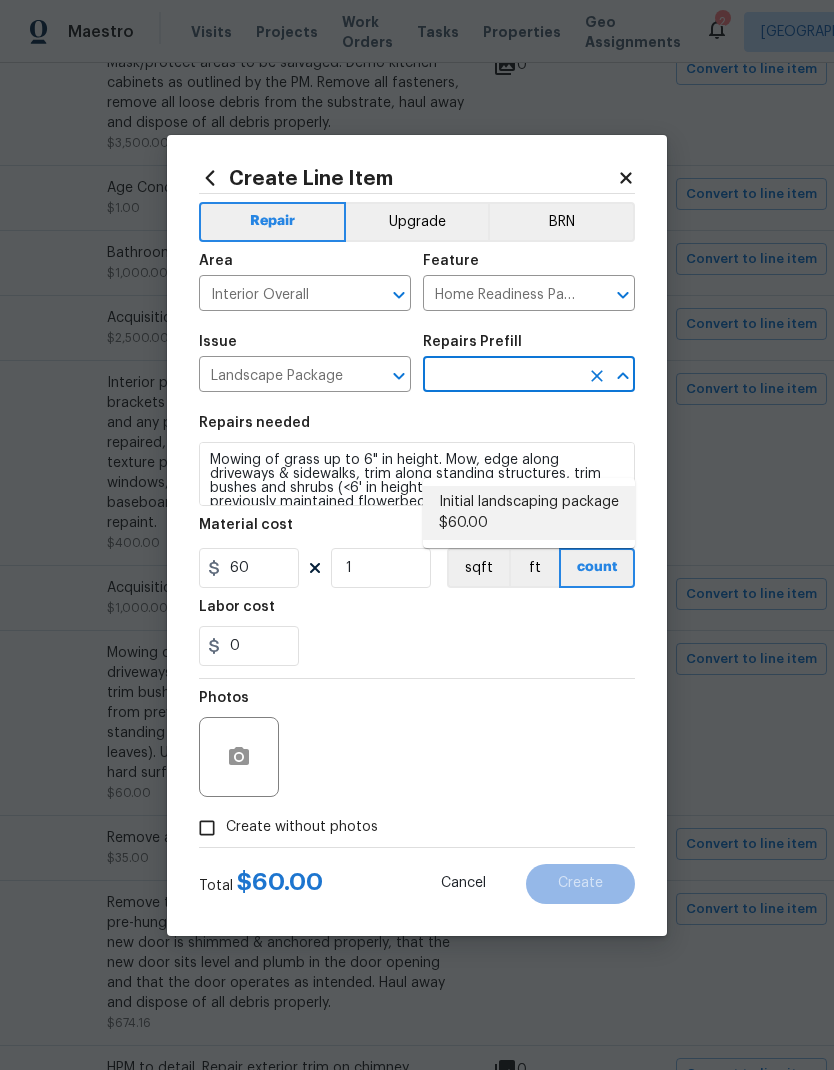 click on "Initial landscaping package $60.00" at bounding box center (529, 513) 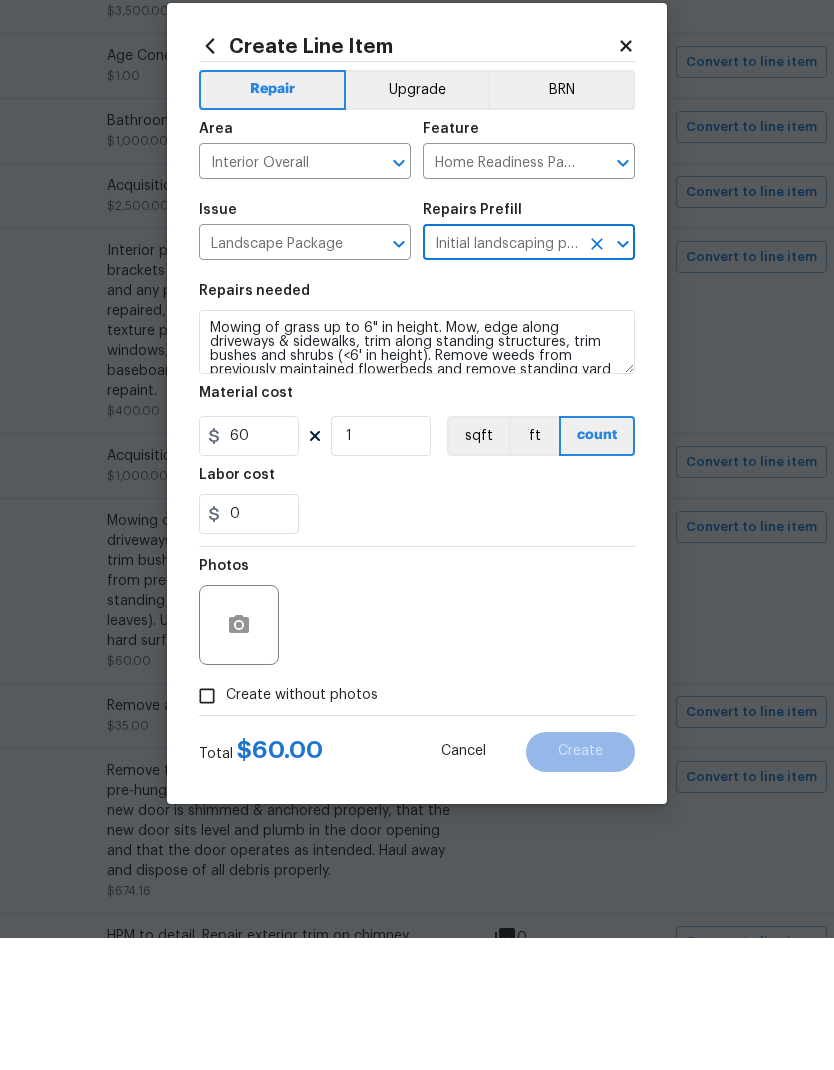 click on "0" at bounding box center (417, 646) 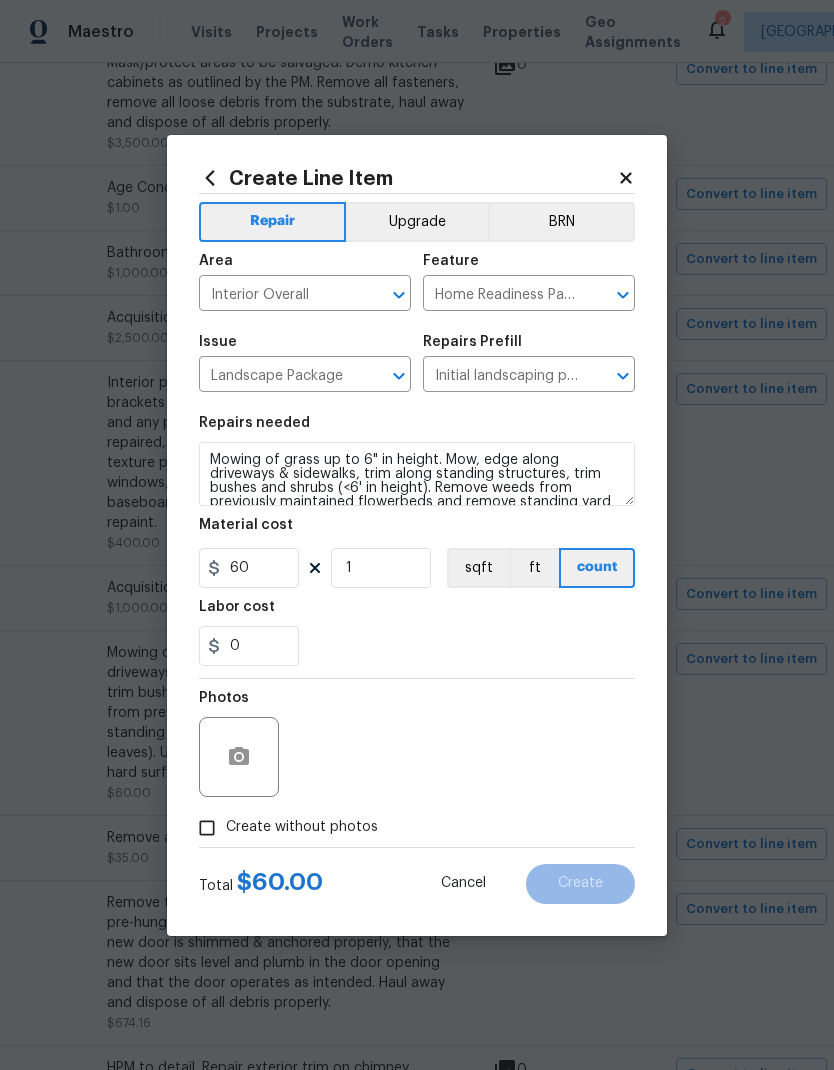 click on "Create without photos" at bounding box center (207, 828) 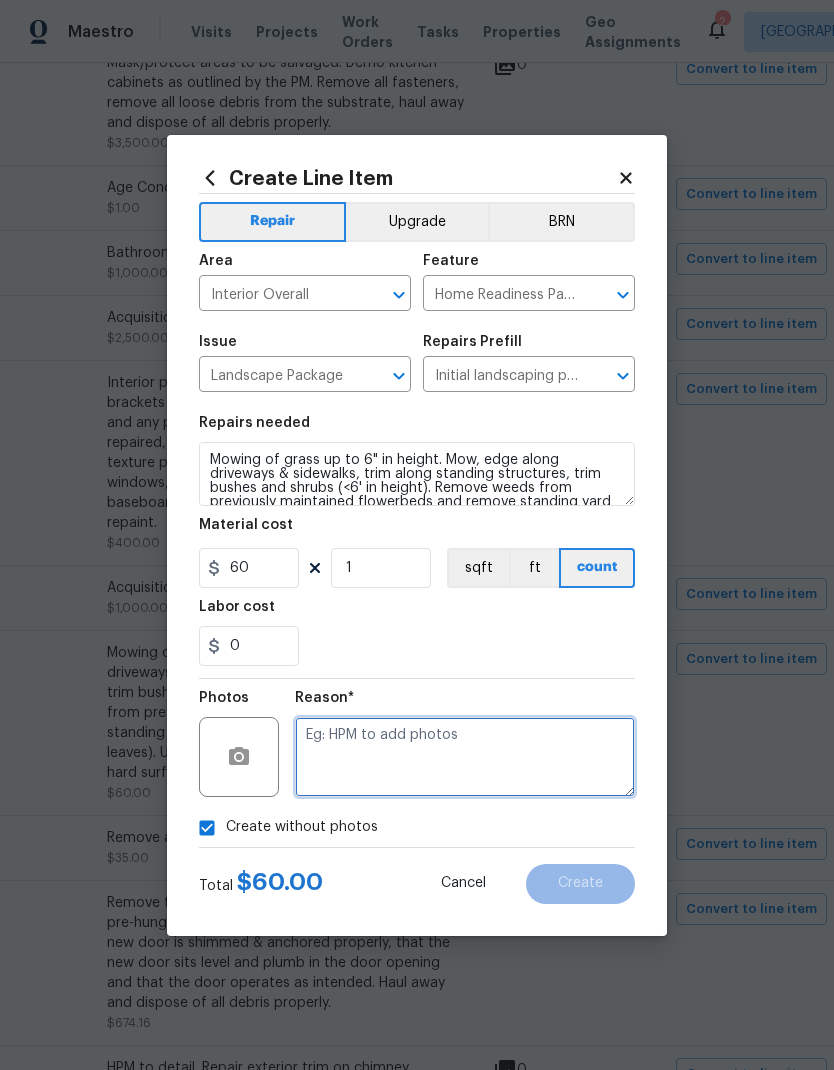 click at bounding box center (465, 757) 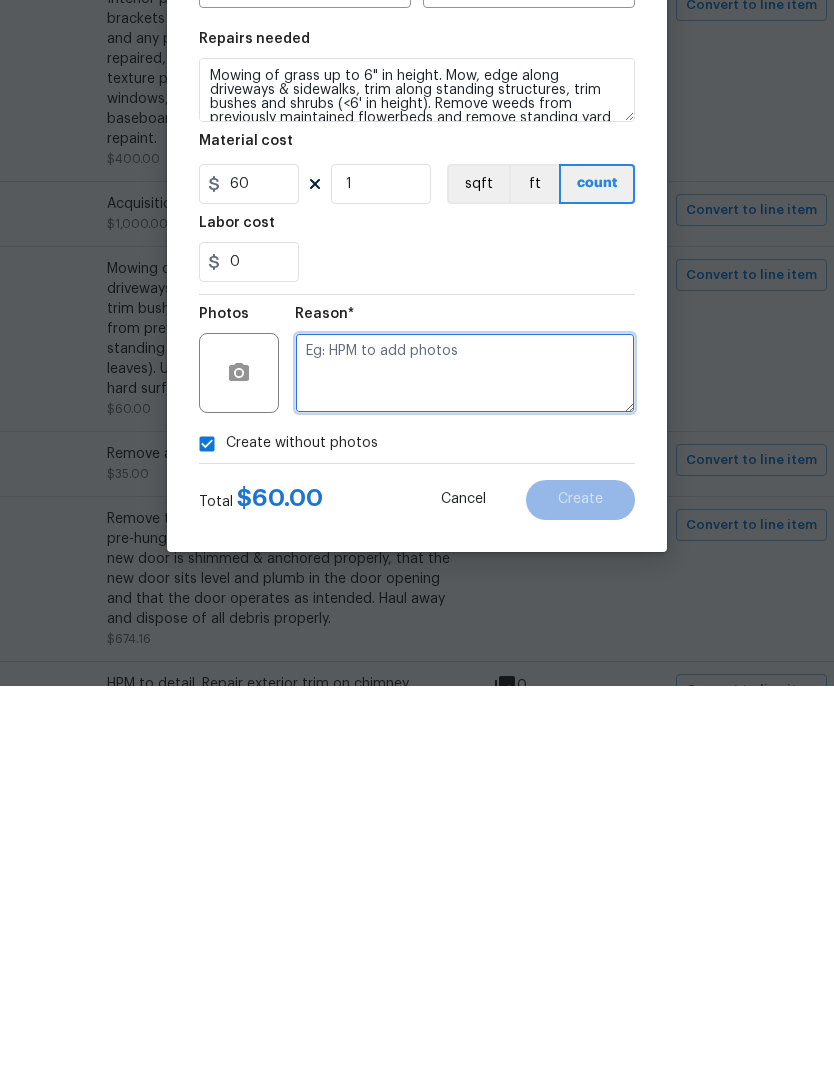 type on "n" 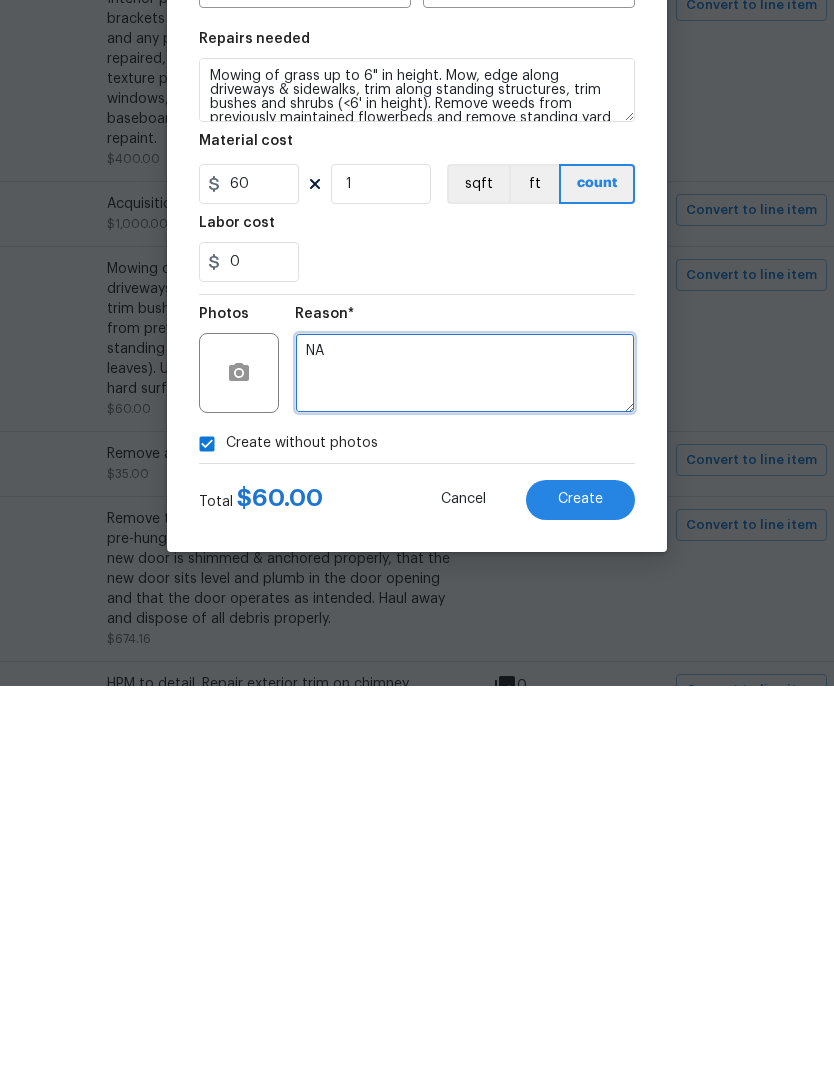 type on "NA" 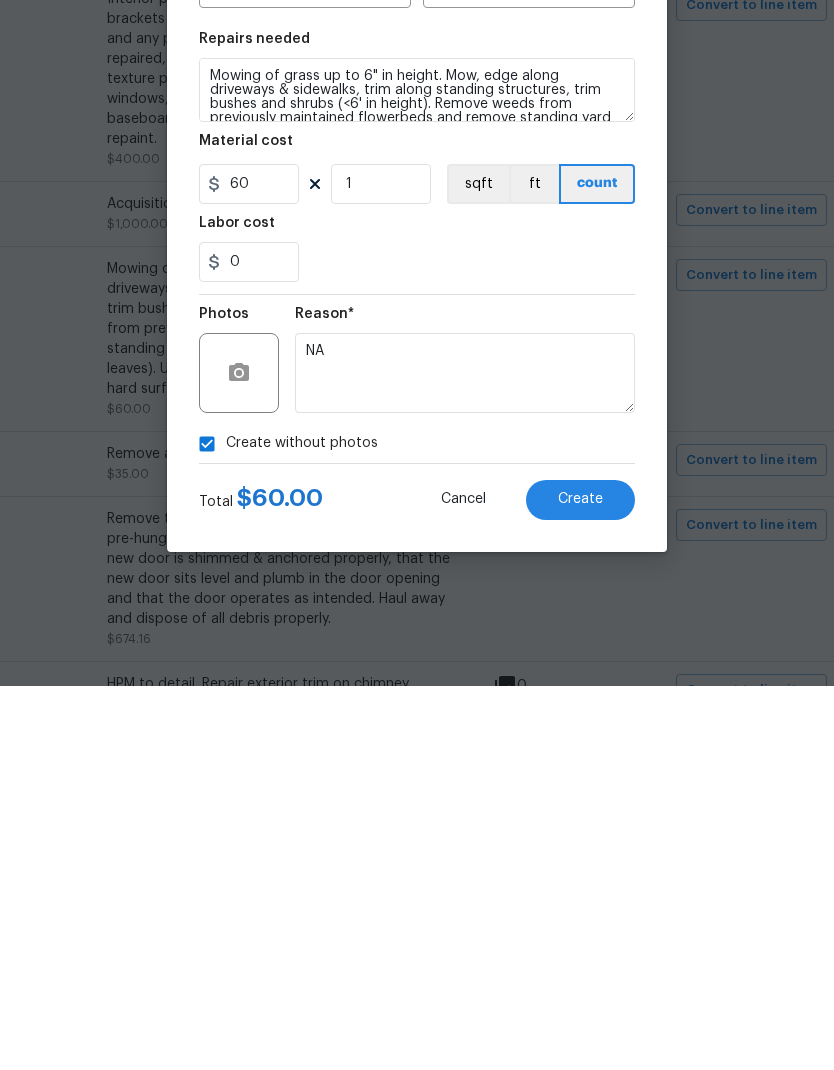 click on "Create" at bounding box center (580, 883) 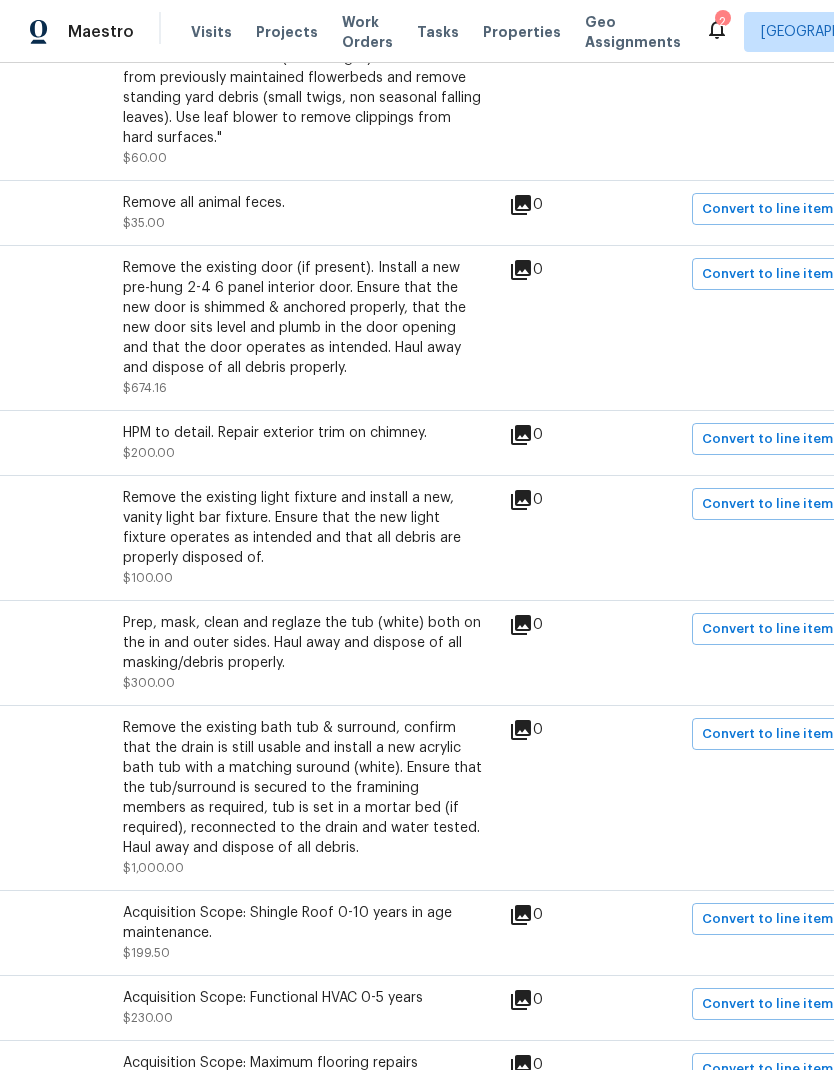 scroll, scrollTop: 3844, scrollLeft: 262, axis: both 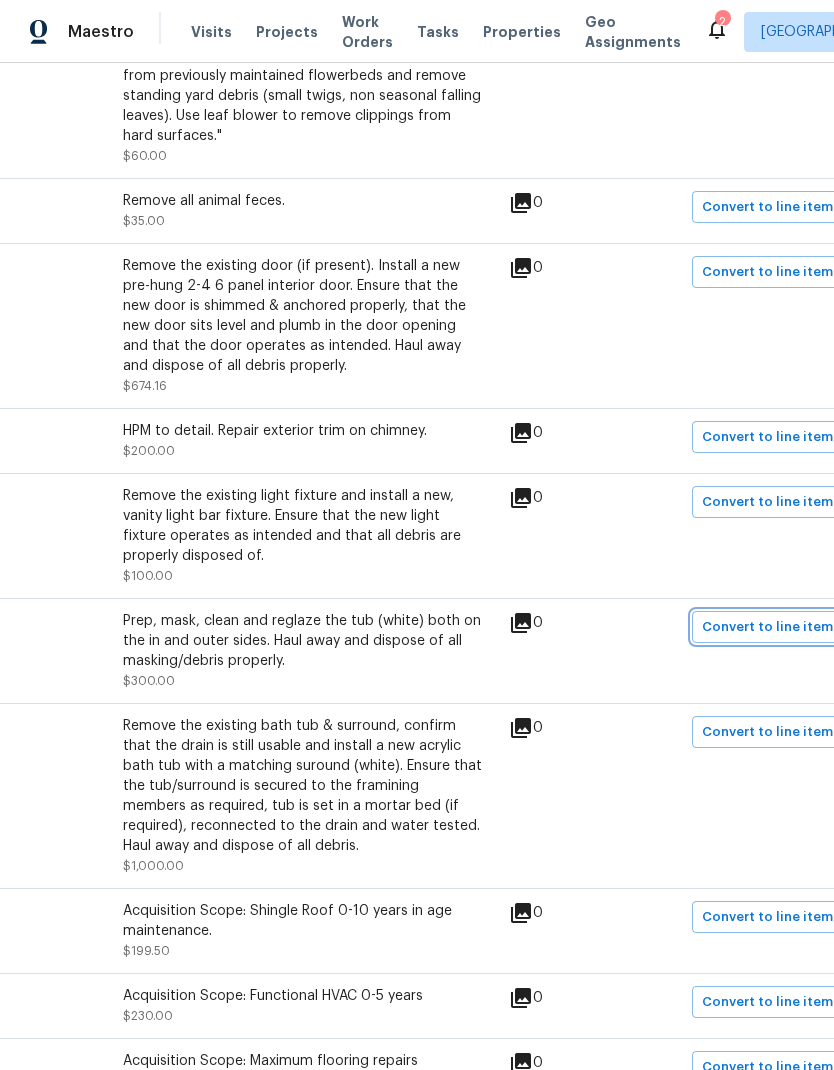 click on "Convert to line item" at bounding box center [767, 627] 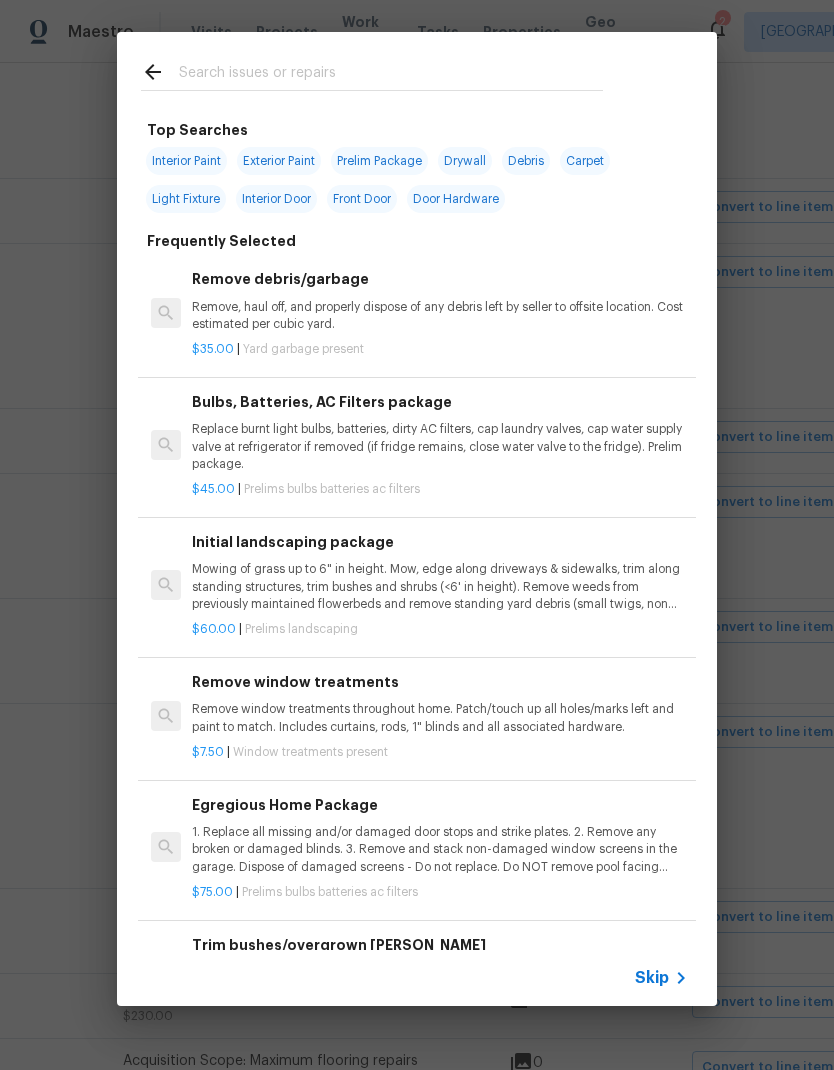 click 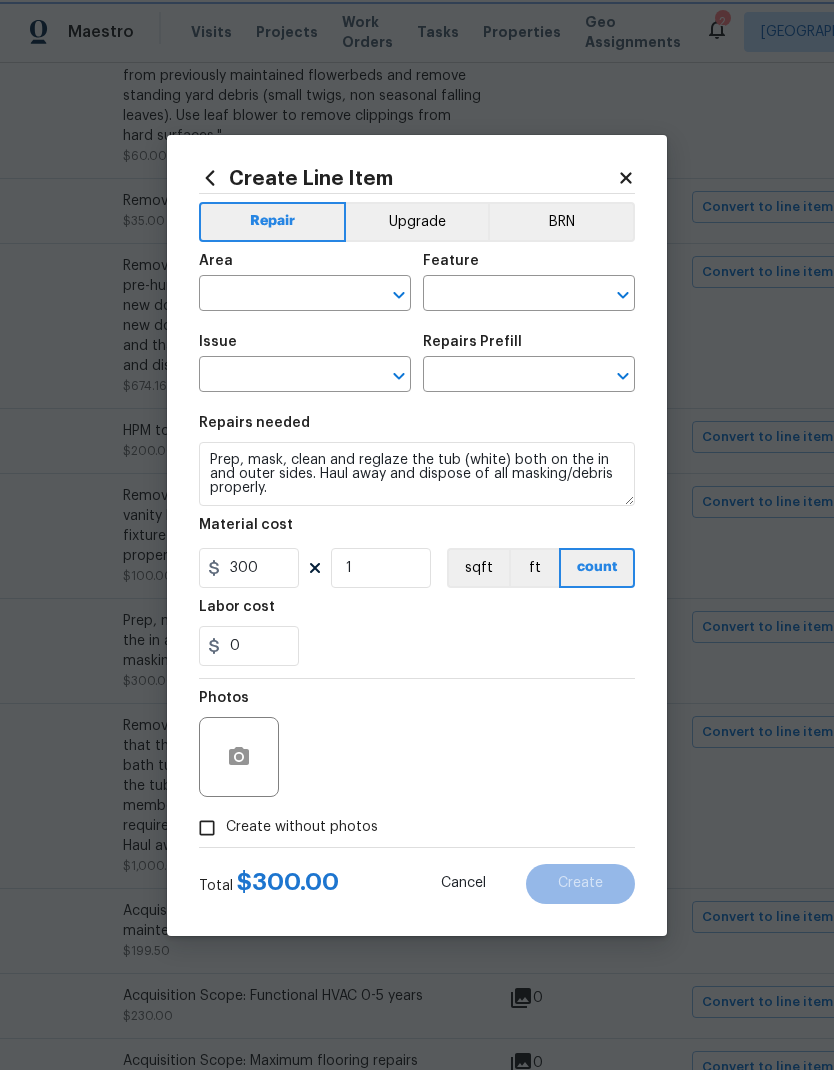 type on "Interior Overall" 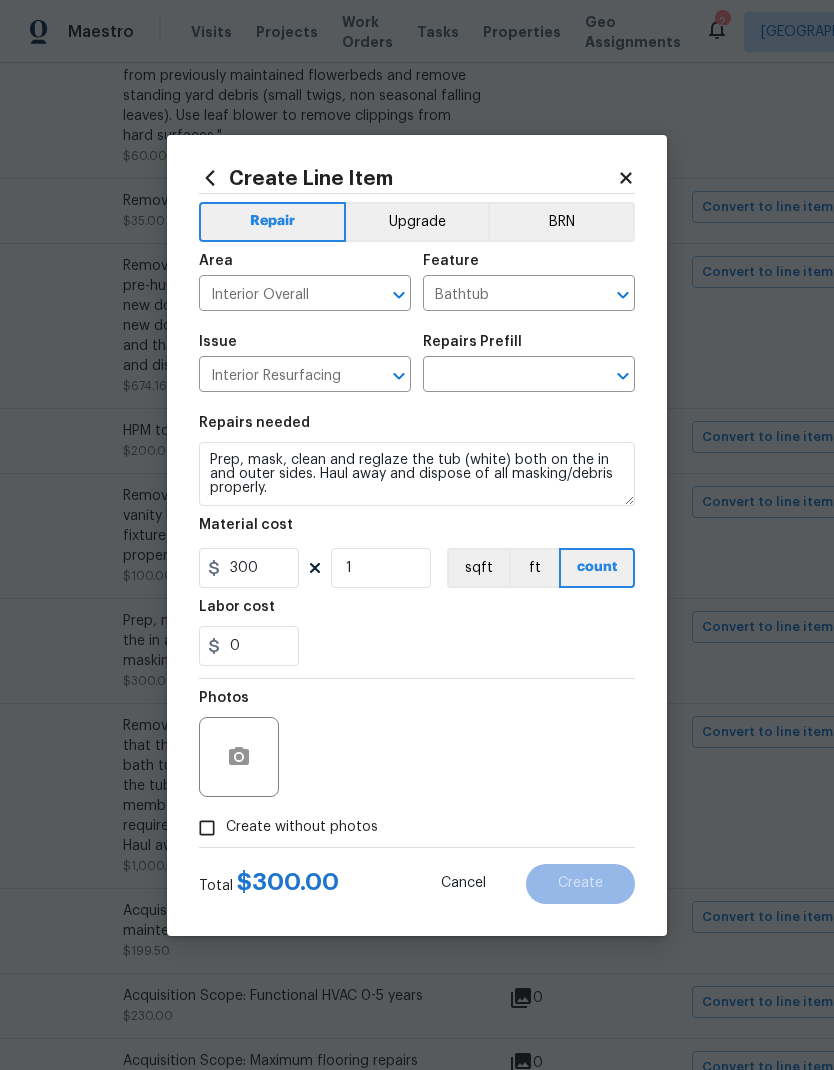 click on "Create without photos" at bounding box center (207, 828) 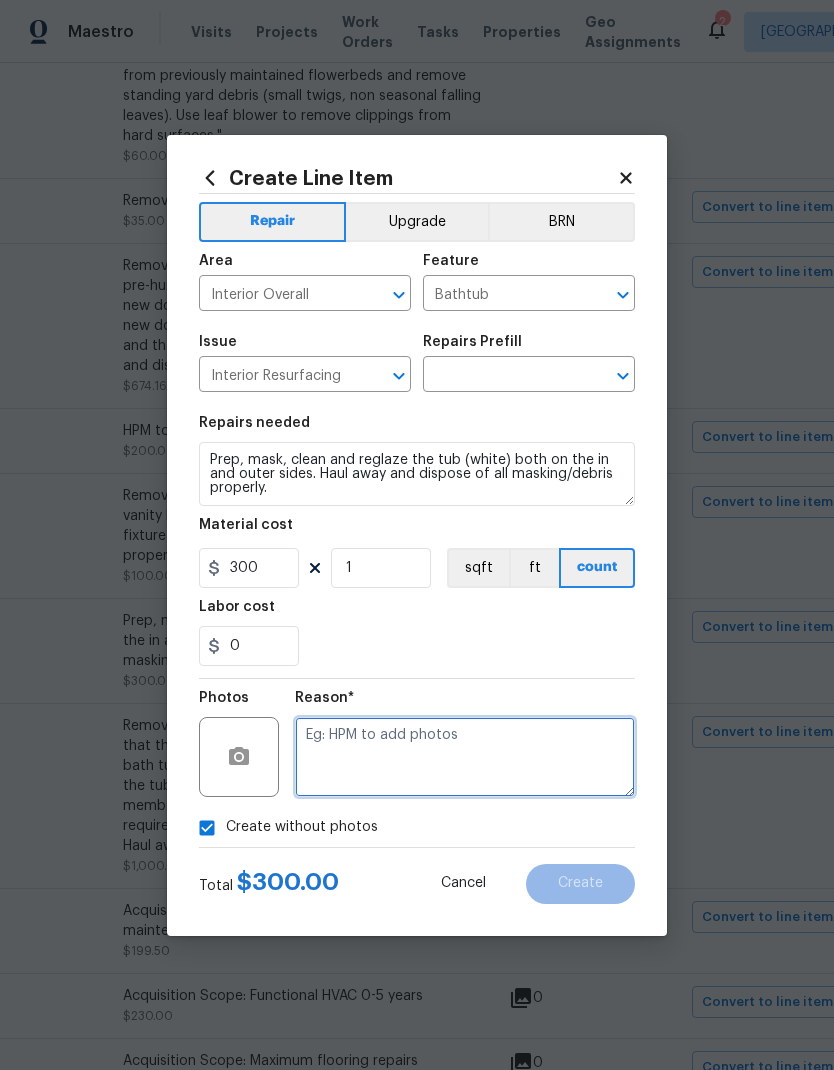 click at bounding box center (465, 757) 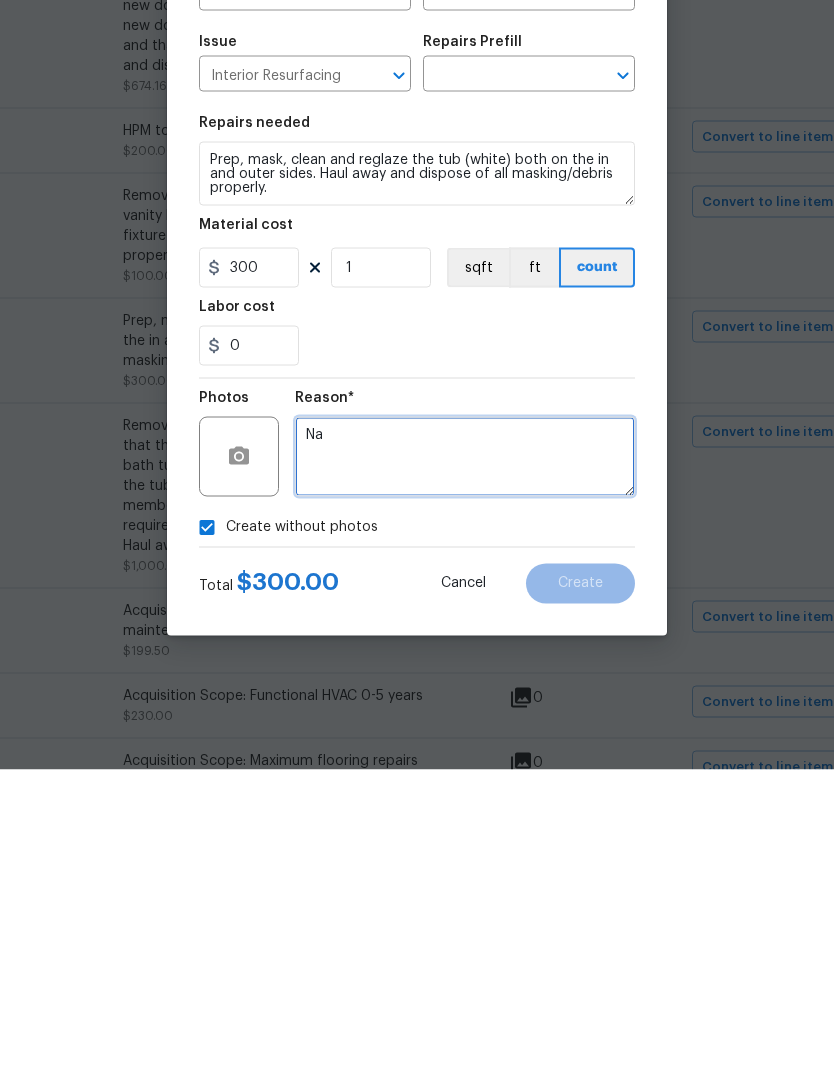 type on "Na" 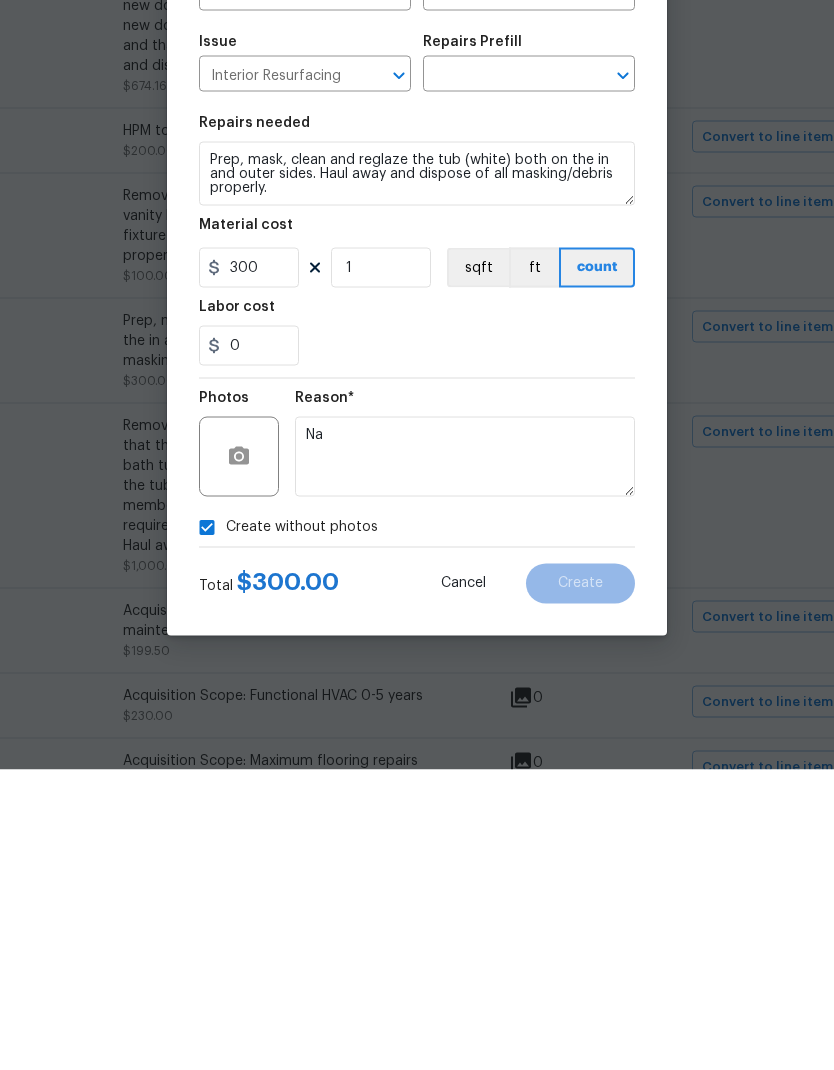click at bounding box center (501, 376) 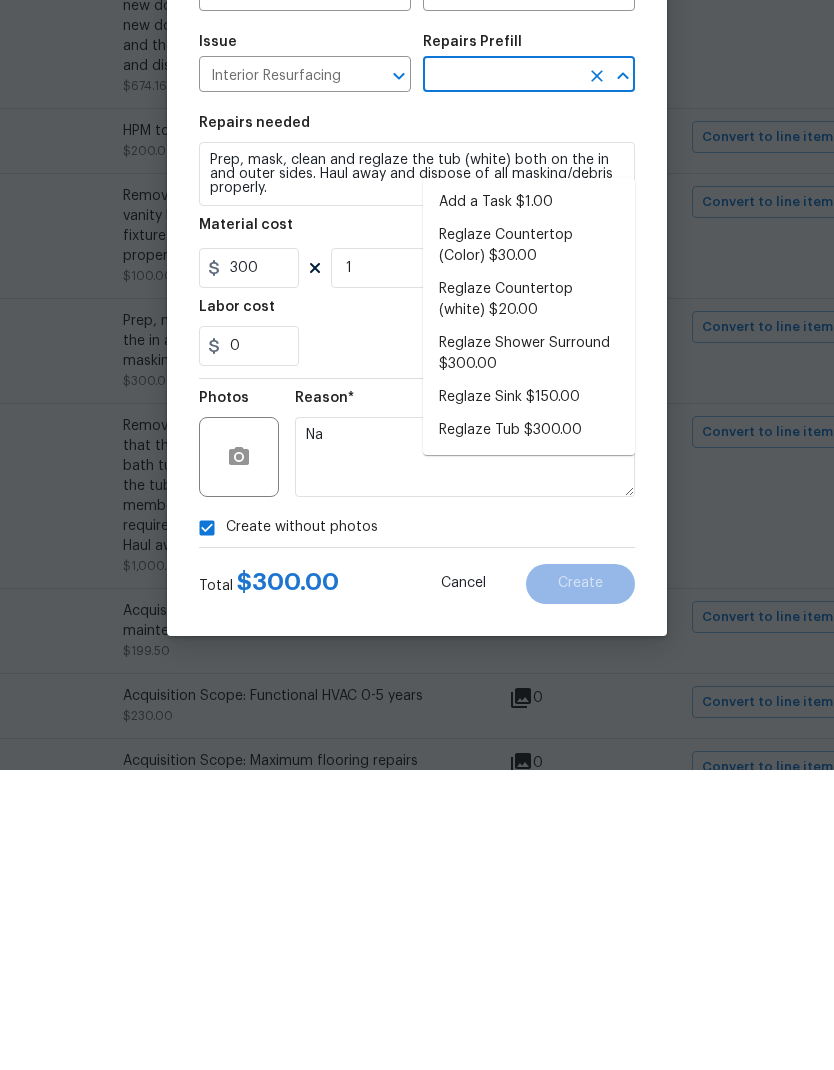 click on "Reglaze Shower Surround $300.00" at bounding box center (529, 654) 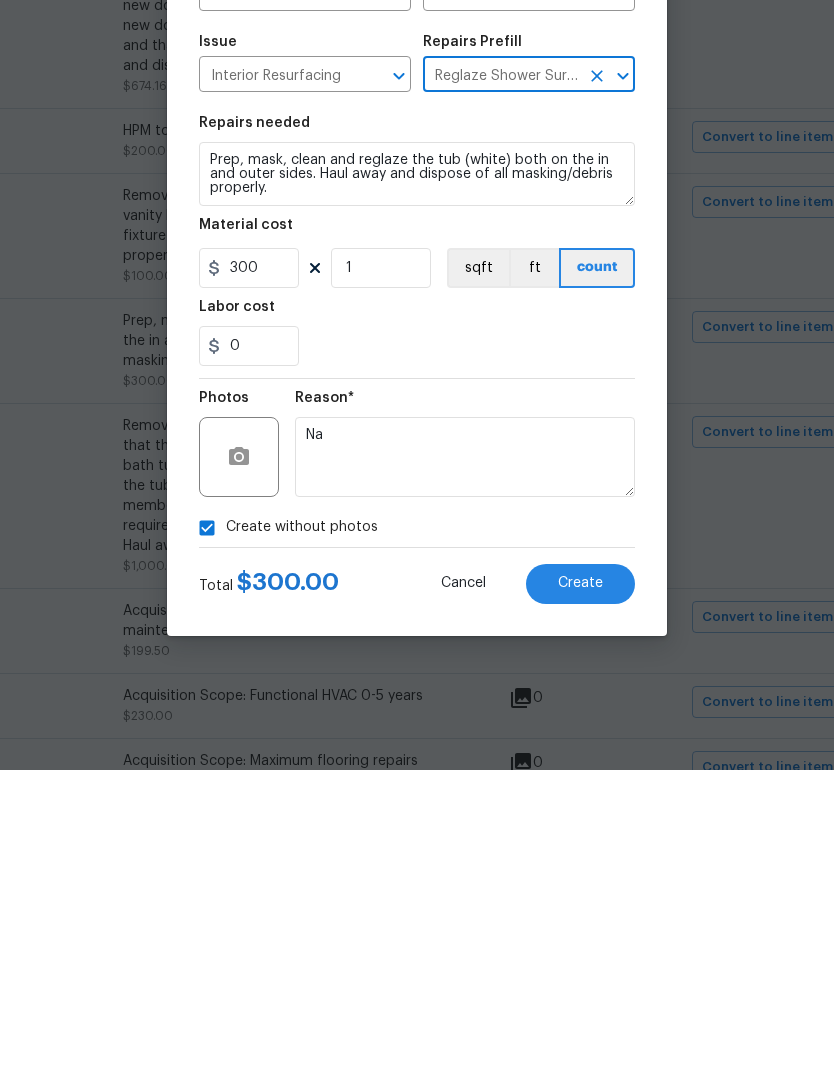 type on "Prep, mask, clean and reglaze the fiberglass shower surround (white) both on the in and outer sides. Haul away and dispose of all masking/debris properly." 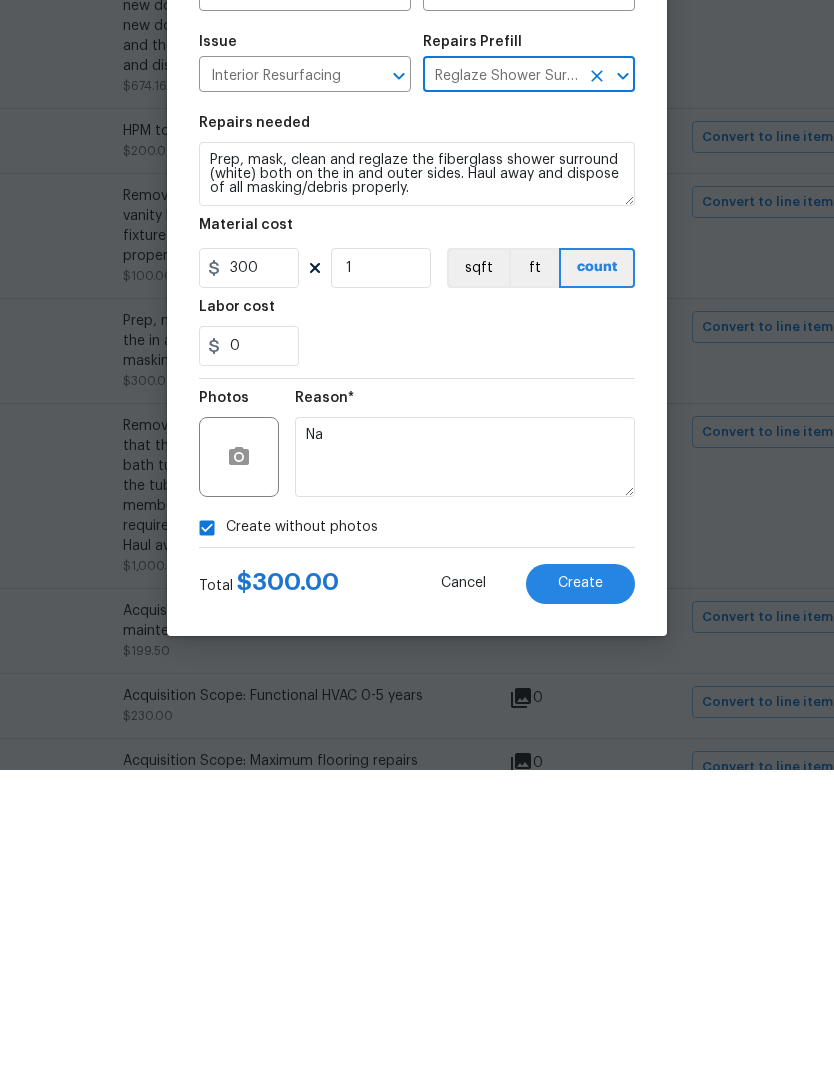 click on "Create" at bounding box center (580, 883) 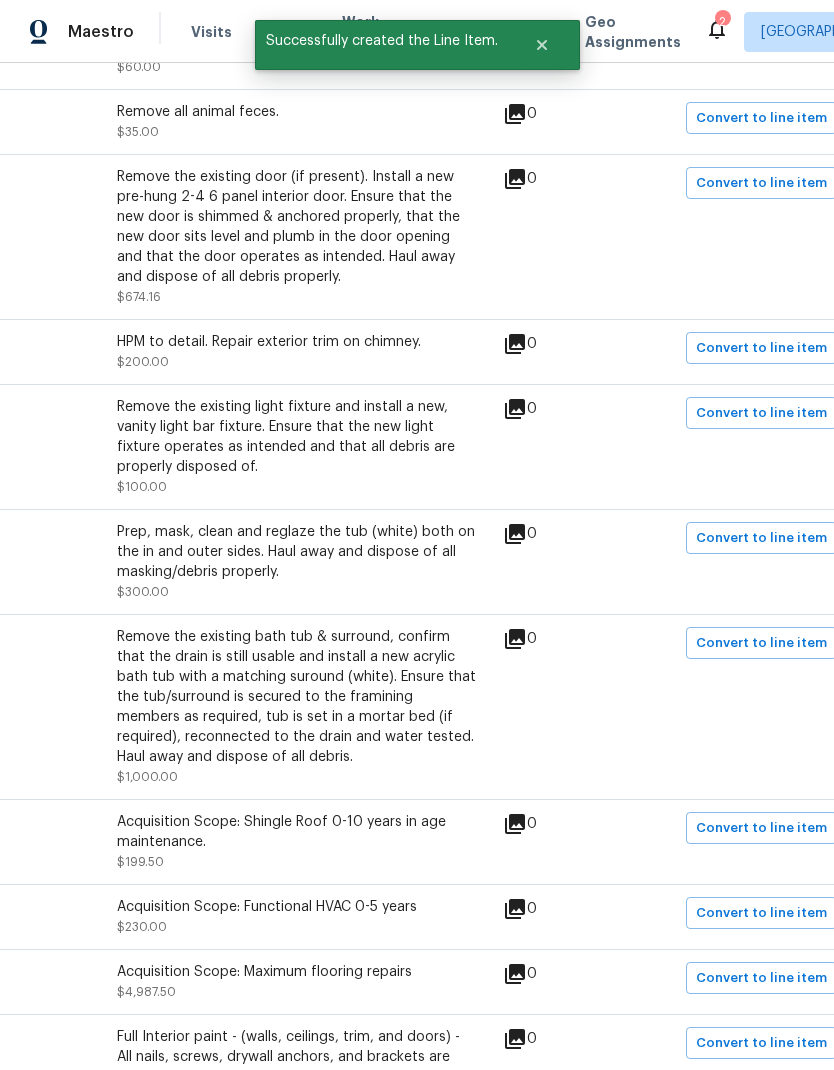 scroll, scrollTop: 3936, scrollLeft: 269, axis: both 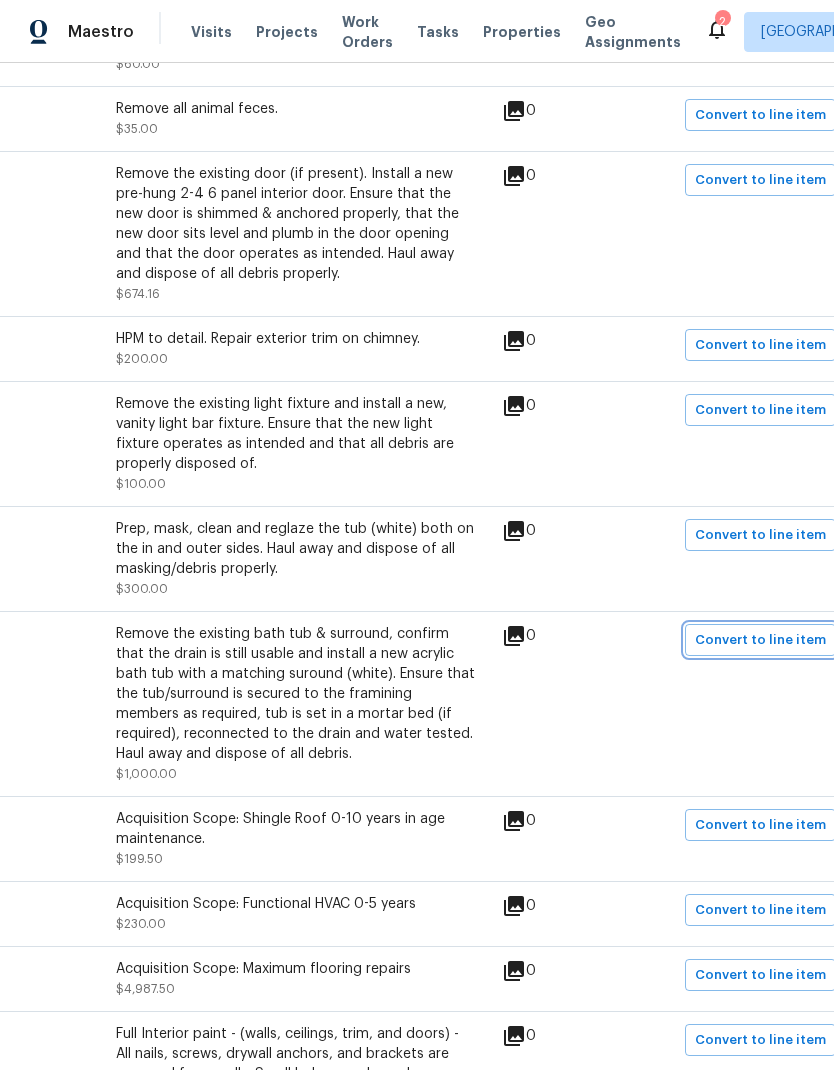 click on "Convert to line item" at bounding box center (760, 640) 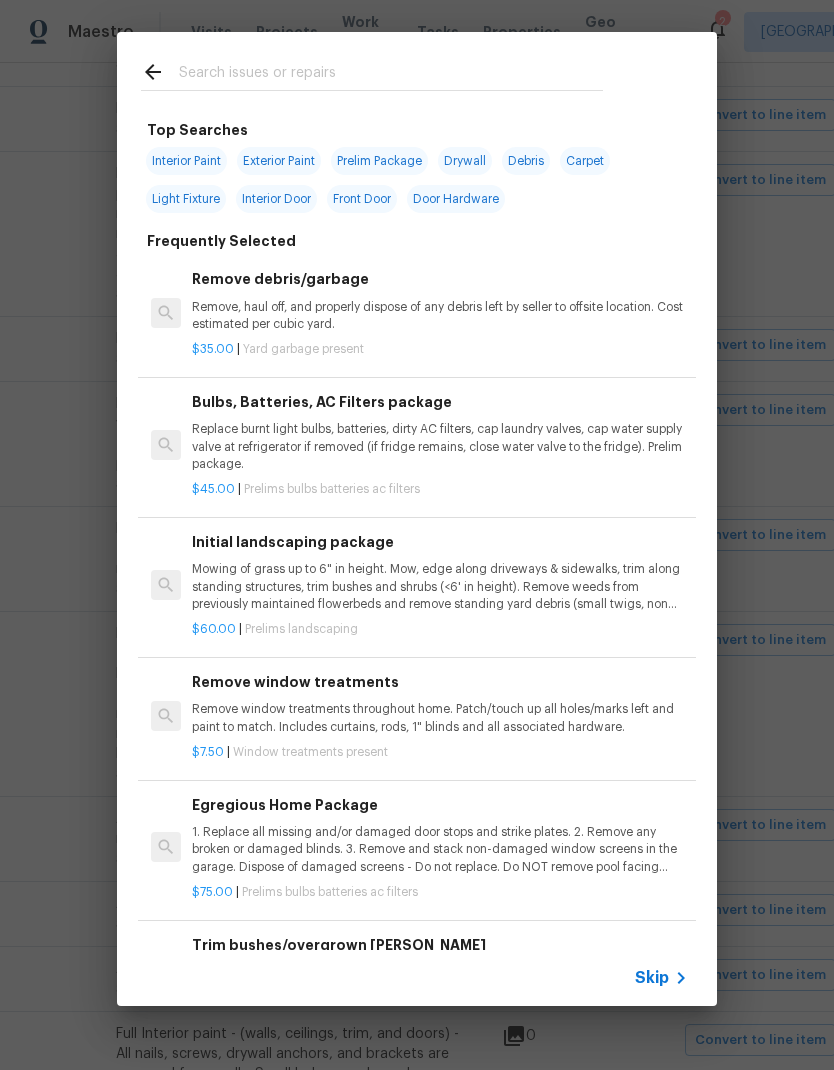 click on "Skip" at bounding box center (652, 978) 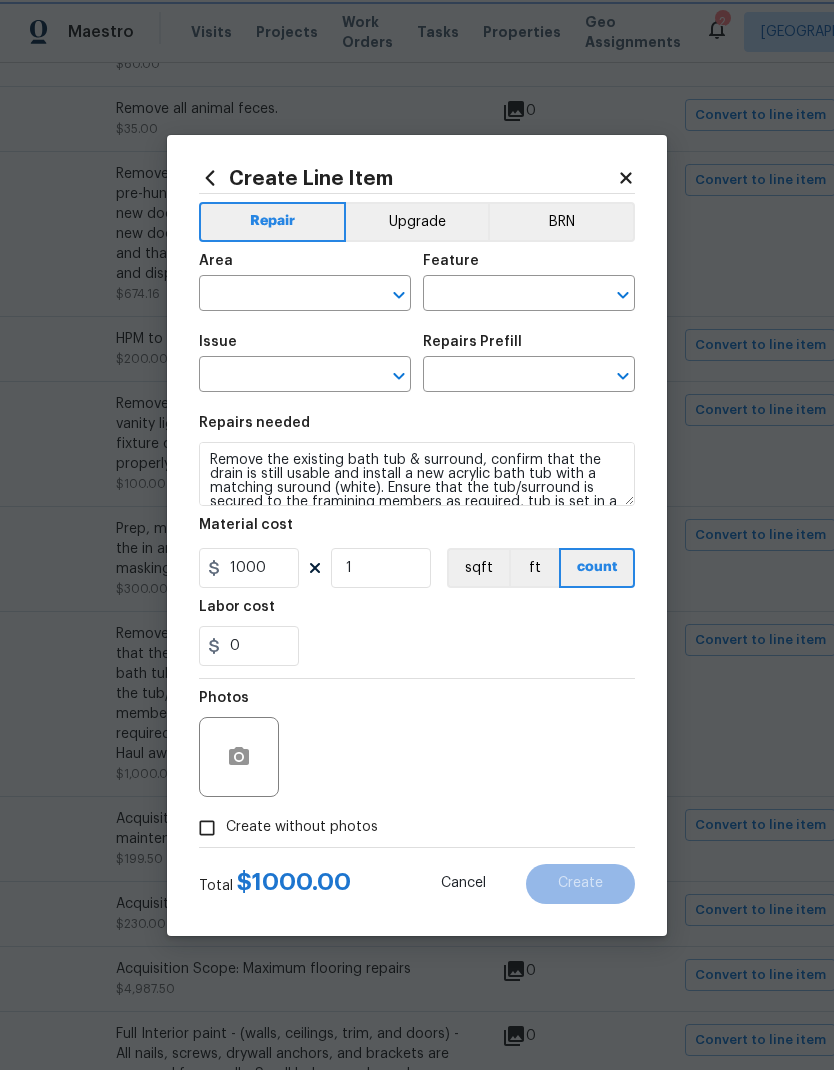 type on "Interior Overall" 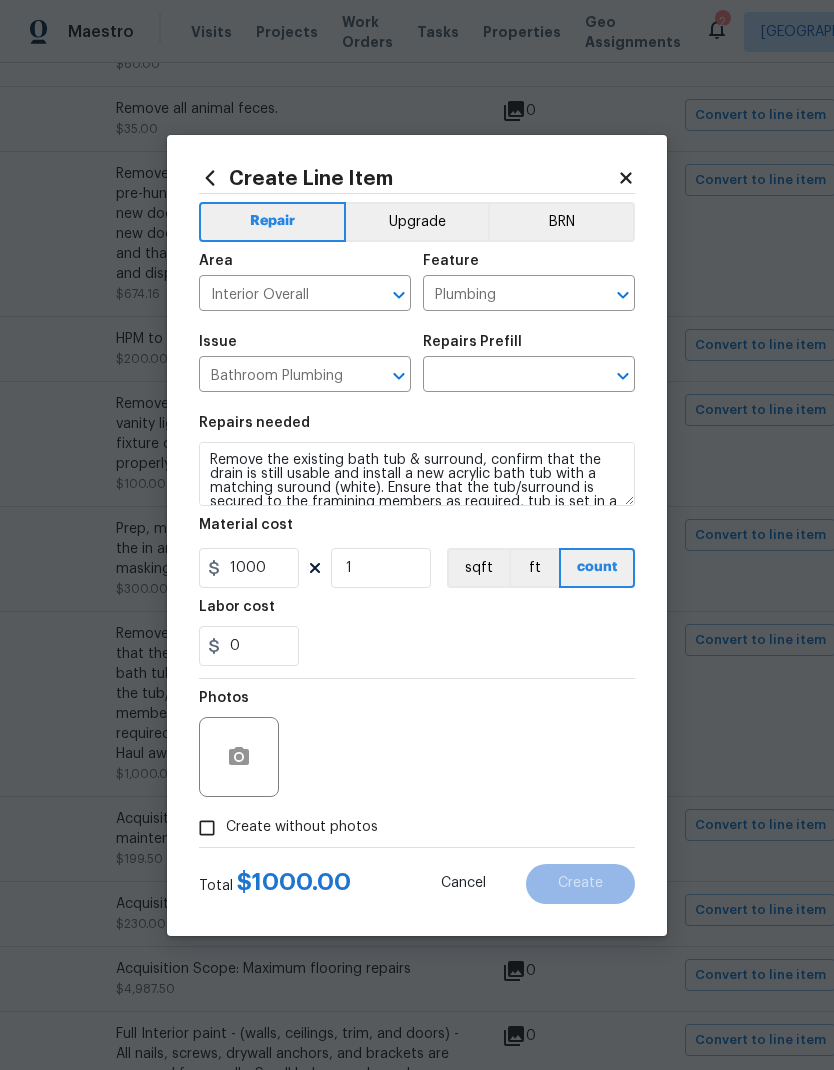 click at bounding box center (501, 376) 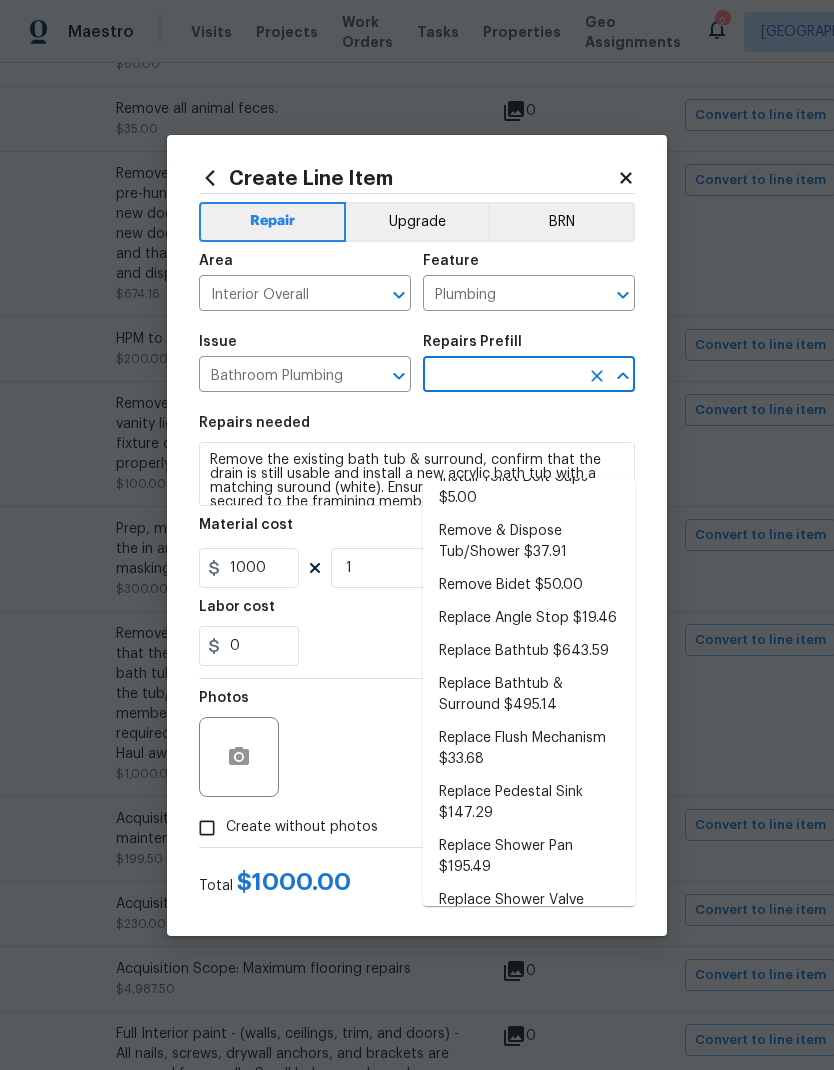 scroll, scrollTop: 475, scrollLeft: 0, axis: vertical 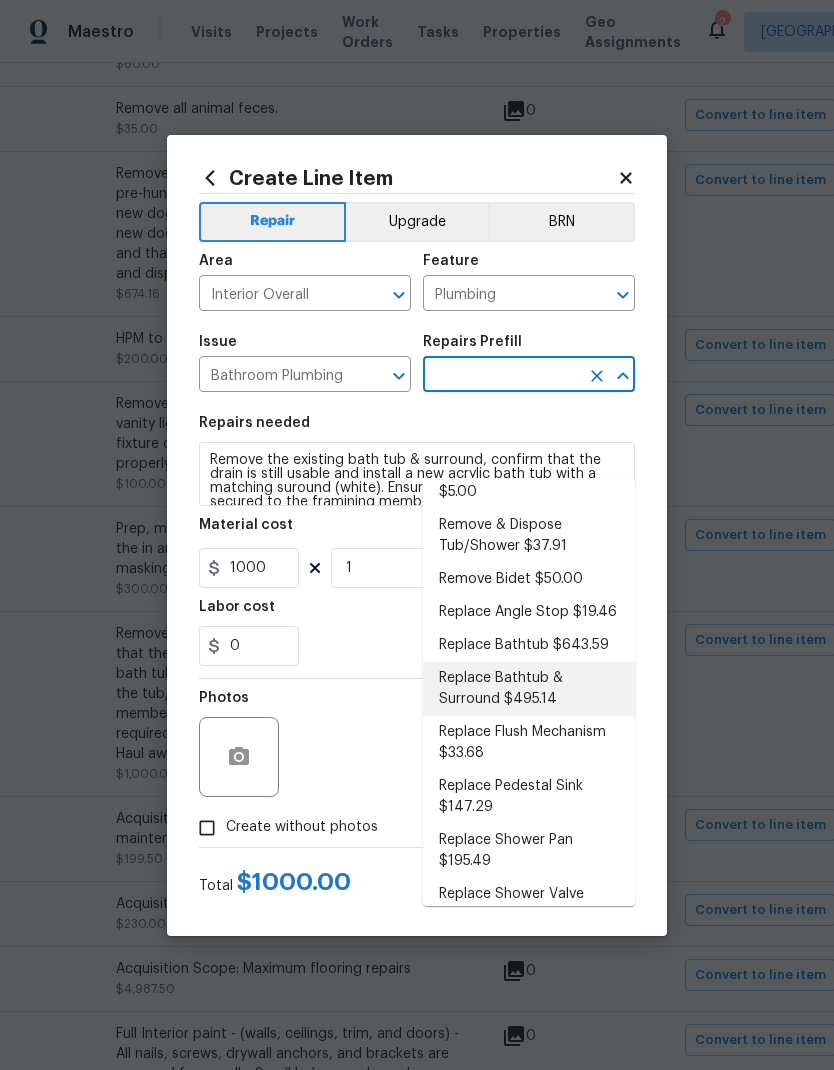 click on "Replace Bathtub & Surround $495.14" at bounding box center (529, 689) 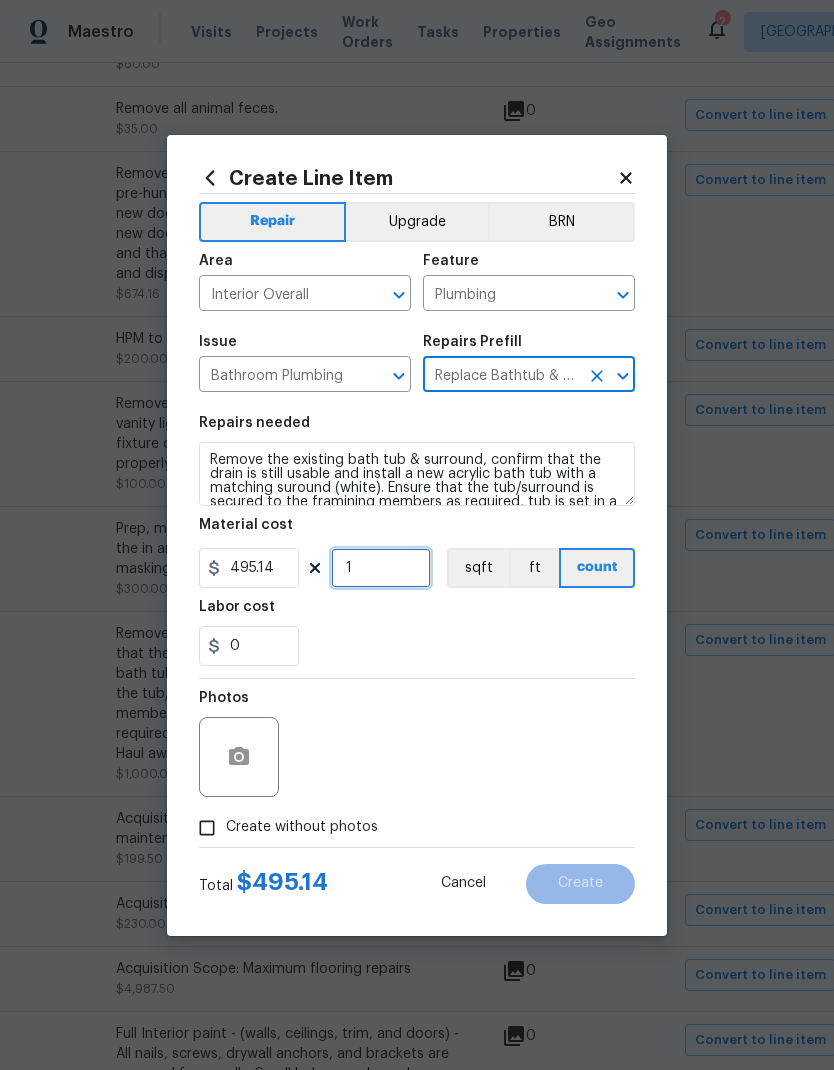 click on "1" at bounding box center [381, 568] 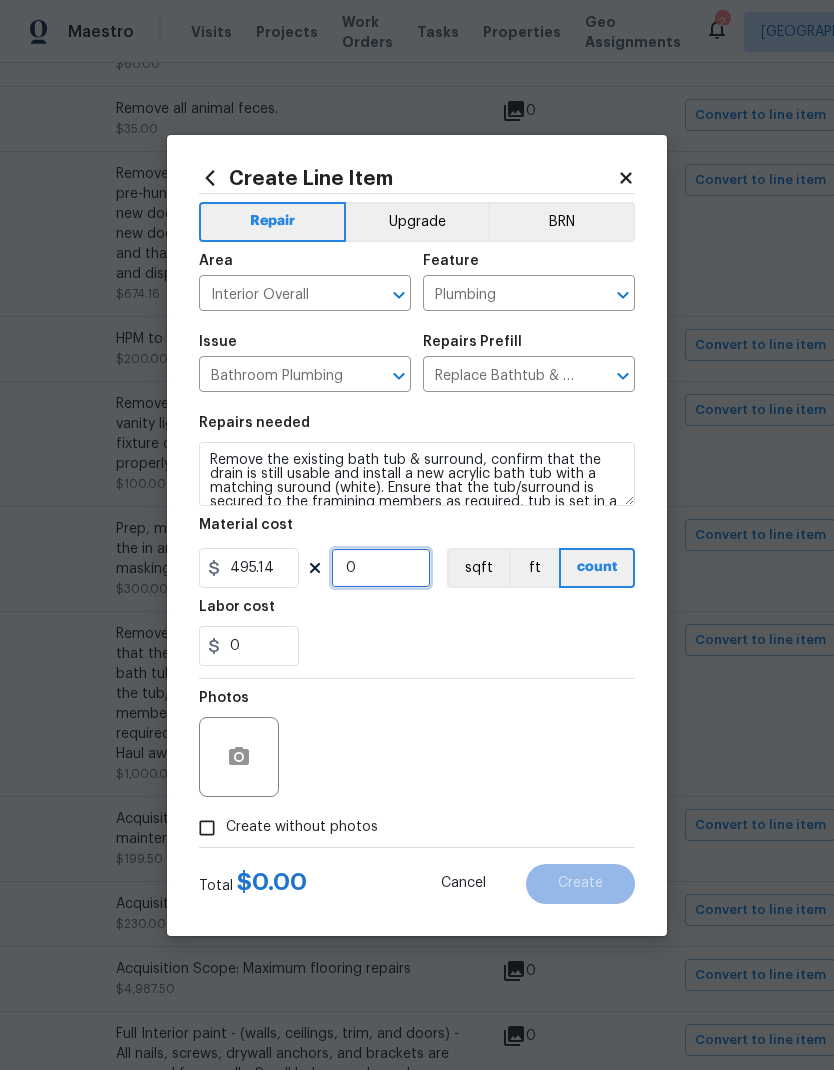 type on "2" 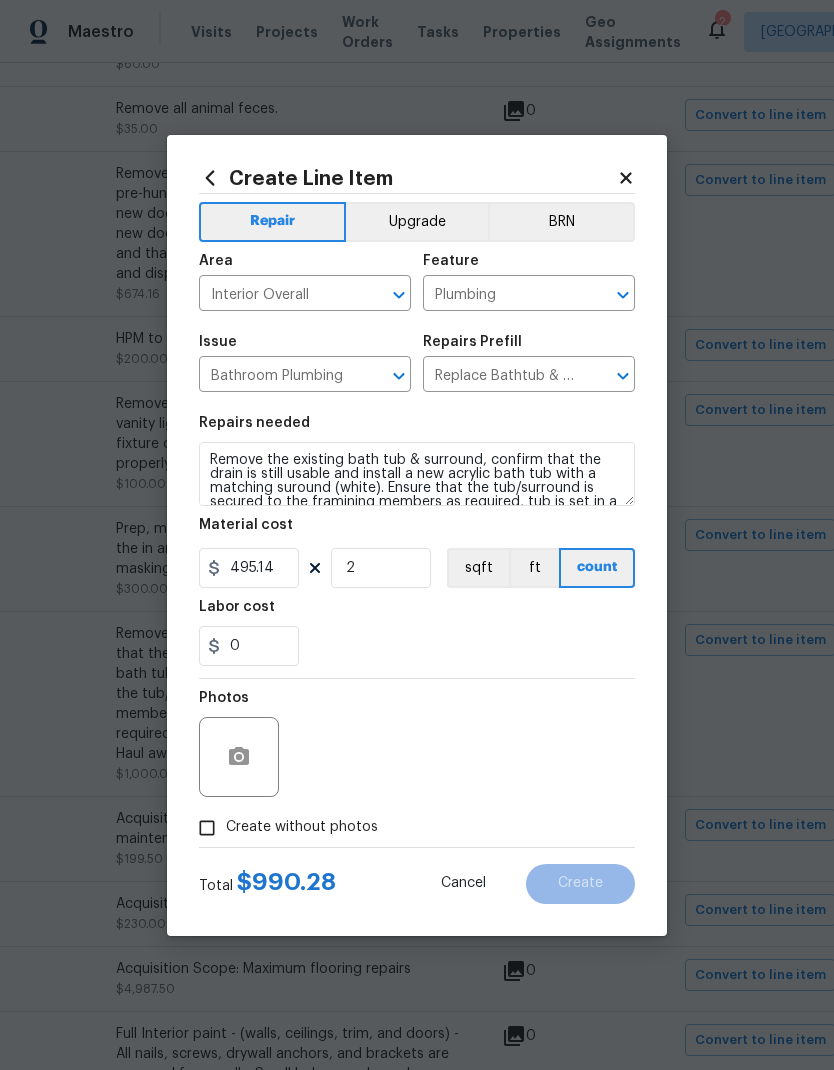 click on "0" at bounding box center (417, 646) 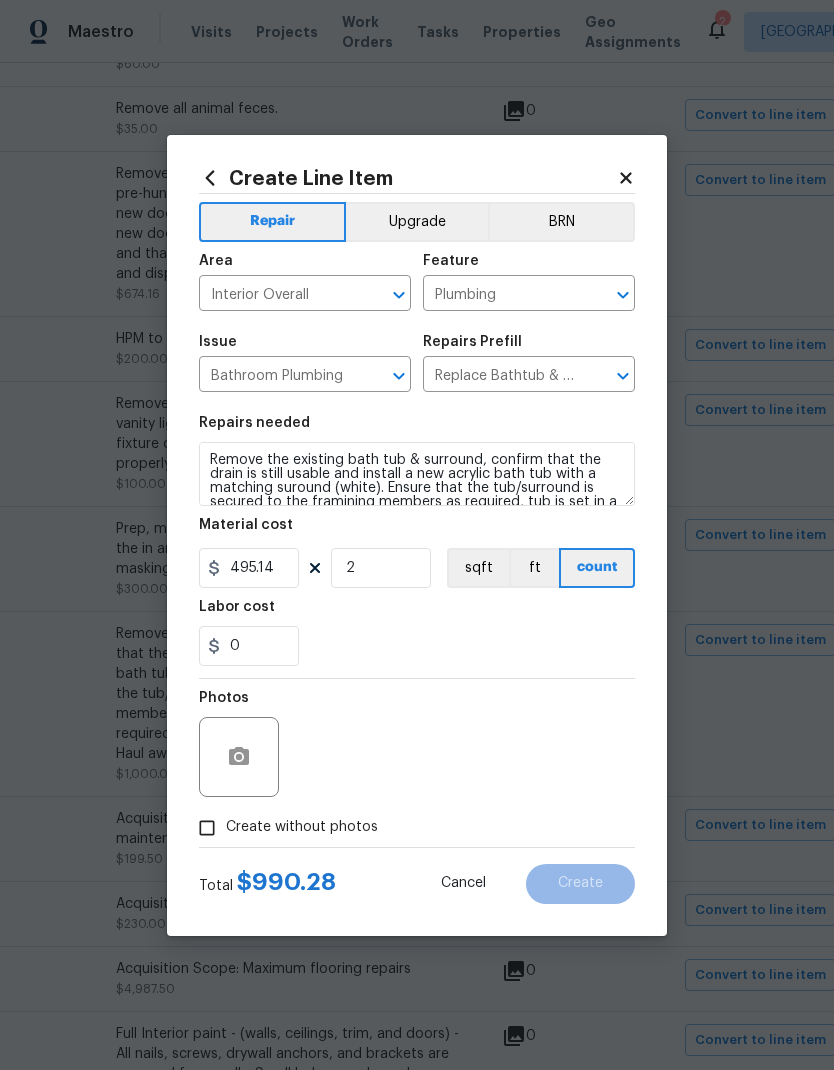 click on "Create without photos" at bounding box center [207, 828] 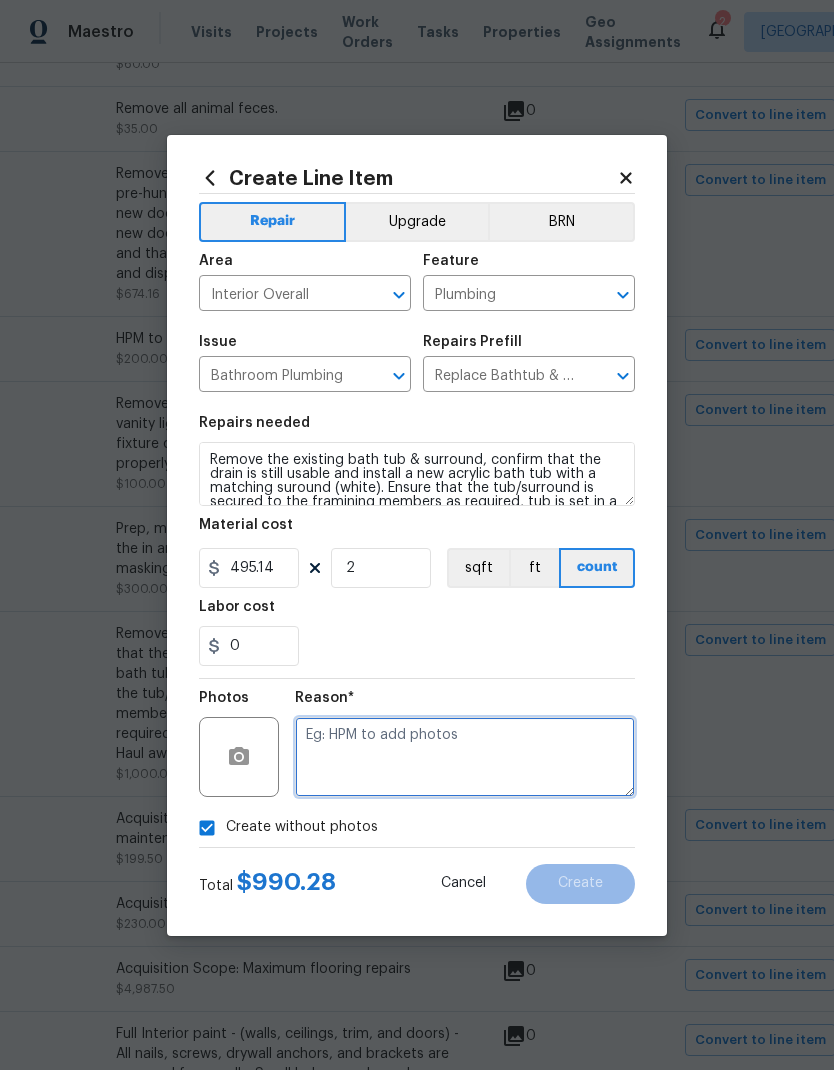 click at bounding box center (465, 757) 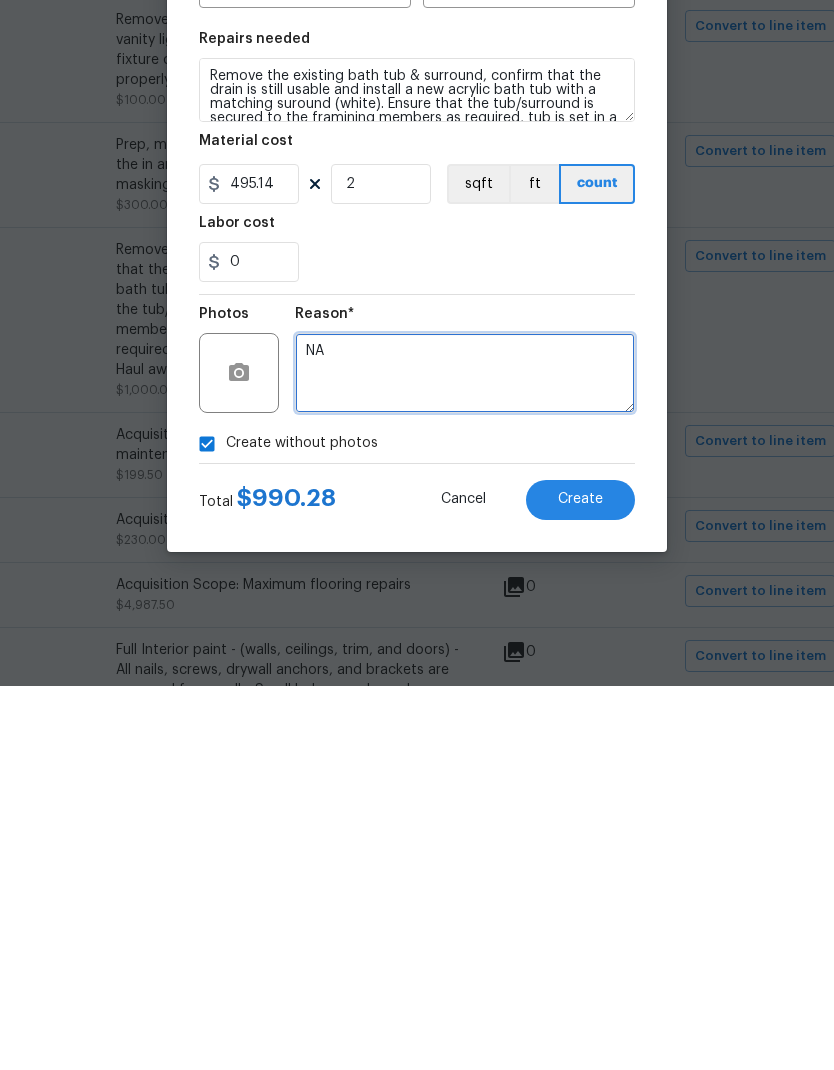 type on "NA" 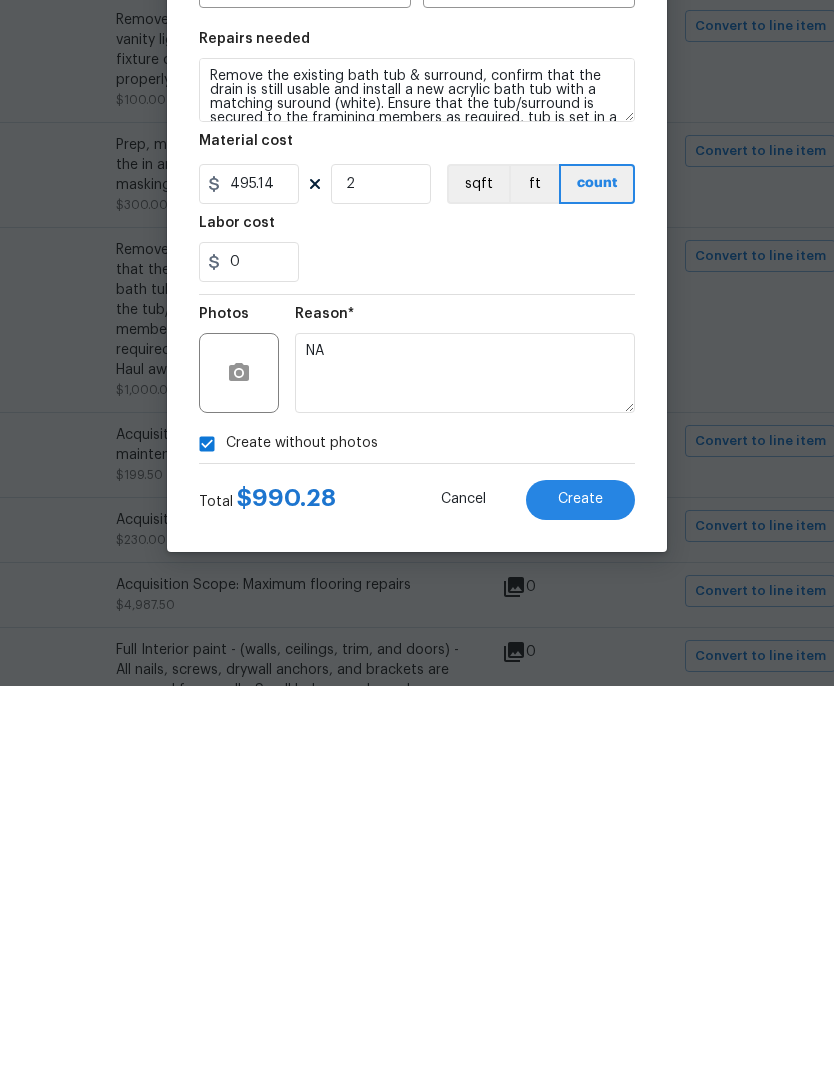 click on "Create" at bounding box center [580, 883] 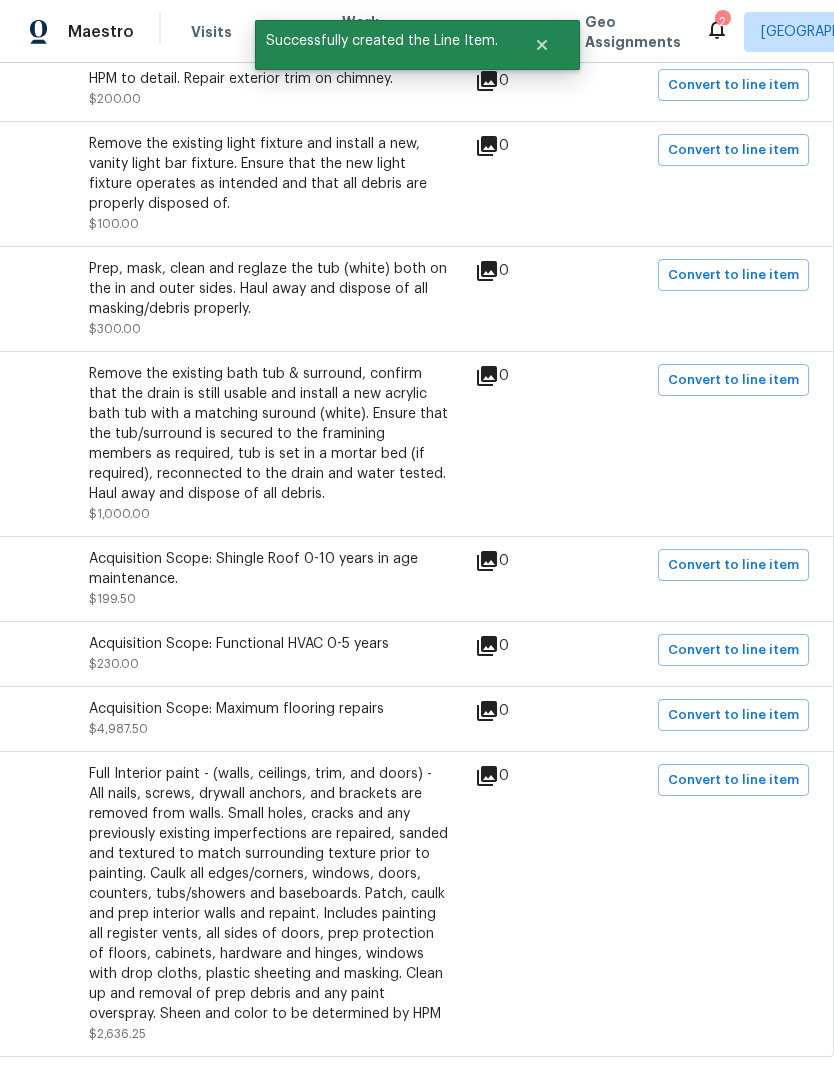 scroll, scrollTop: 4196, scrollLeft: 296, axis: both 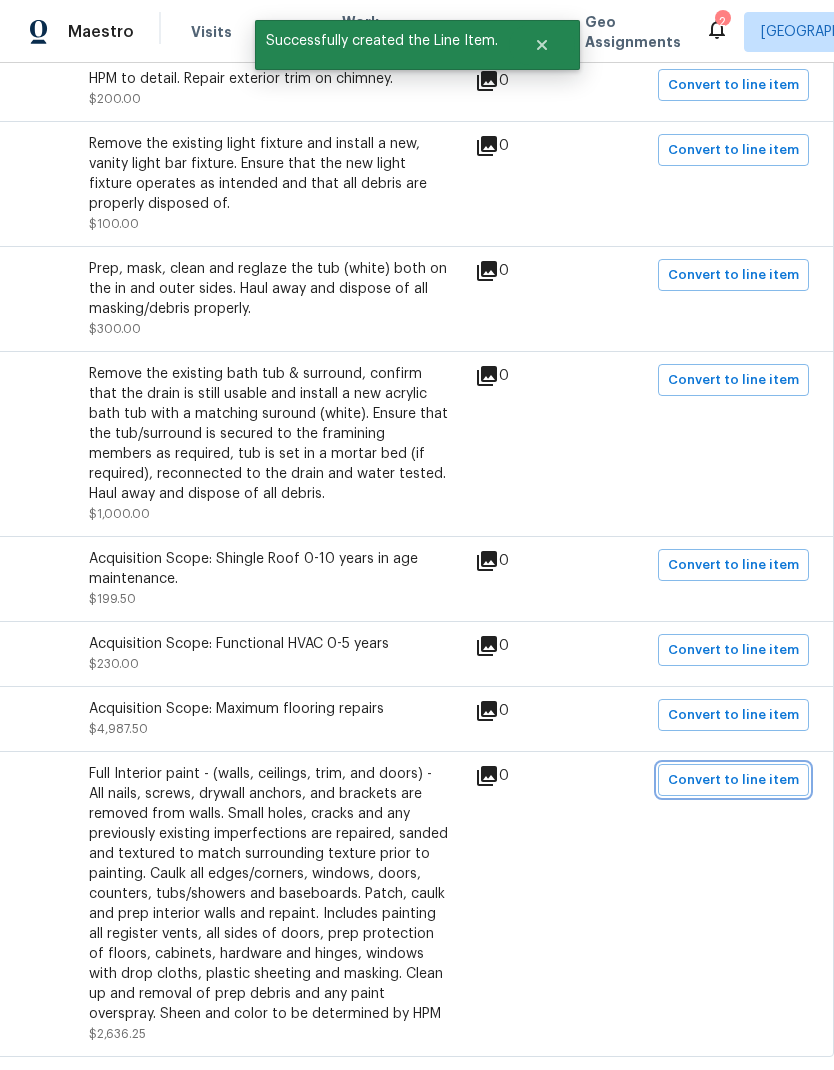 click on "Convert to line item" at bounding box center (733, 780) 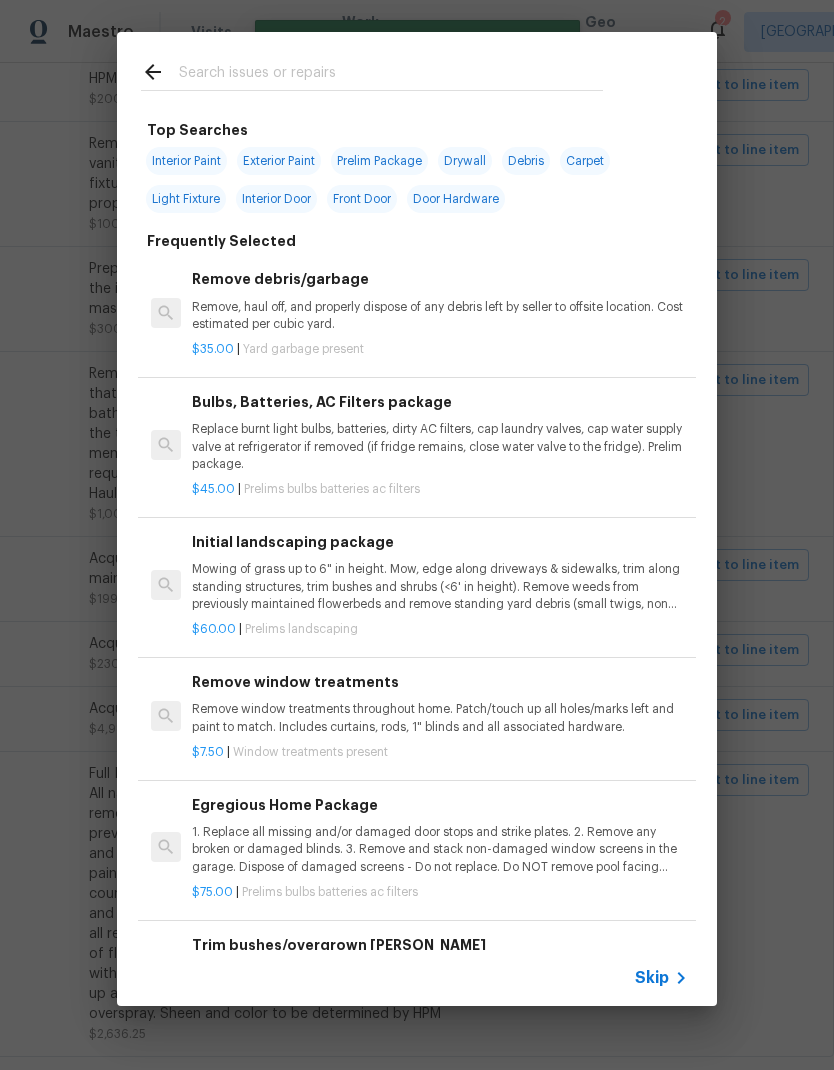 click on "Skip" at bounding box center [652, 978] 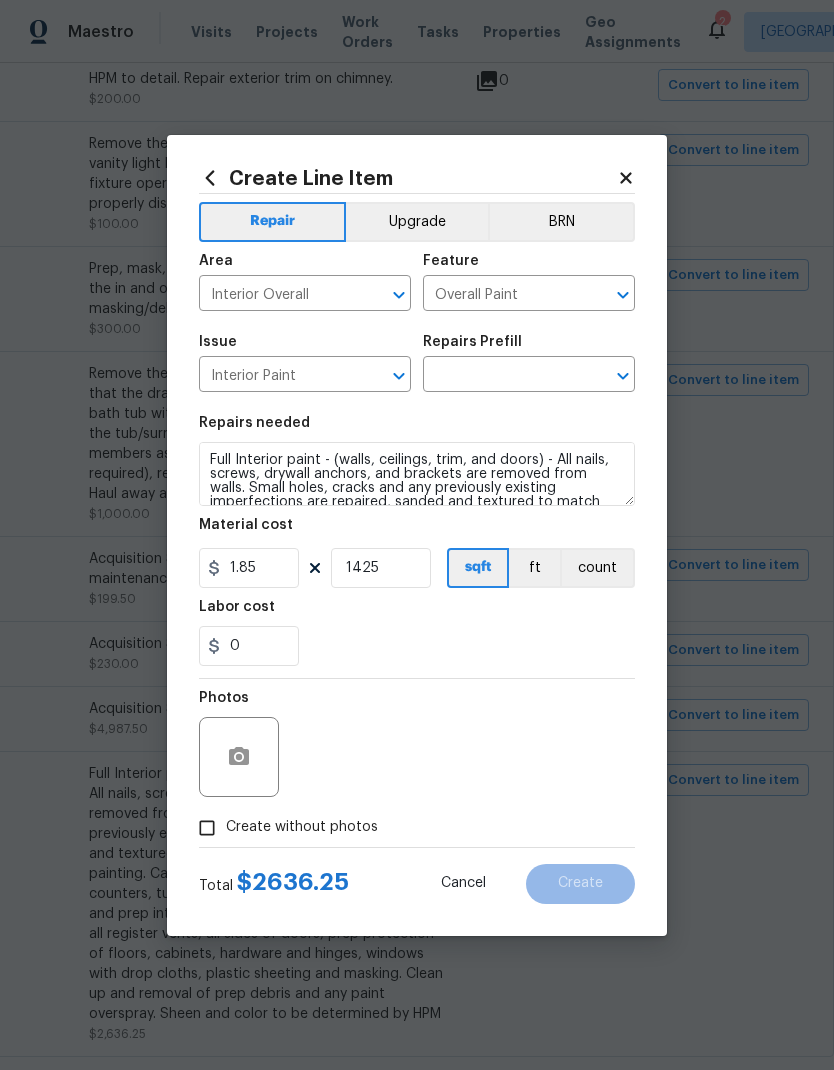 click at bounding box center [501, 376] 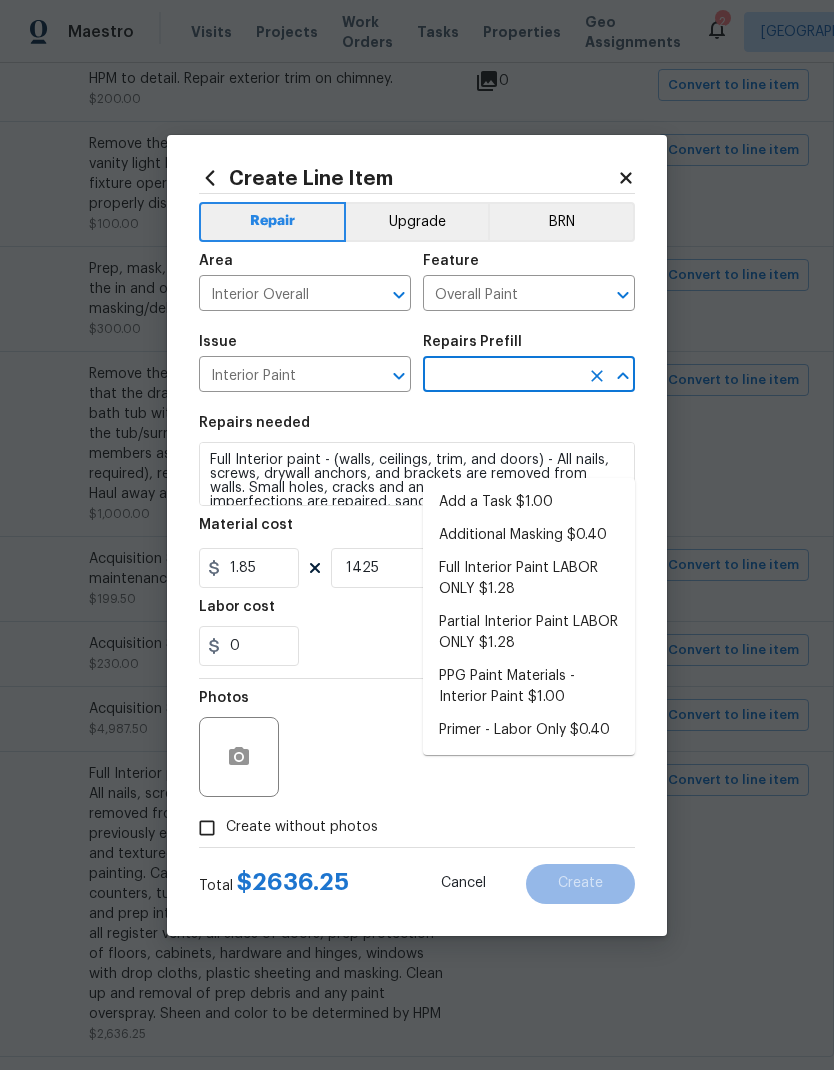 click on "Full Interior Paint LABOR ONLY $1.28" at bounding box center (529, 579) 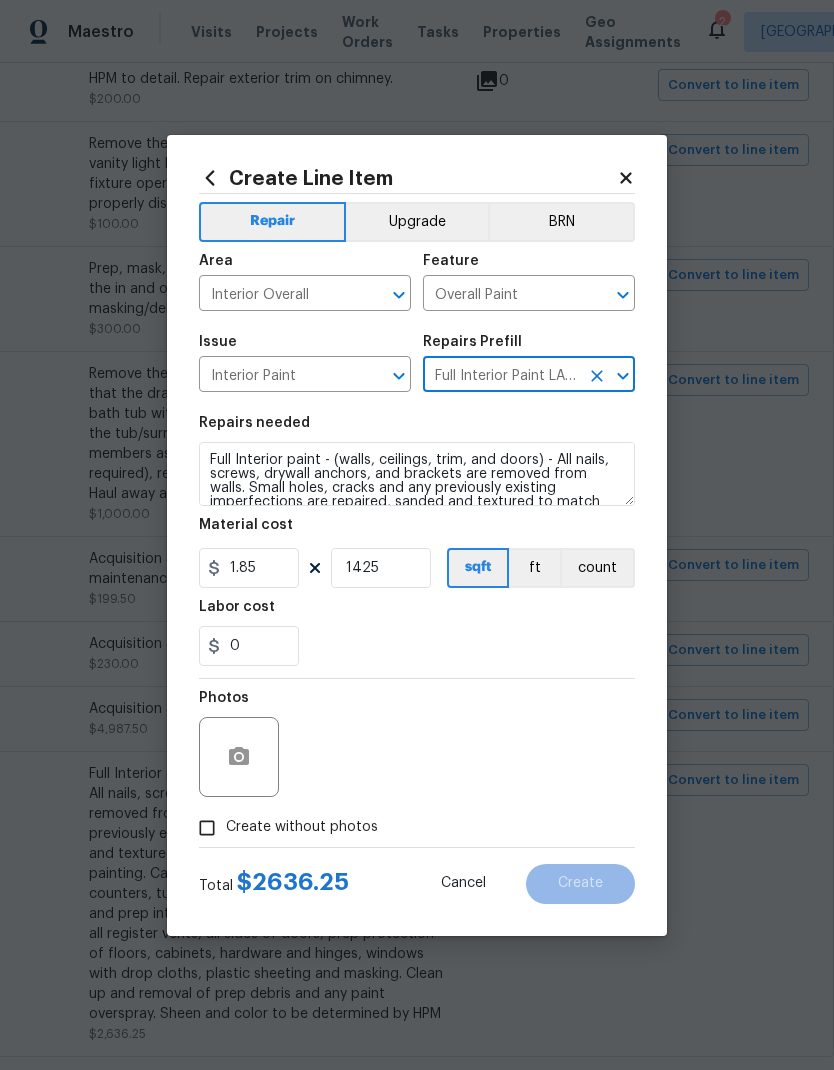 type on "Full Interior Paint LABOR ONLY $1.28" 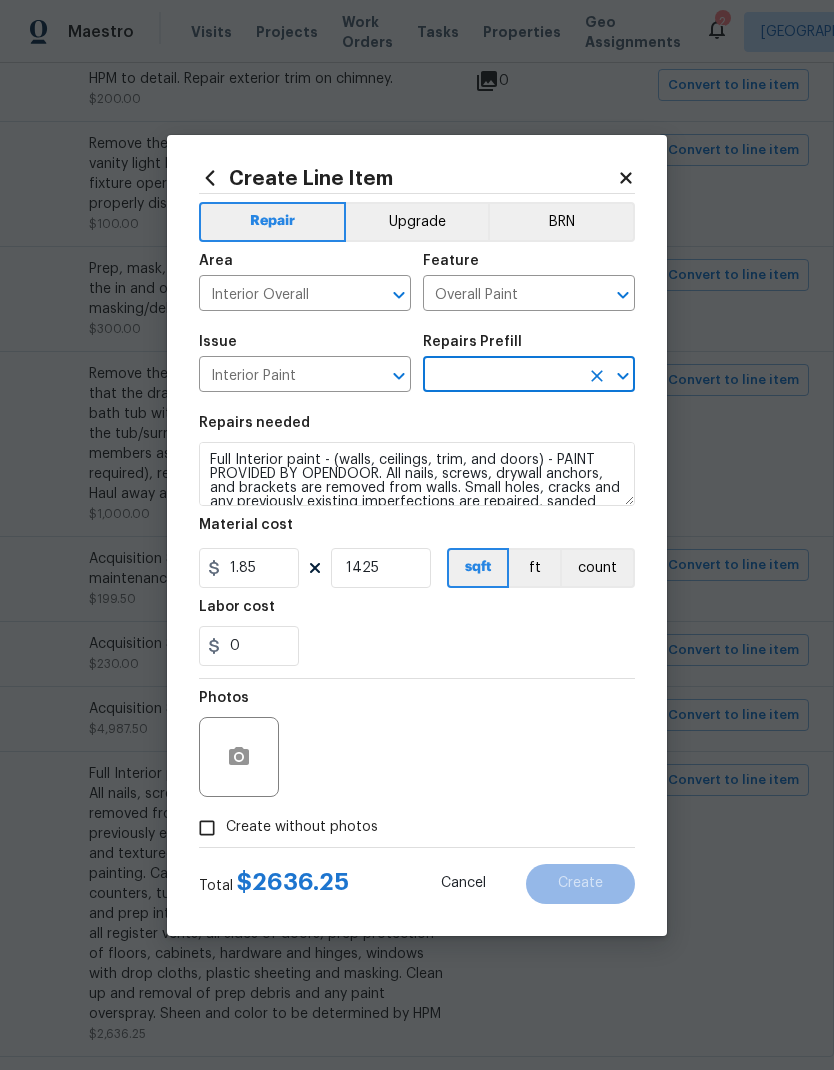 type on "Full Interior Paint LABOR ONLY $1.28" 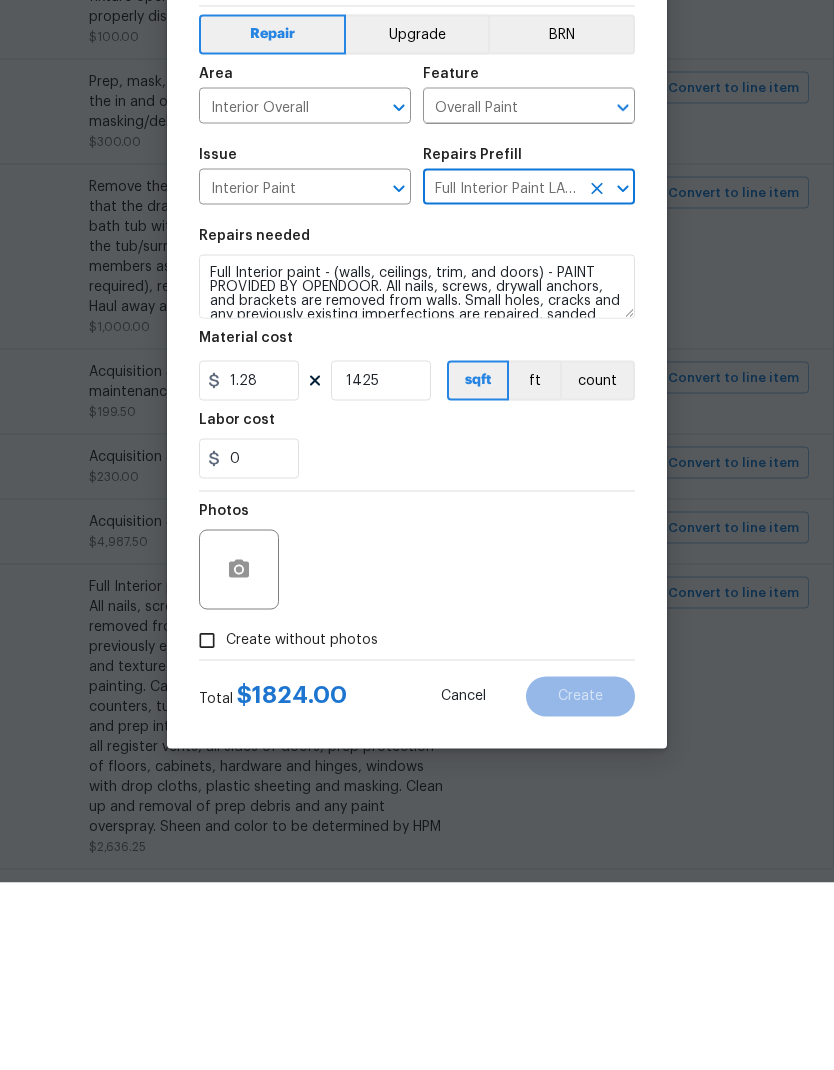 click on "Create without photos" at bounding box center (207, 828) 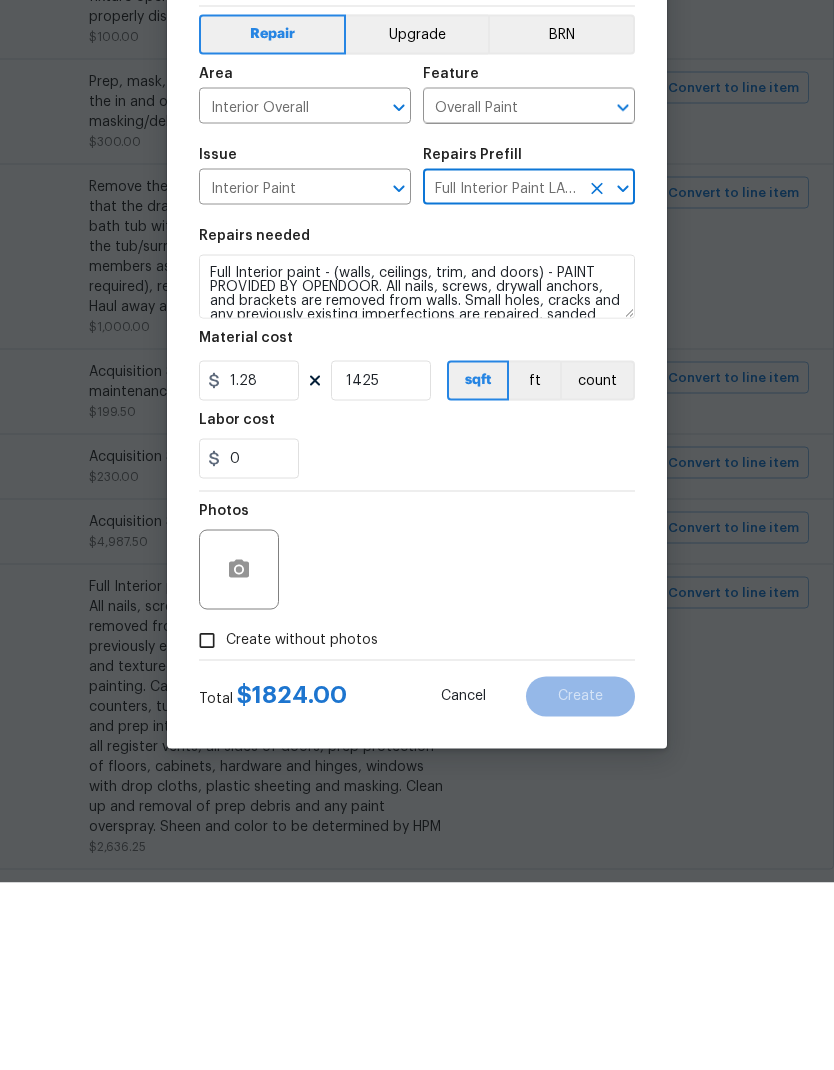 checkbox on "true" 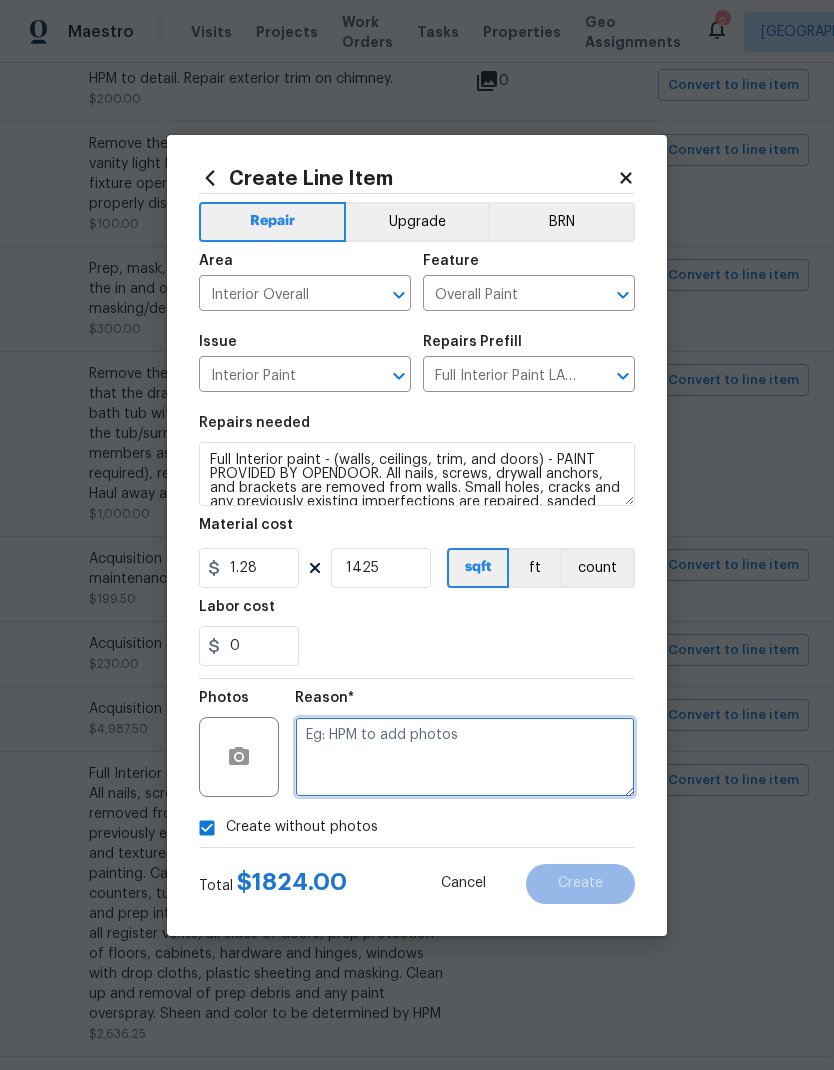 click at bounding box center (465, 757) 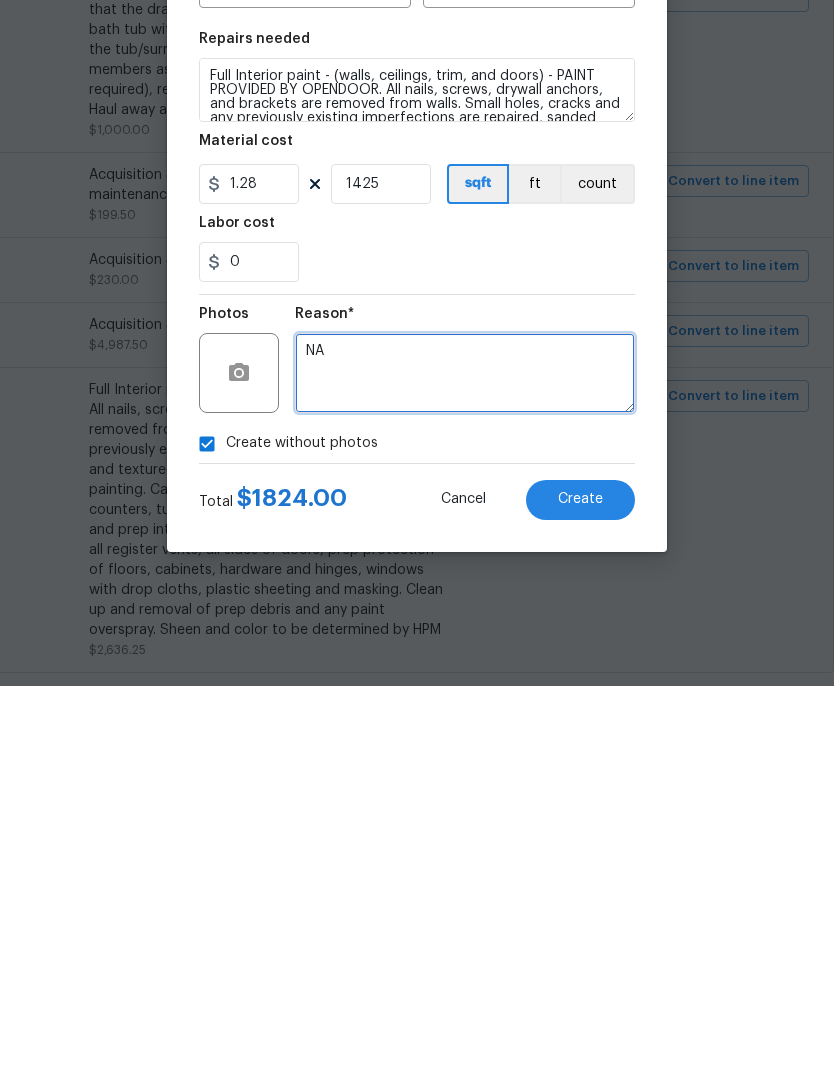 type on "NA" 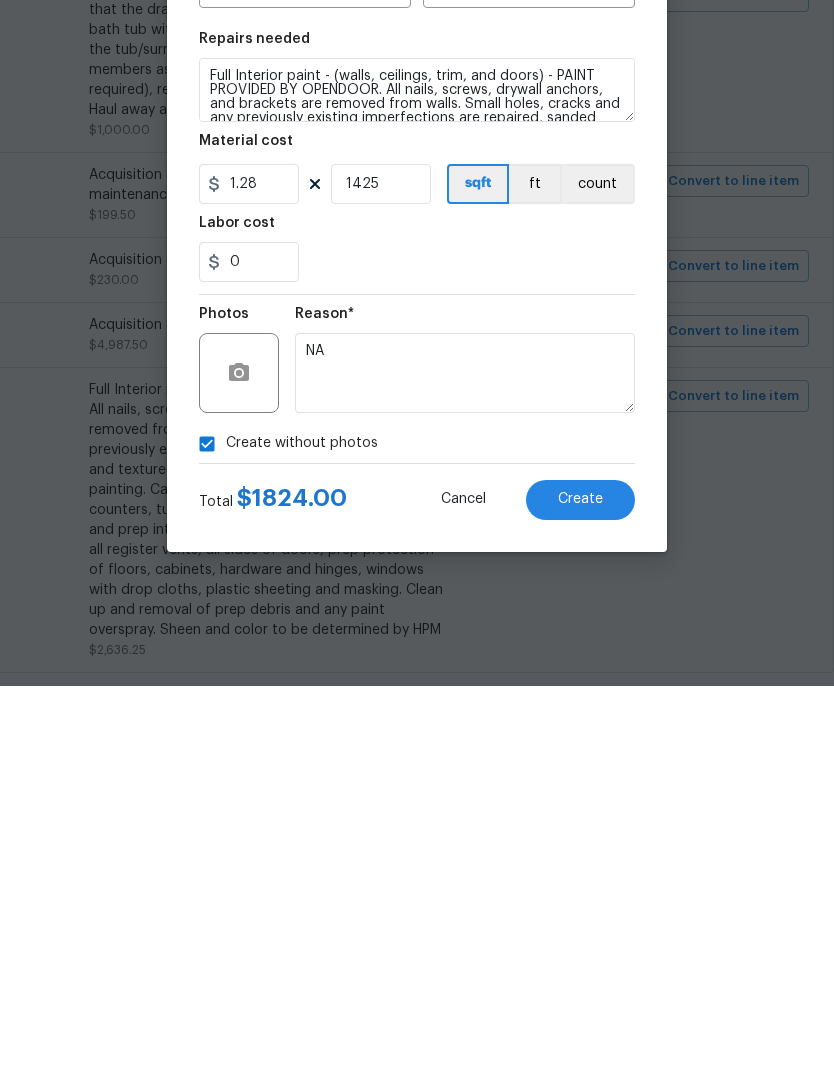 click on "Create" at bounding box center [580, 883] 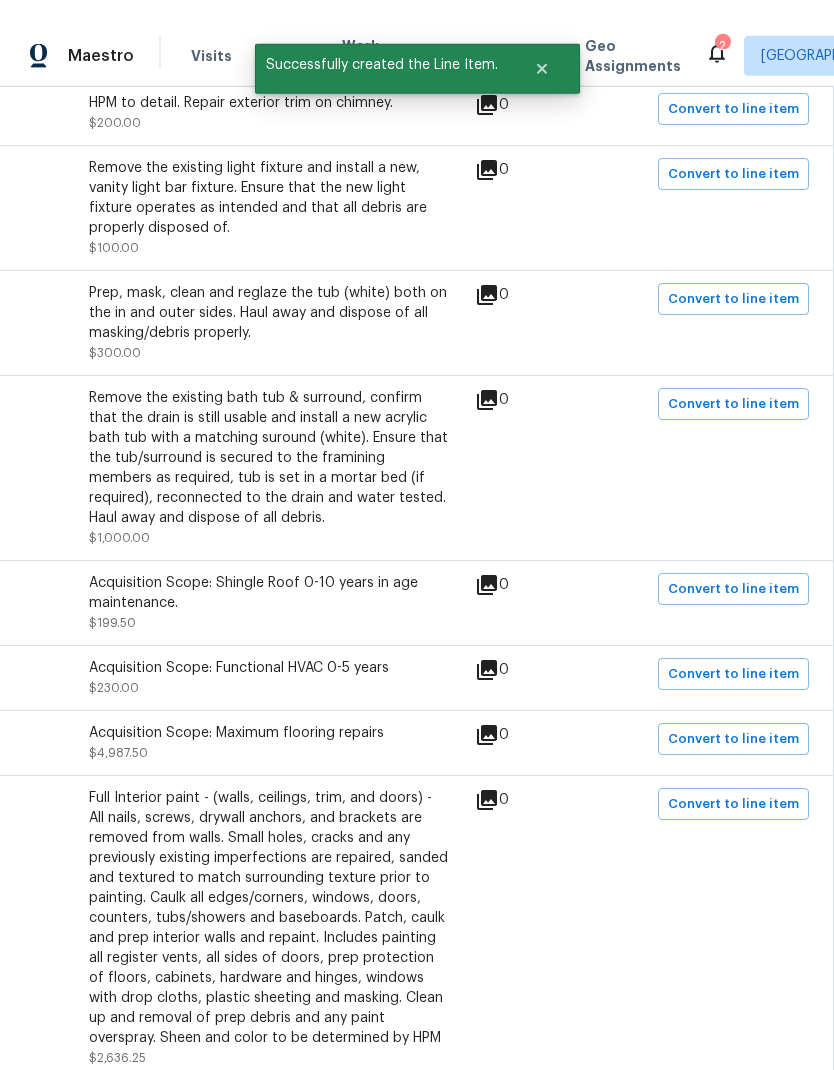 scroll, scrollTop: 0, scrollLeft: 0, axis: both 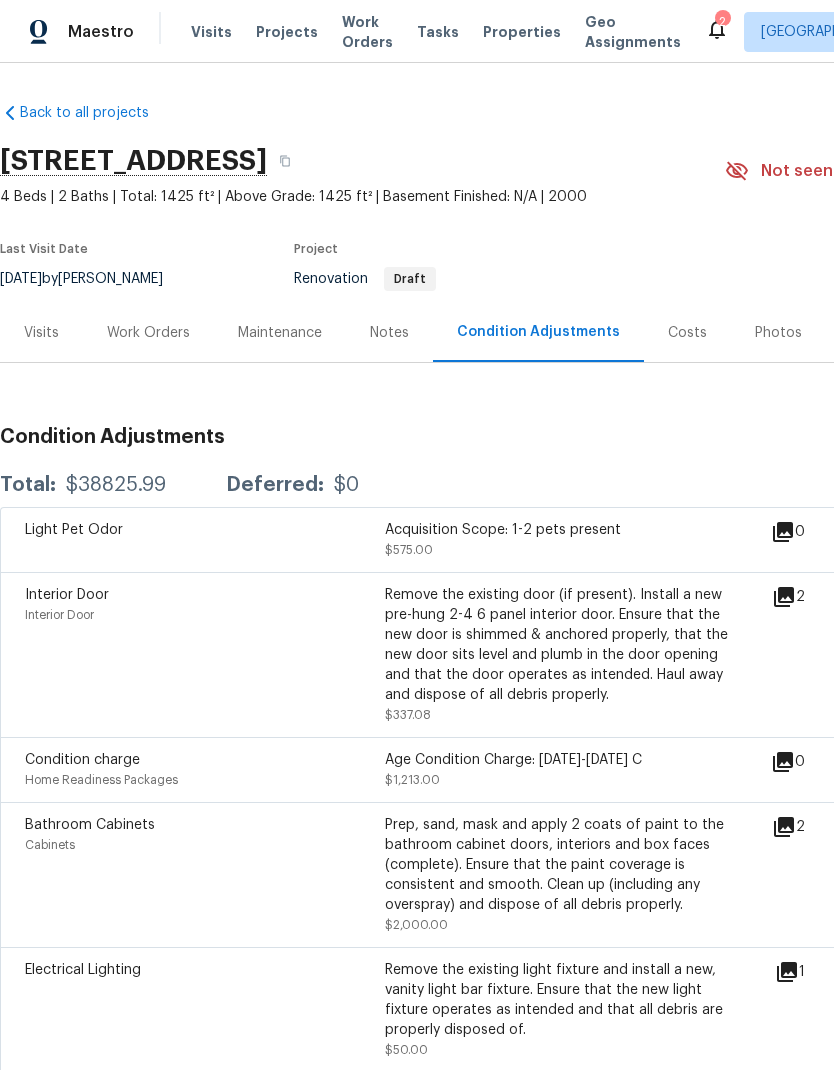 click on "Work Orders" at bounding box center [148, 333] 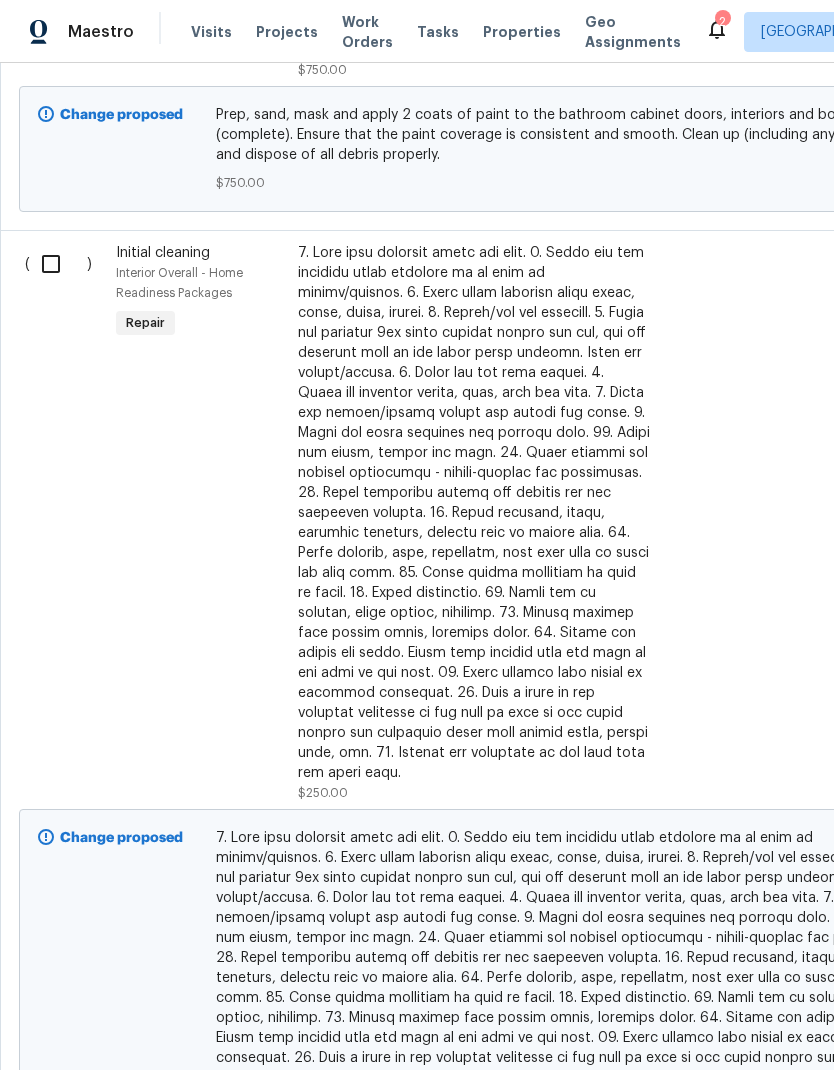 scroll, scrollTop: 945, scrollLeft: 0, axis: vertical 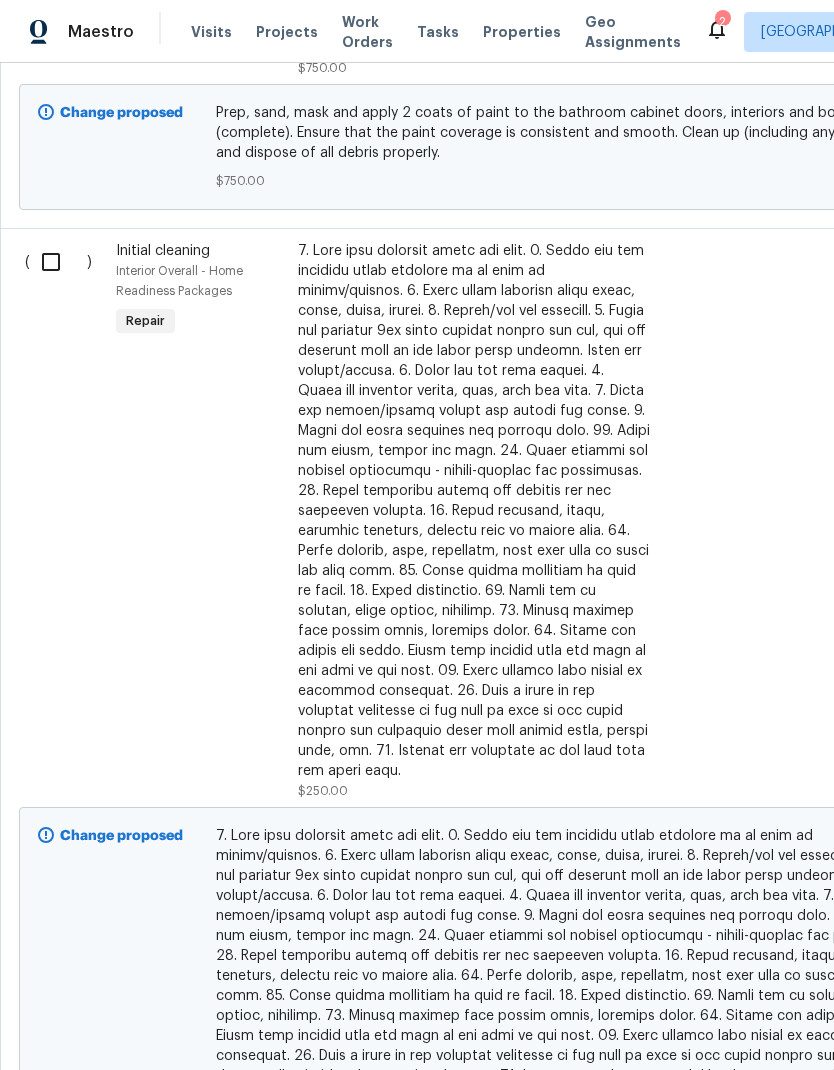 click at bounding box center (58, 262) 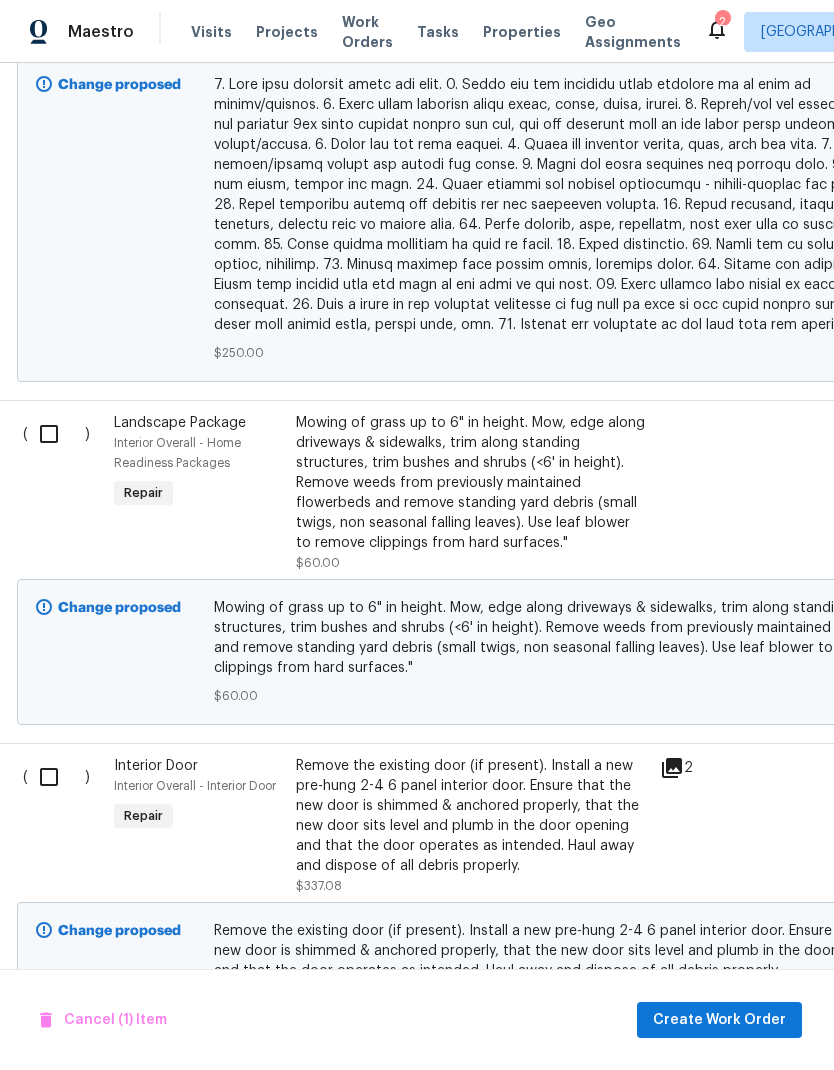 scroll, scrollTop: 1698, scrollLeft: 2, axis: both 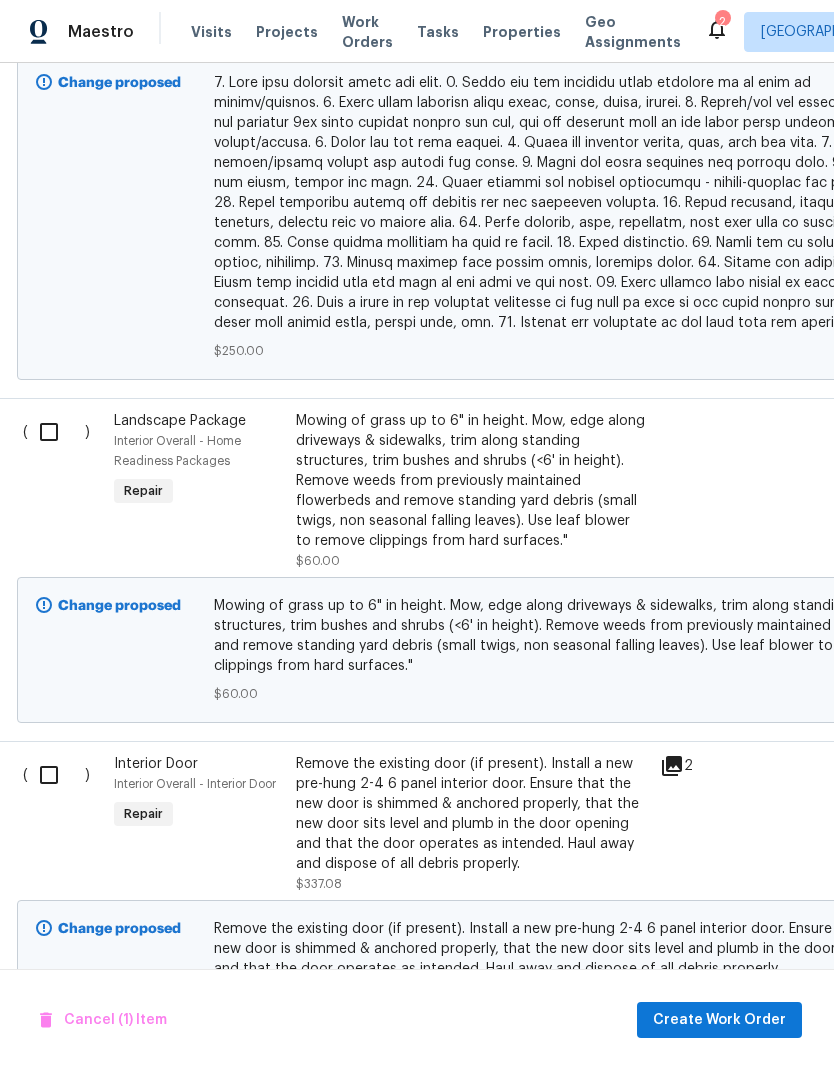 click at bounding box center [56, 432] 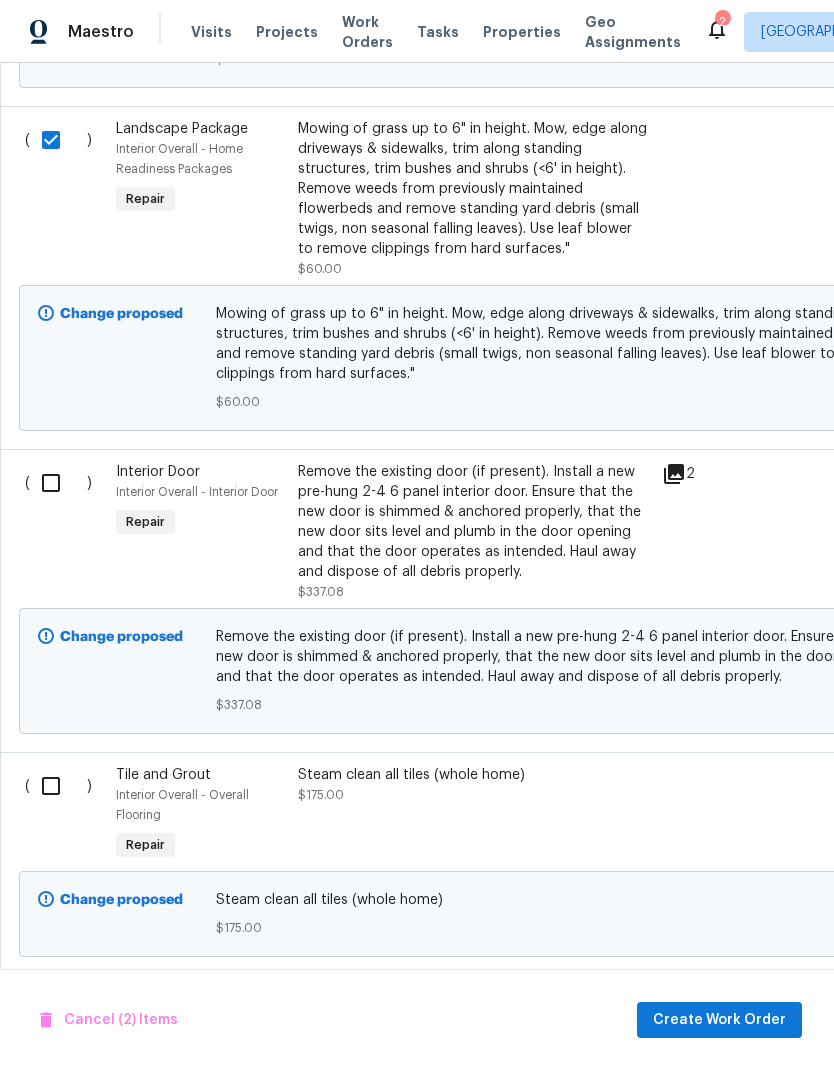 scroll, scrollTop: 2012, scrollLeft: 5, axis: both 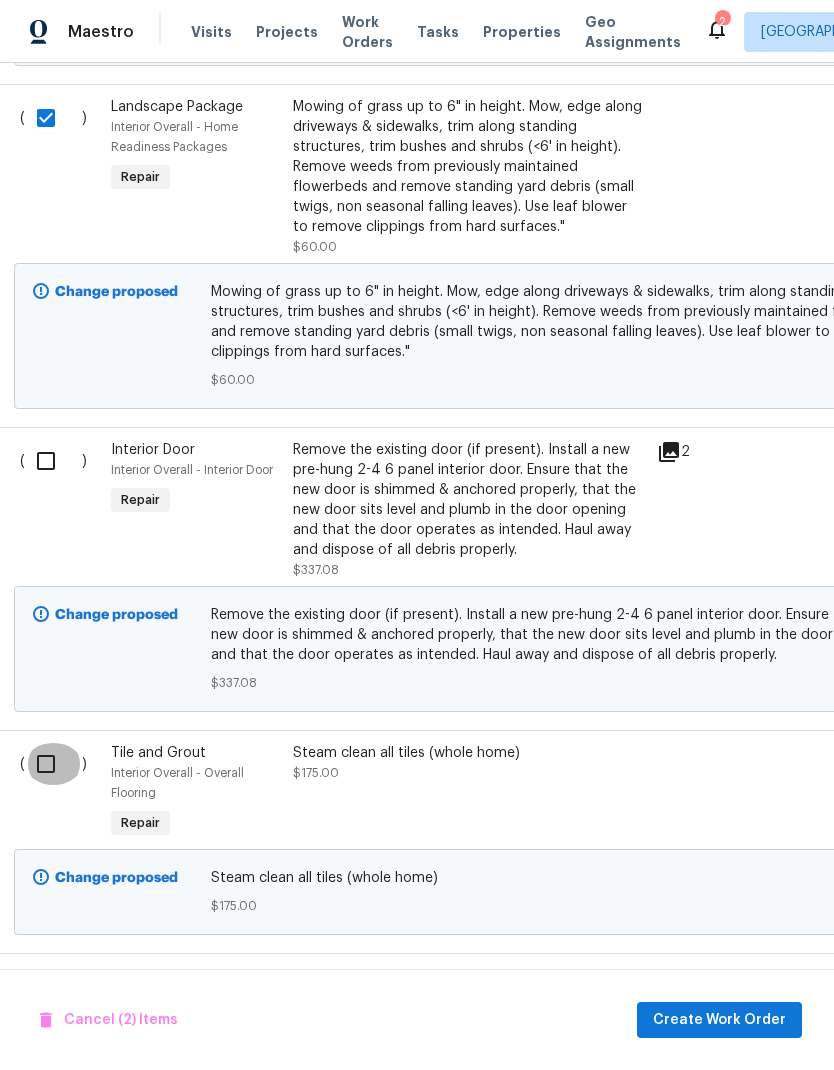 click at bounding box center [53, 764] 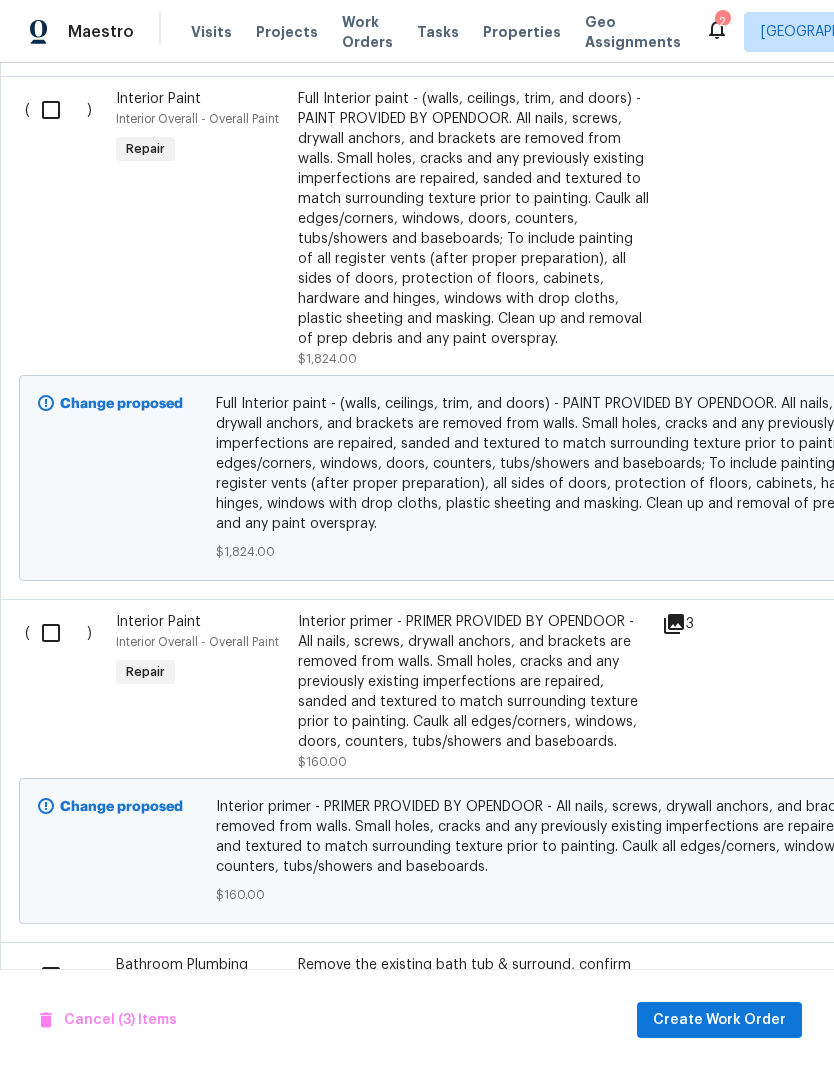 scroll, scrollTop: 2889, scrollLeft: 0, axis: vertical 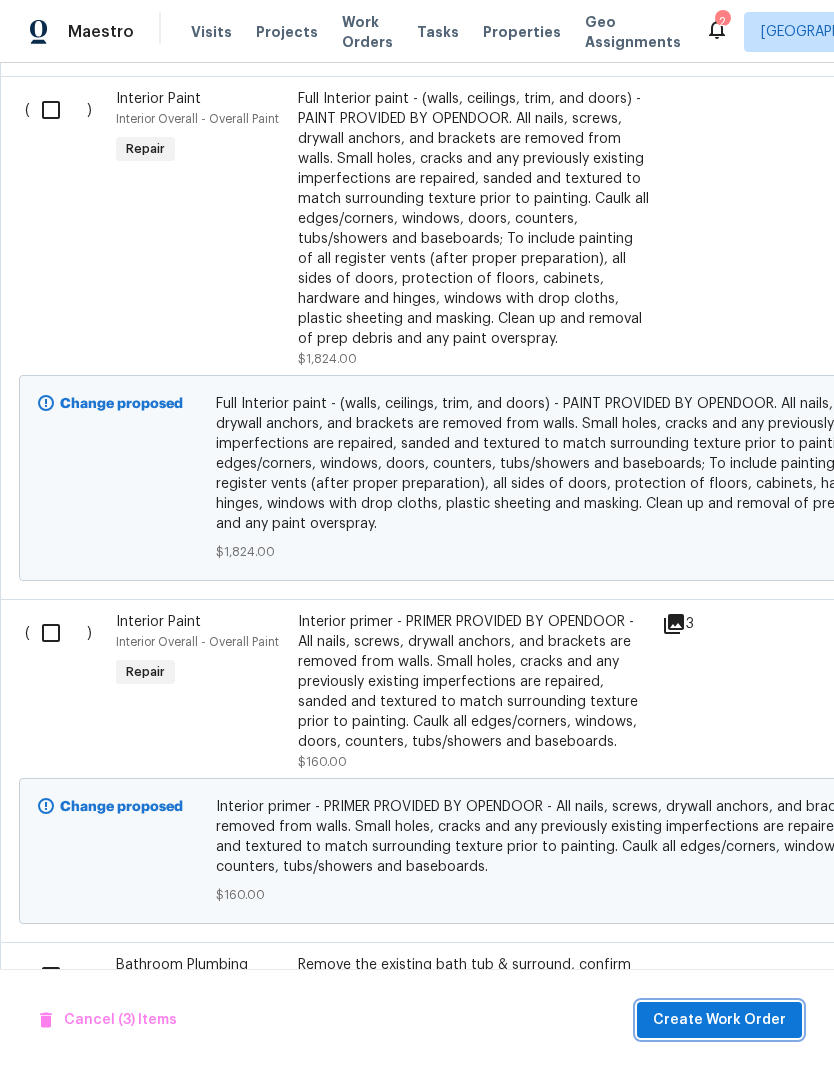 click on "Create Work Order" at bounding box center [719, 1020] 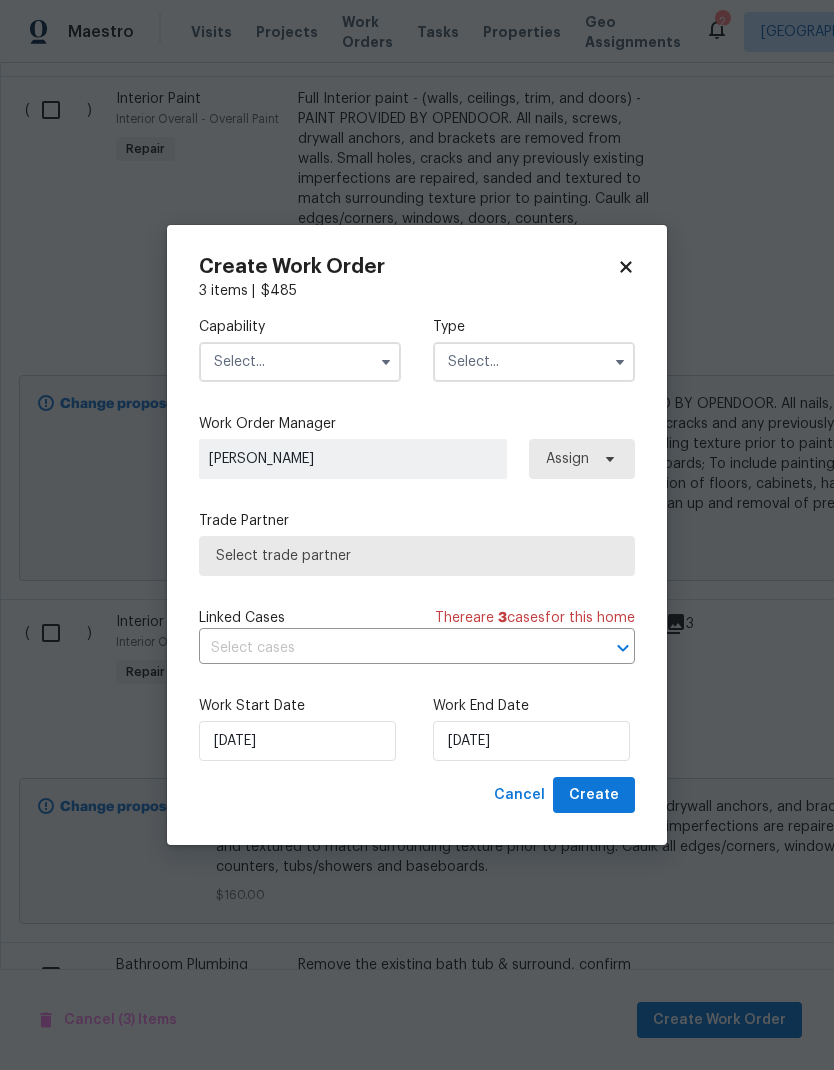 click at bounding box center (300, 362) 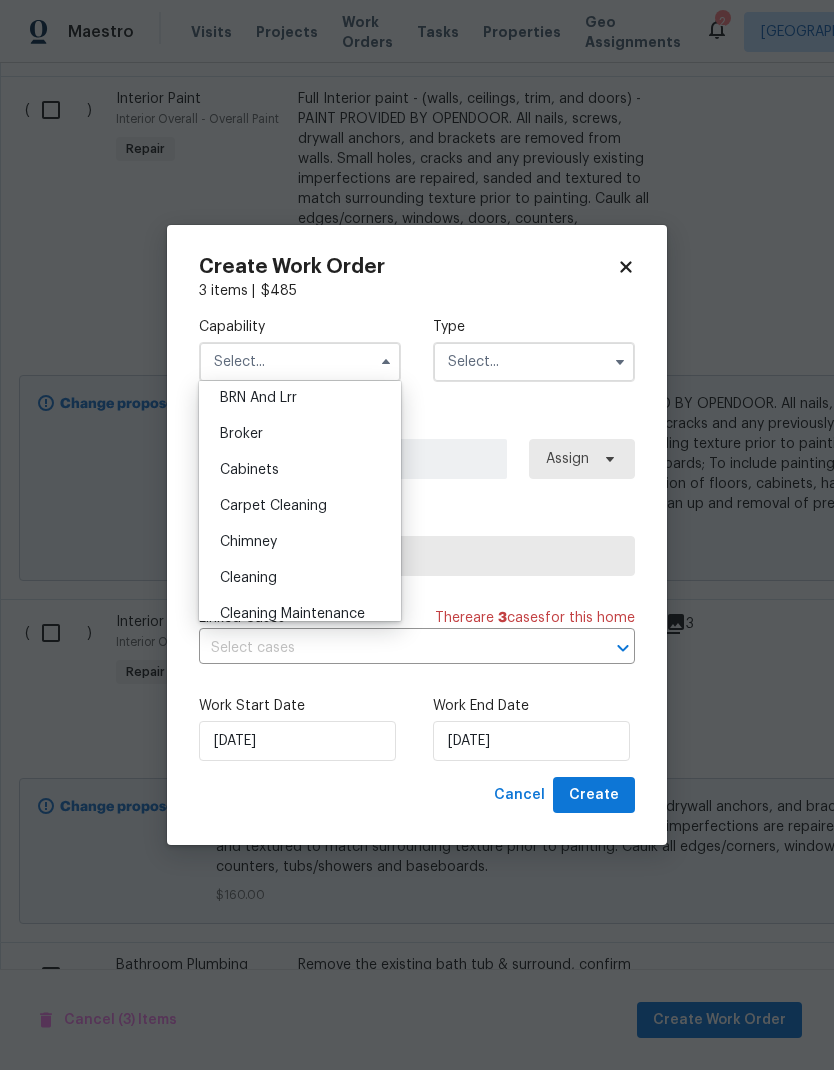scroll, scrollTop: 118, scrollLeft: 0, axis: vertical 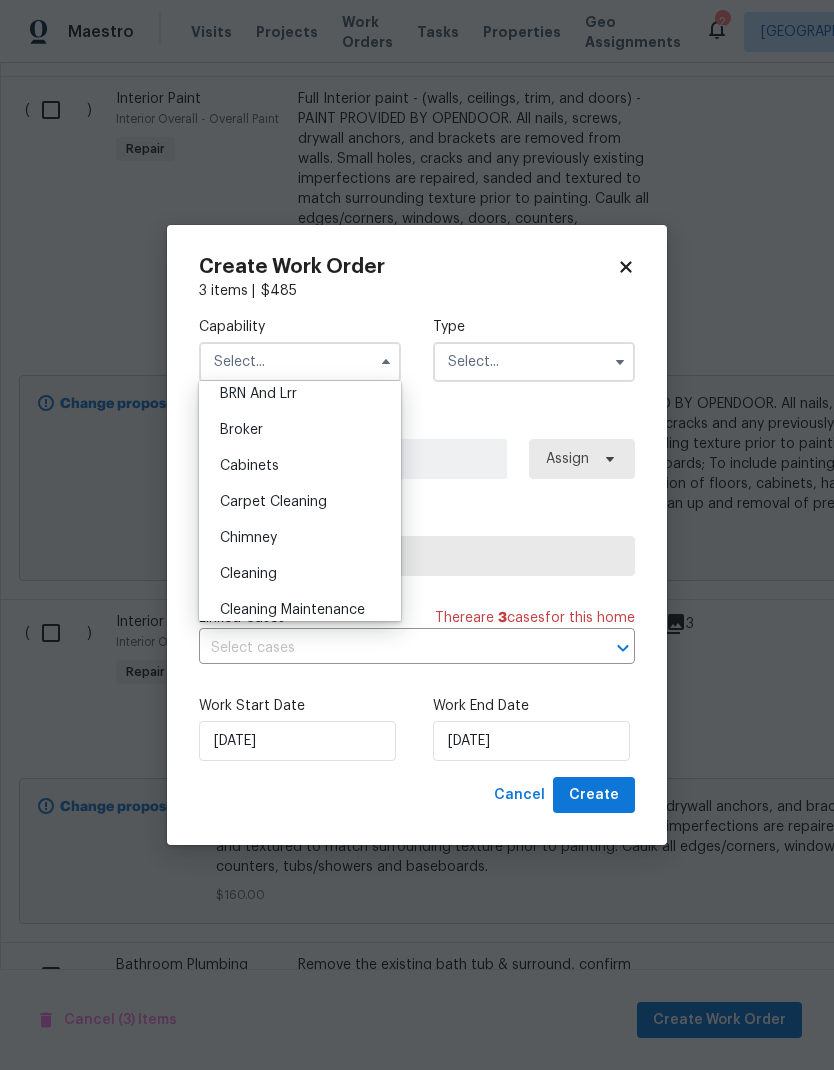 click on "Cleaning" at bounding box center (300, 574) 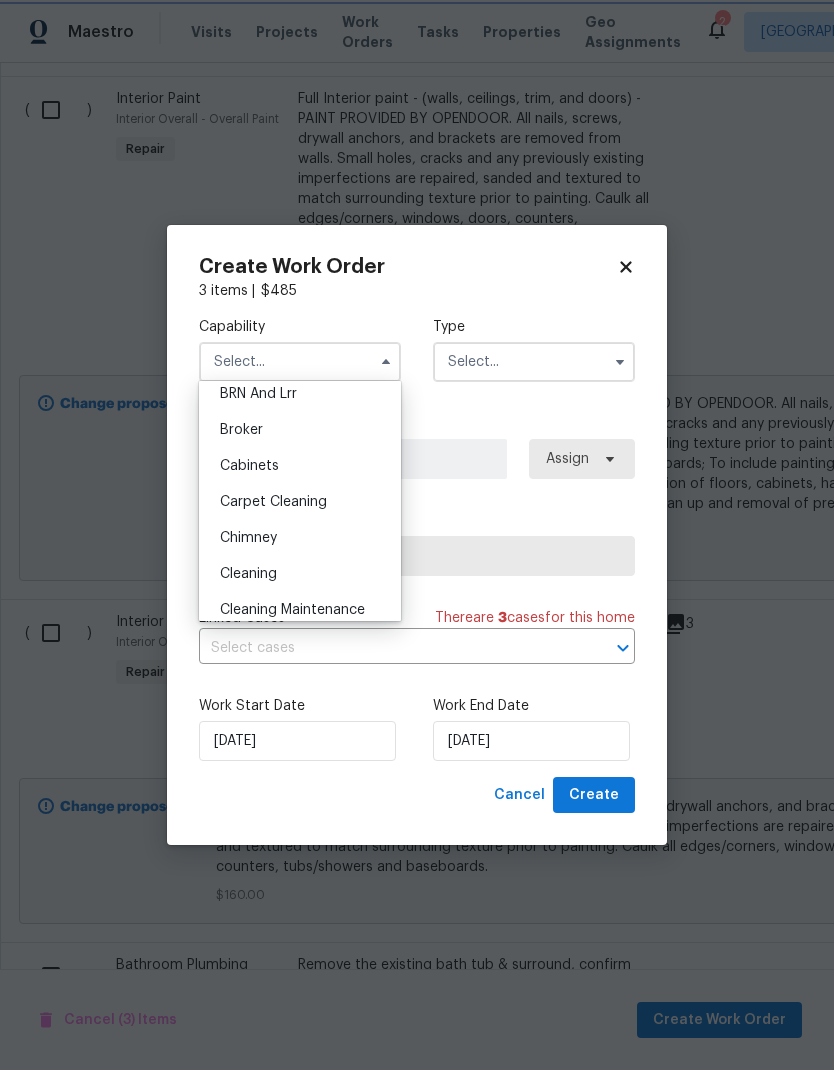 type on "Cleaning" 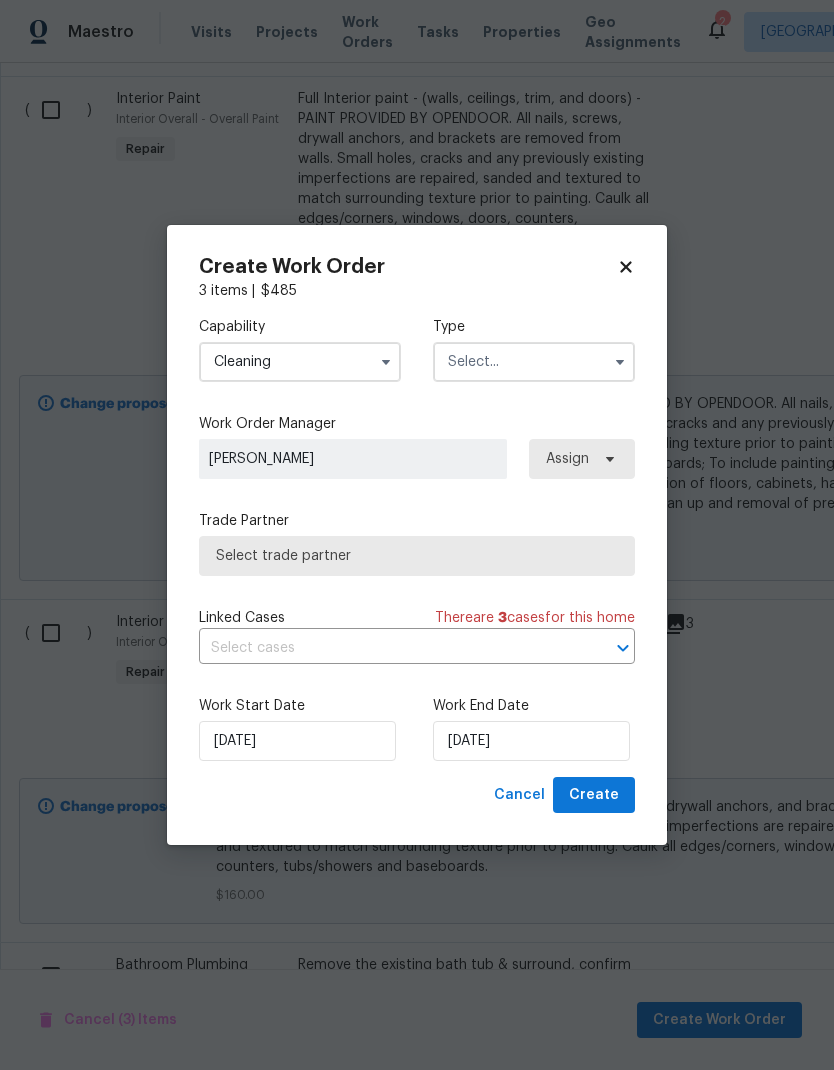 click at bounding box center [534, 362] 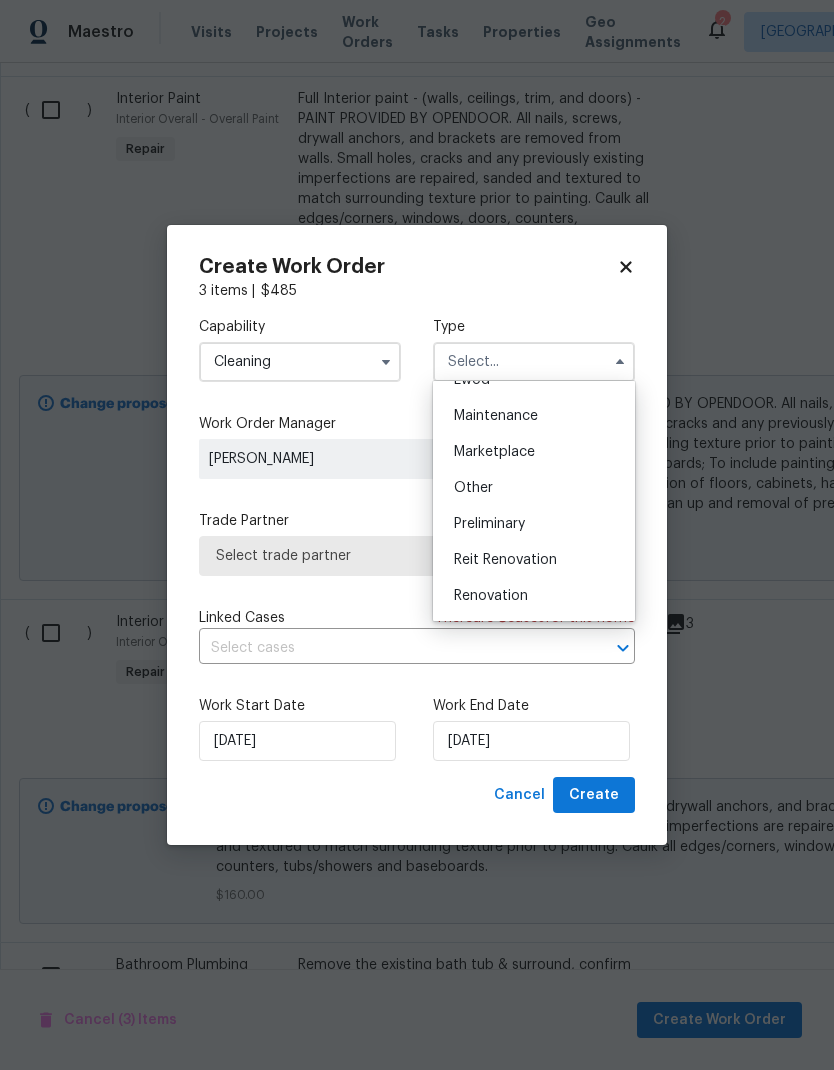 scroll, scrollTop: 370, scrollLeft: 0, axis: vertical 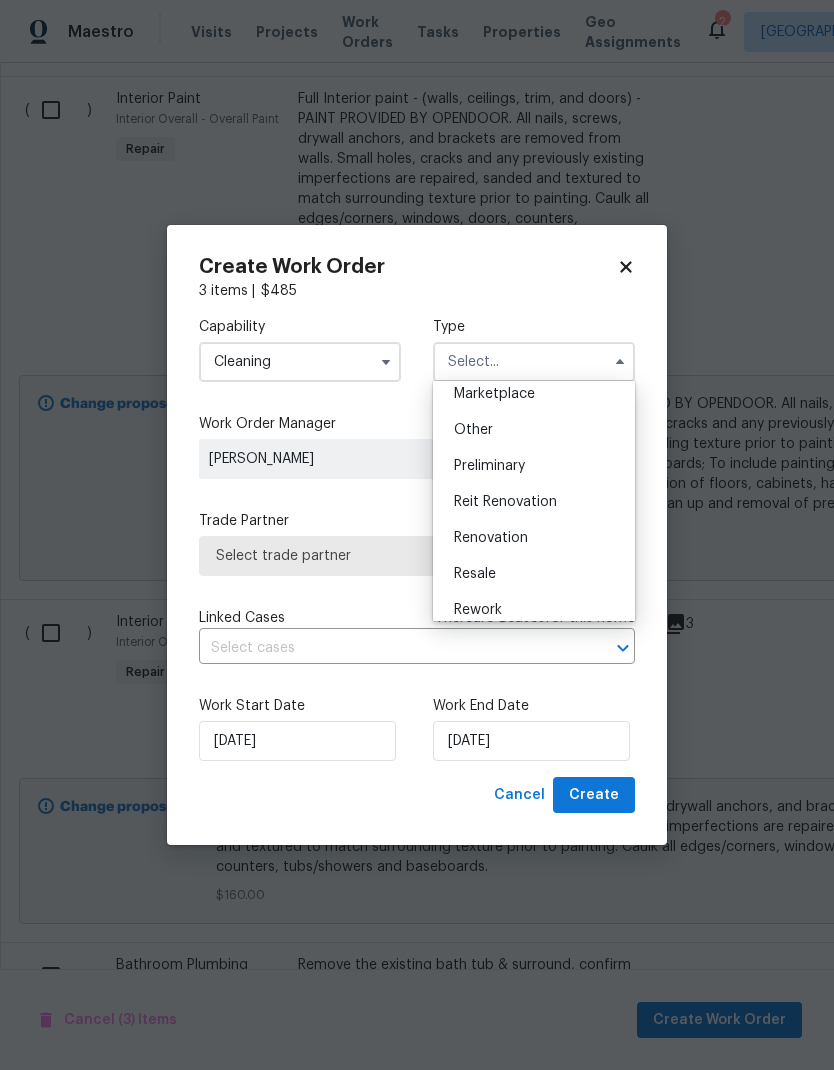 click on "Renovation" at bounding box center (534, 538) 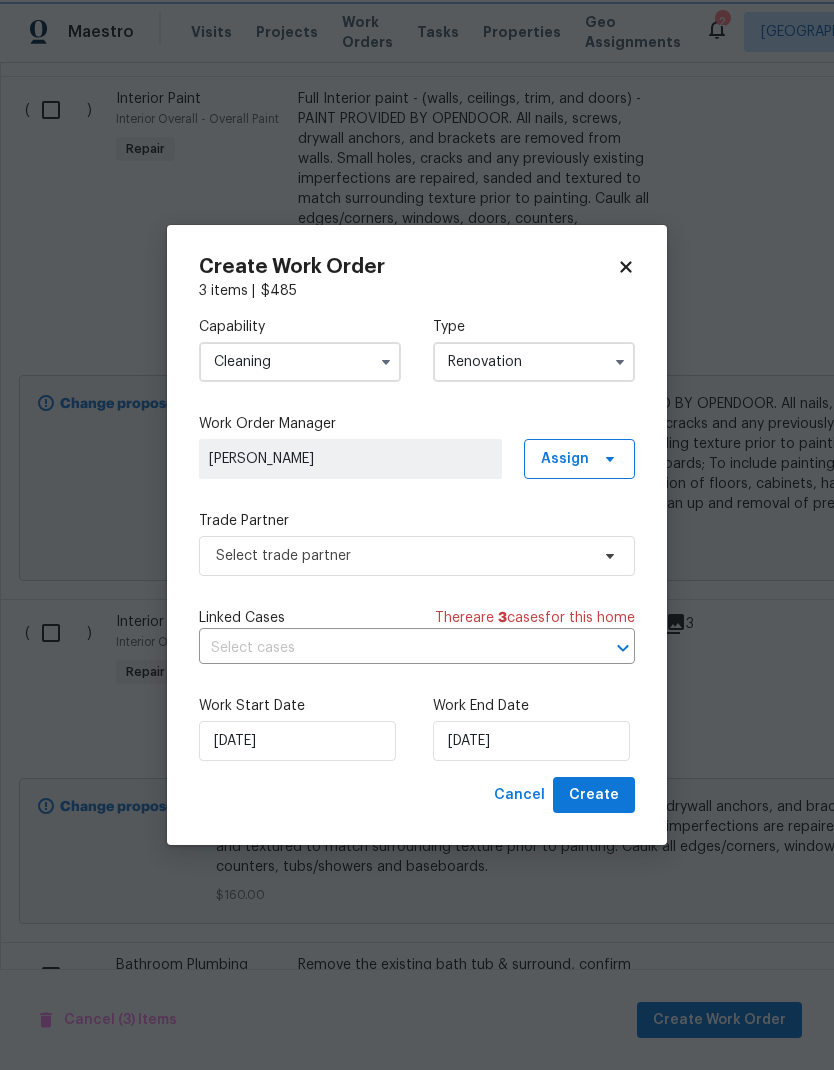scroll, scrollTop: 0, scrollLeft: 0, axis: both 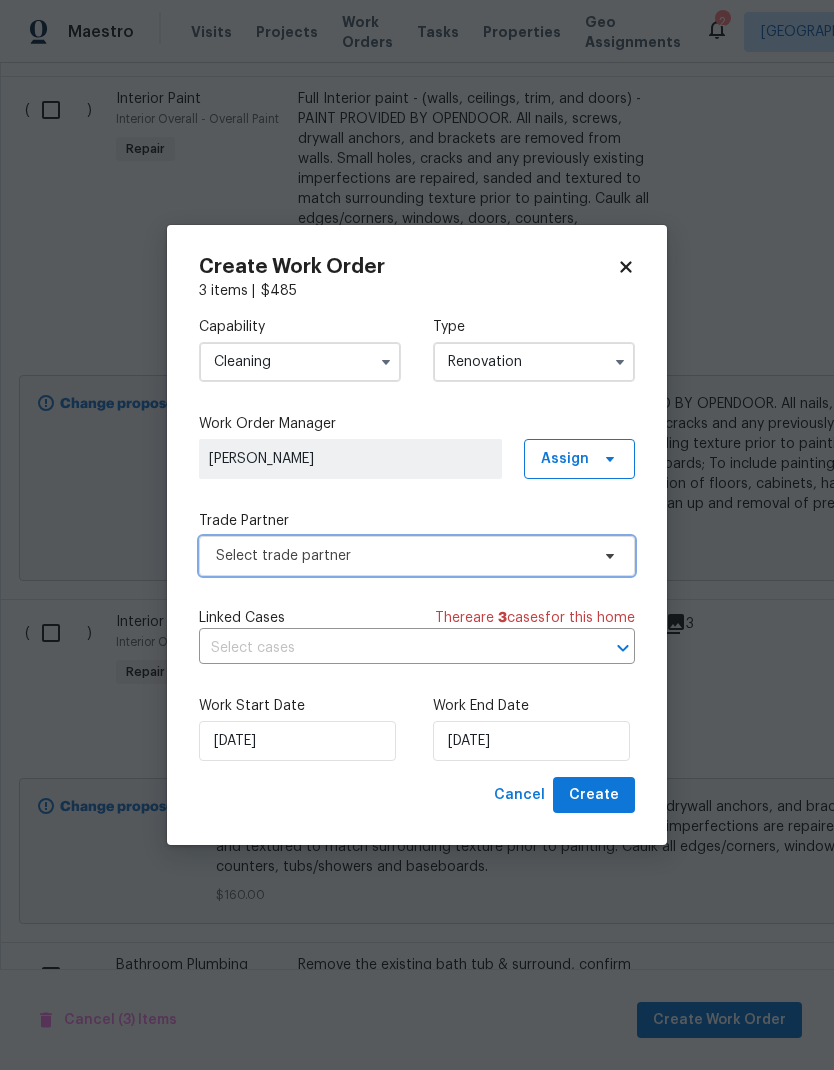 click on "Select trade partner" at bounding box center [417, 556] 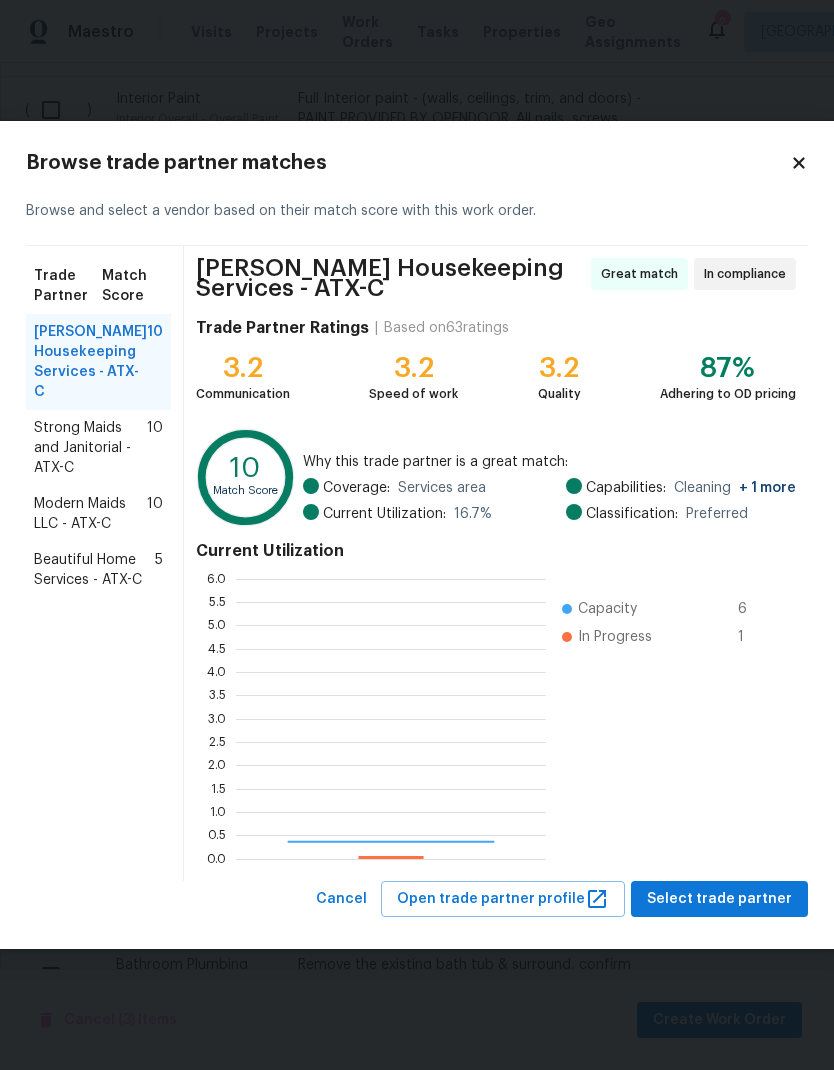 scroll, scrollTop: 2, scrollLeft: 2, axis: both 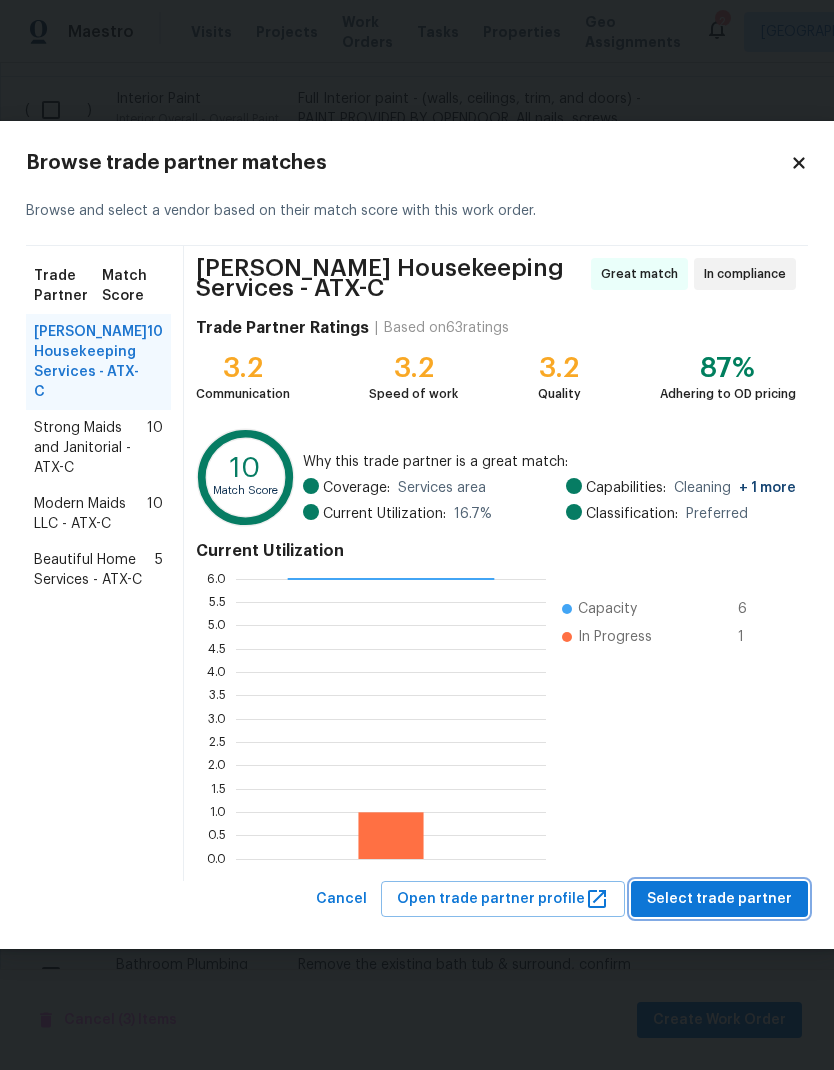 click on "Select trade partner" at bounding box center [719, 899] 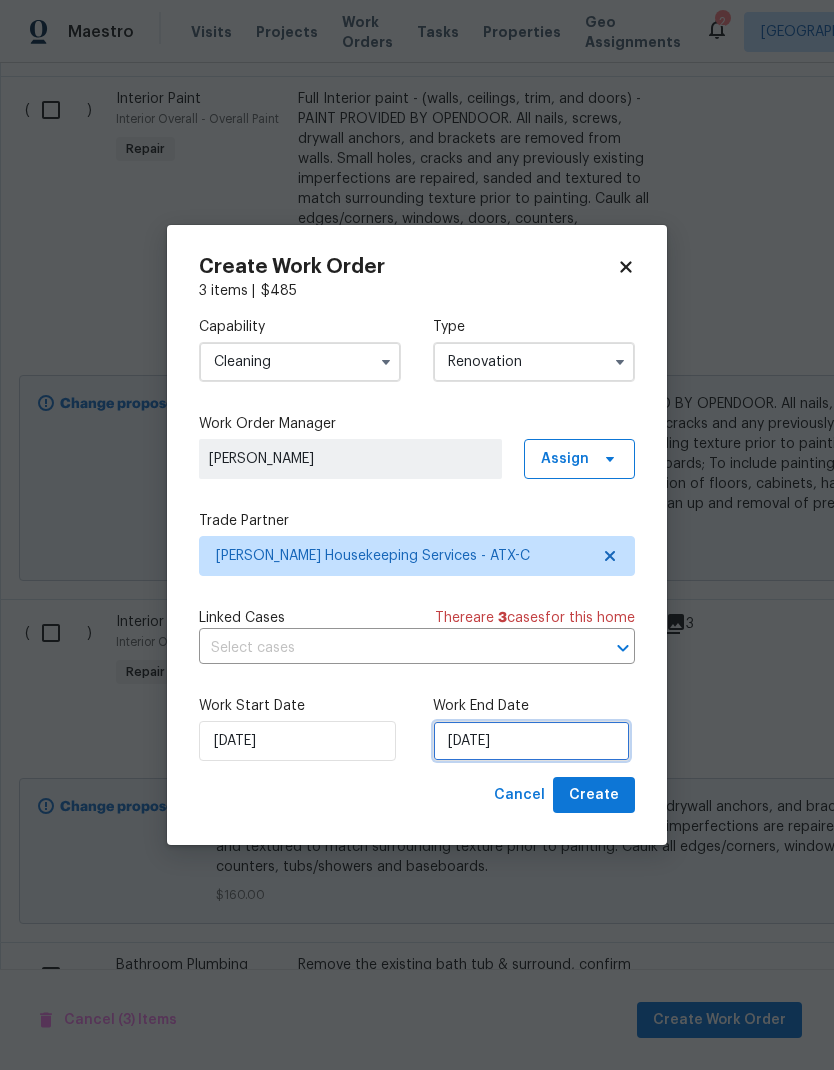click on "7/14/2025" at bounding box center [531, 741] 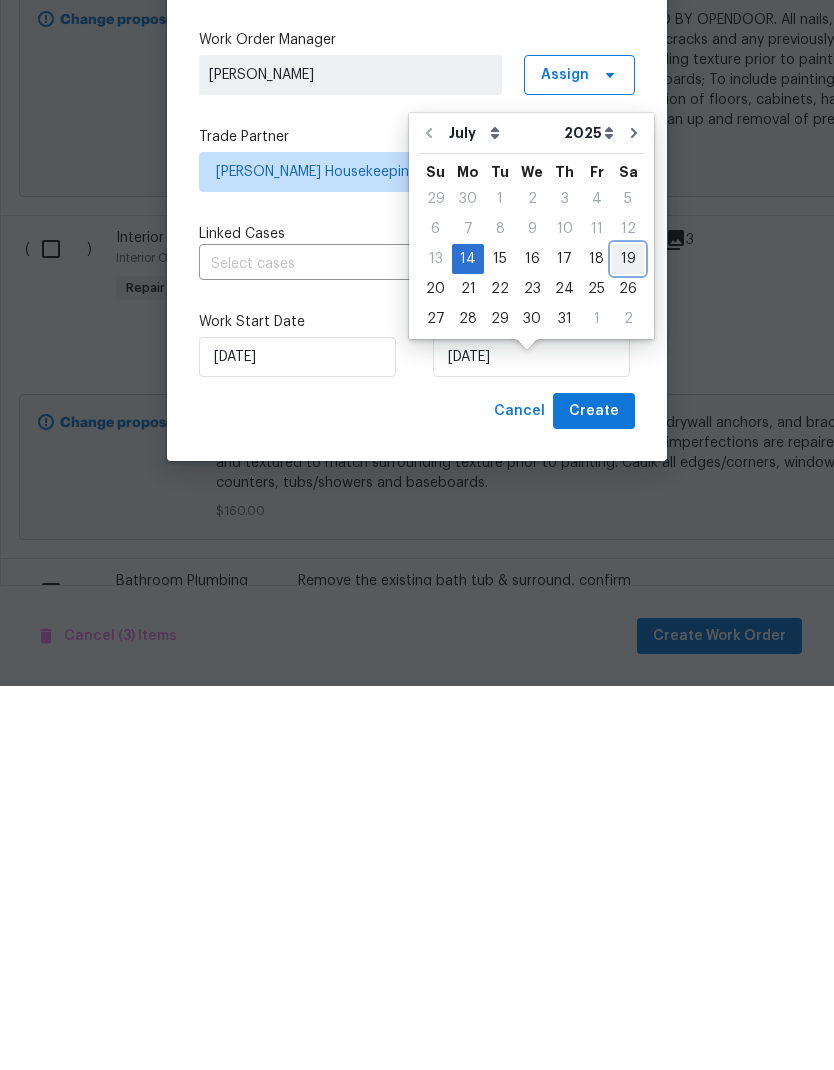 click on "19" at bounding box center [628, 643] 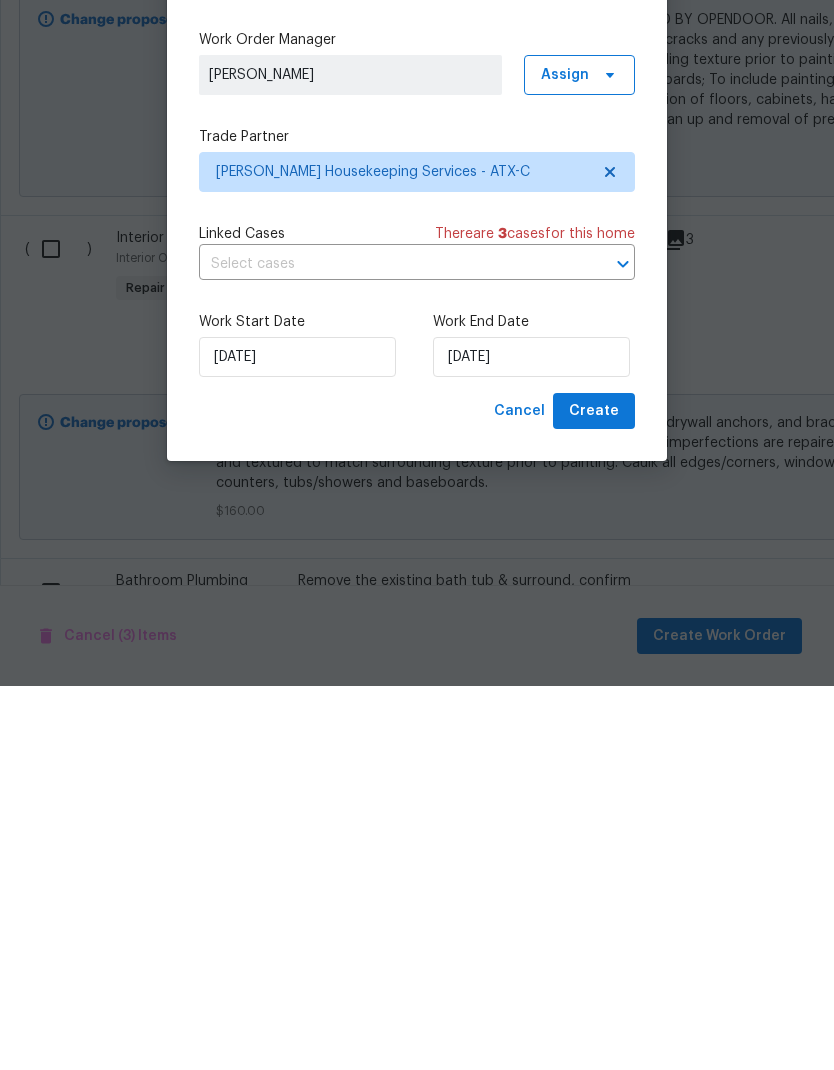 scroll 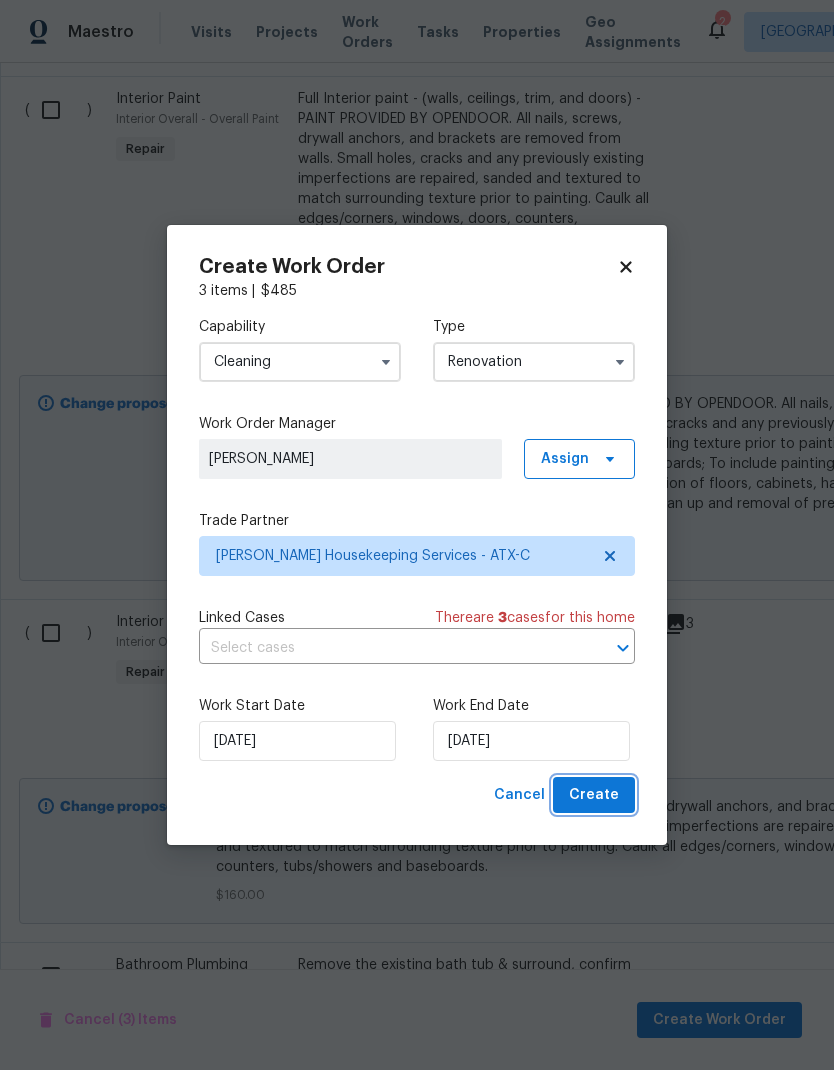click on "Create" at bounding box center (594, 795) 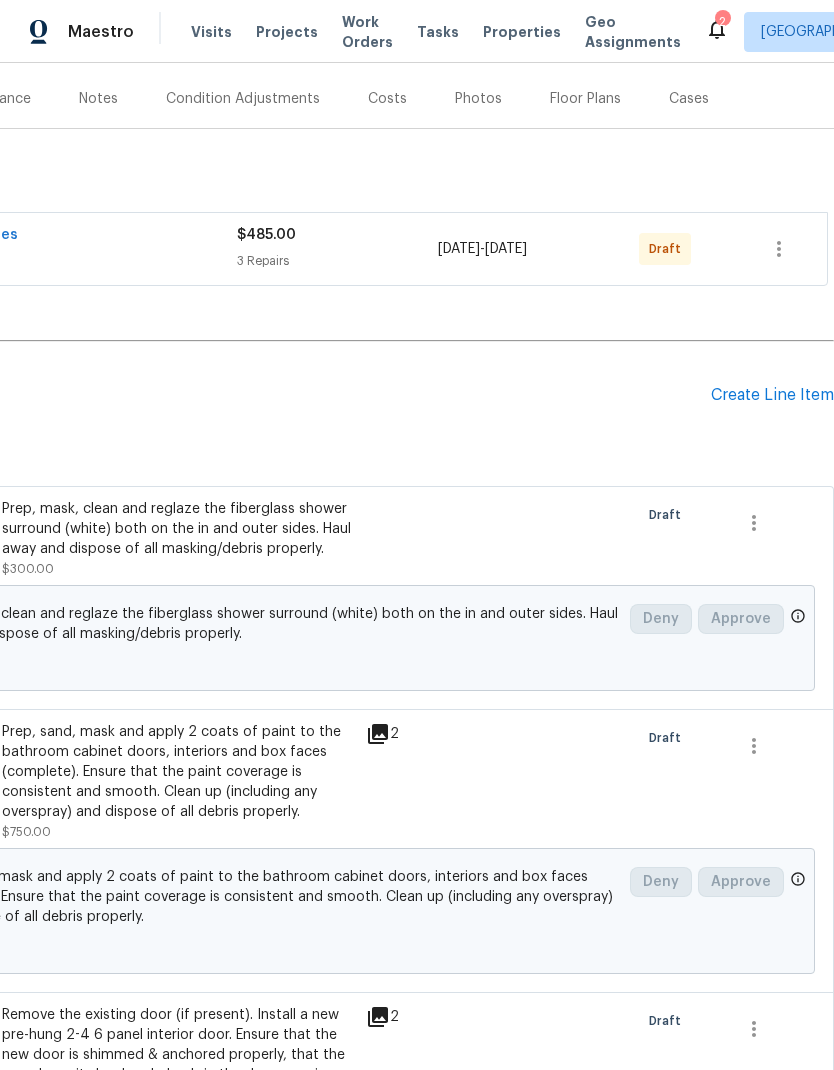 scroll, scrollTop: 234, scrollLeft: 296, axis: both 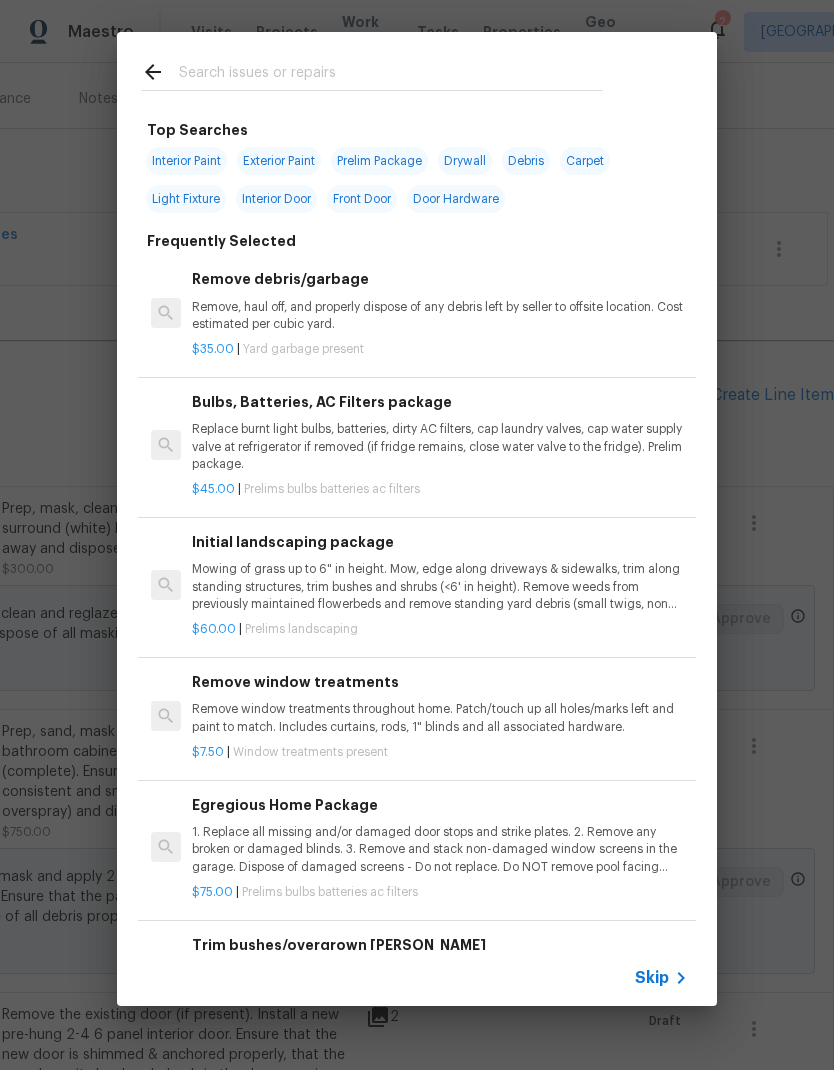 click at bounding box center (391, 75) 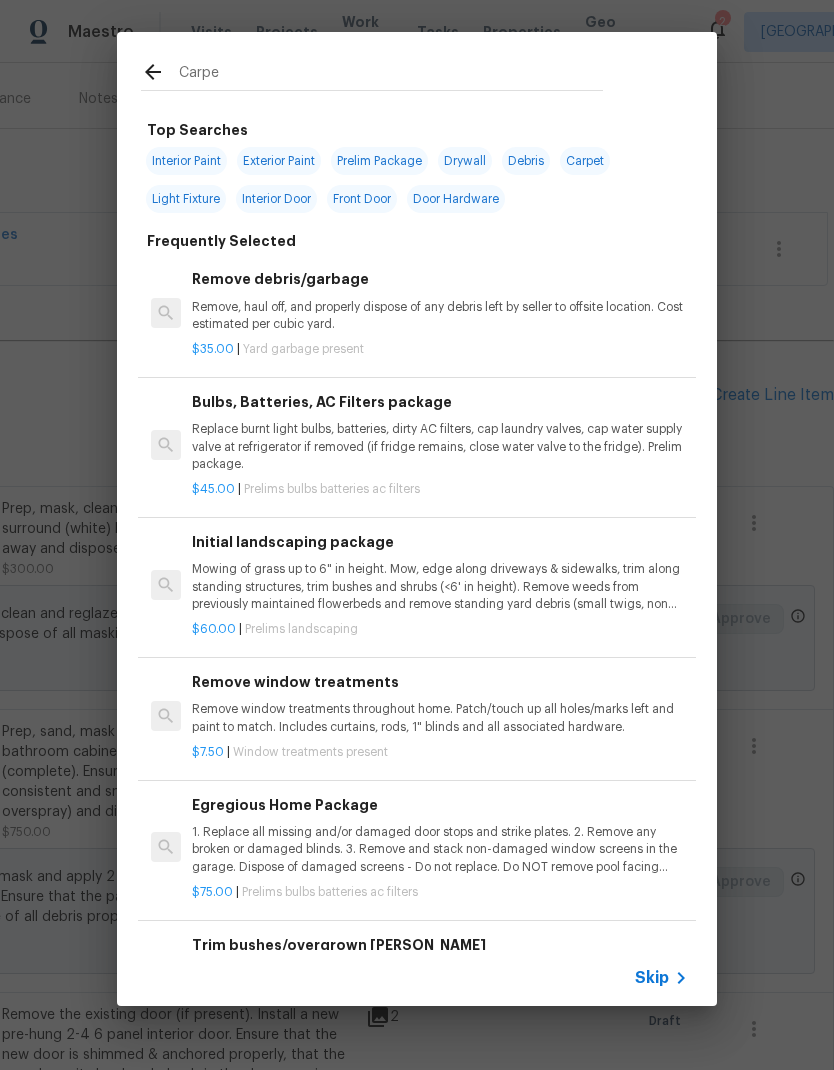 type on "Carpet" 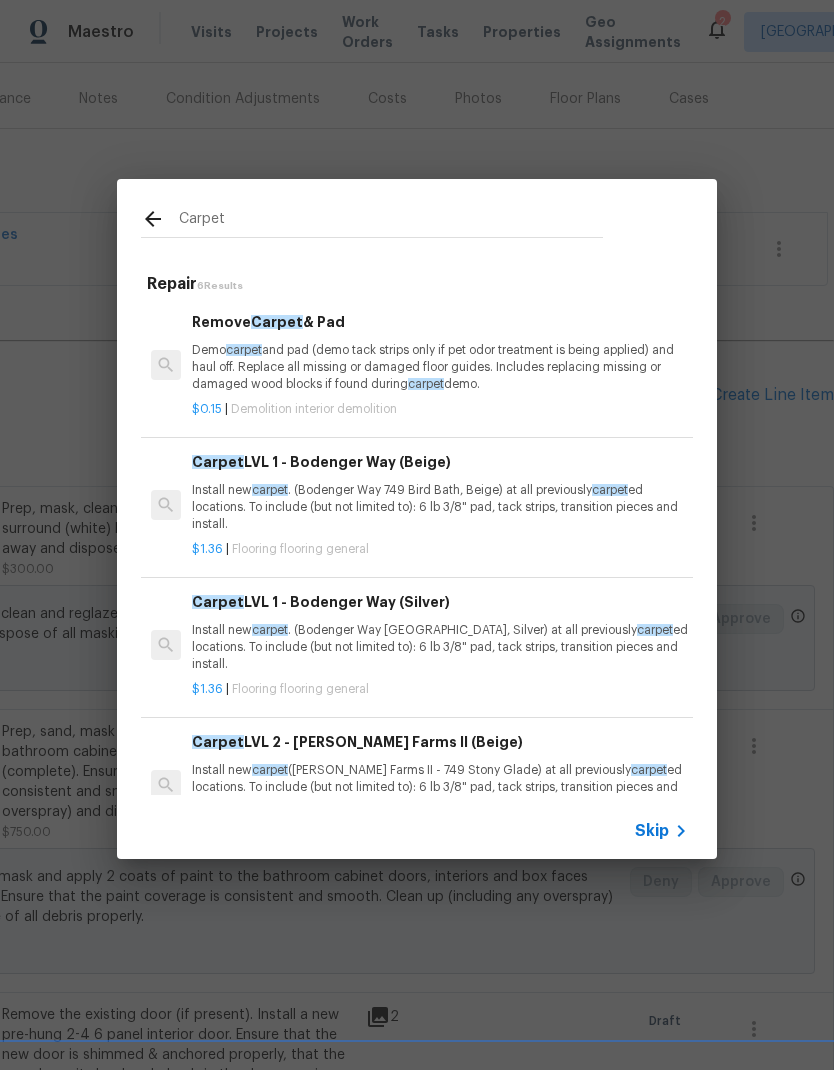 click on "Install new  carpet . (Bodenger Way 749 Bird Bath, Beige) at all previously  carpet ed locations. To include (but not limited to): 6 lb 3/8" pad, tack strips, transition pieces and install." at bounding box center [440, 507] 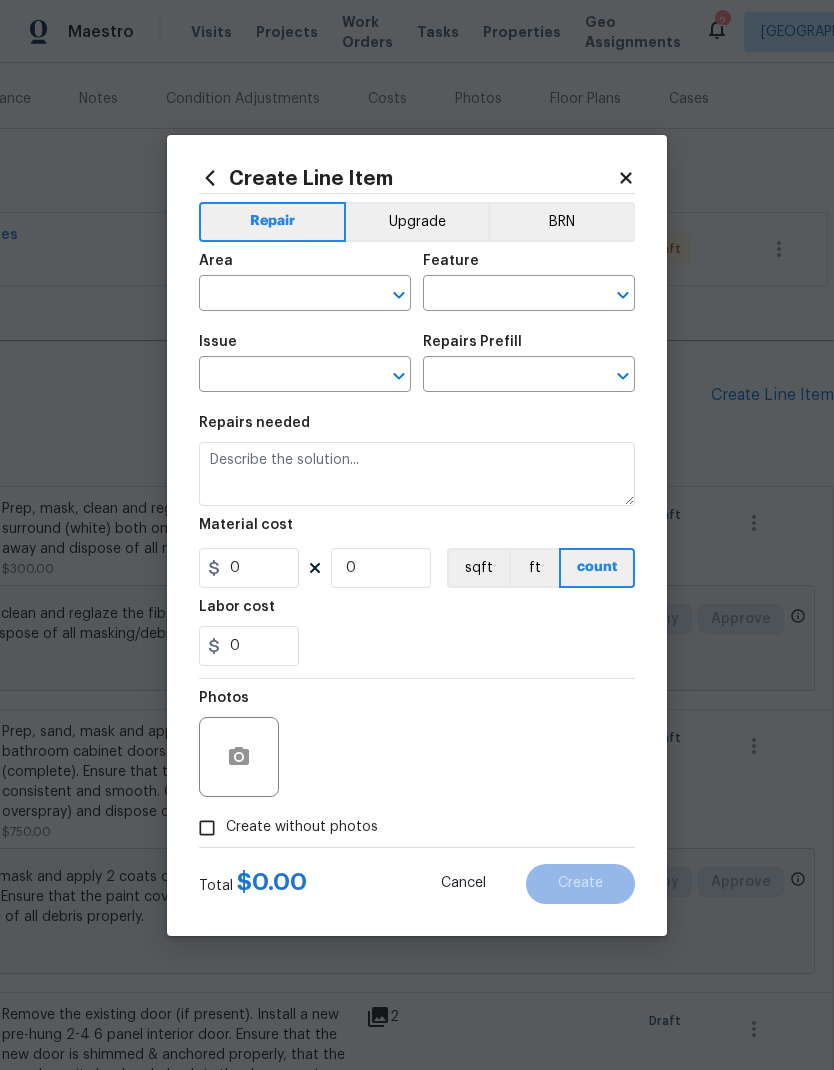 type on "Overall Flooring" 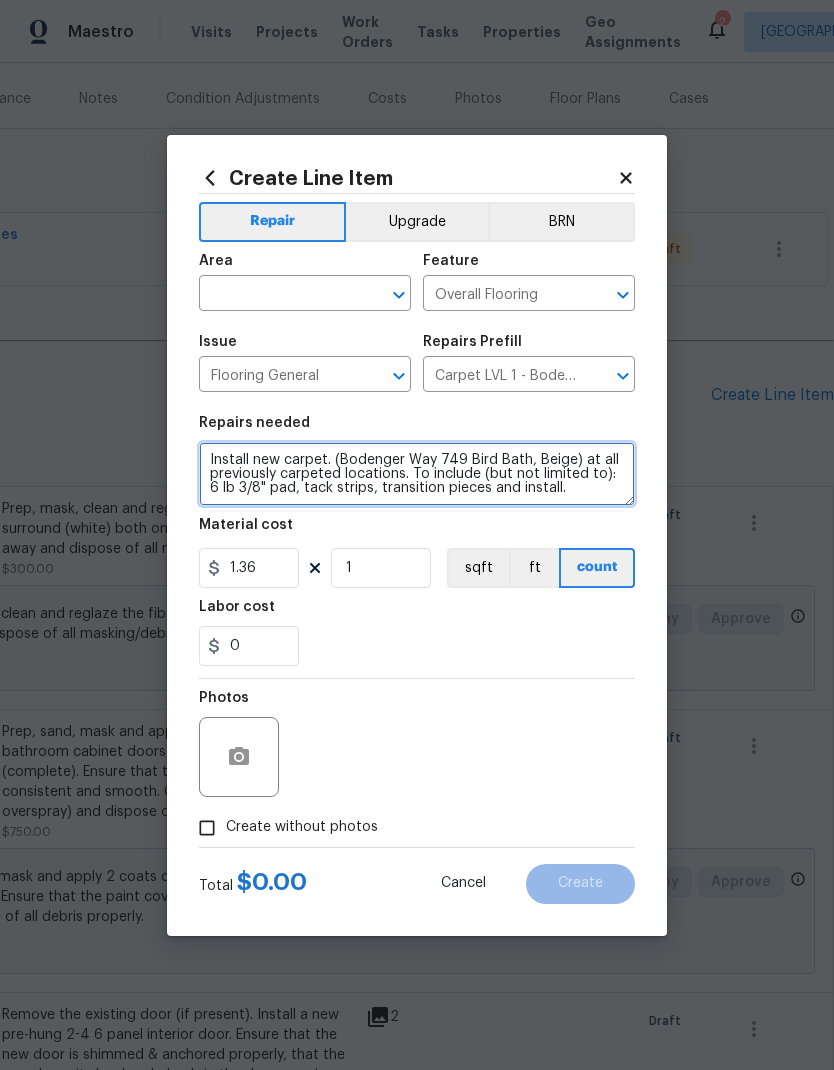 click on "Install new carpet. (Bodenger Way 749 Bird Bath, Beige) at all previously carpeted locations. To include (but not limited to): 6 lb 3/8" pad, tack strips, transition pieces and install." at bounding box center [417, 474] 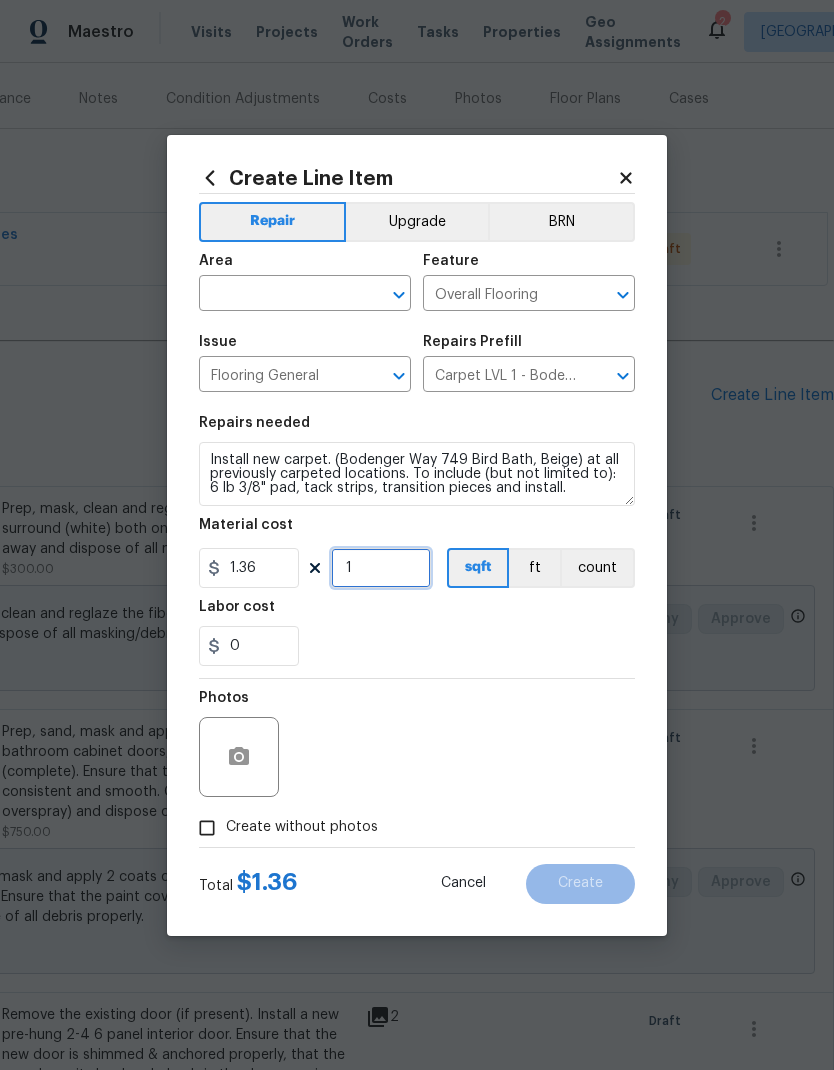 click on "1" at bounding box center [381, 568] 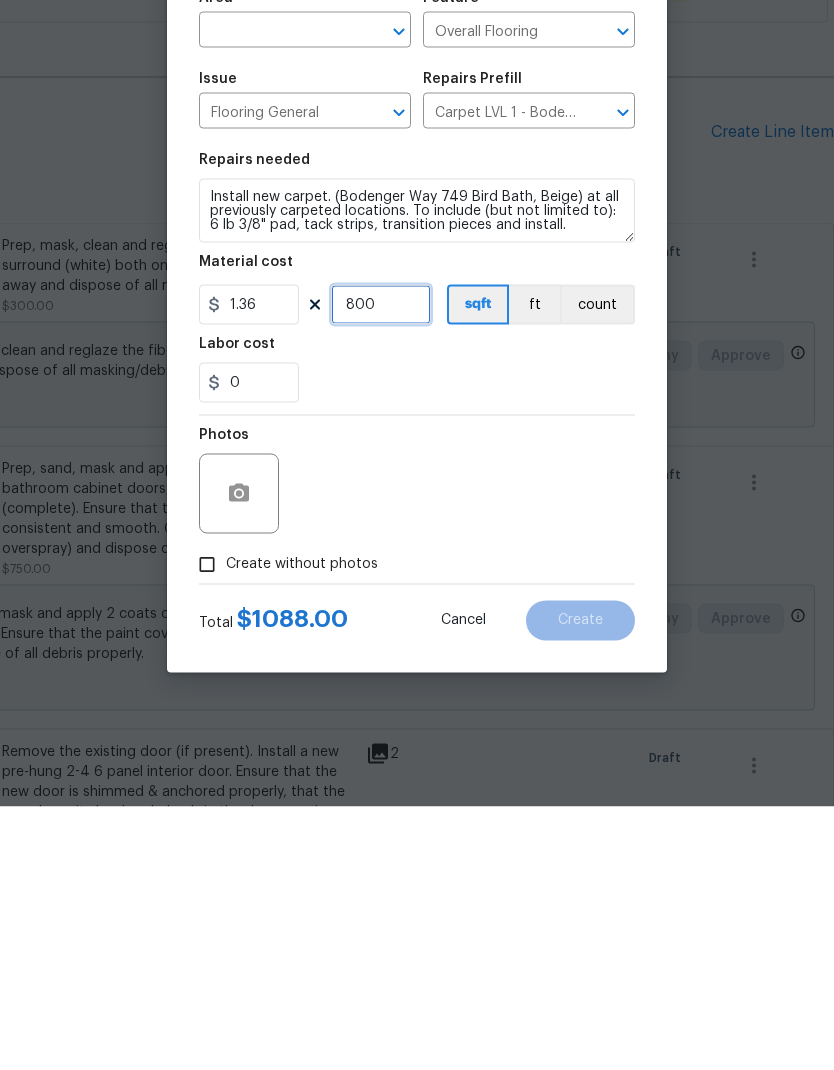 type on "800" 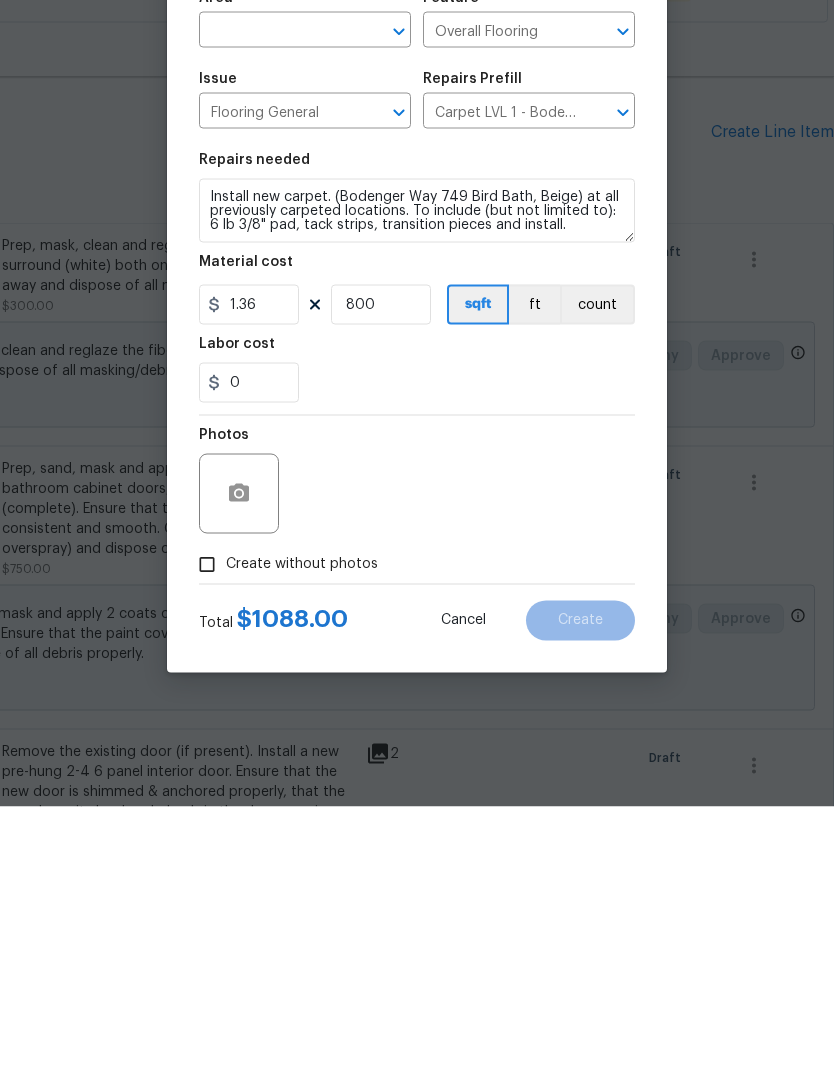 click on "Create without photos" at bounding box center (207, 828) 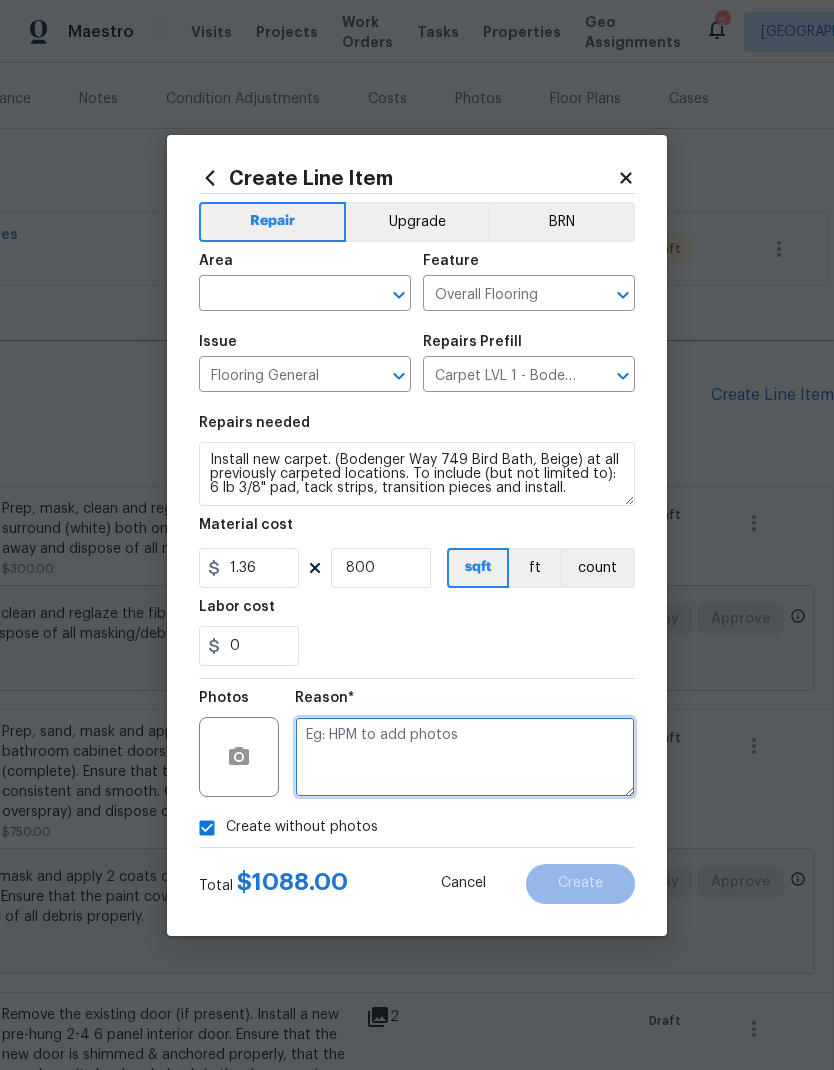 click at bounding box center [465, 757] 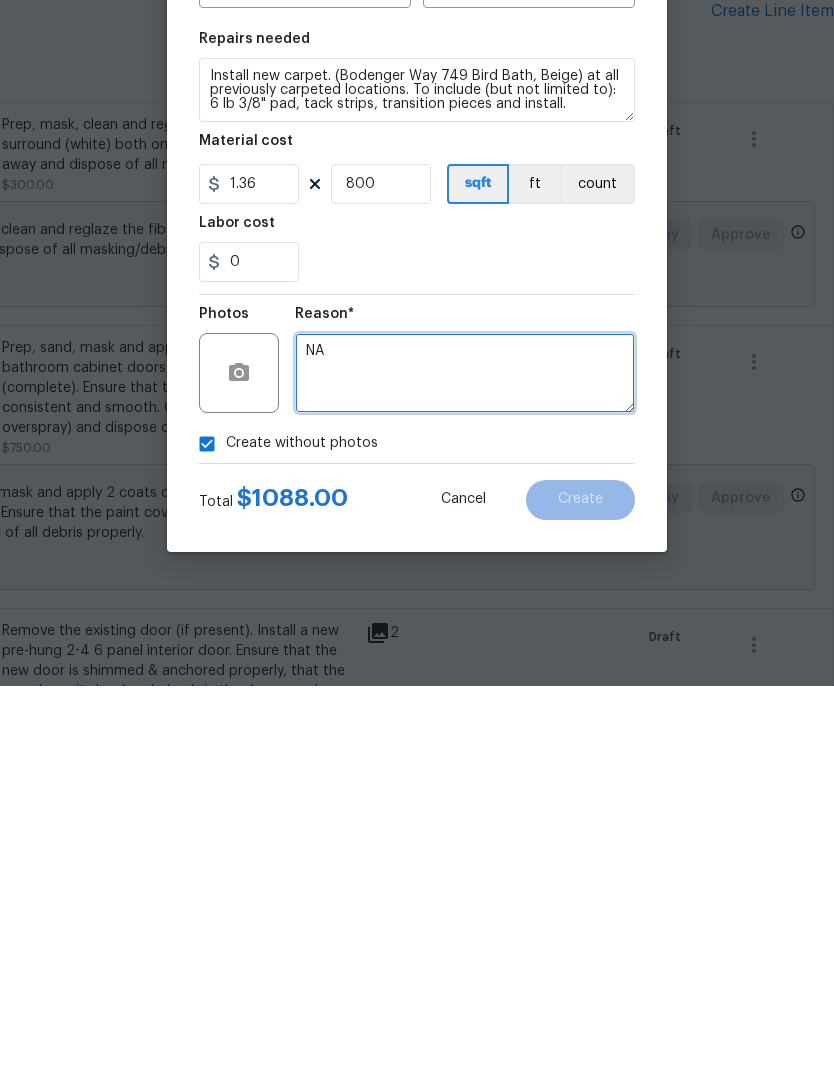 type on "NA" 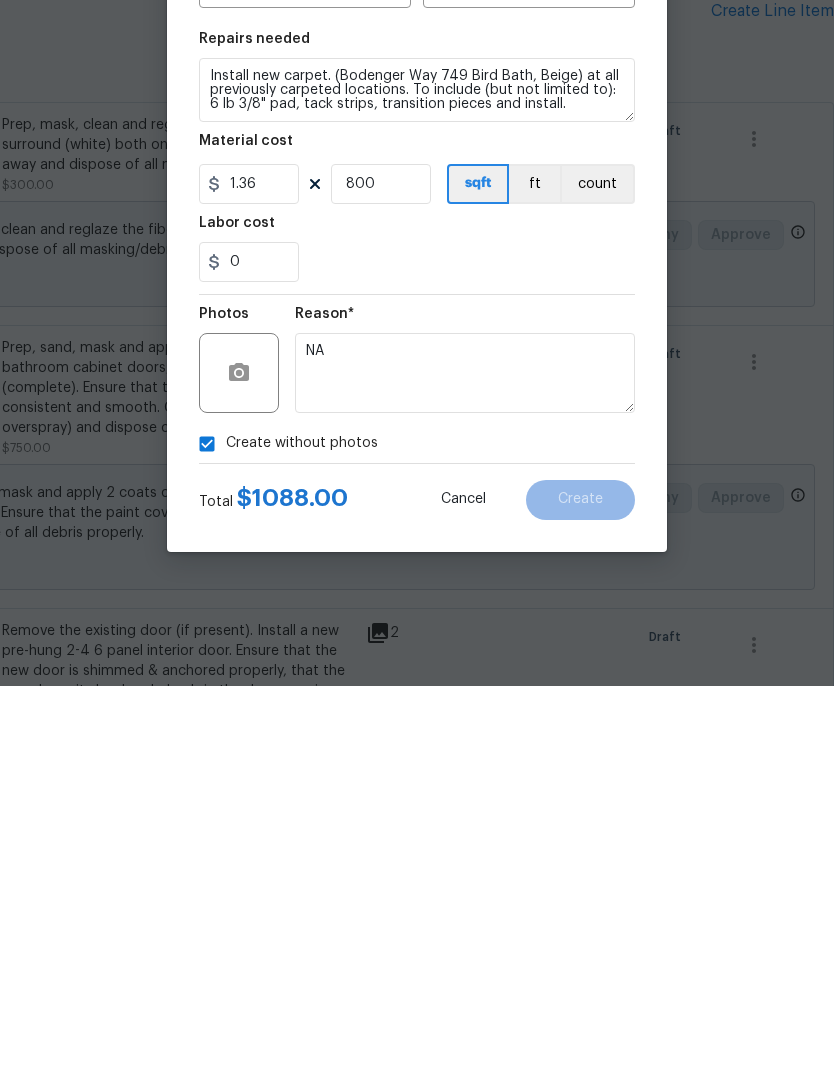click on "Create without photos" at bounding box center [417, 828] 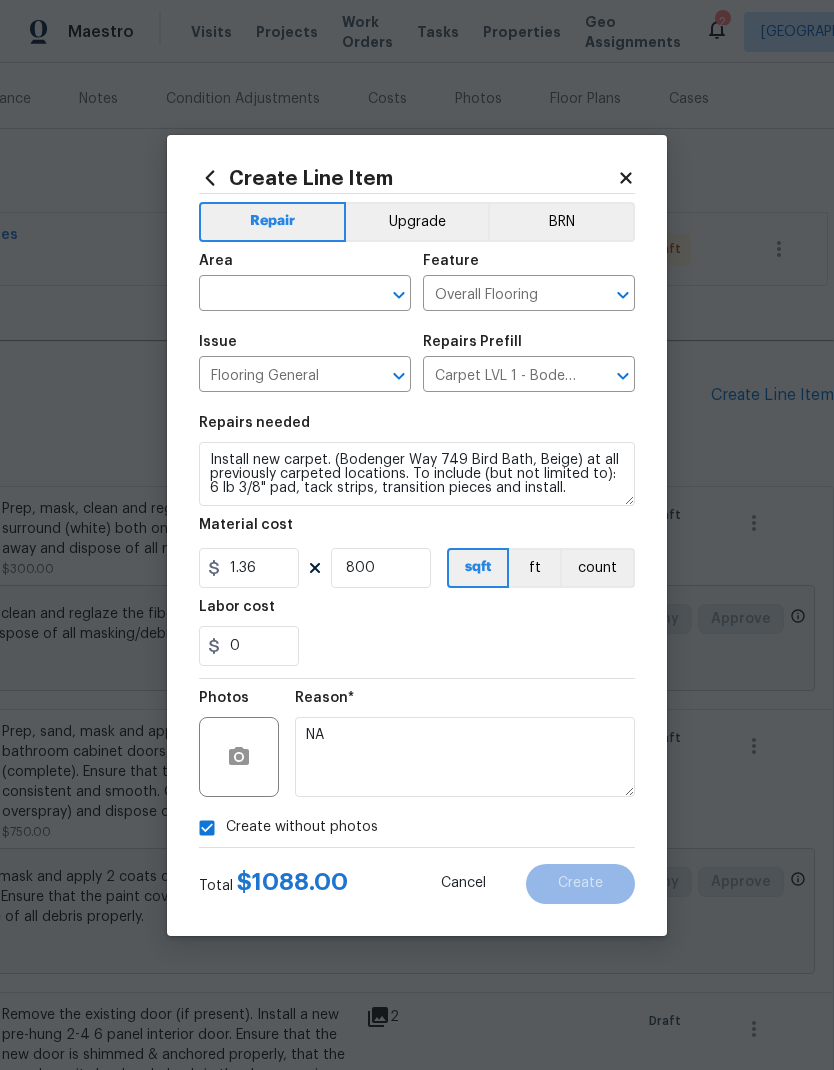 click on "Area" at bounding box center (305, 267) 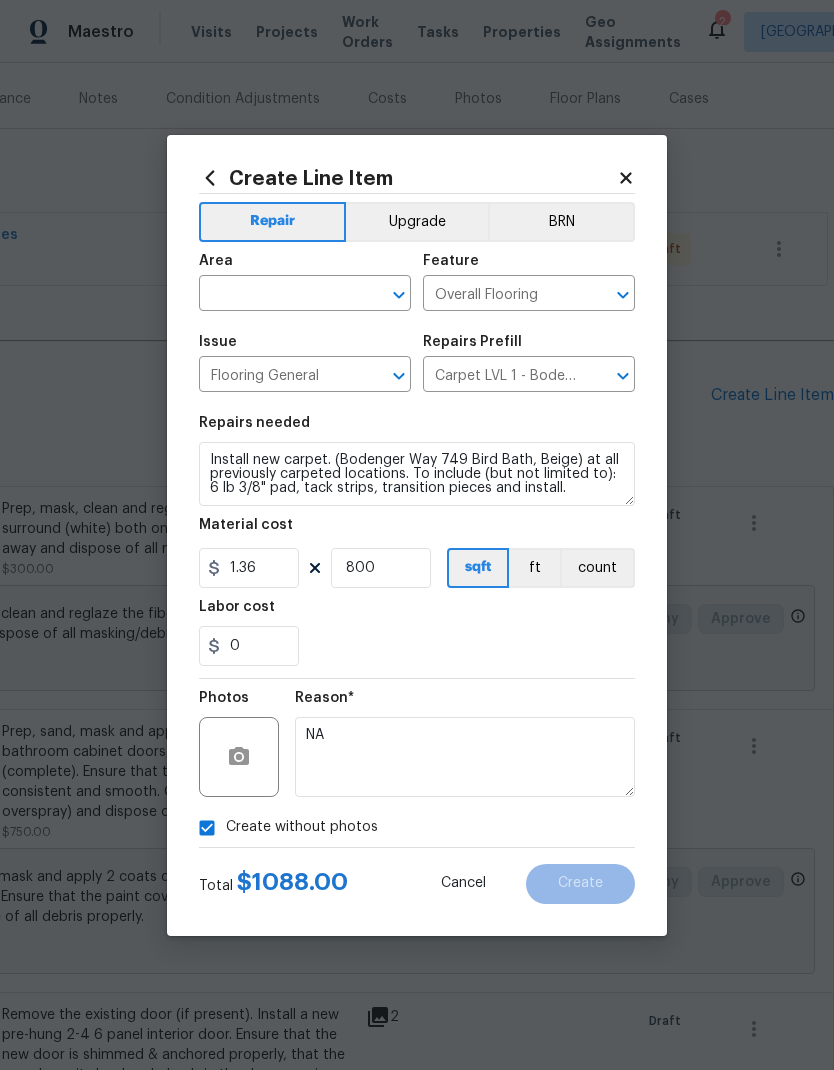 click at bounding box center (277, 295) 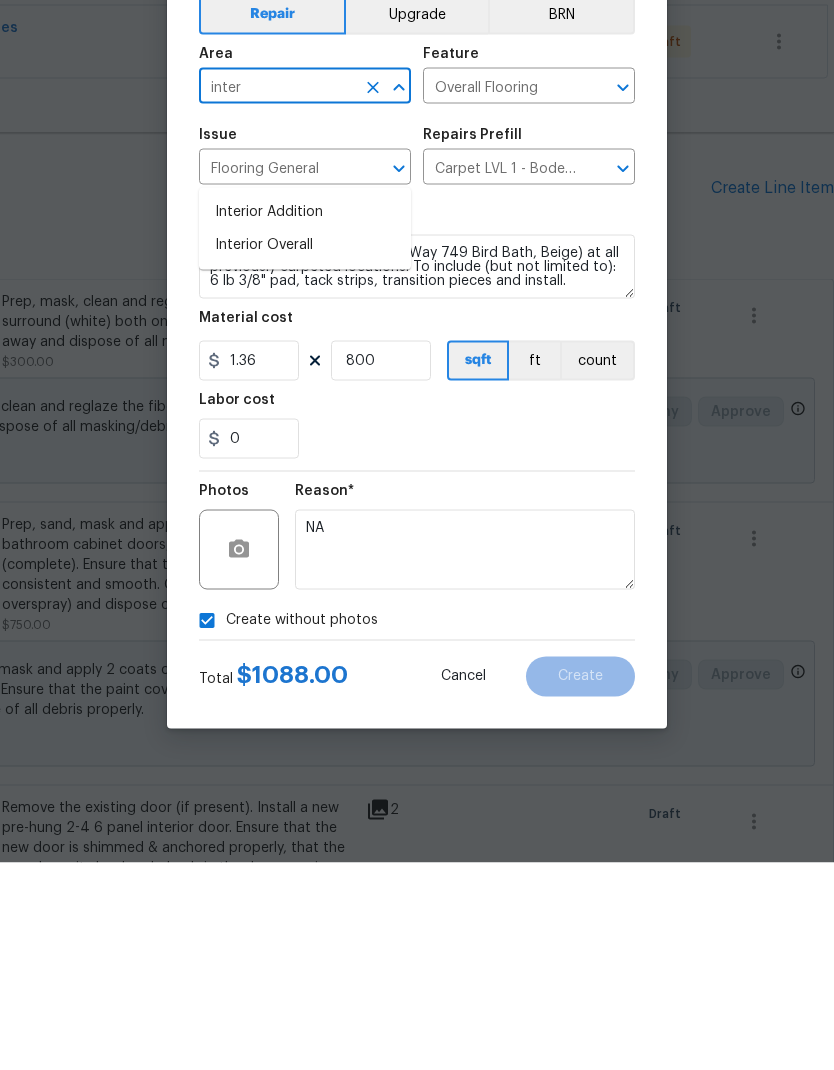 click on "Interior Overall" at bounding box center [305, 452] 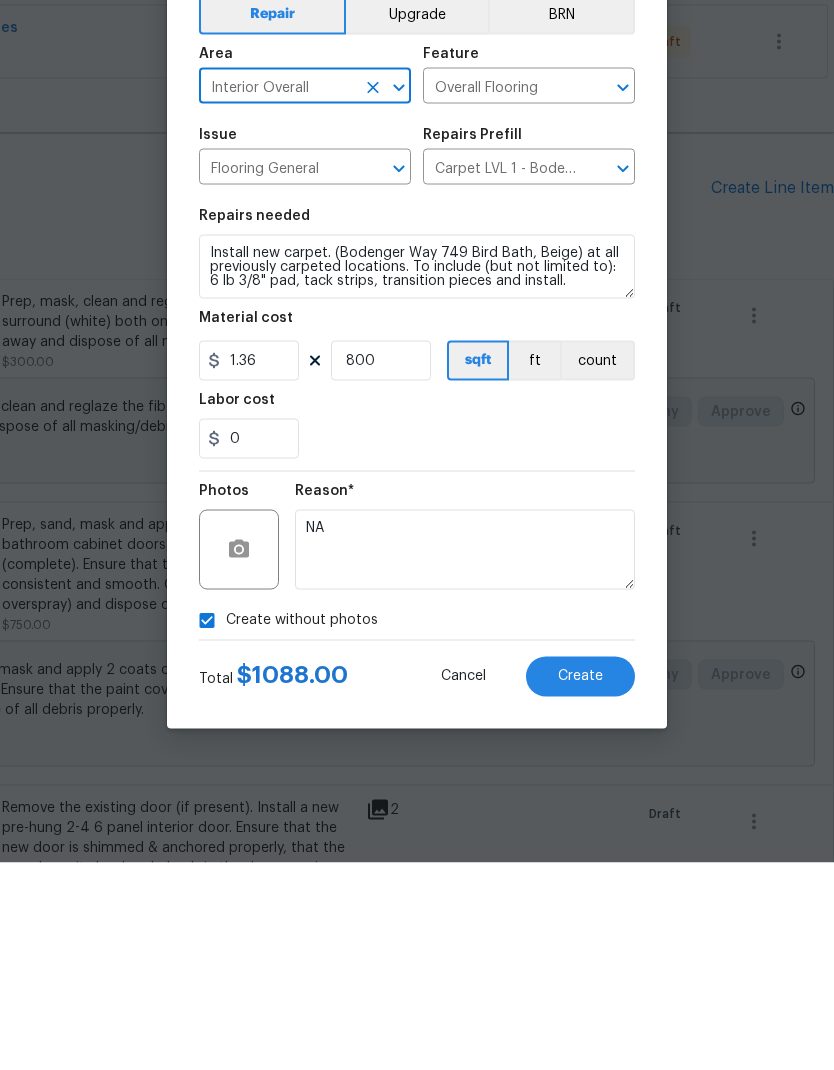 click on "Create" at bounding box center [580, 884] 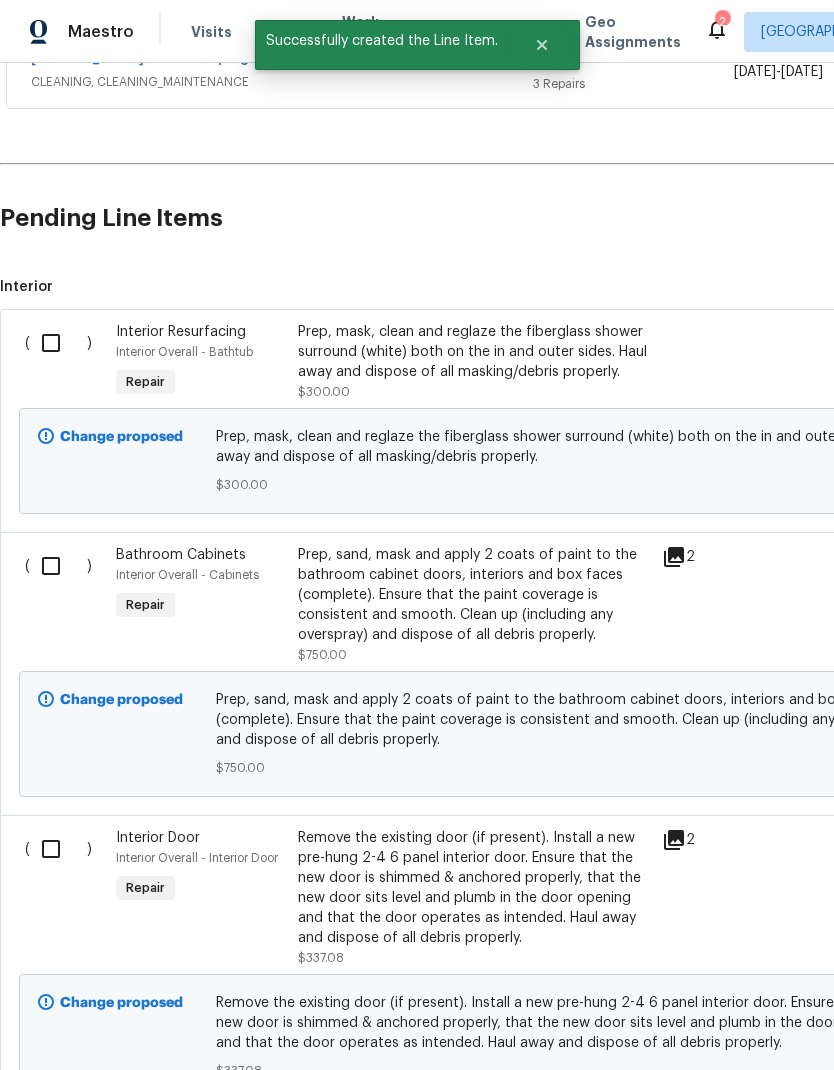scroll, scrollTop: 486, scrollLeft: -8, axis: both 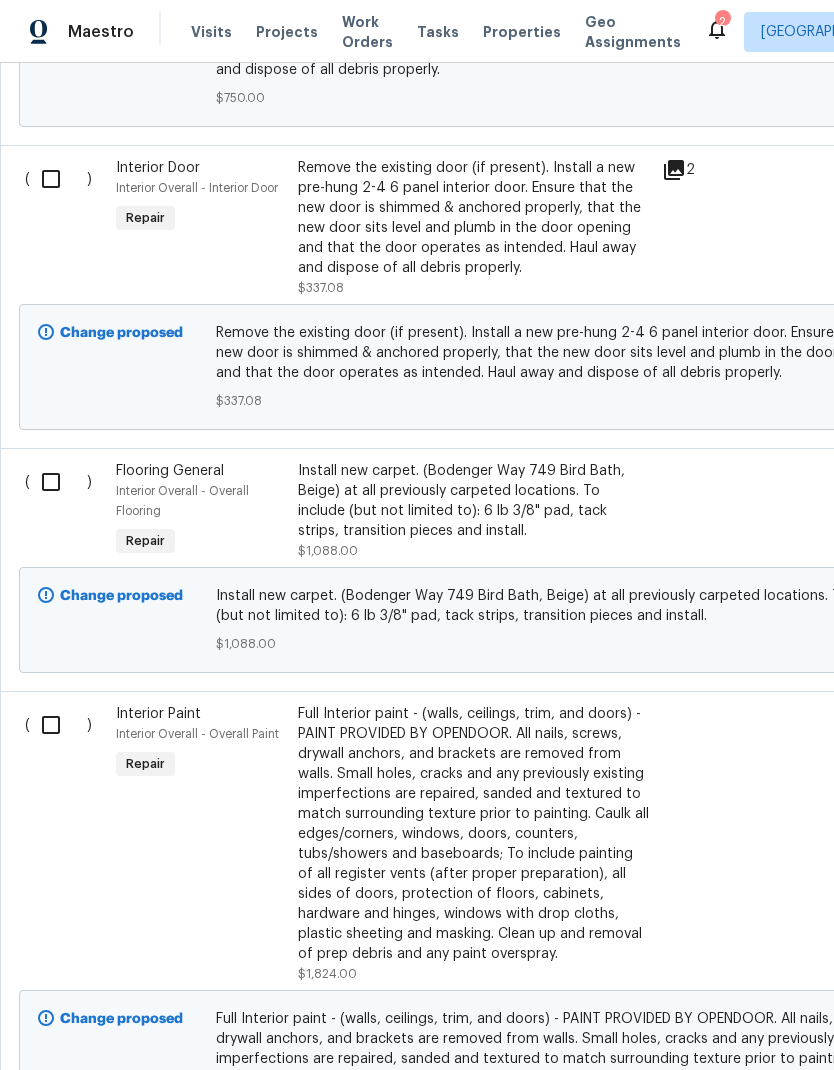 click at bounding box center [58, 482] 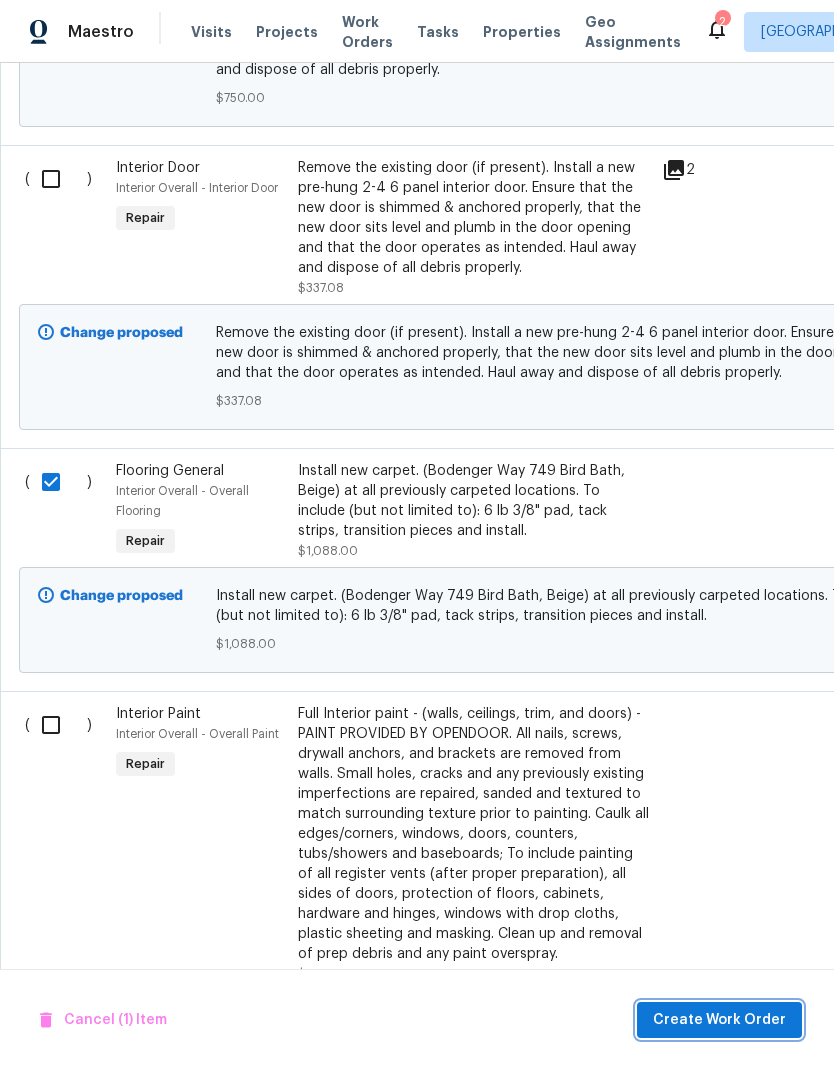 click on "Create Work Order" at bounding box center [719, 1020] 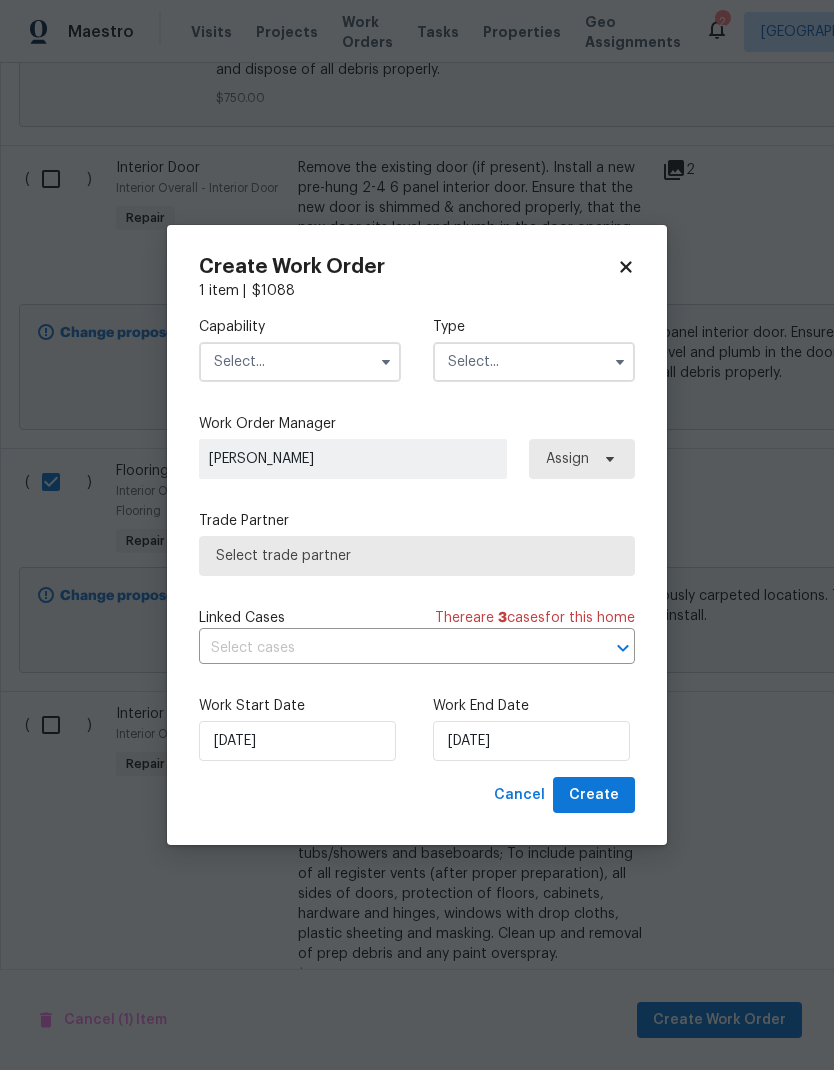 click at bounding box center (300, 362) 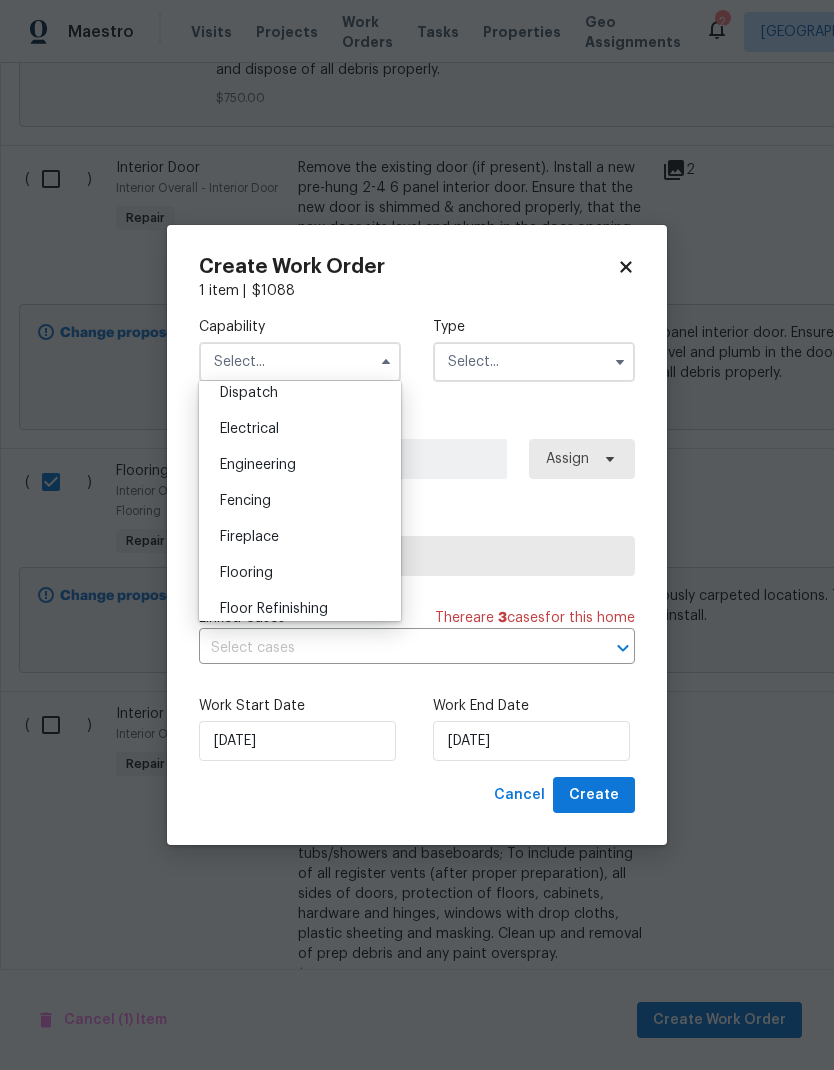 scroll, scrollTop: 608, scrollLeft: 0, axis: vertical 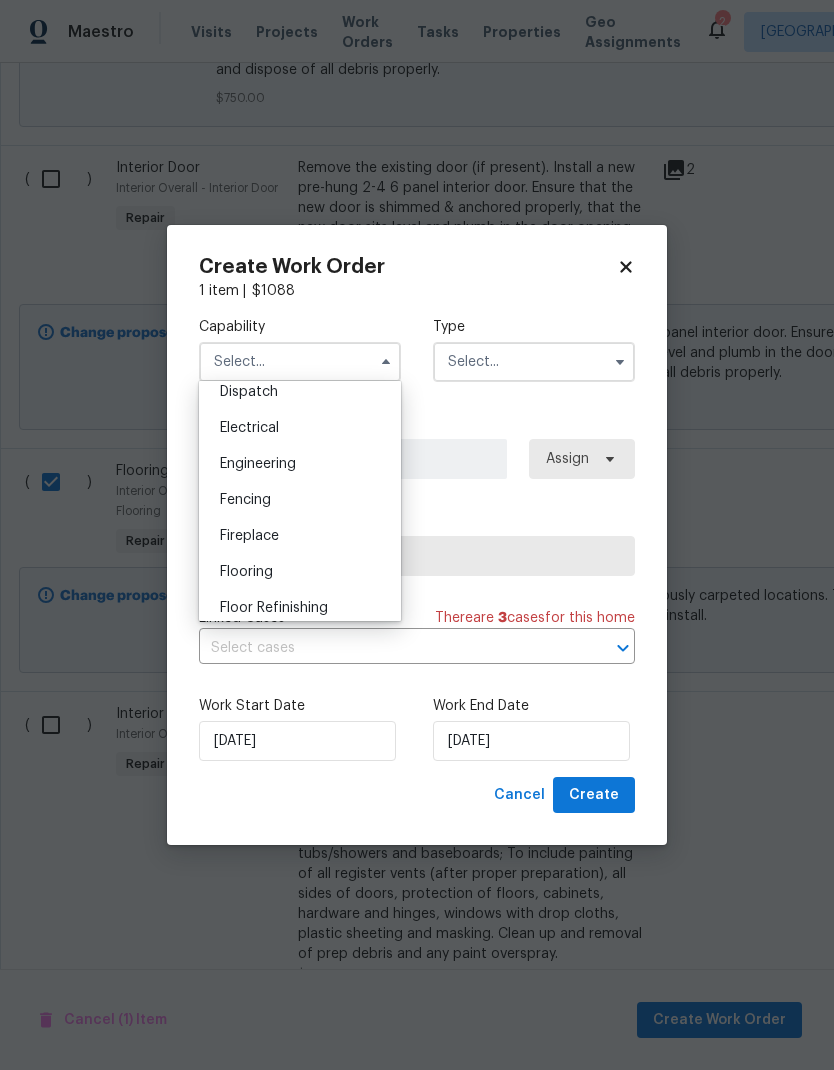 click on "Flooring" at bounding box center [300, 572] 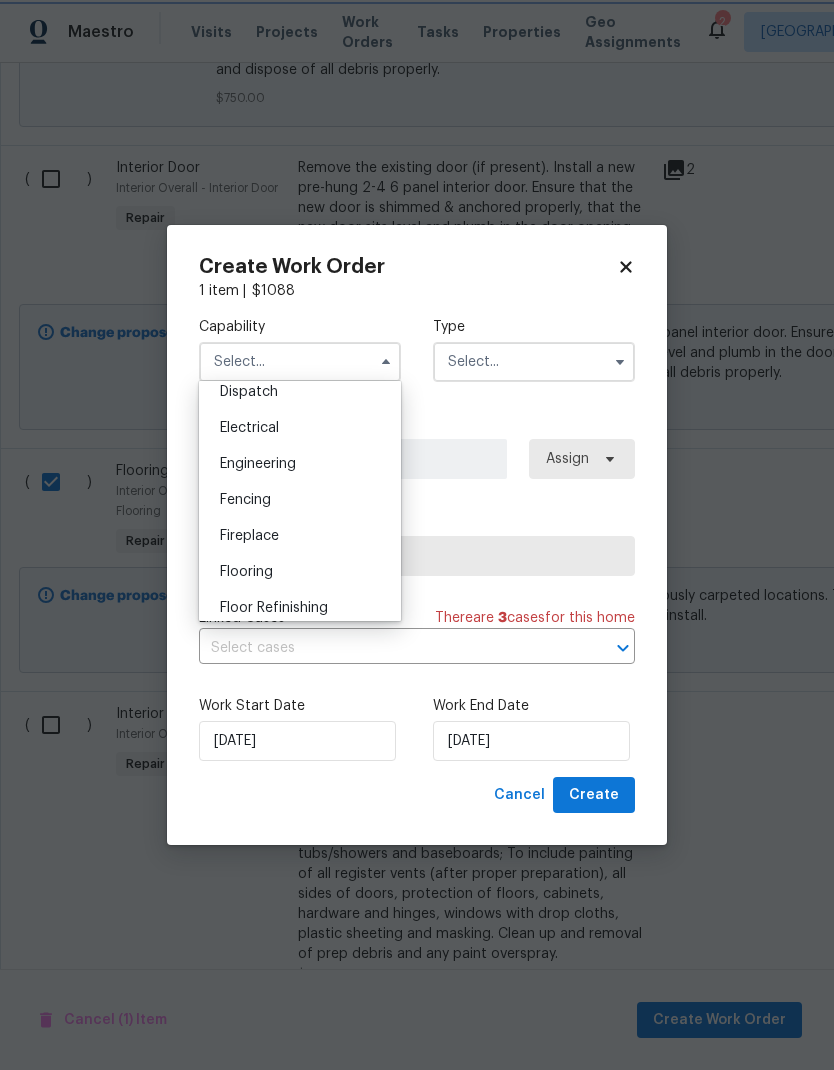 type on "Flooring" 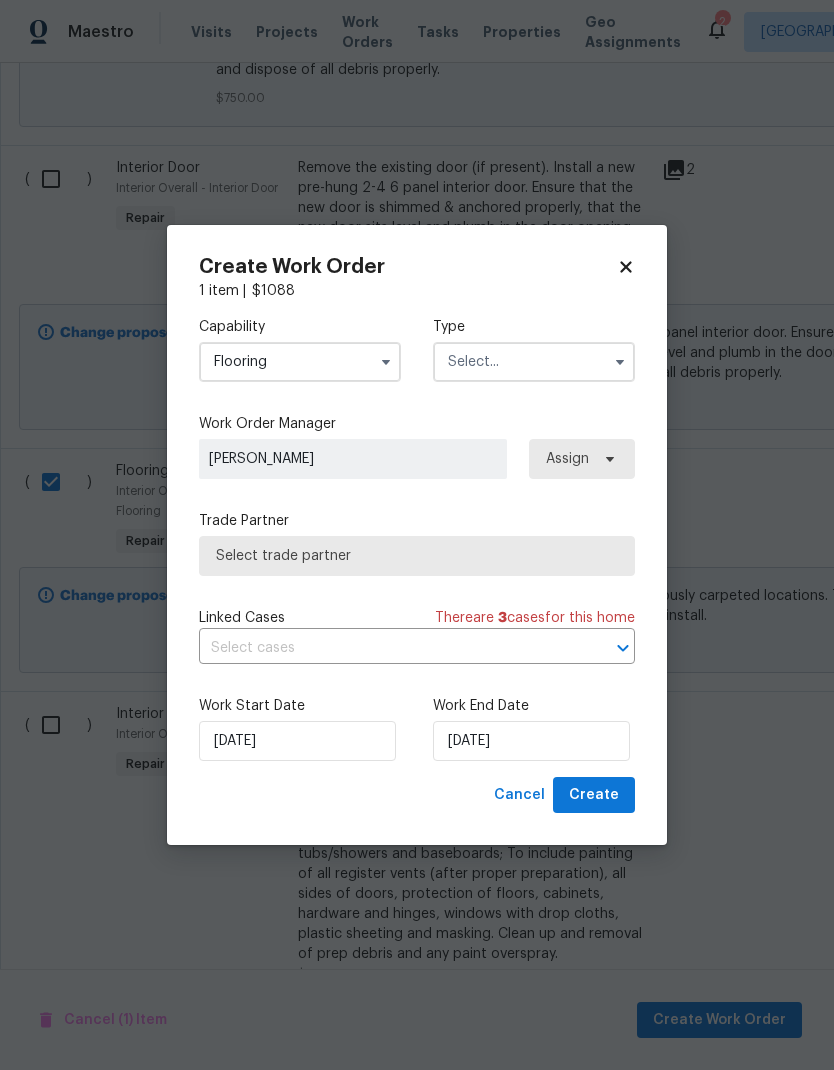 click at bounding box center (534, 362) 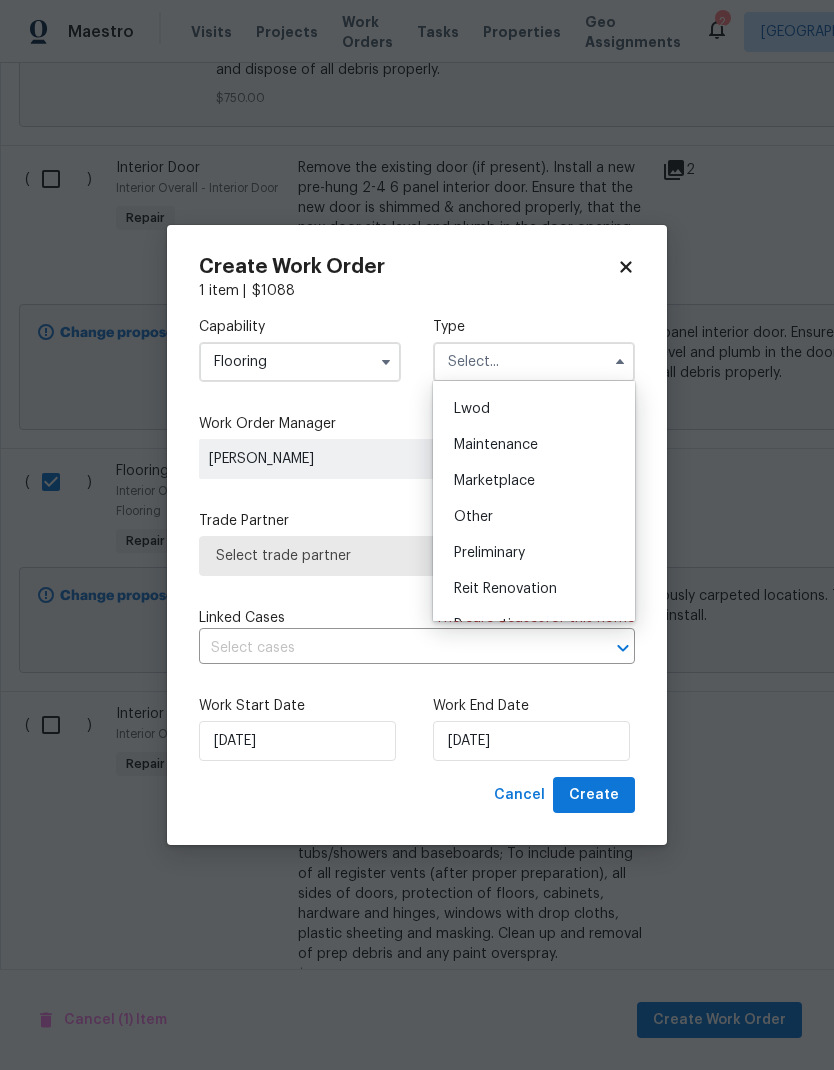 scroll, scrollTop: 329, scrollLeft: 0, axis: vertical 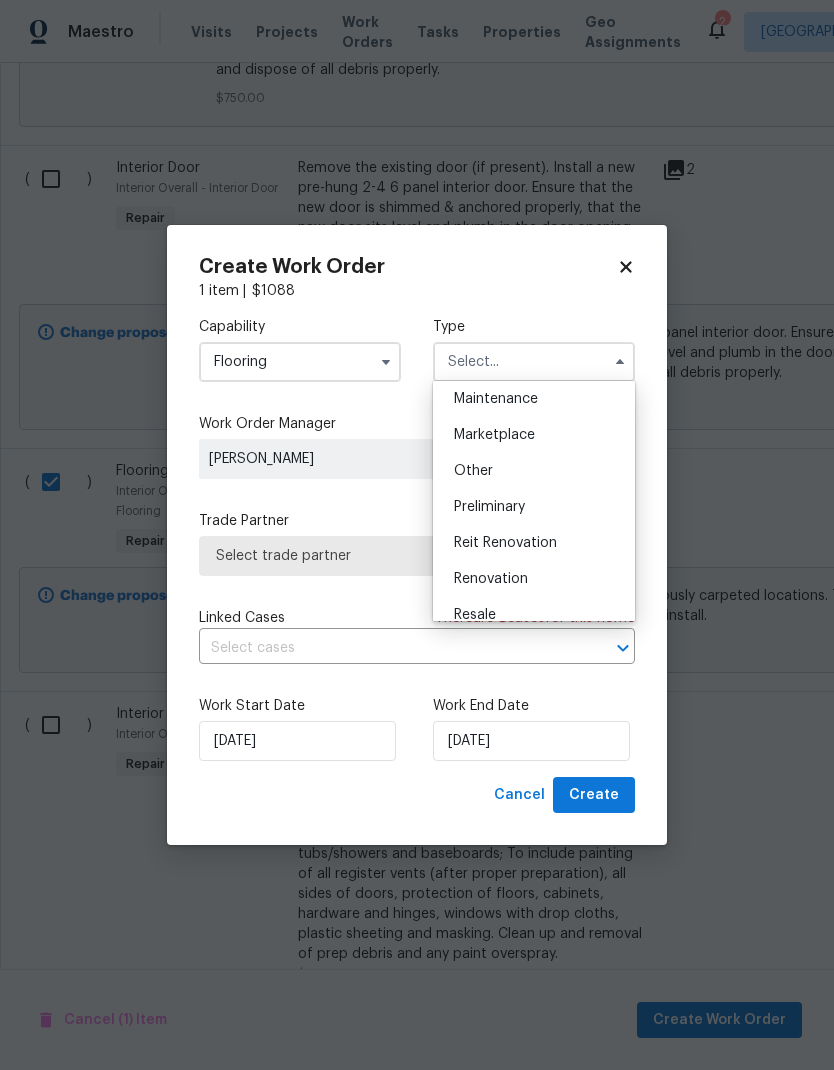 click on "Renovation" at bounding box center [534, 579] 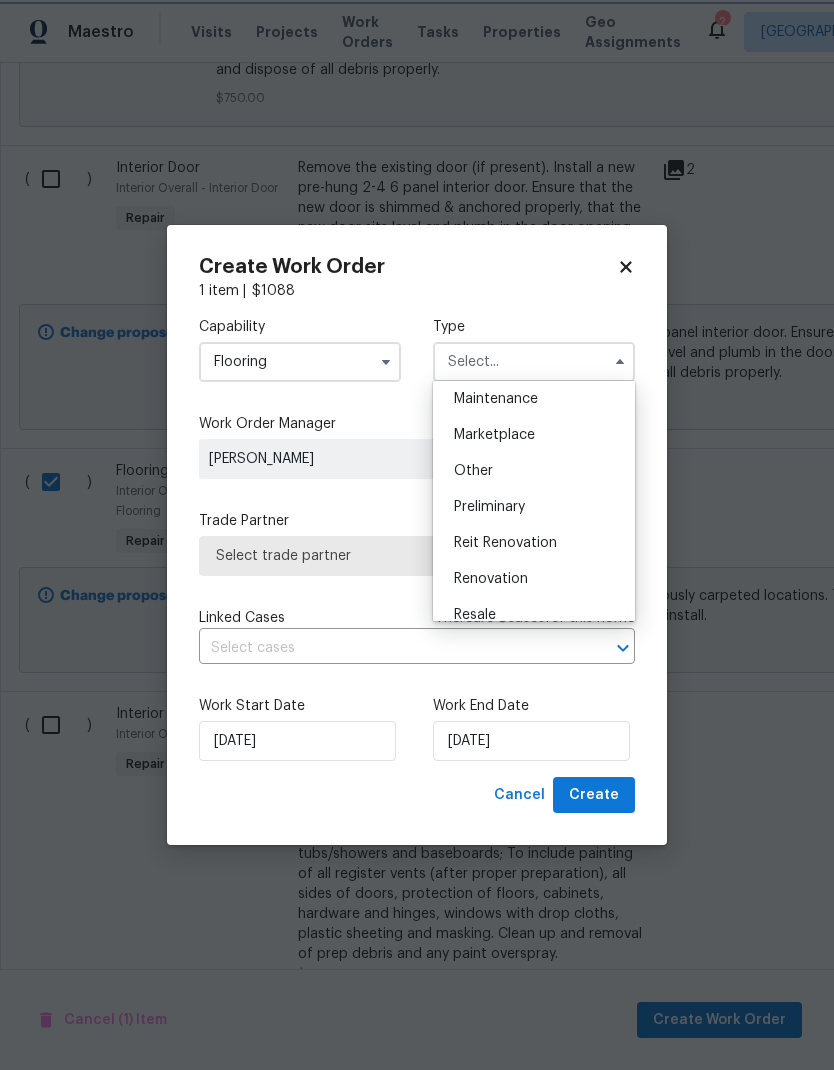 type on "Renovation" 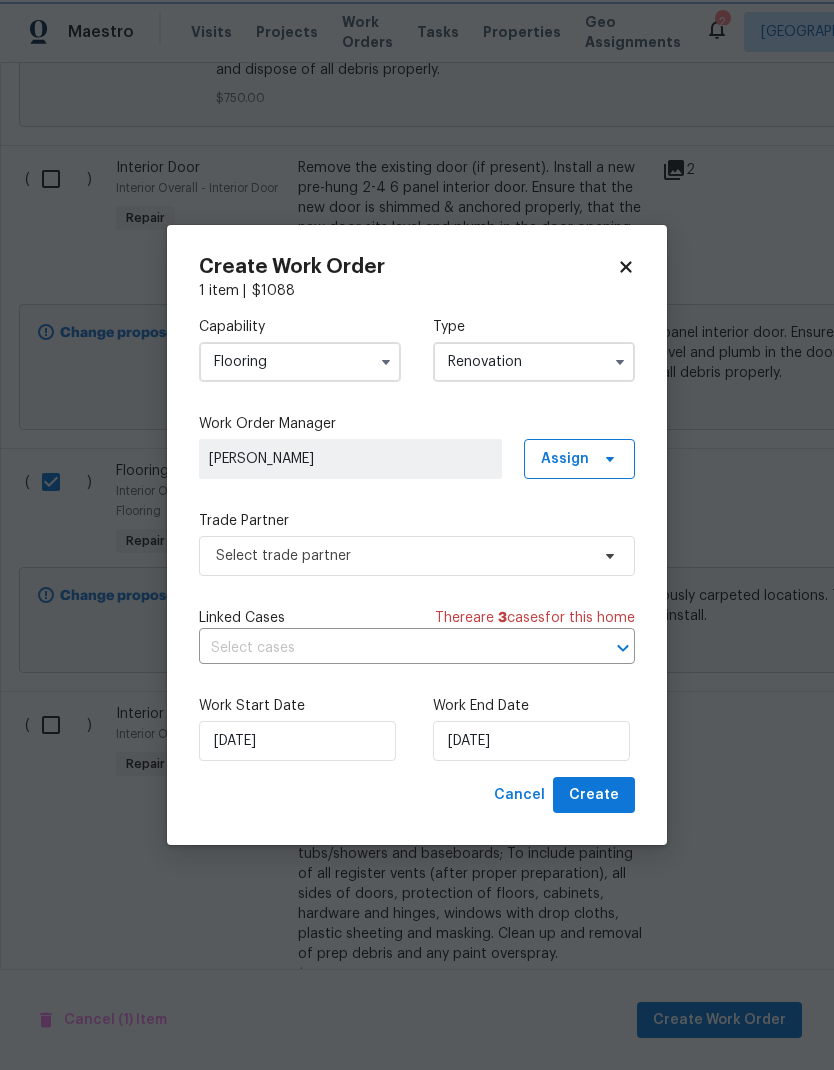 scroll, scrollTop: 0, scrollLeft: 0, axis: both 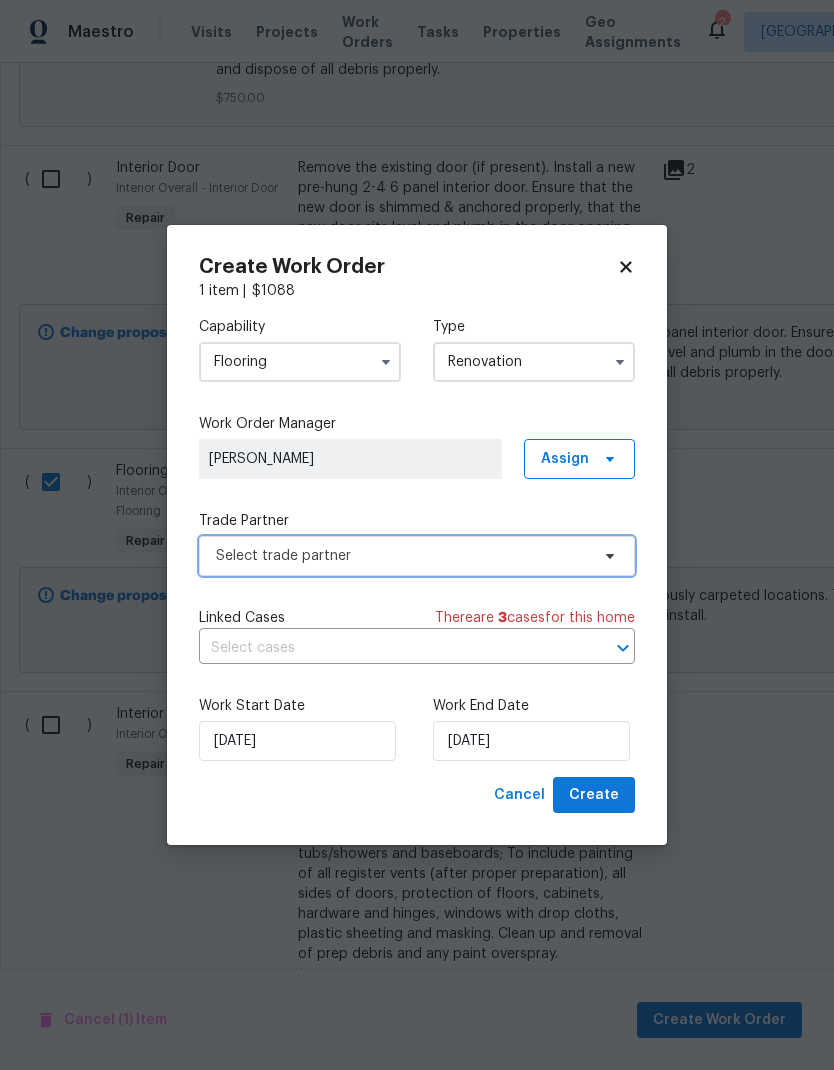 click on "Select trade partner" at bounding box center [402, 556] 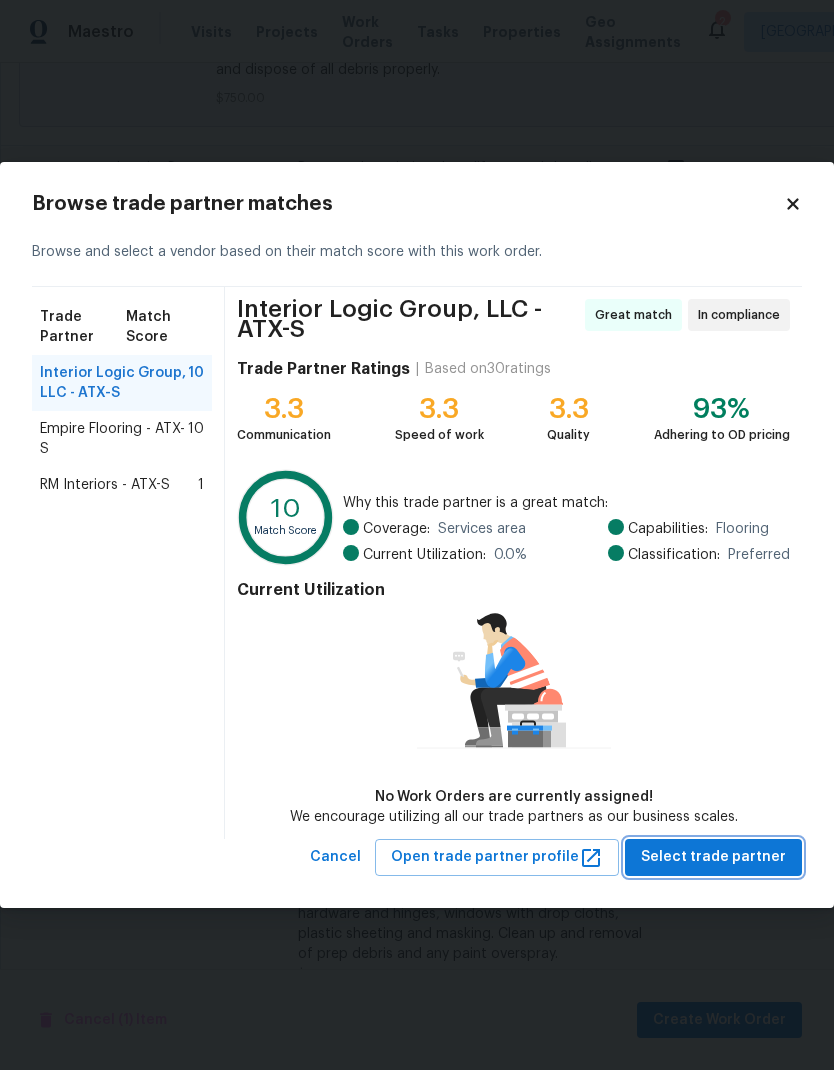 click on "Select trade partner" at bounding box center [713, 857] 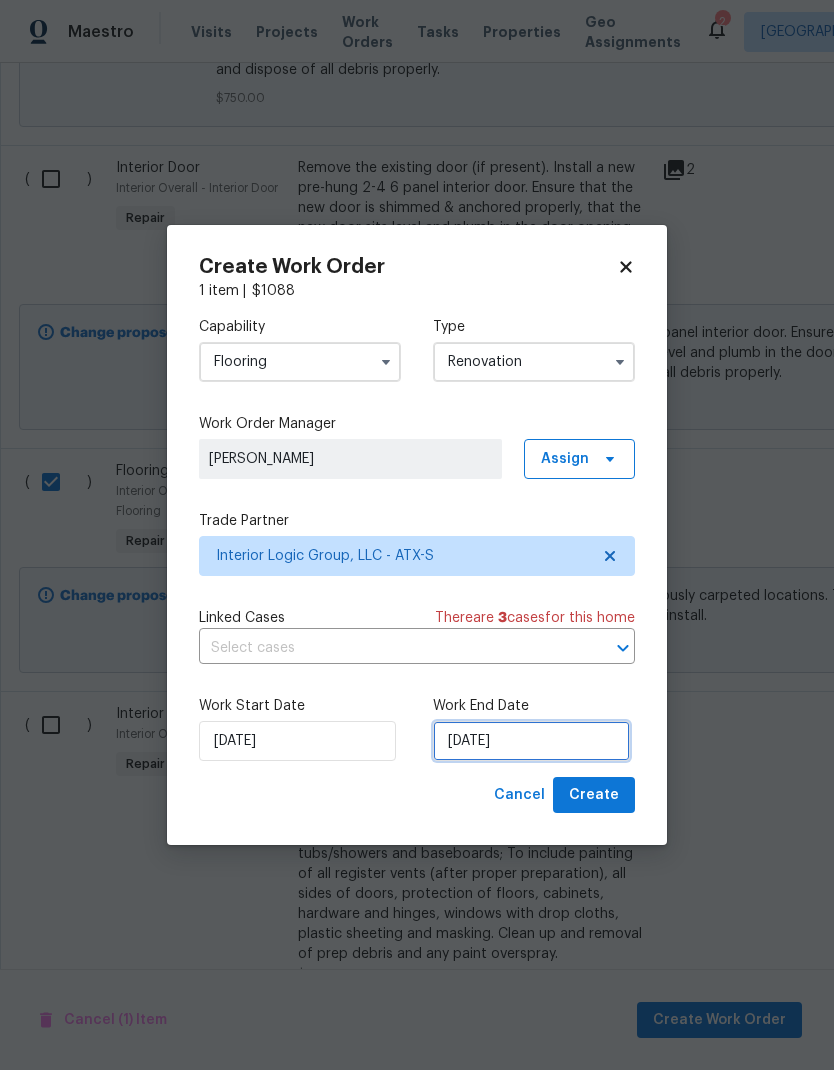 click on "7/14/2025" at bounding box center [531, 741] 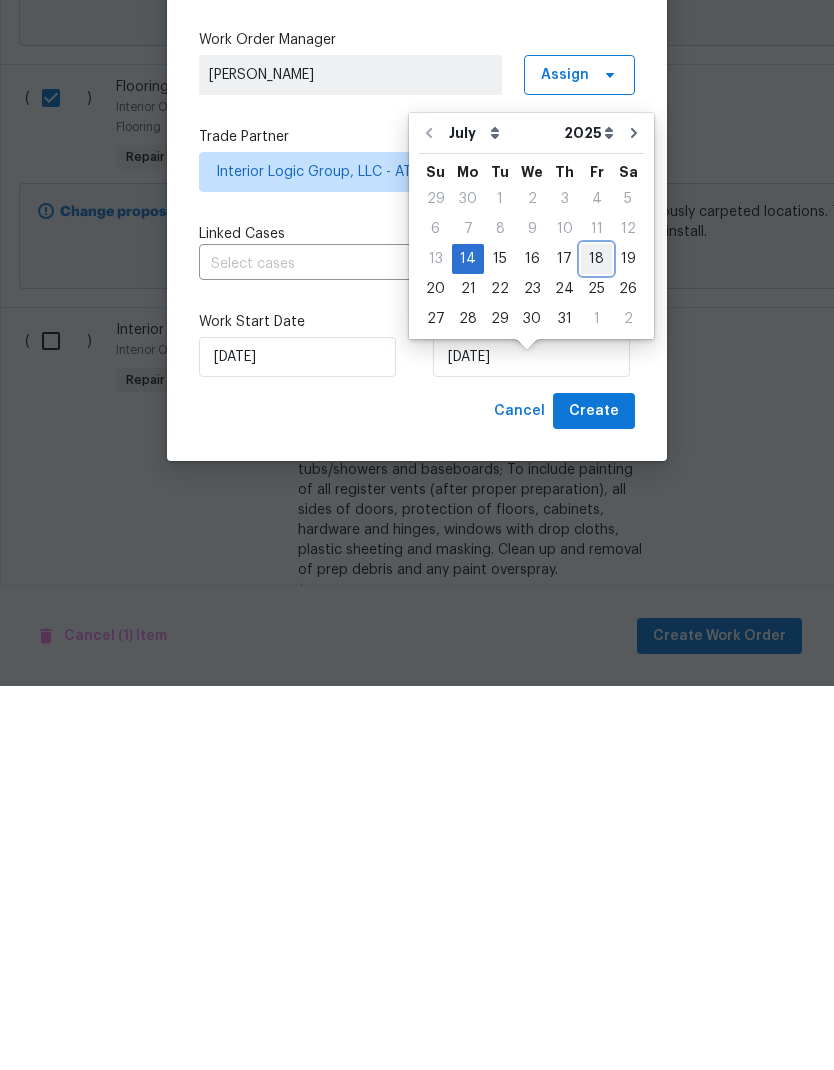 click on "18" at bounding box center (596, 643) 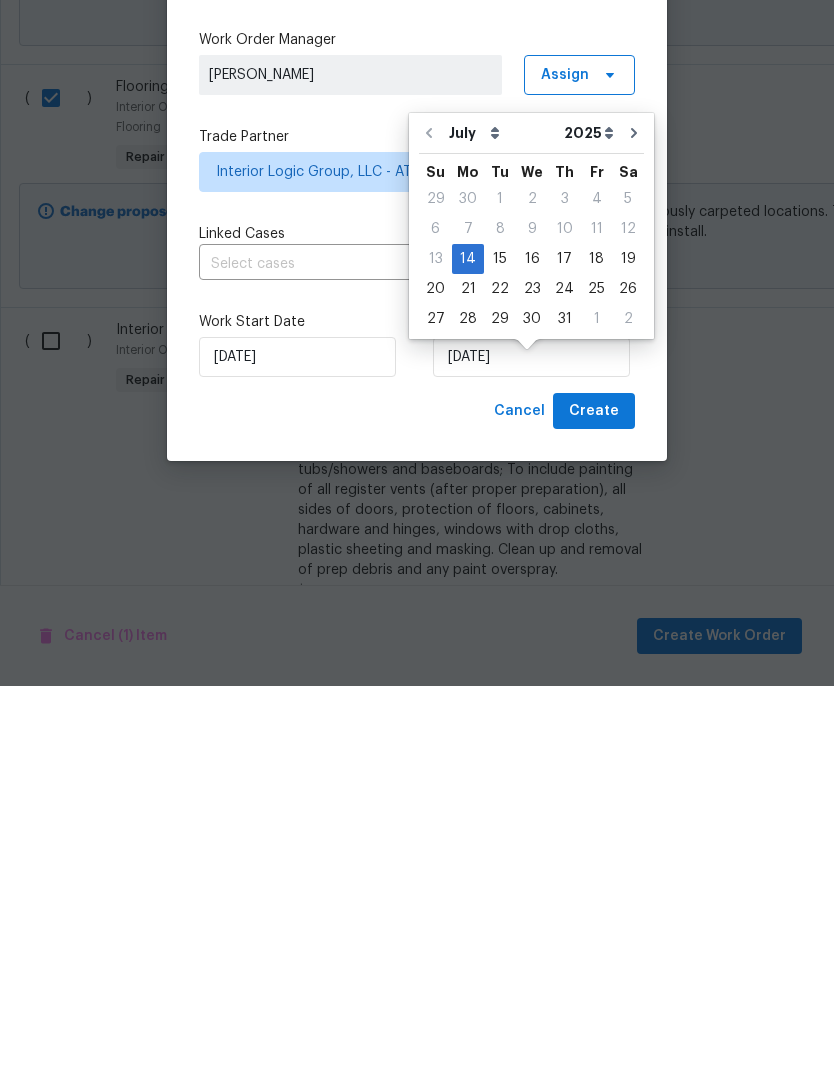 scroll, scrollTop: 80, scrollLeft: 0, axis: vertical 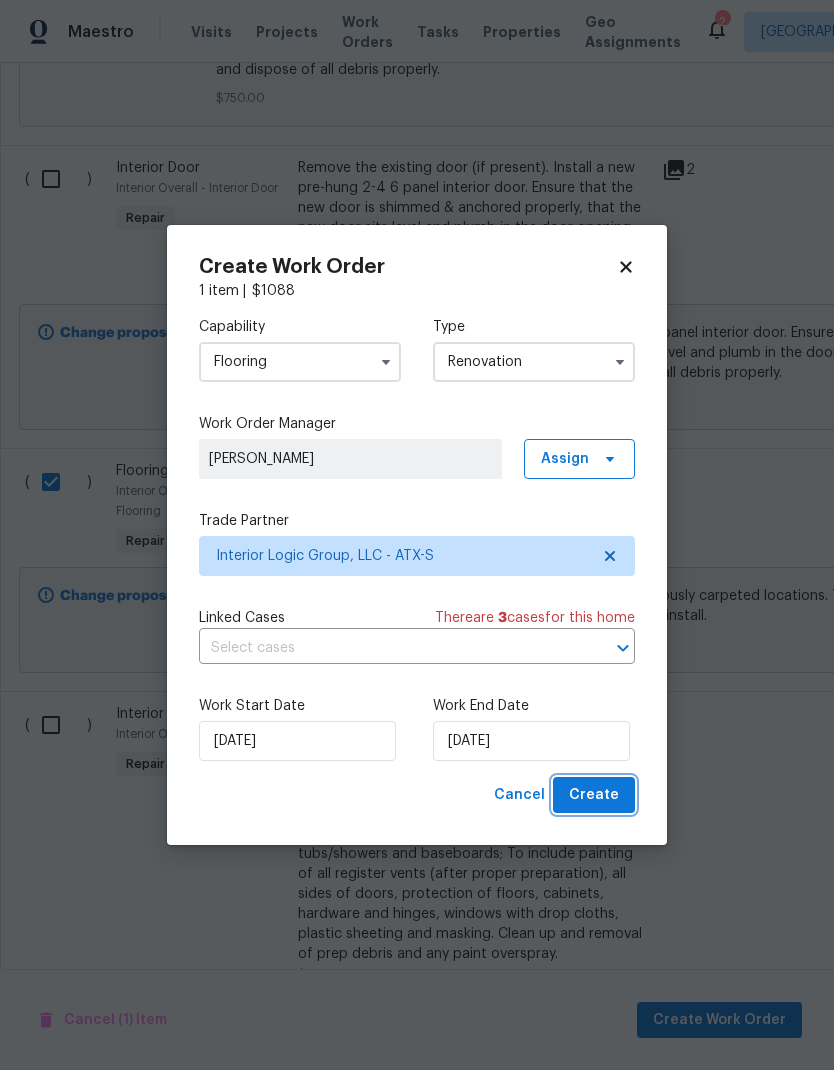 click on "Create" at bounding box center [594, 795] 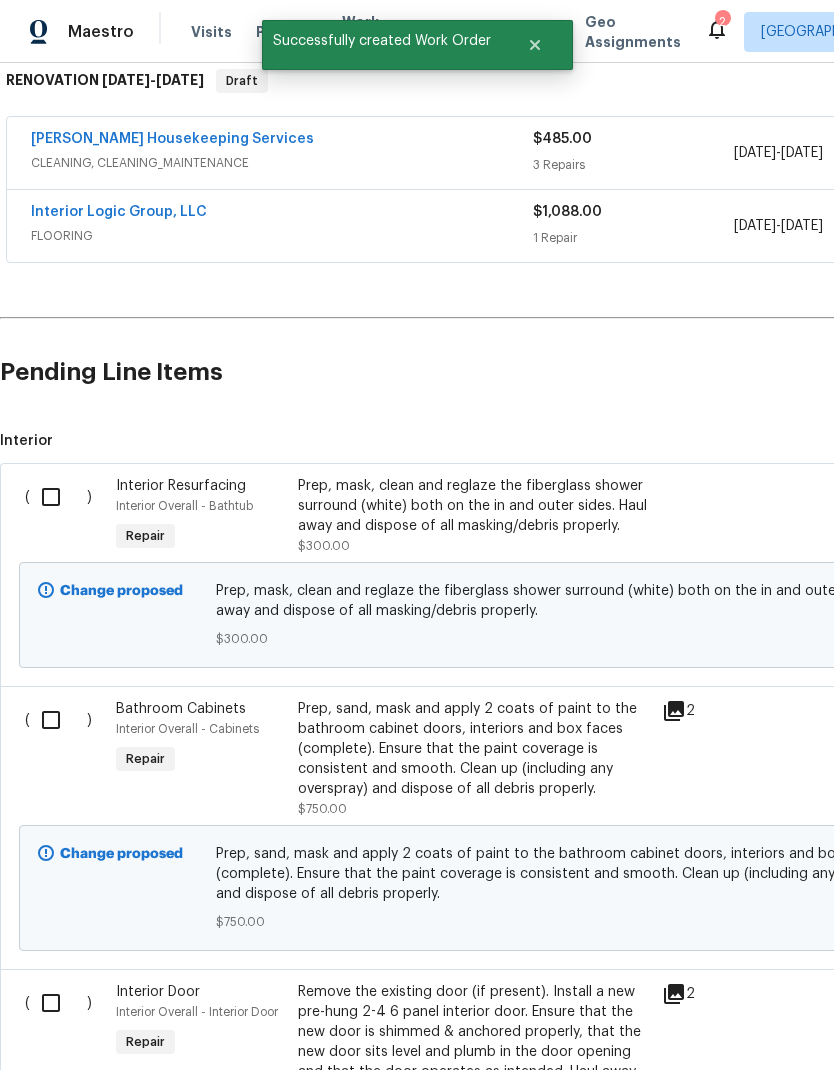 scroll, scrollTop: 331, scrollLeft: 0, axis: vertical 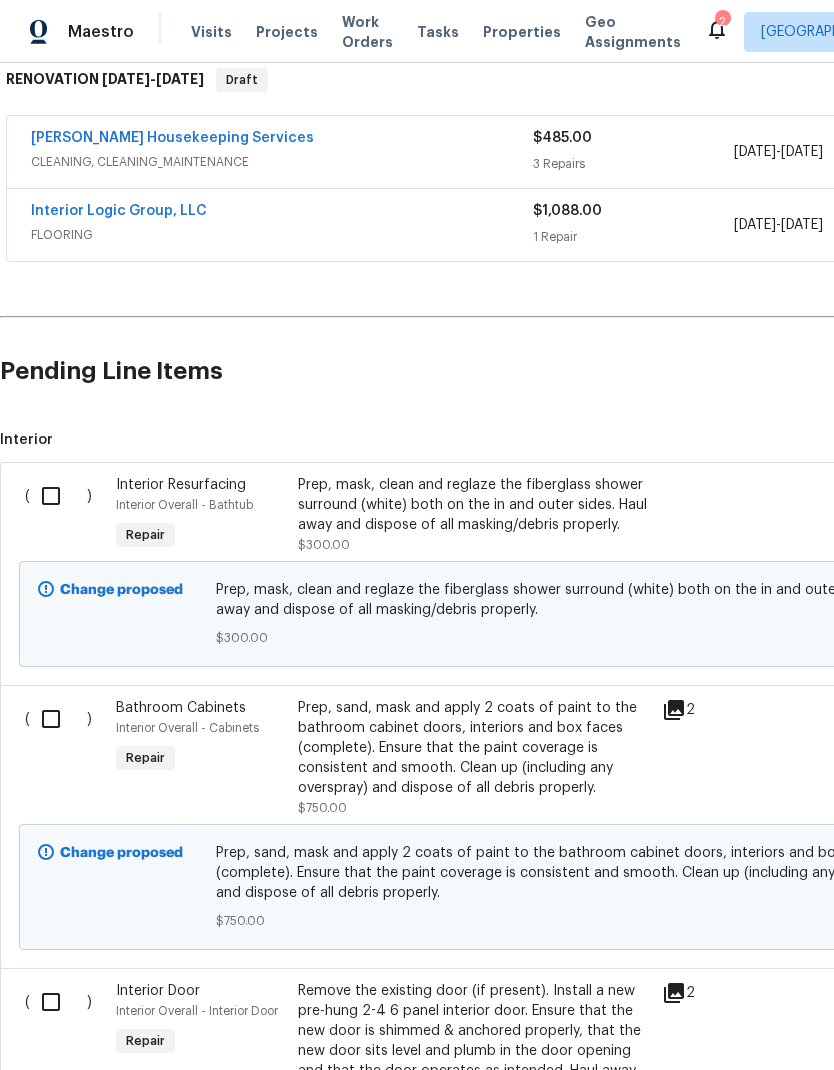 click at bounding box center [58, 496] 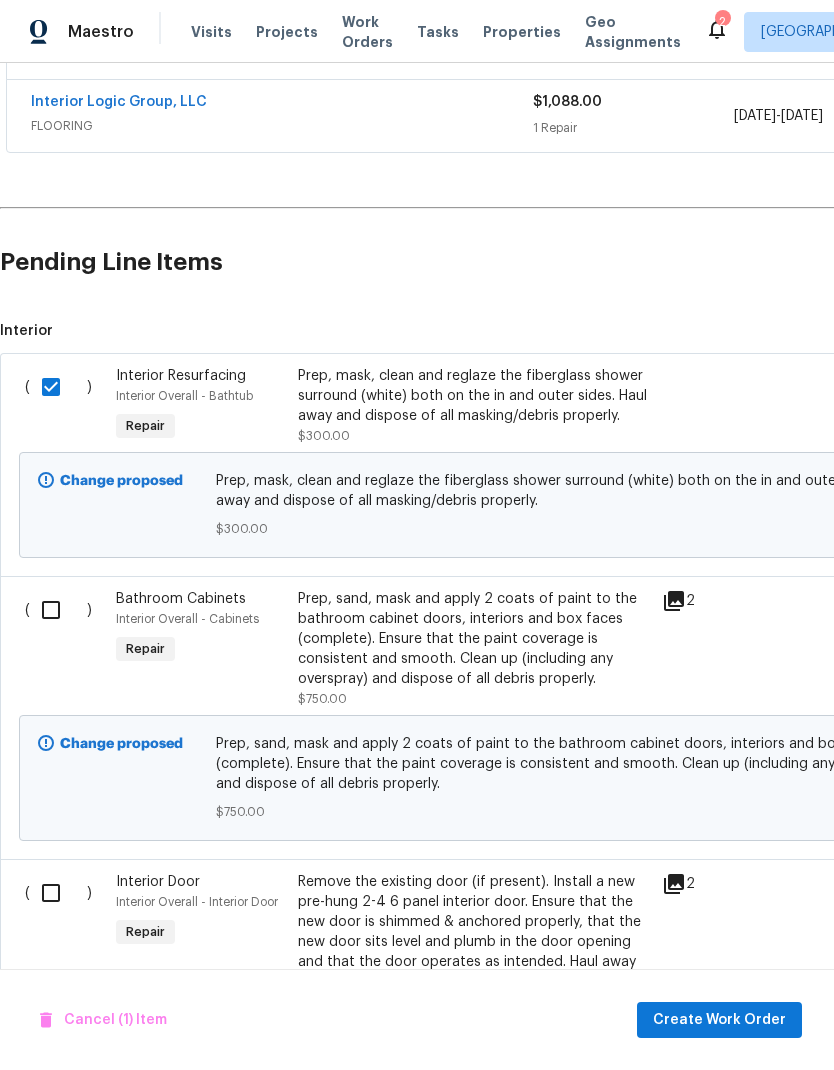scroll, scrollTop: 440, scrollLeft: 0, axis: vertical 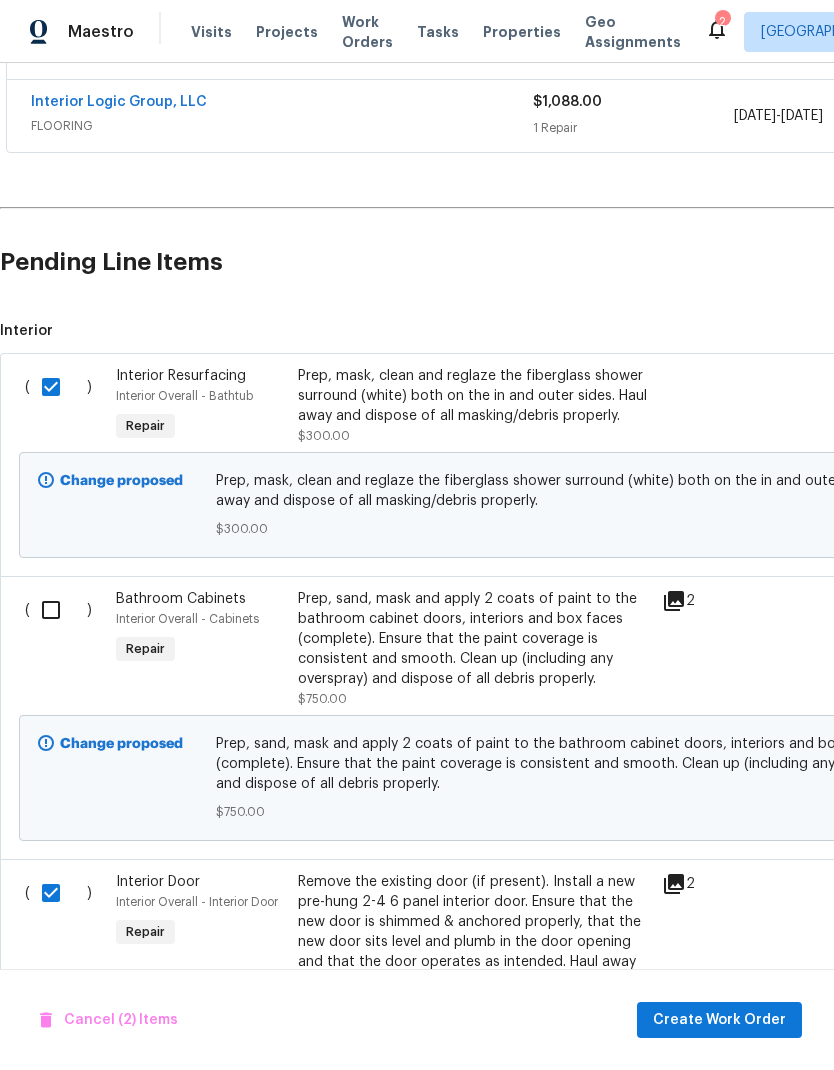 click at bounding box center [58, 610] 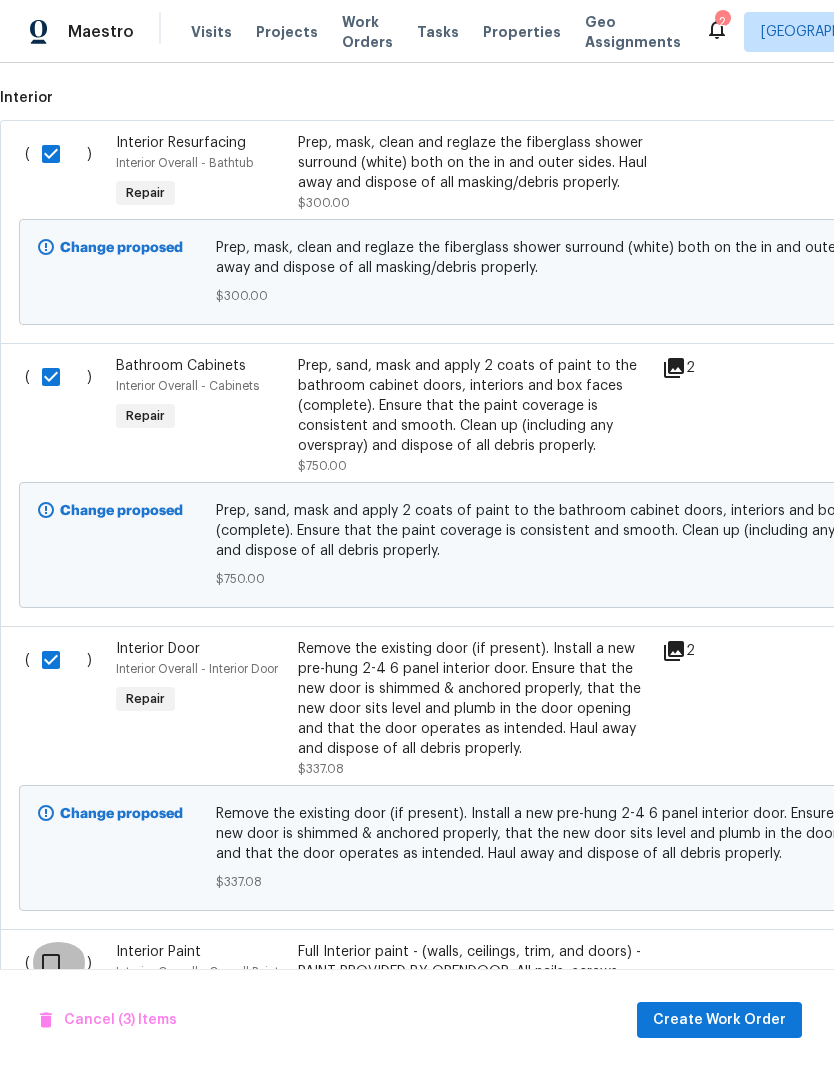 scroll, scrollTop: 673, scrollLeft: 0, axis: vertical 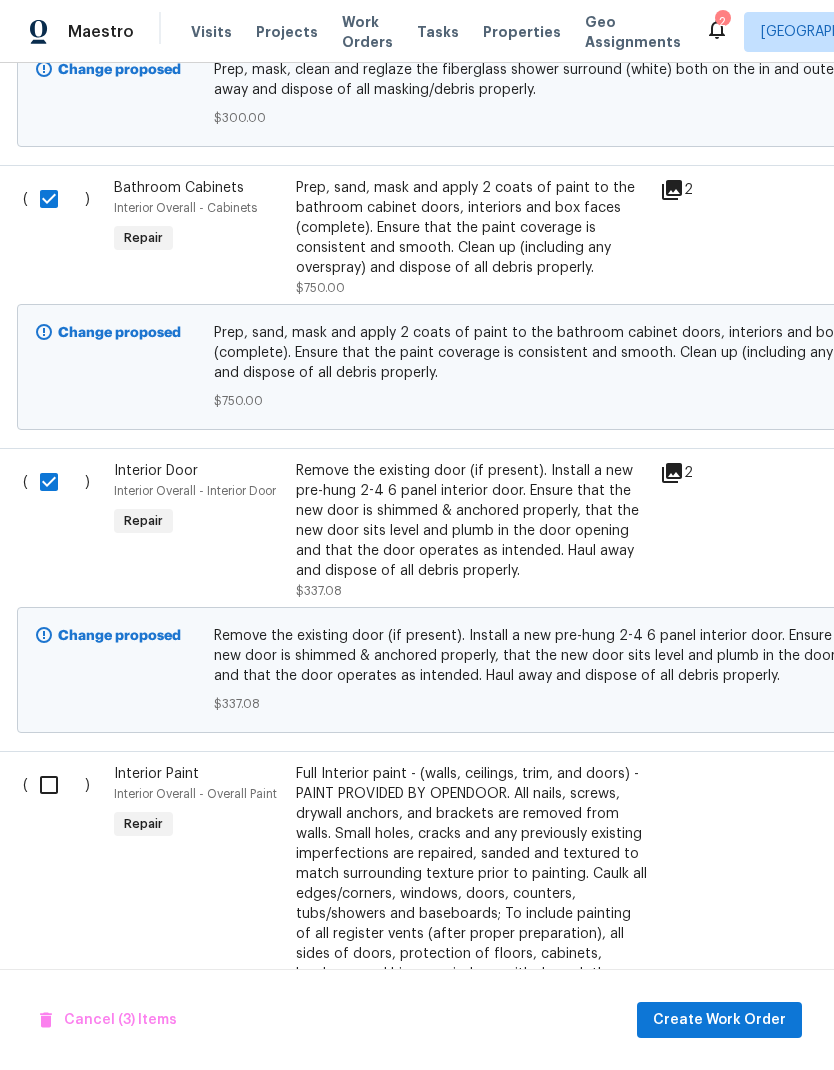 click at bounding box center (56, 785) 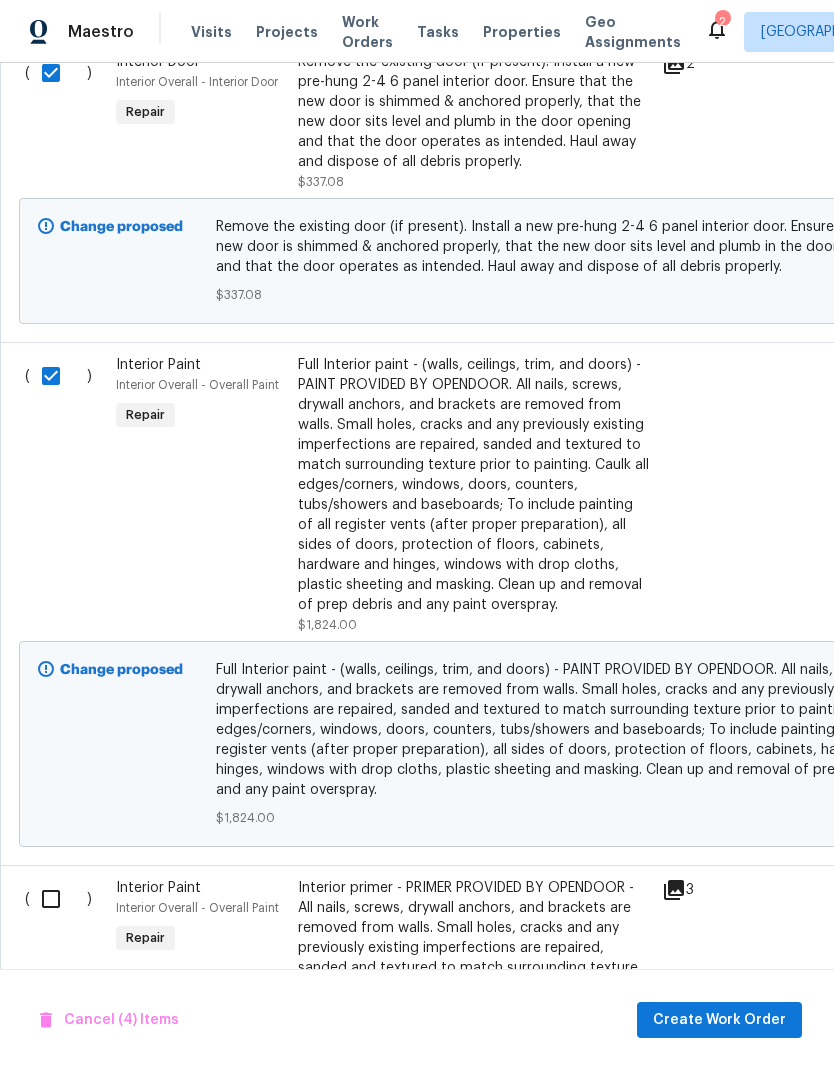 scroll, scrollTop: 1261, scrollLeft: 0, axis: vertical 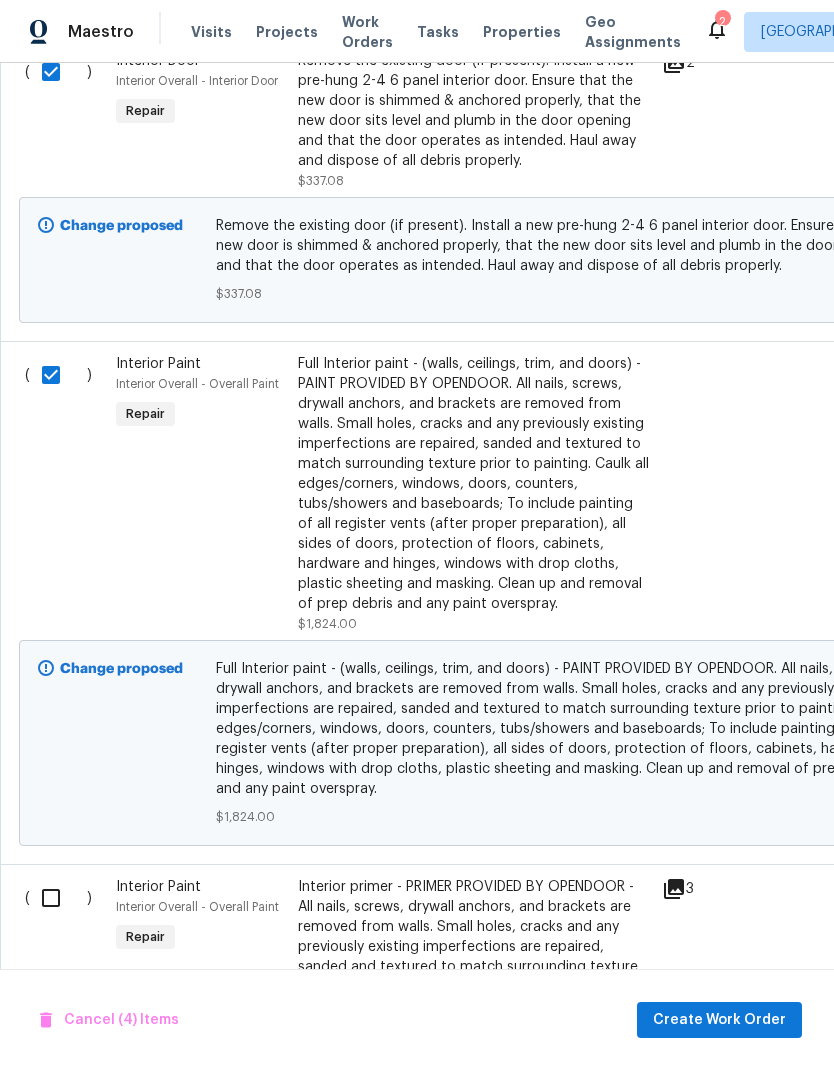 click at bounding box center (58, 898) 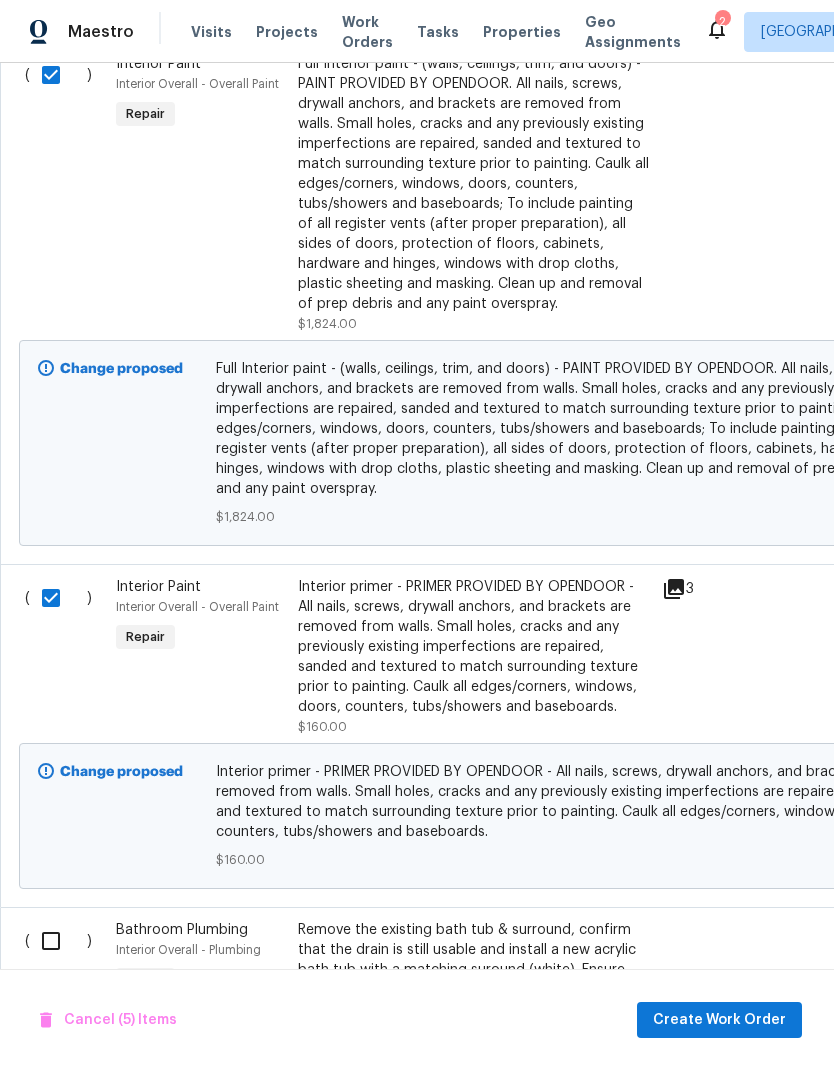 scroll, scrollTop: 1564, scrollLeft: 0, axis: vertical 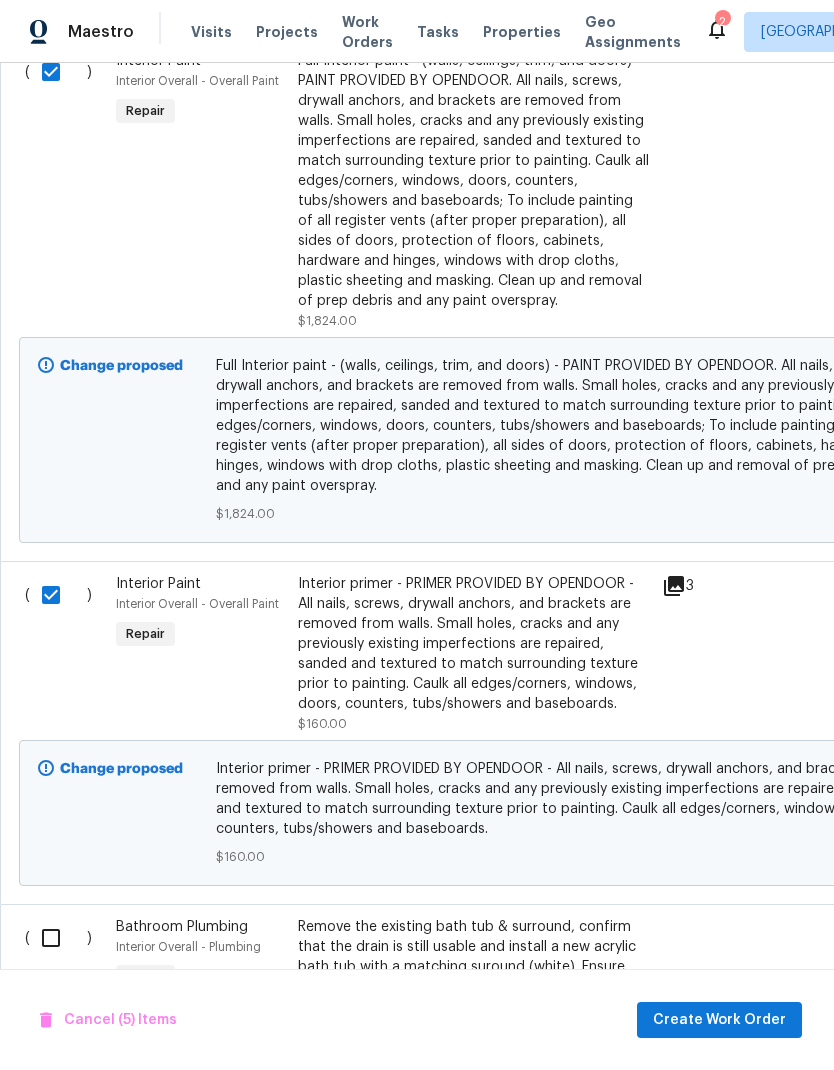 click at bounding box center (58, 938) 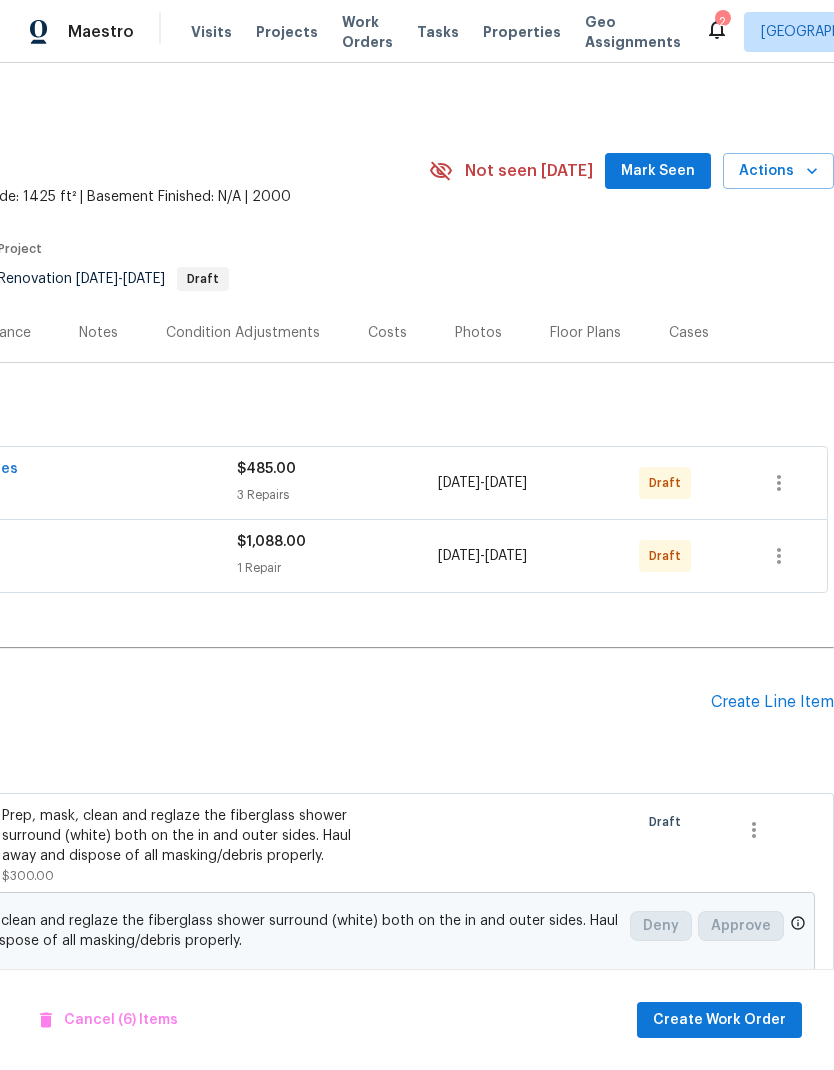 scroll, scrollTop: 0, scrollLeft: 296, axis: horizontal 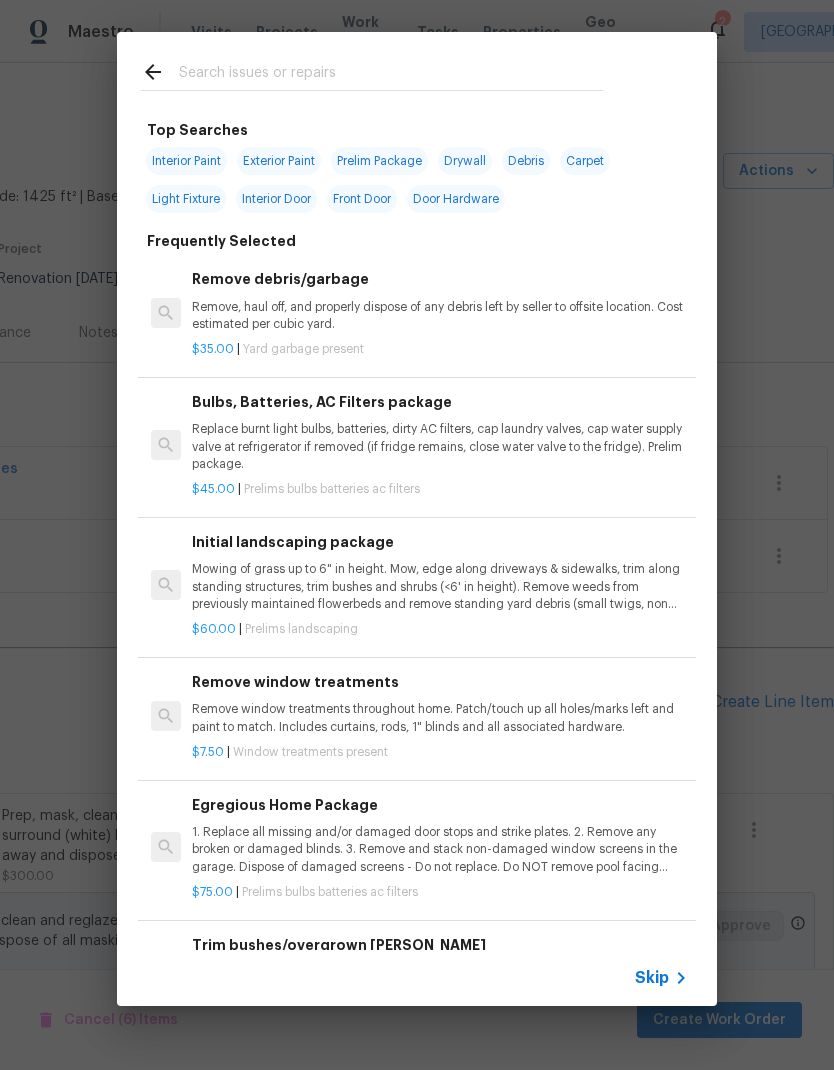 click on "Top Searches Interior Paint Exterior Paint Prelim Package Drywall Debris Carpet Light Fixture Interior Door Front Door Door Hardware Frequently Selected Remove debris/garbage Remove, haul off, and properly dispose of any debris left by seller to offsite location. Cost estimated per cubic yard. $35.00   |   Yard garbage present Bulbs, Batteries, AC Filters package Replace burnt light bulbs, batteries, dirty AC filters, cap laundry valves, cap water supply valve at refrigerator if removed (if fridge remains, close water valve to the fridge). Prelim package. $45.00   |   Prelims bulbs batteries ac filters Initial landscaping package Mowing of grass up to 6" in height. Mow, edge along driveways & sidewalks, trim along standing structures, trim bushes and shrubs (<6' in height). Remove weeds from previously maintained flowerbeds and remove standing yard debris (small twigs, non seasonal falling leaves).  Use leaf blower to remove clippings from hard surfaces." $60.00   |   Prelims landscaping $7.50   |   $75.00" at bounding box center [417, 519] 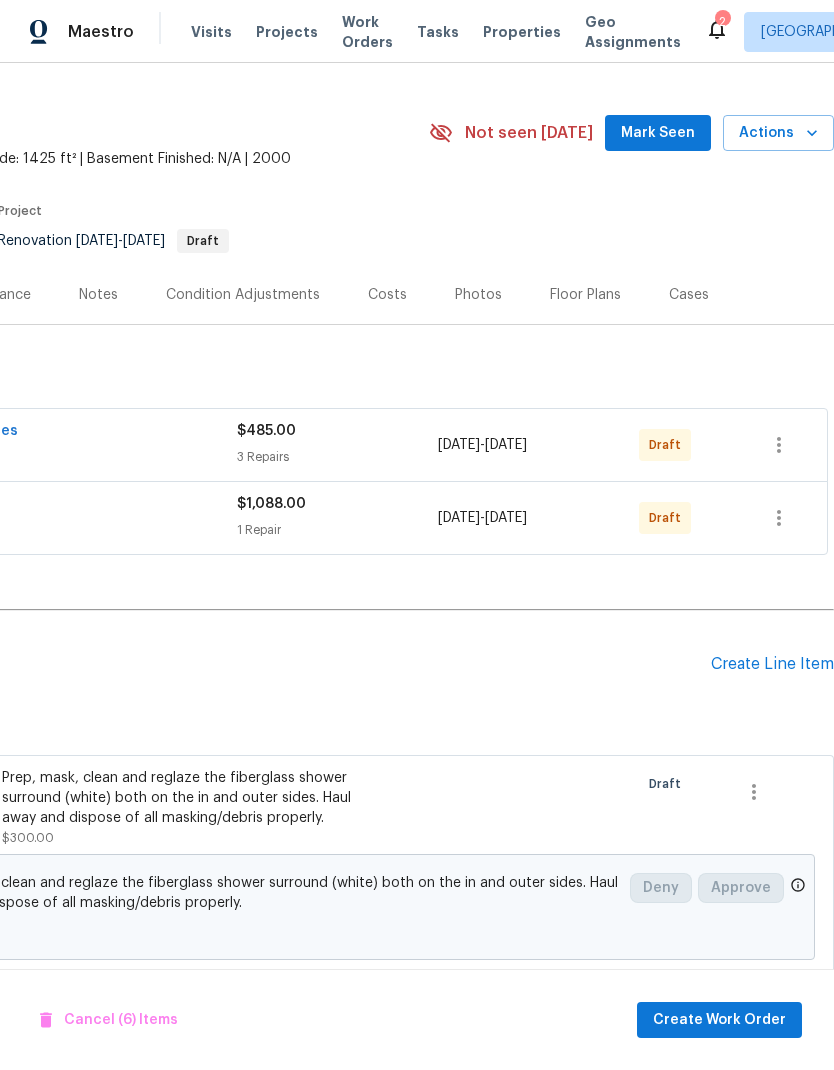 scroll, scrollTop: 39, scrollLeft: 296, axis: both 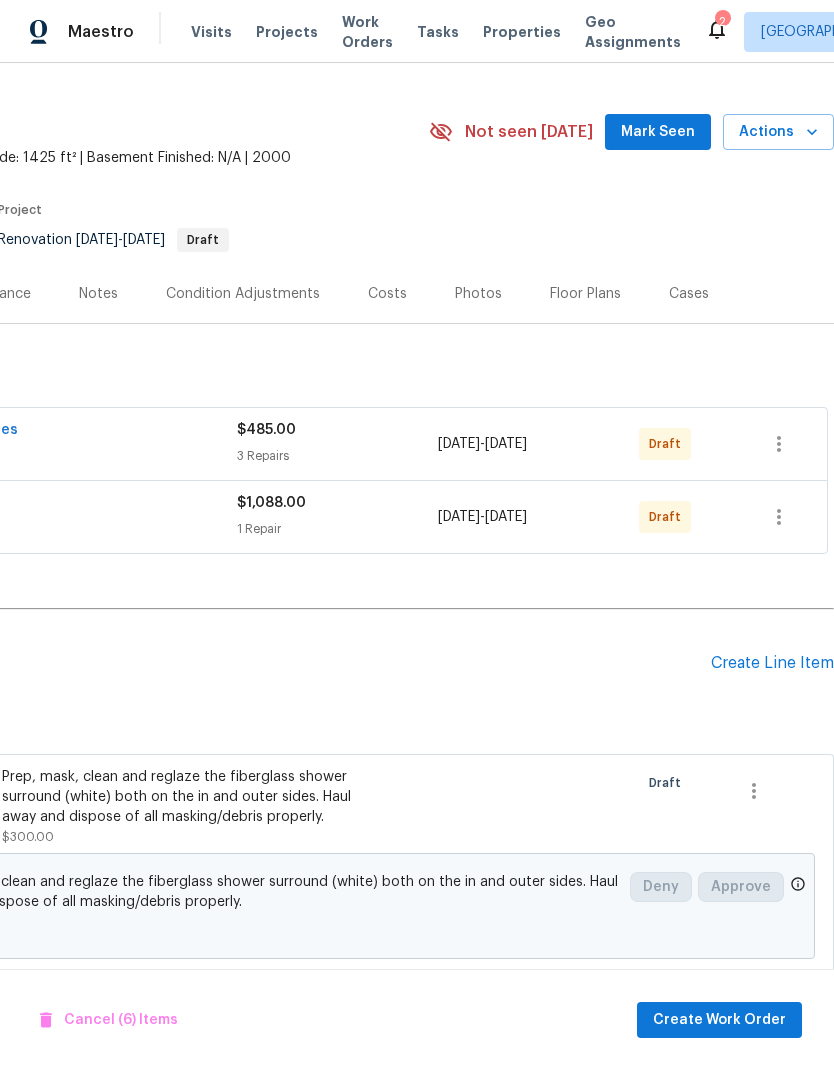 click on "Condition Adjustments" at bounding box center [243, 294] 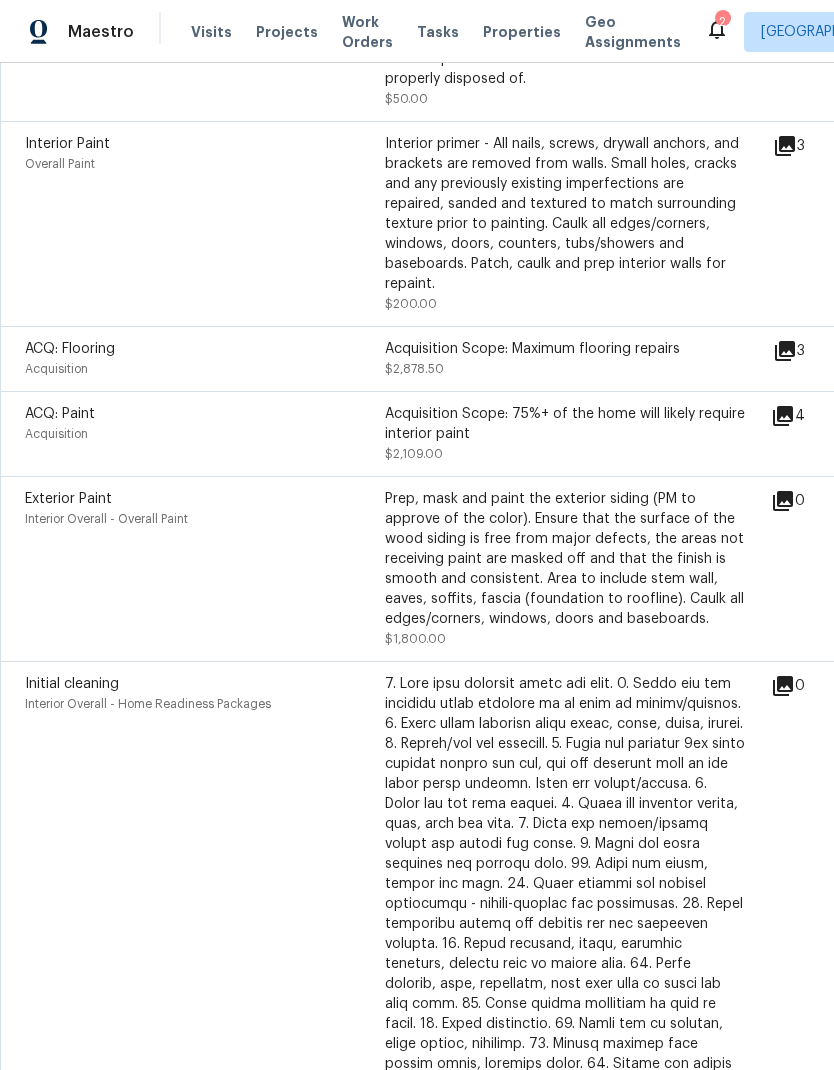 scroll, scrollTop: 957, scrollLeft: -1, axis: both 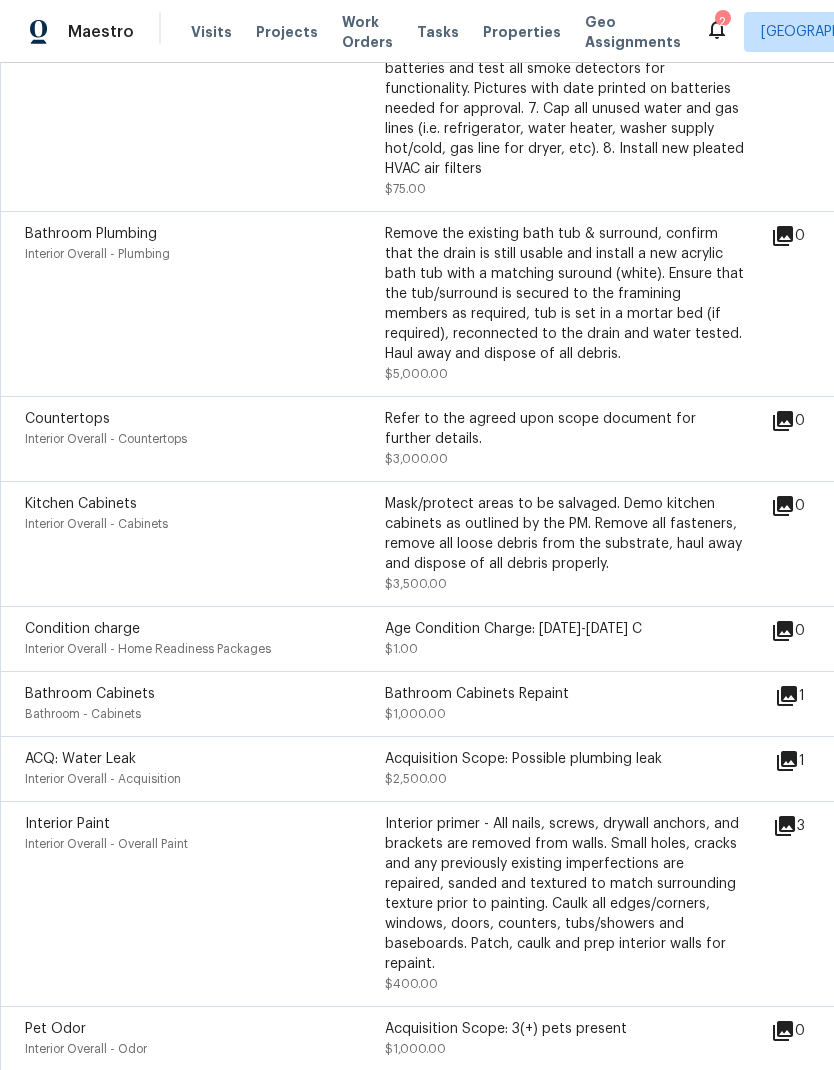 click on "Mask/protect areas to be salvaged. Demo kitchen cabinets as outlined by the PM. Remove all fasteners, remove all loose debris from the substrate, haul away and dispose of all debris properly." at bounding box center (565, 534) 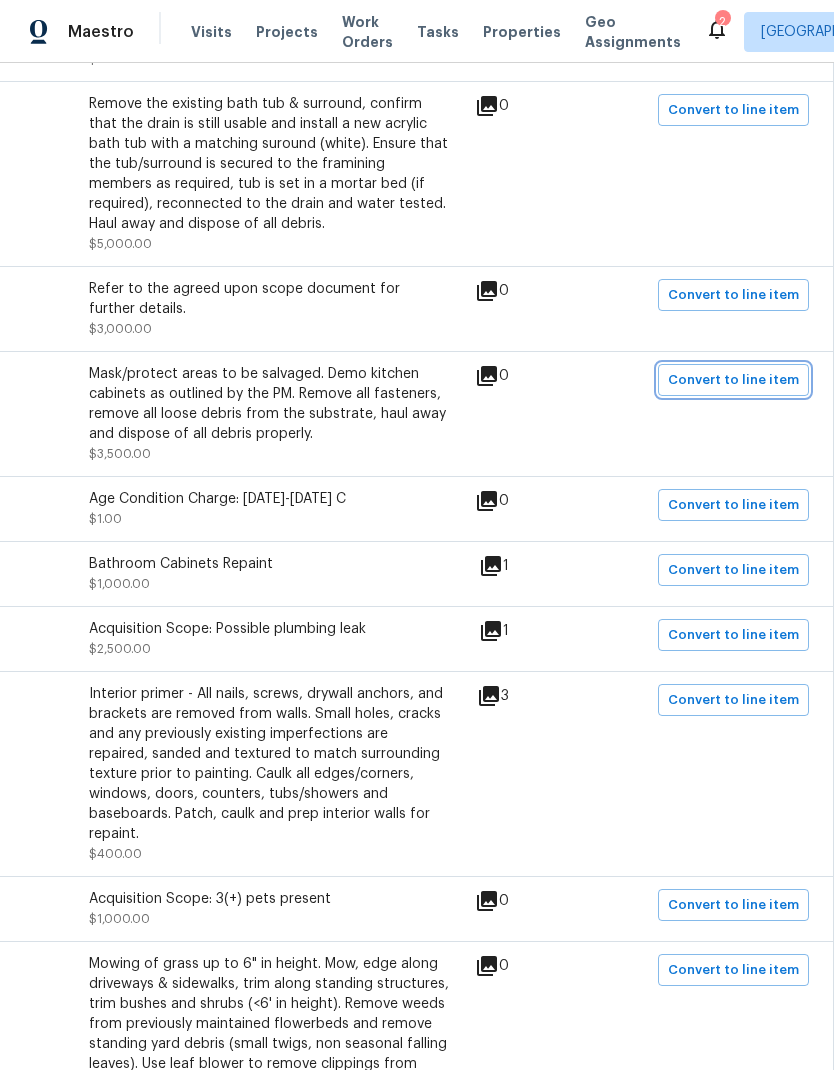 click on "Convert to line item" at bounding box center (733, 380) 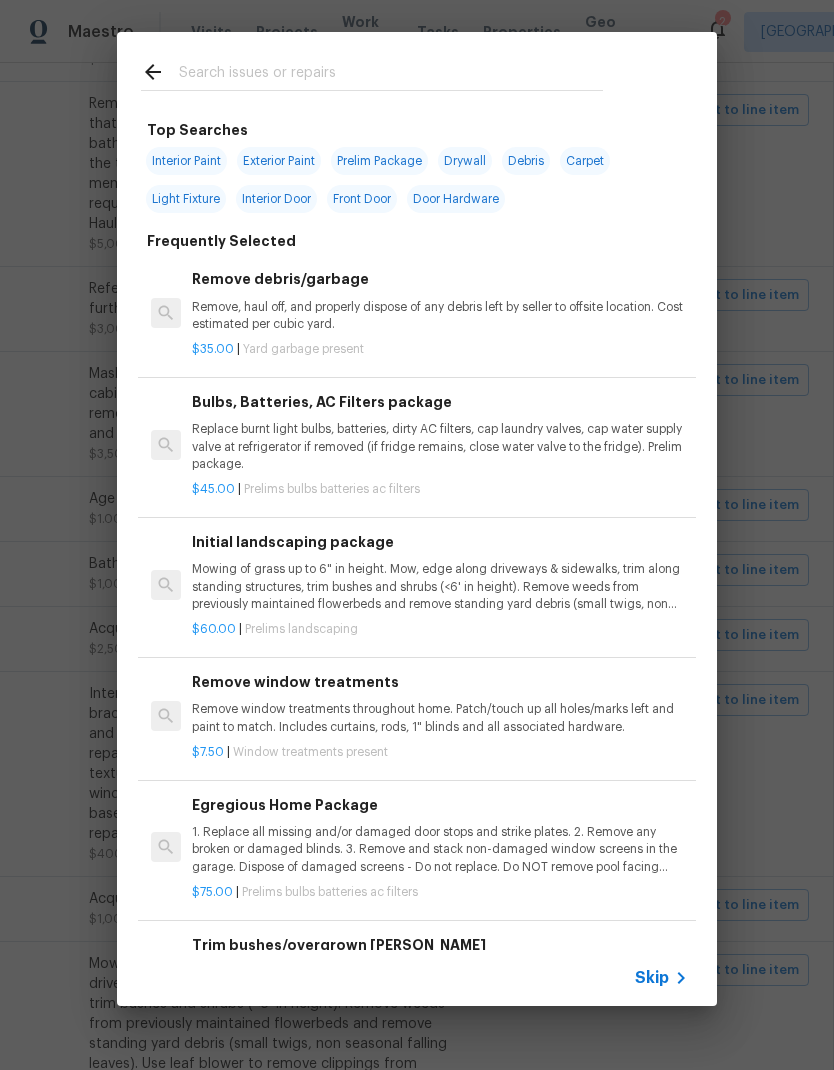 click 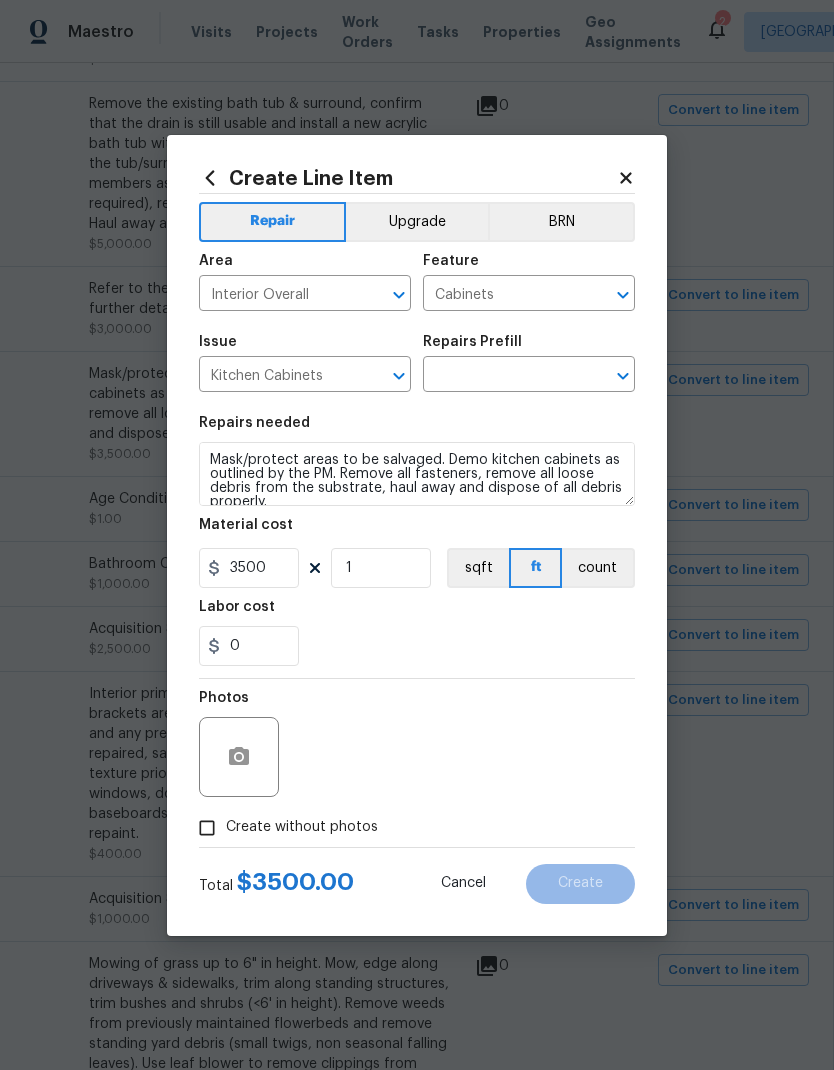 click at bounding box center [501, 376] 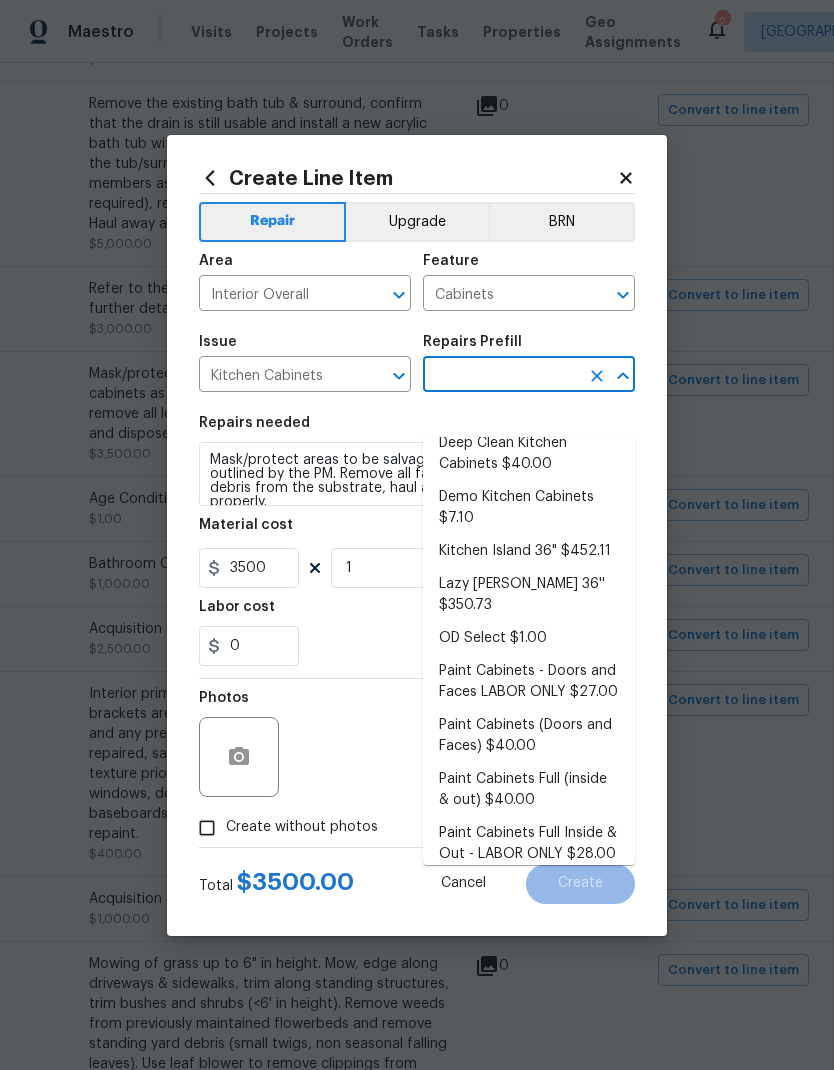 scroll, scrollTop: 136, scrollLeft: 0, axis: vertical 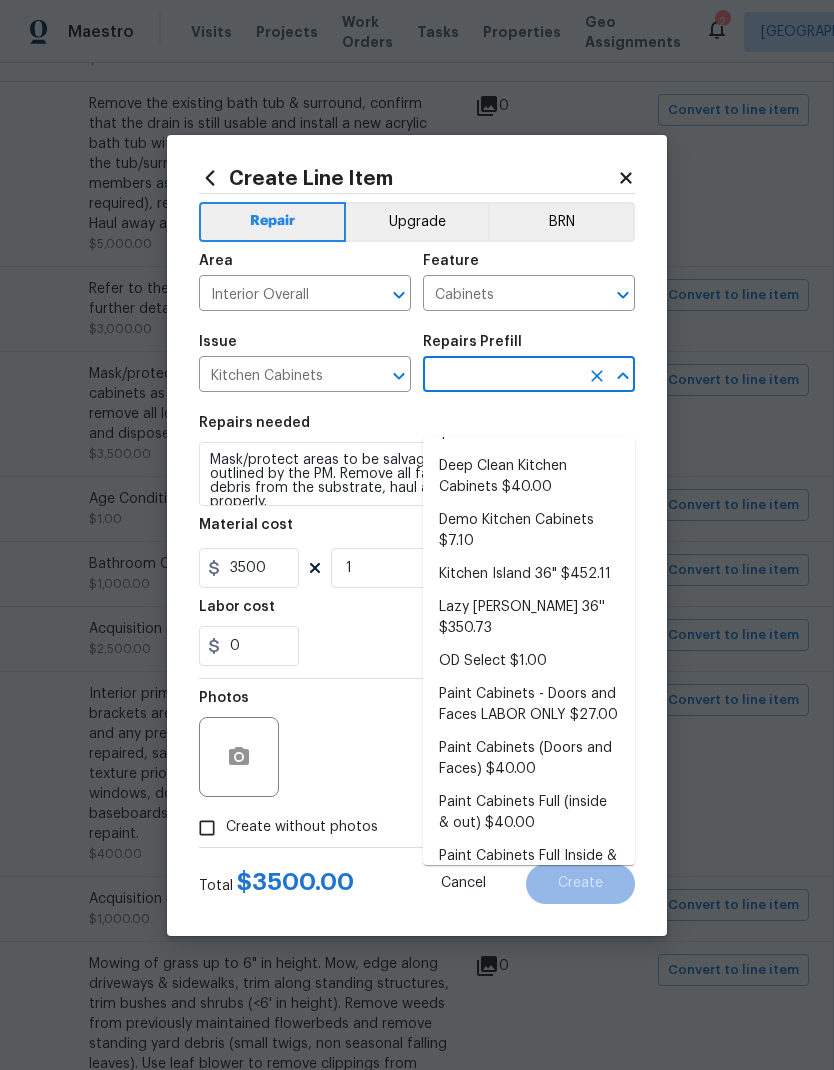 click on "Demo Kitchen Cabinets $7.10" at bounding box center (529, 531) 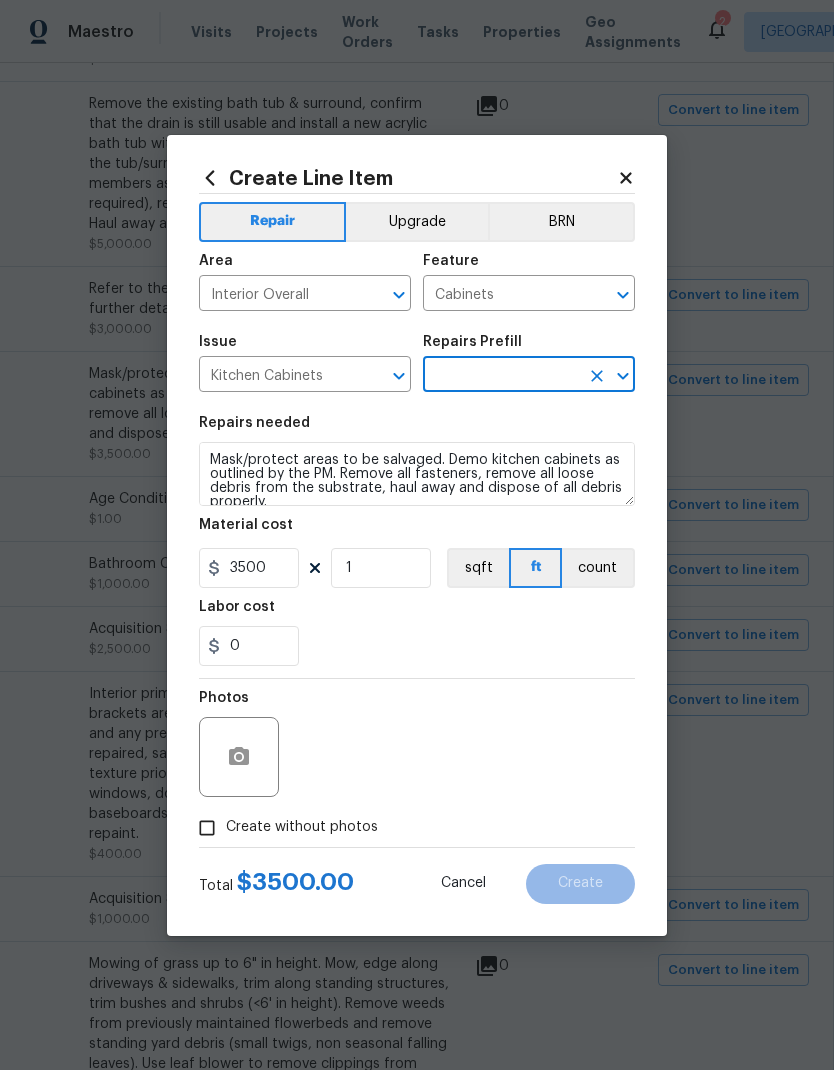 type on "Demo Kitchen Cabinets $7.10" 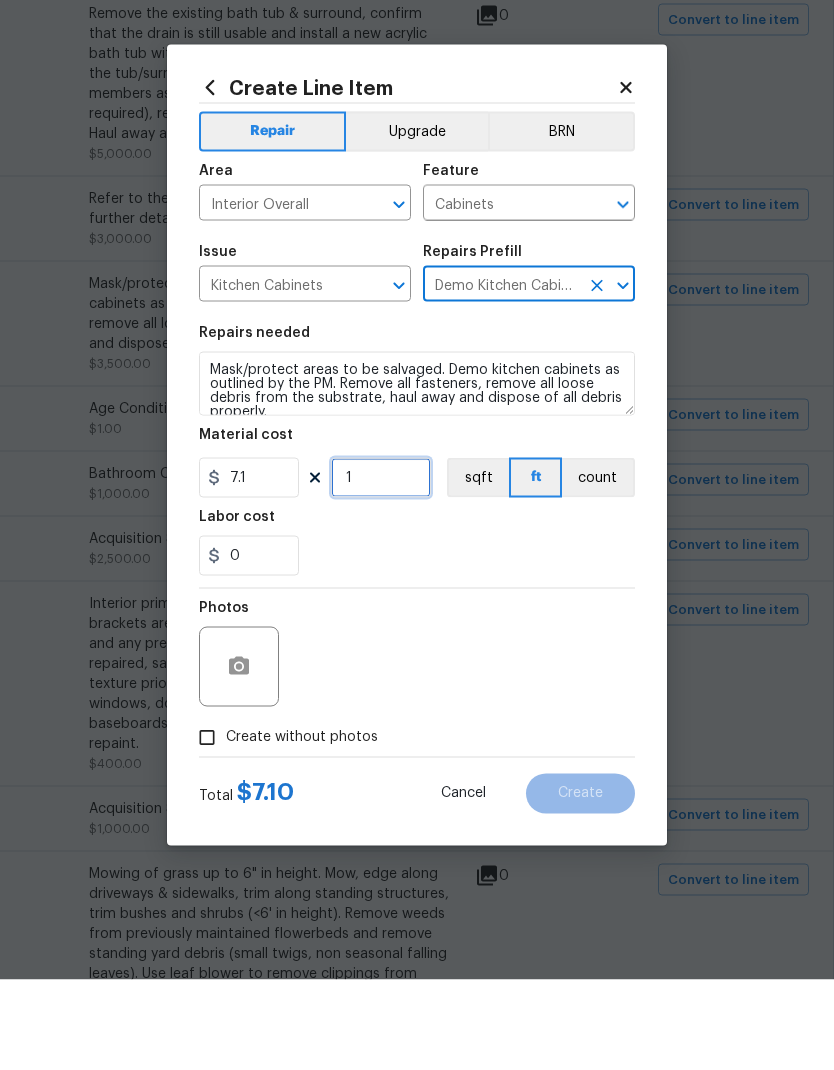 click on "1" at bounding box center (381, 568) 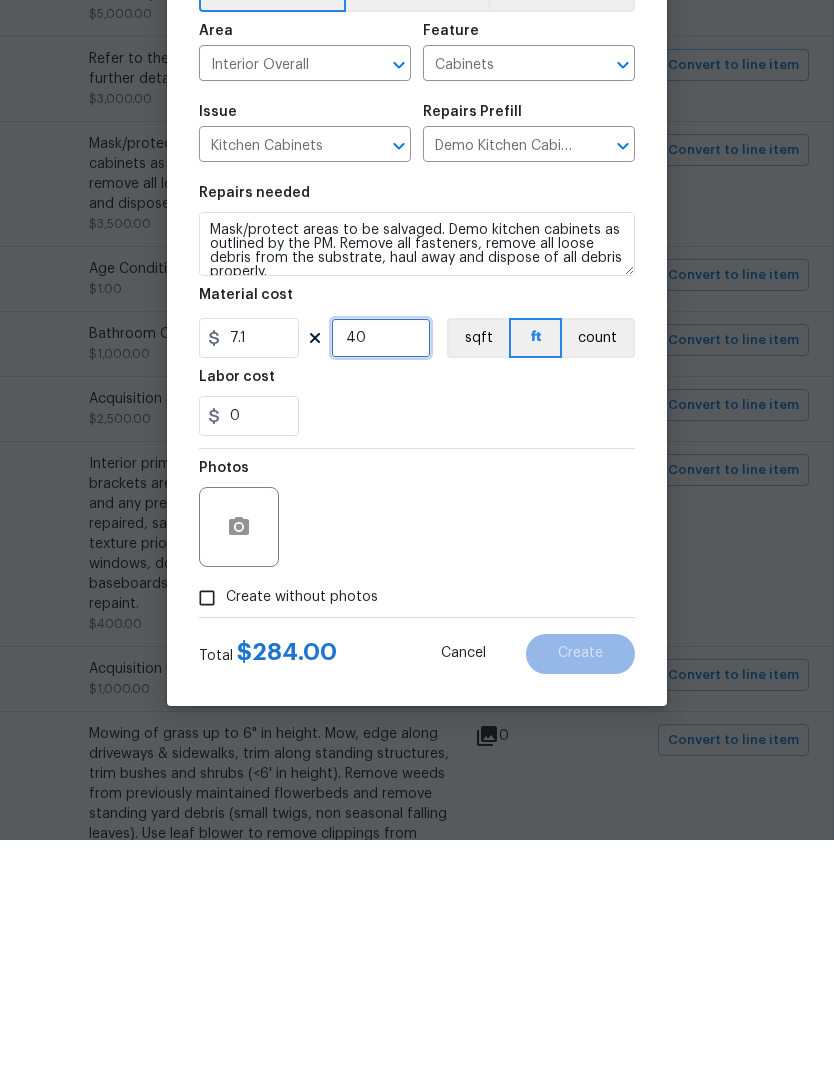 type on "40" 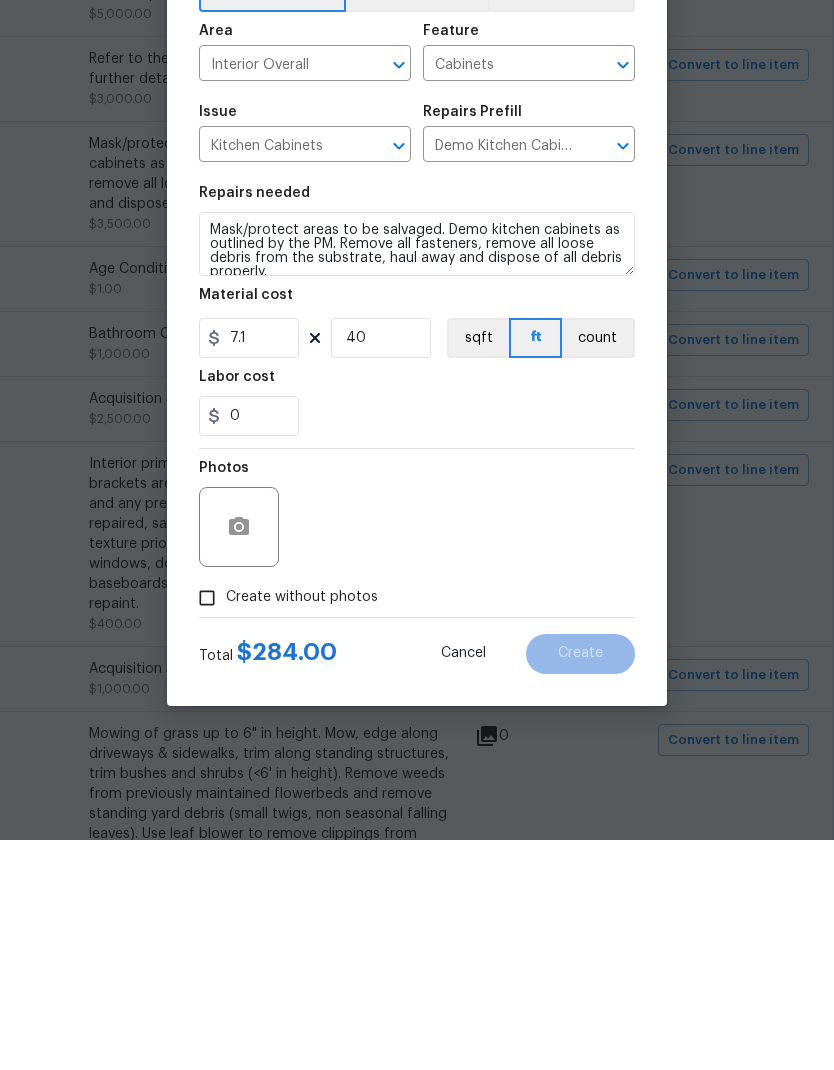 click on "Photos" at bounding box center (417, 744) 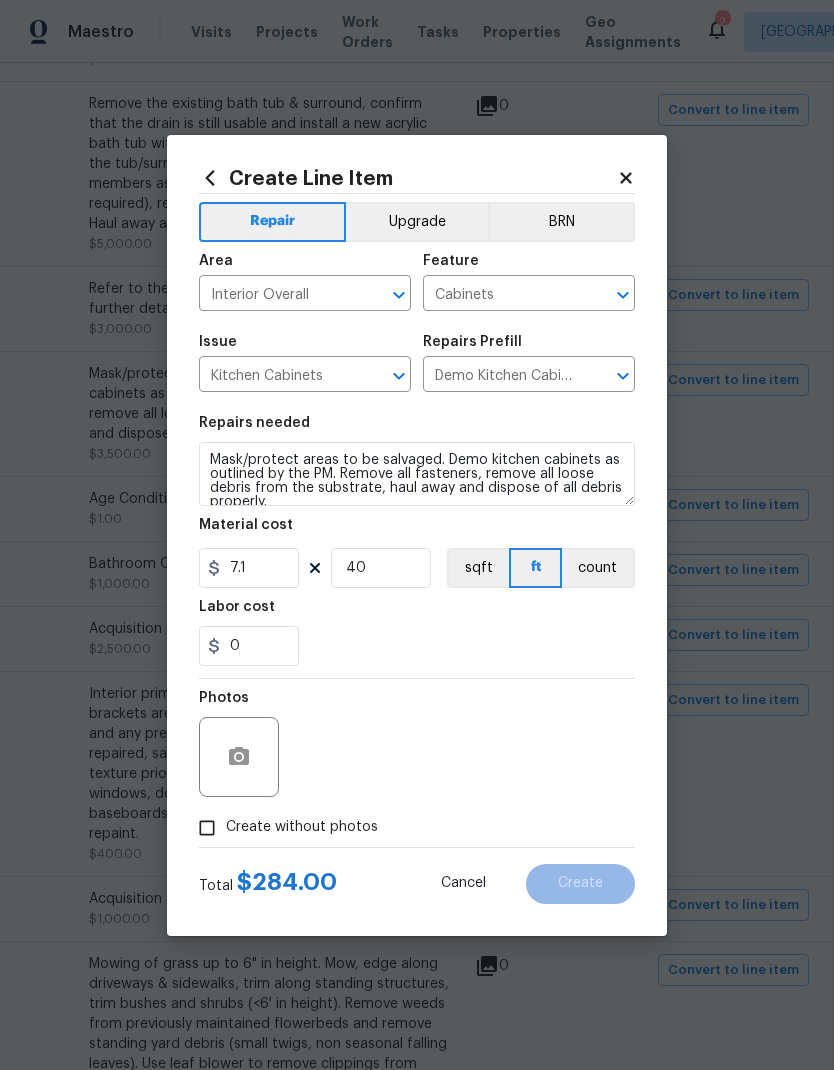 click on "Create without photos" at bounding box center [207, 828] 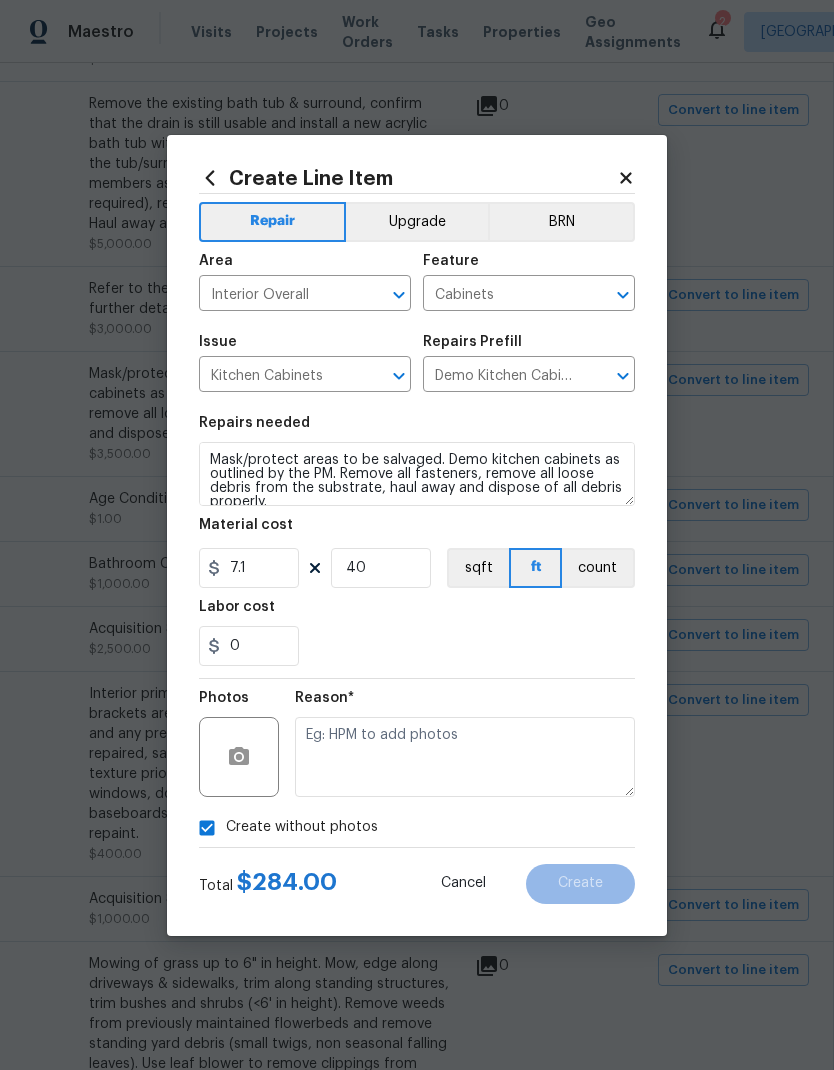 click at bounding box center [465, 757] 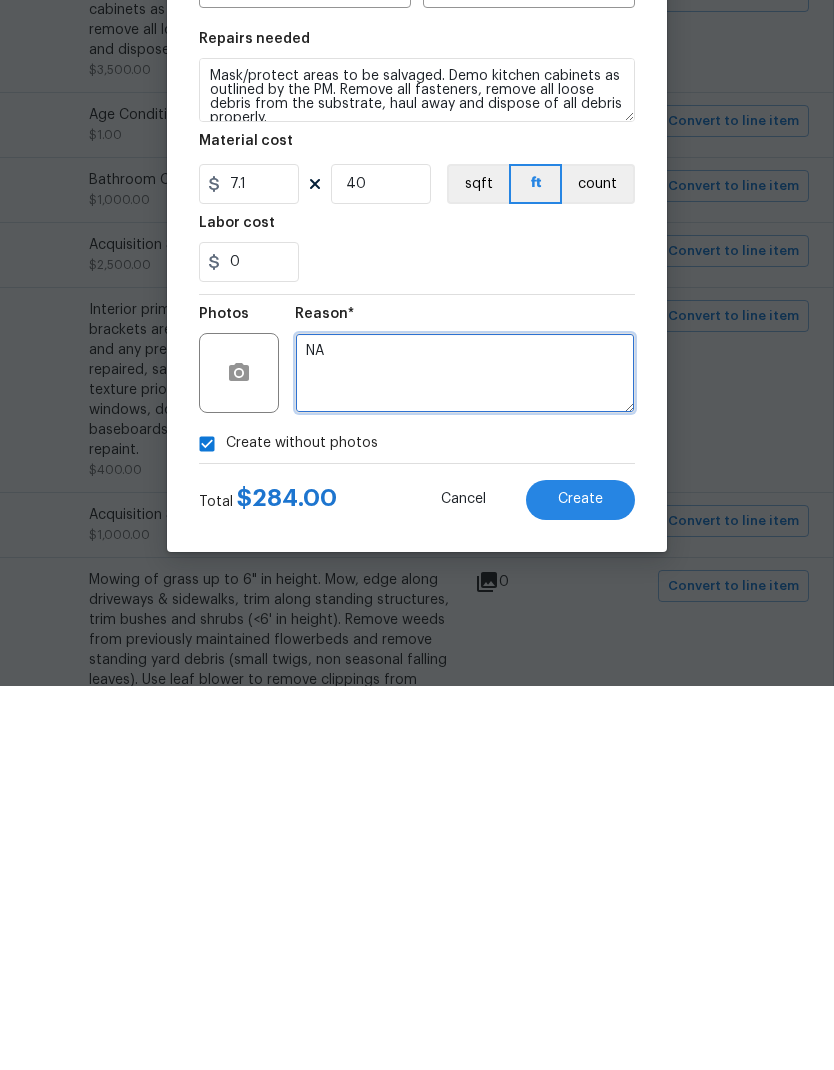 type on "NA" 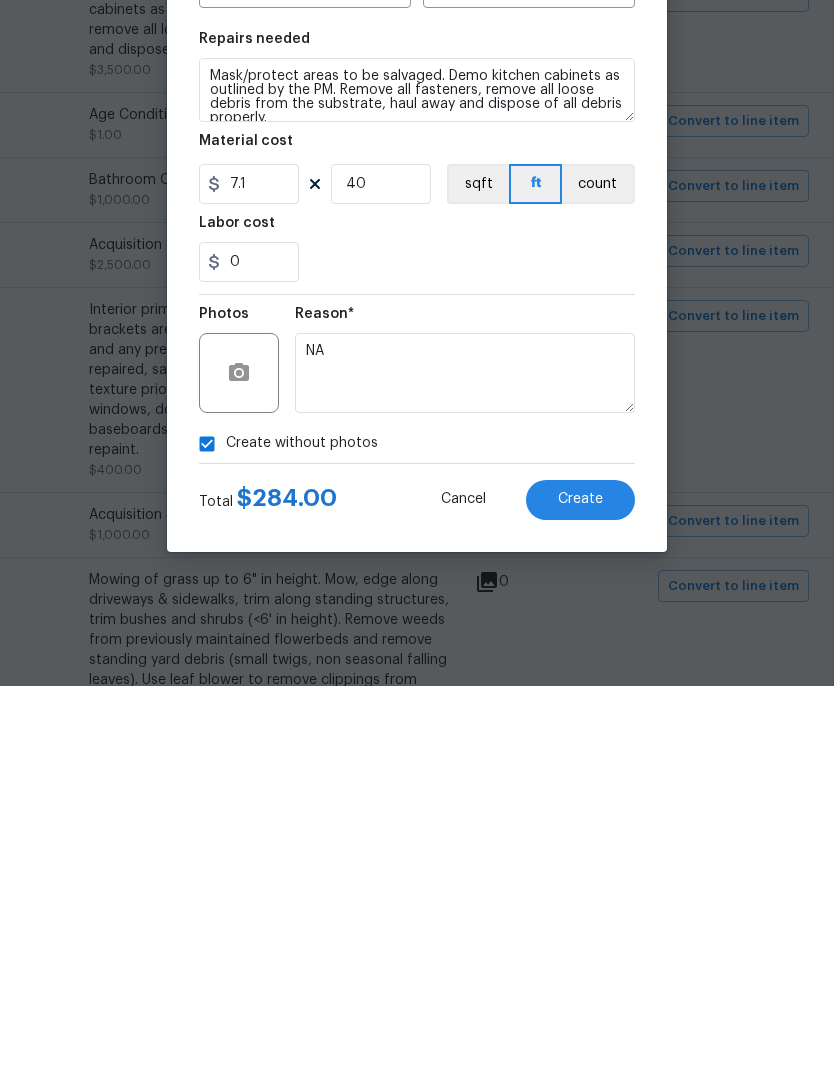 click on "Create" at bounding box center (580, 883) 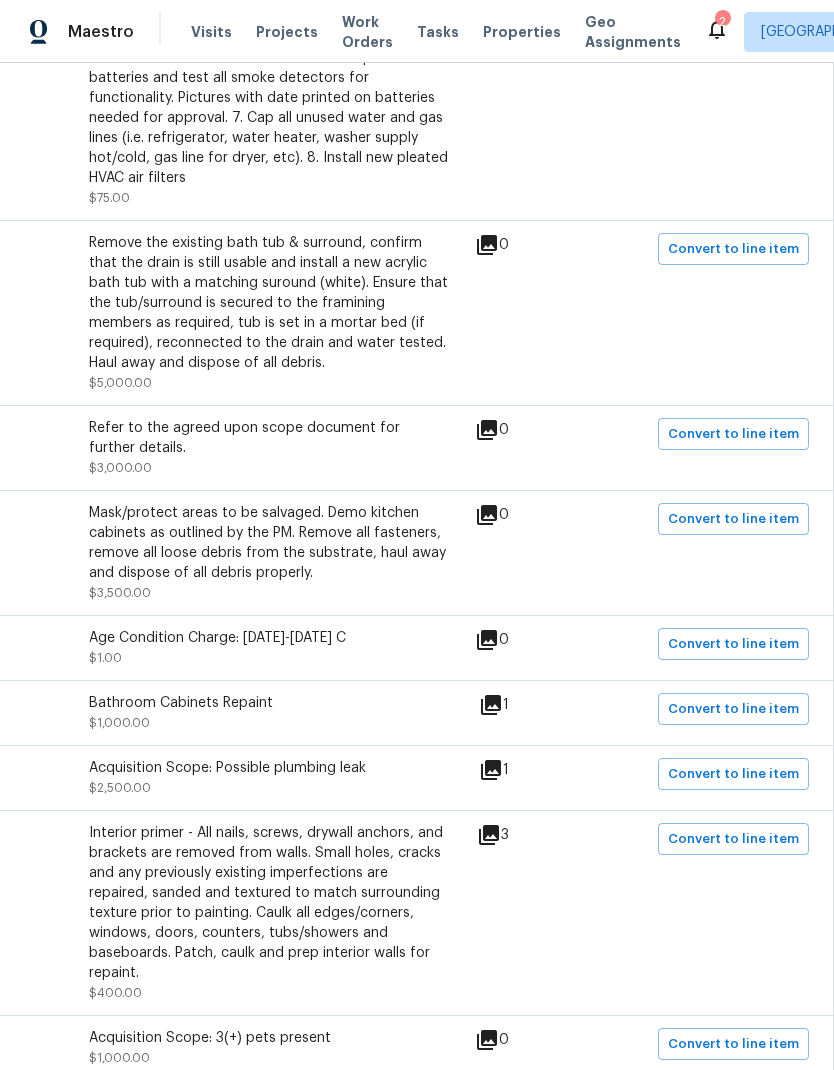 scroll, scrollTop: 2756, scrollLeft: 296, axis: both 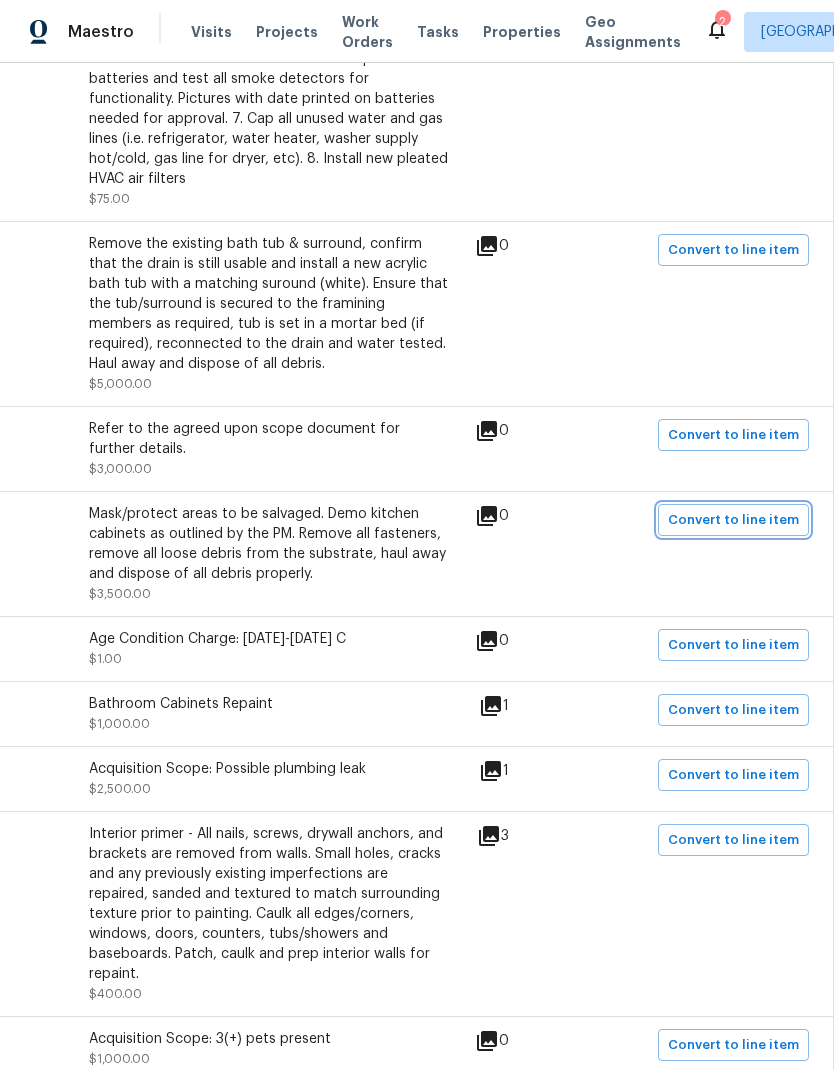 click on "Convert to line item" at bounding box center (733, 520) 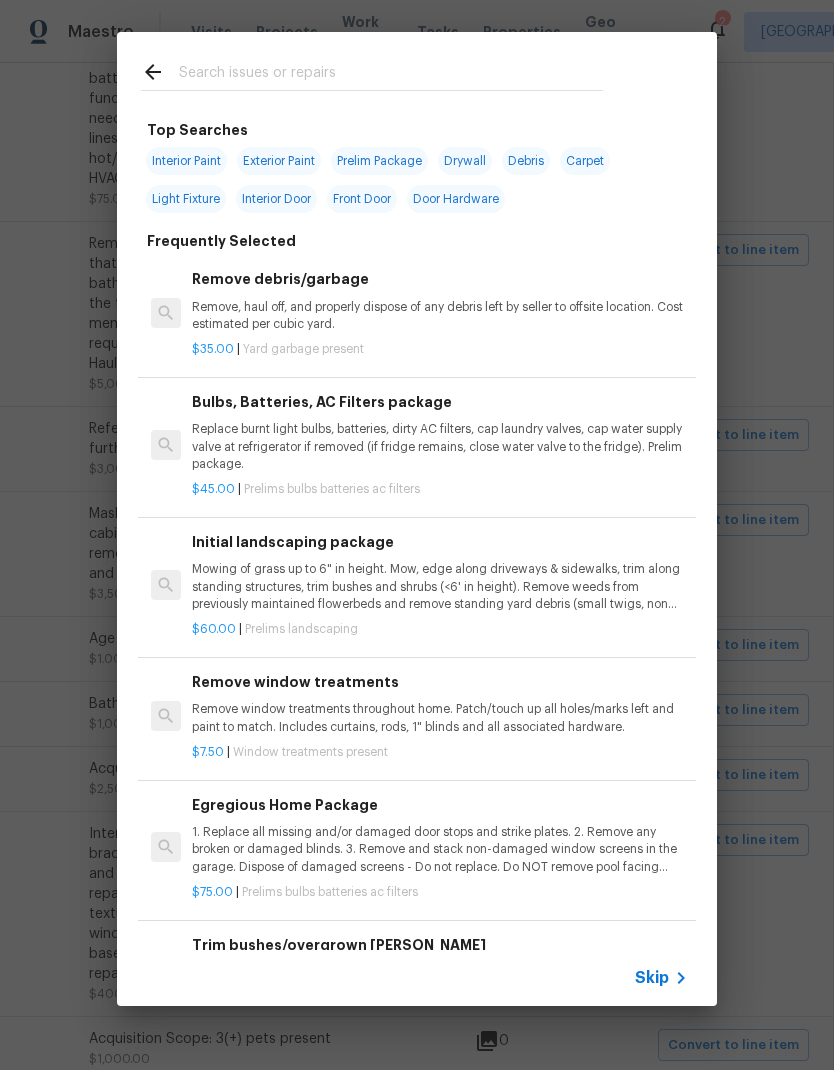 click 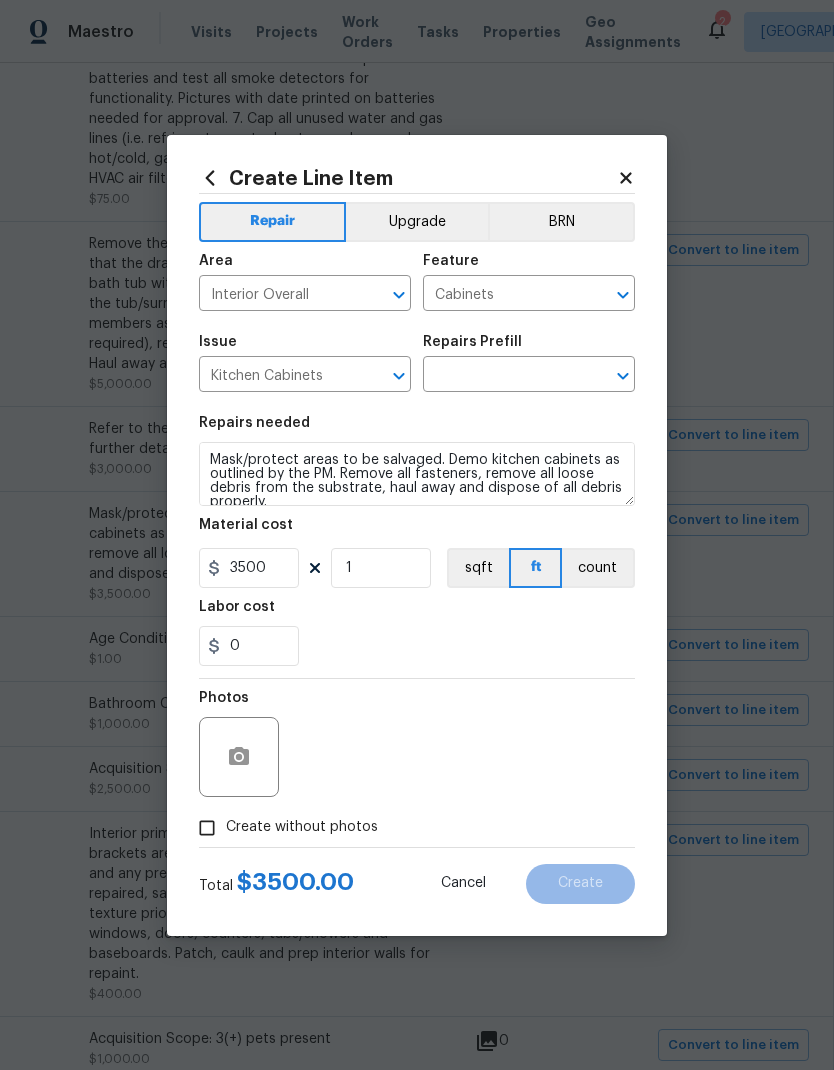 click at bounding box center [501, 376] 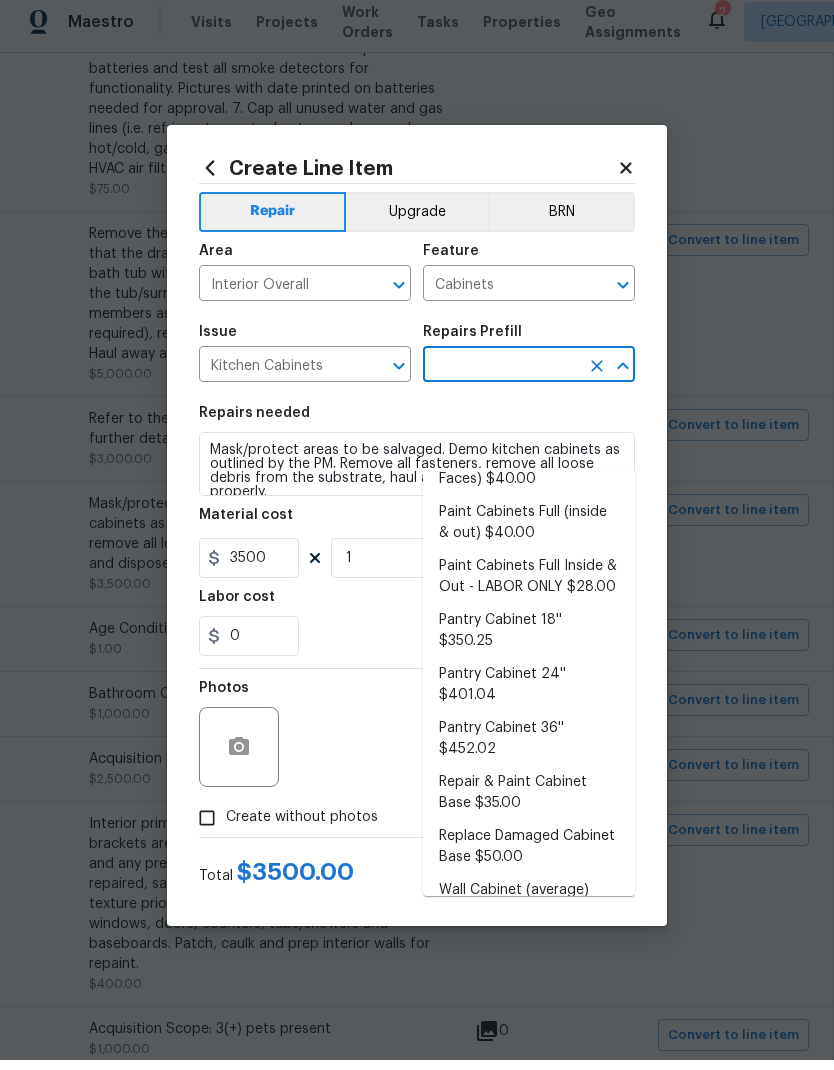scroll, scrollTop: 456, scrollLeft: 0, axis: vertical 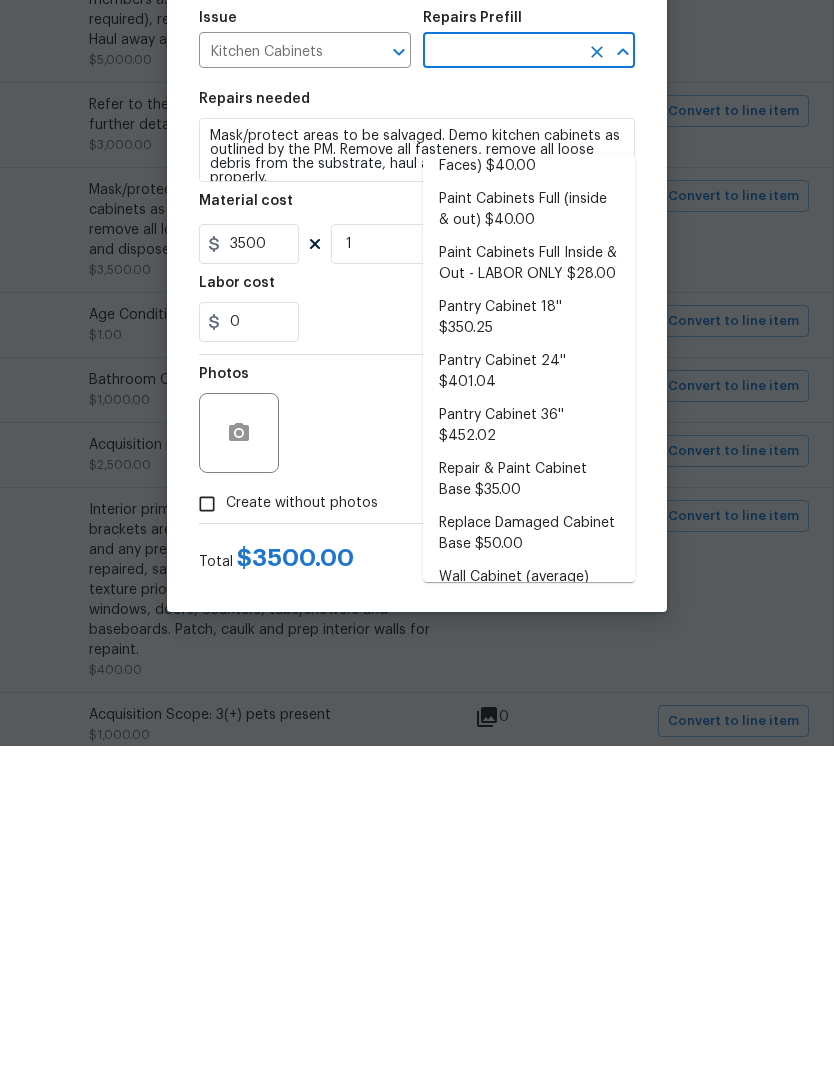 click on "Wall Cabinet (economy) $153.20" at bounding box center (529, 966) 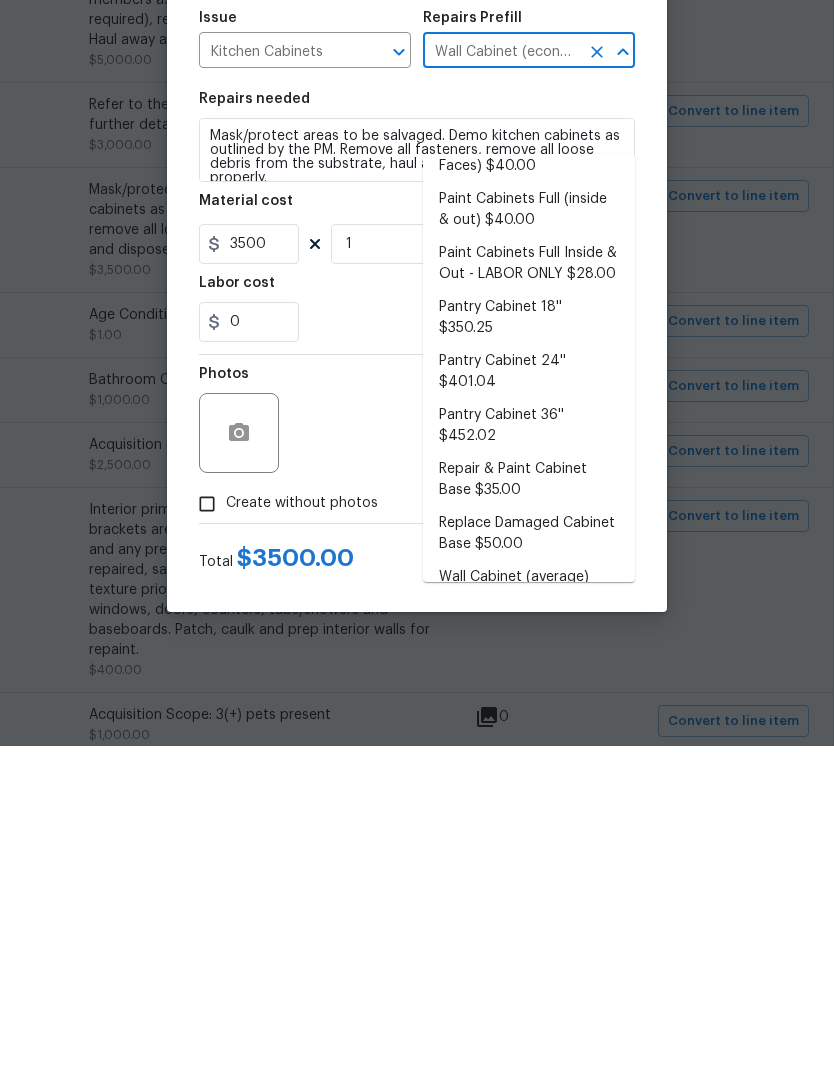 type 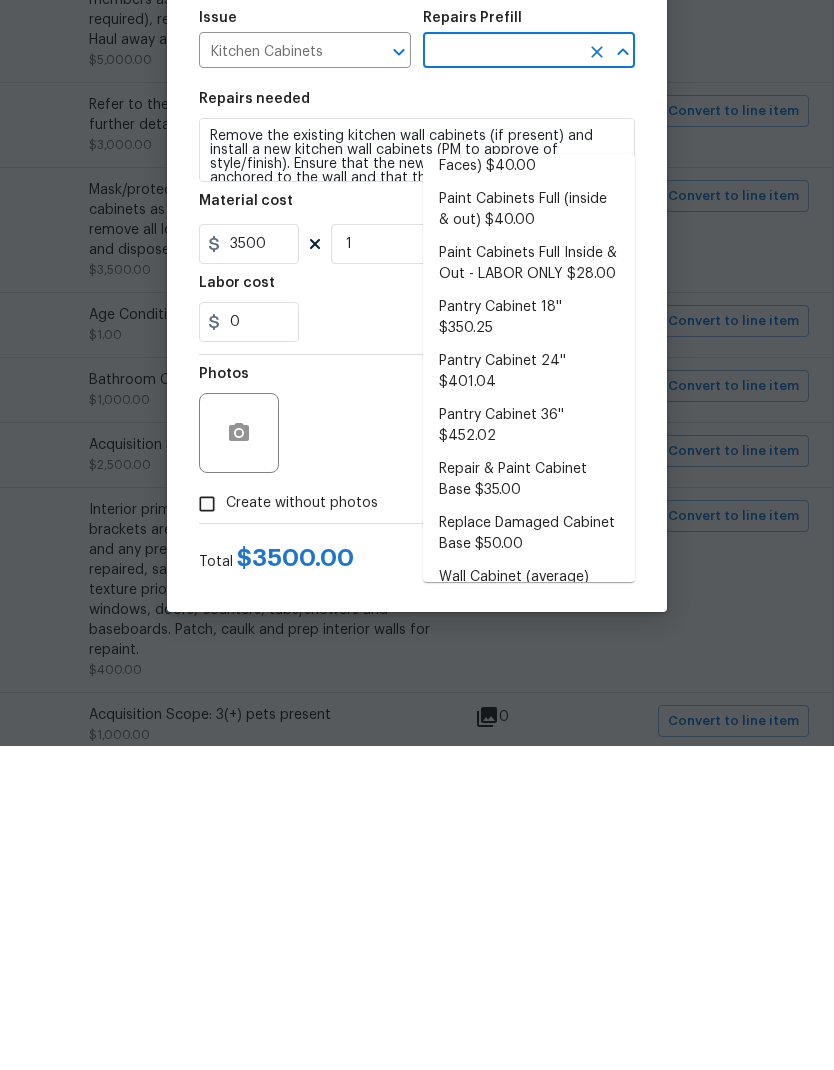type on "Wall Cabinet (economy) $153.20" 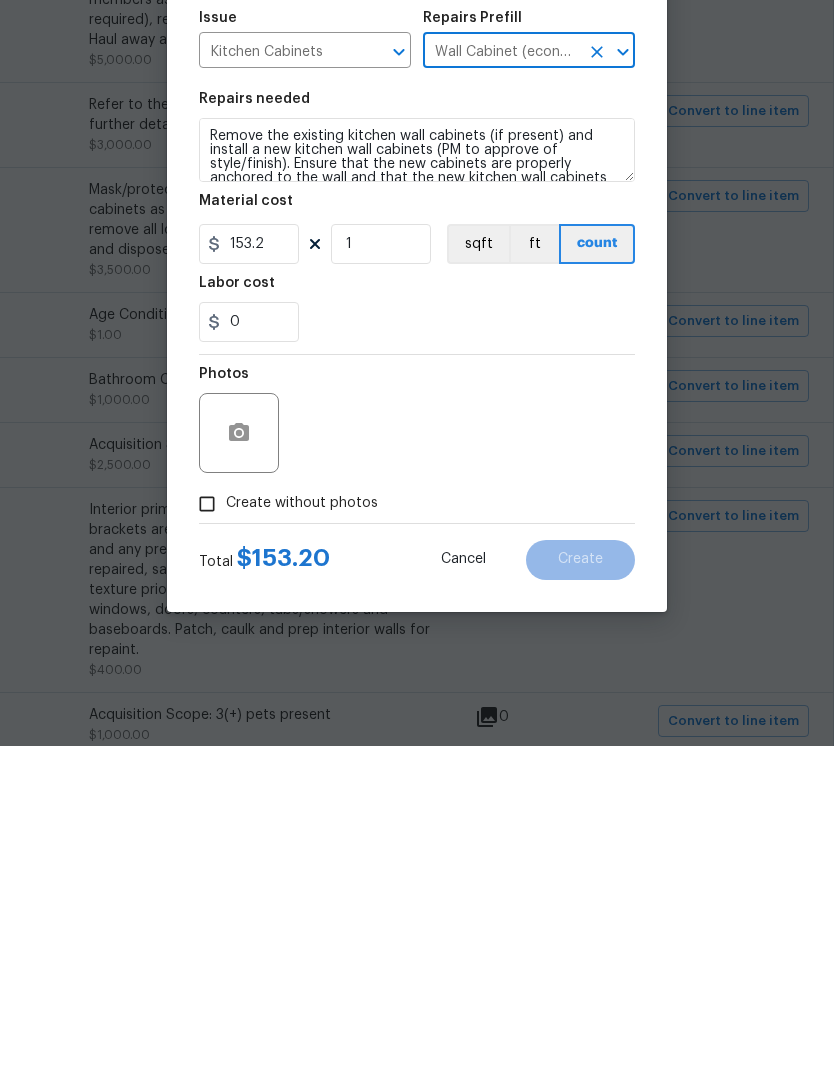 click on "Create without photos" at bounding box center [207, 828] 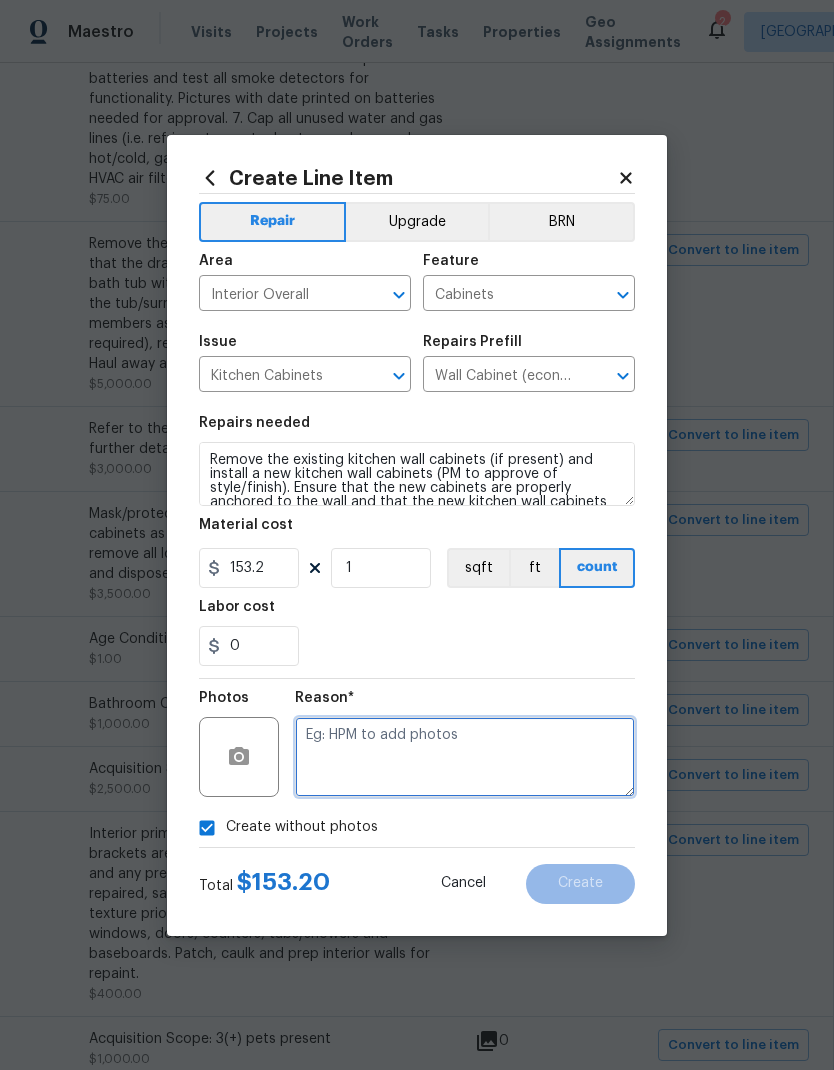 click at bounding box center (465, 757) 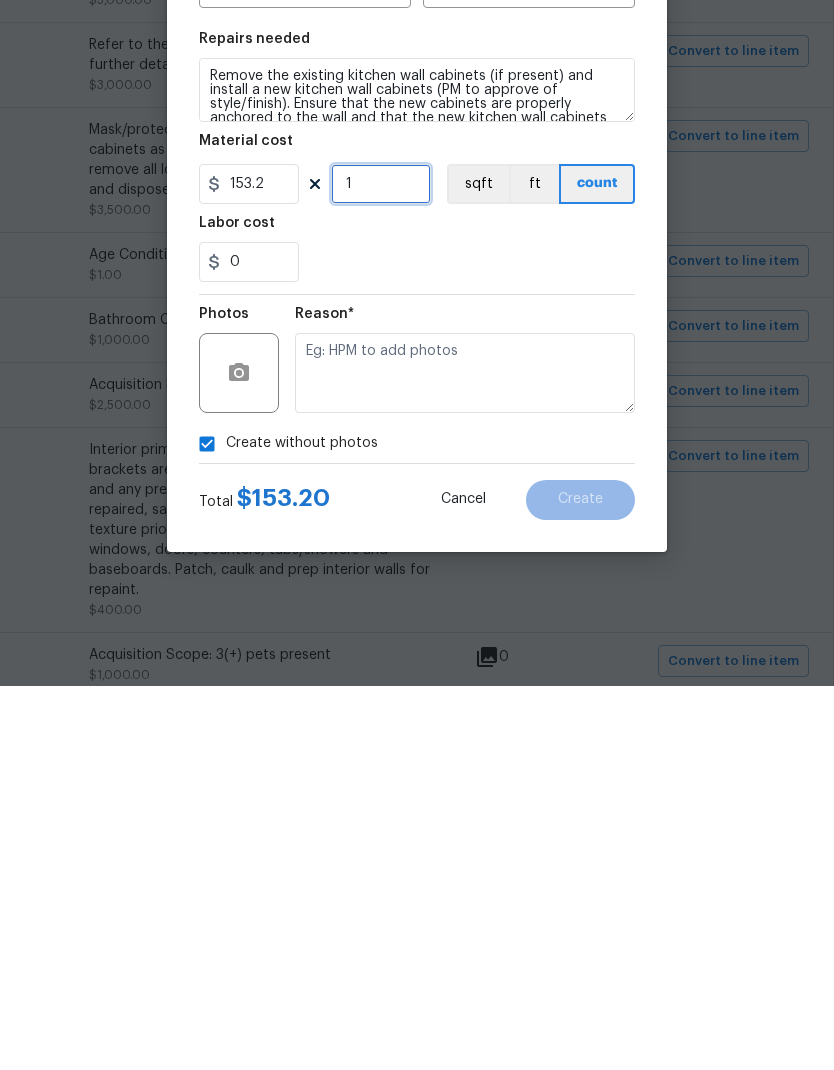 click on "1" at bounding box center (381, 568) 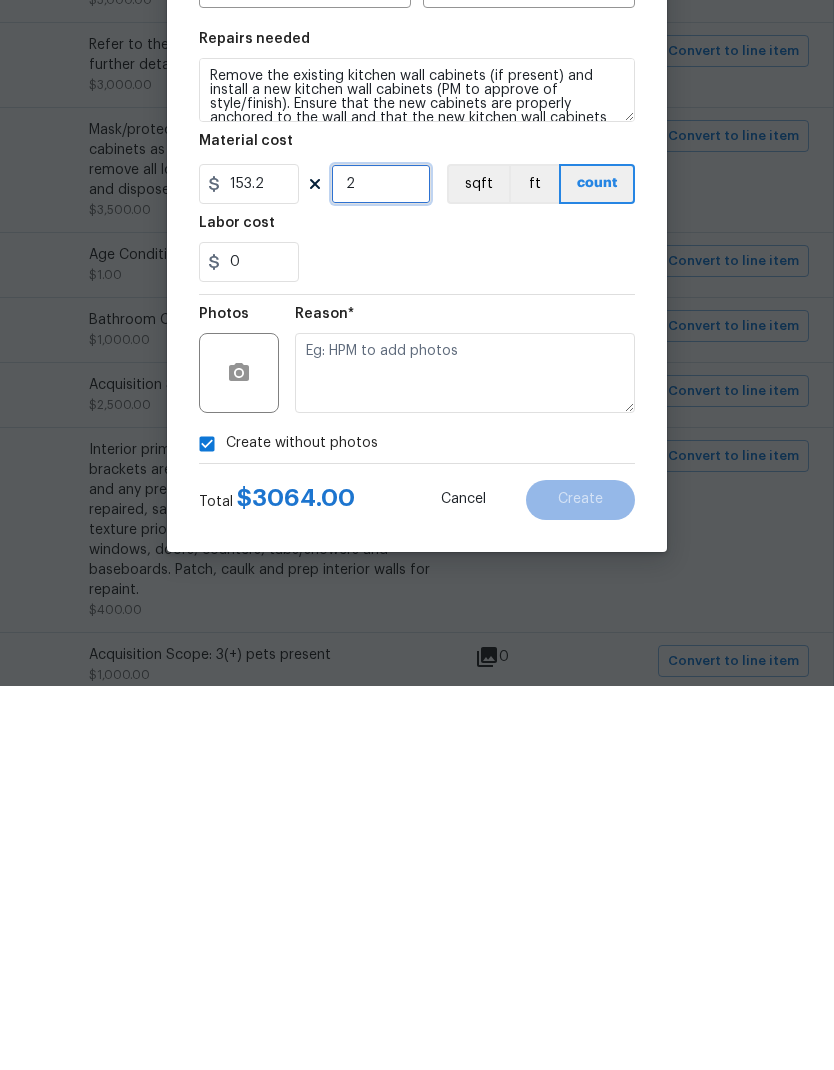 type on "0" 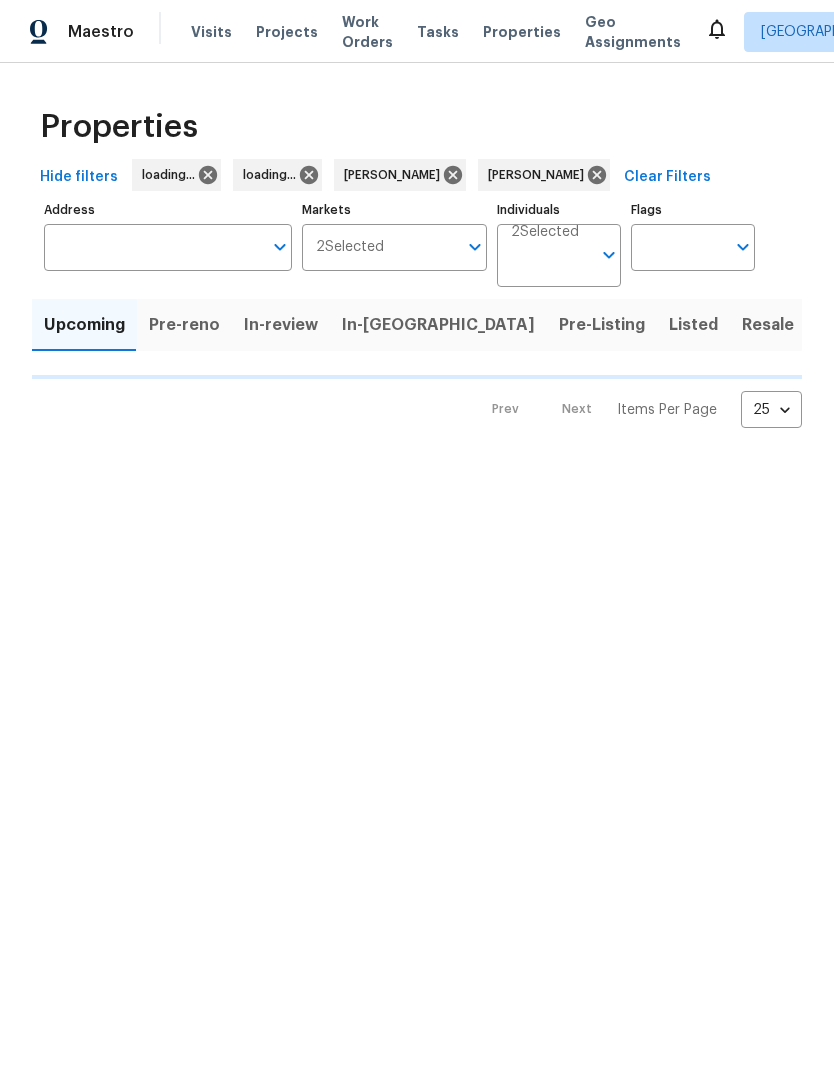 scroll, scrollTop: 0, scrollLeft: 0, axis: both 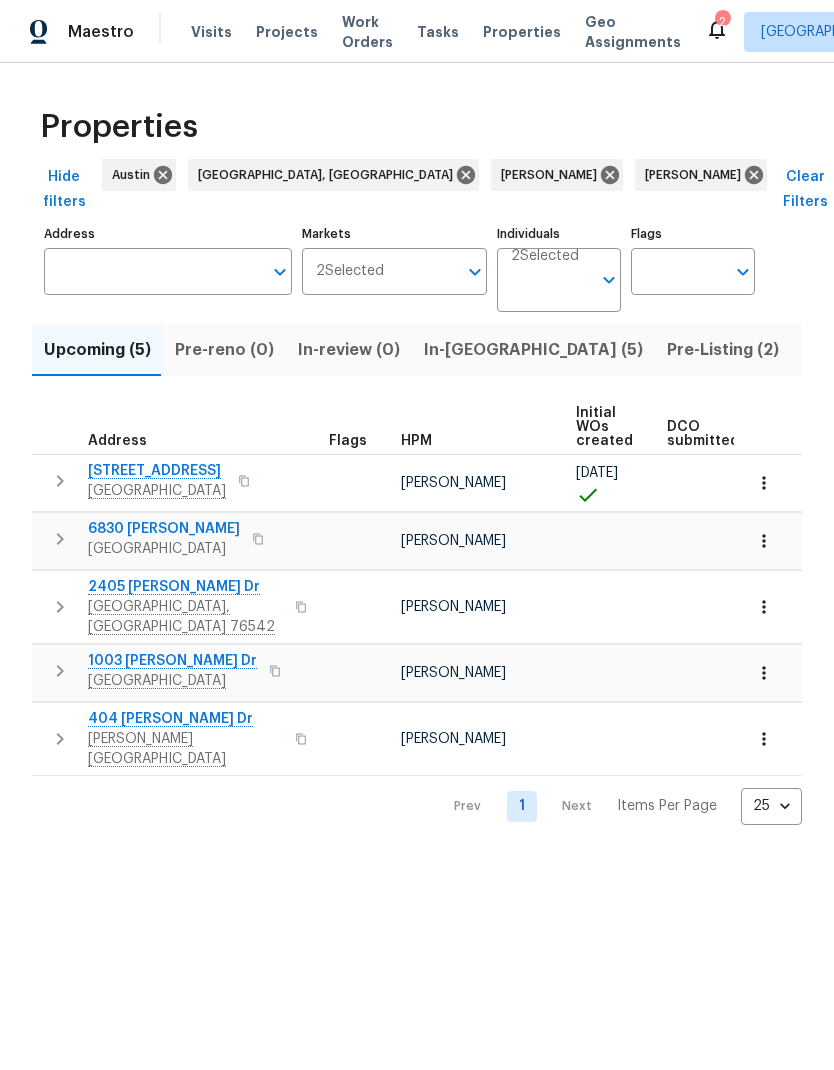click 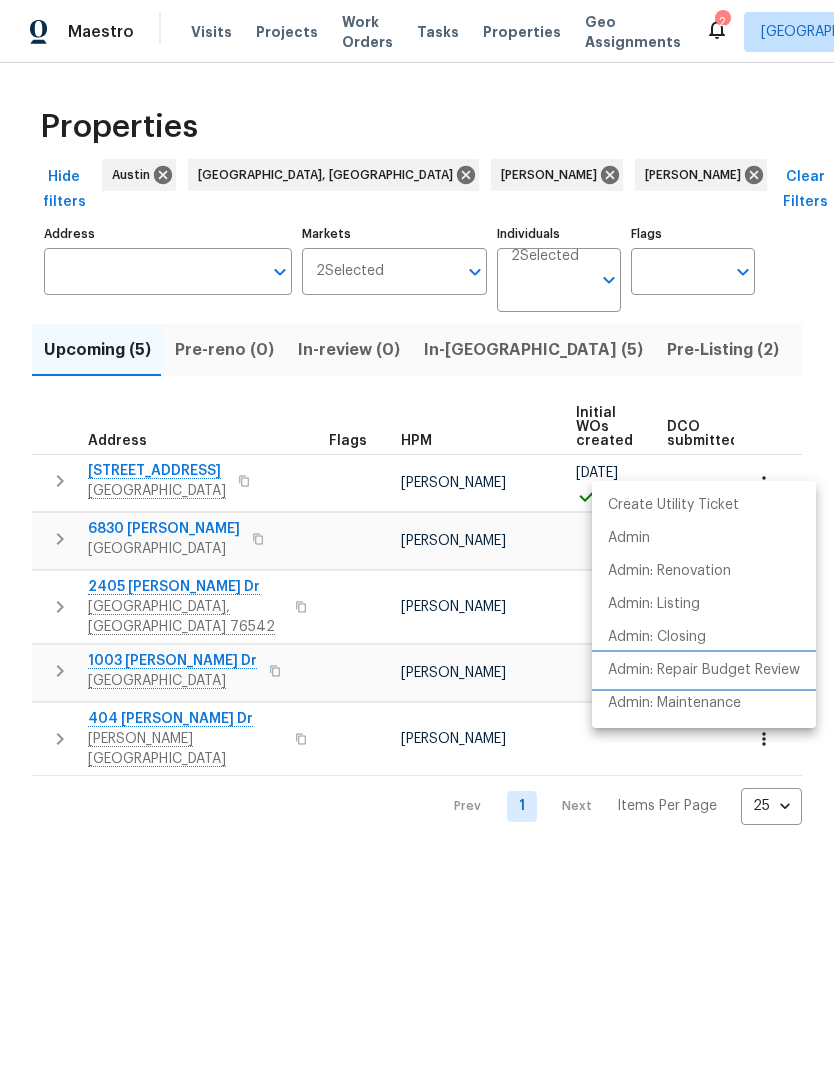 click on "Admin: Repair Budget Review" at bounding box center (704, 670) 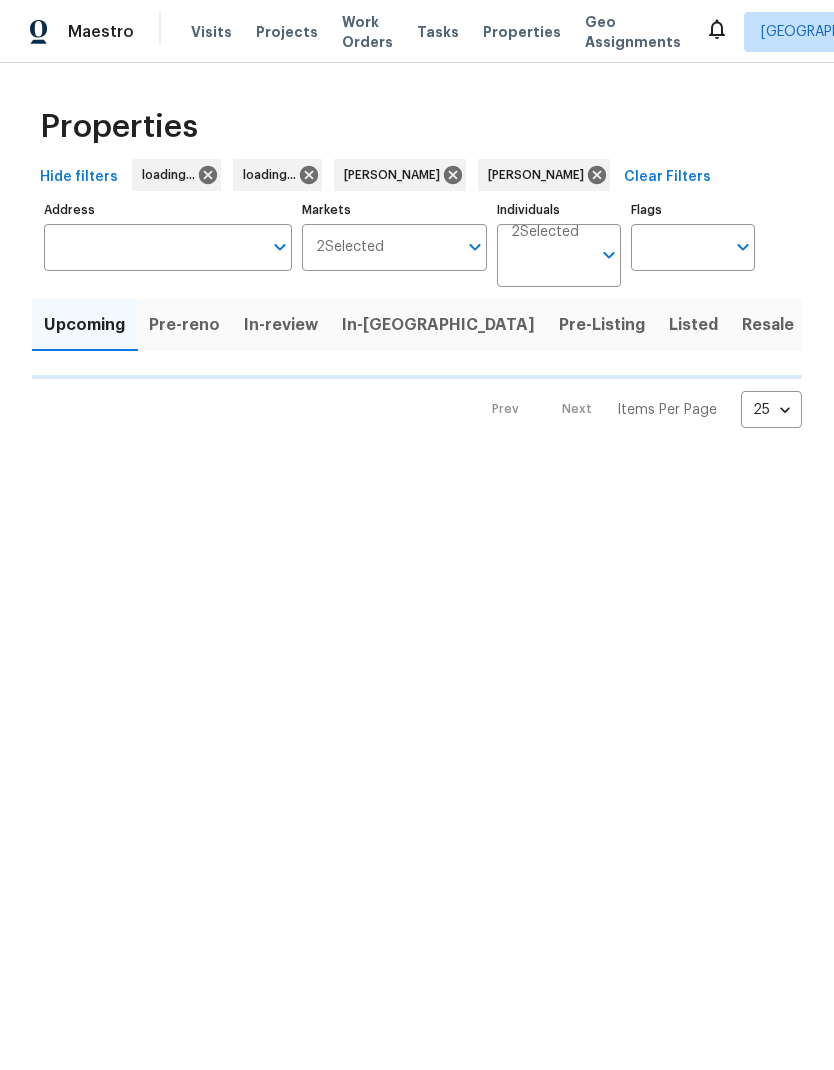scroll, scrollTop: 0, scrollLeft: 0, axis: both 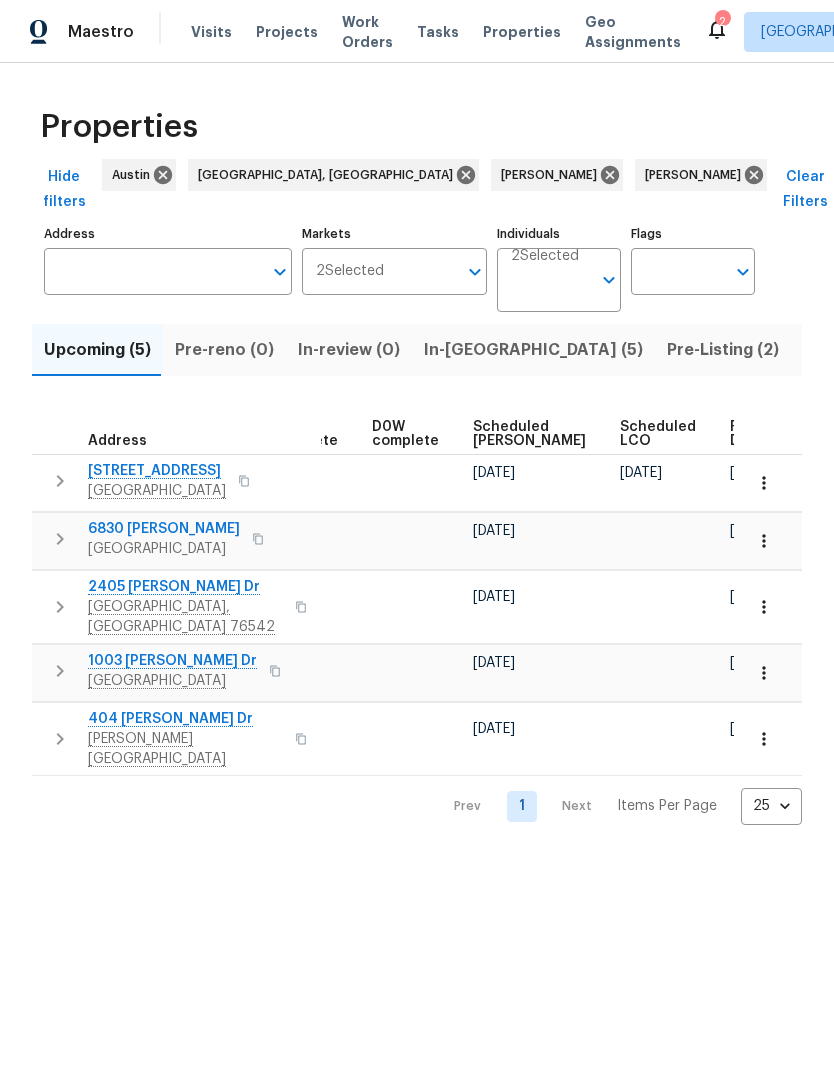 click 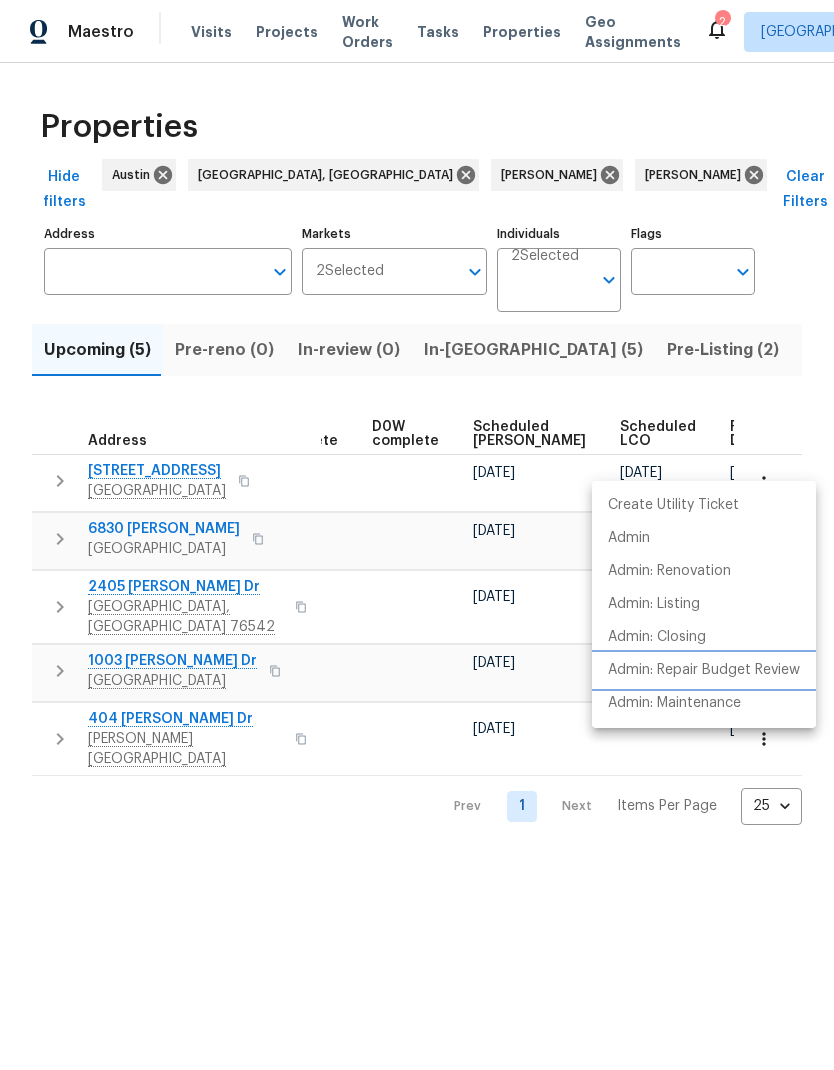 click on "Admin: Repair Budget Review" at bounding box center [704, 670] 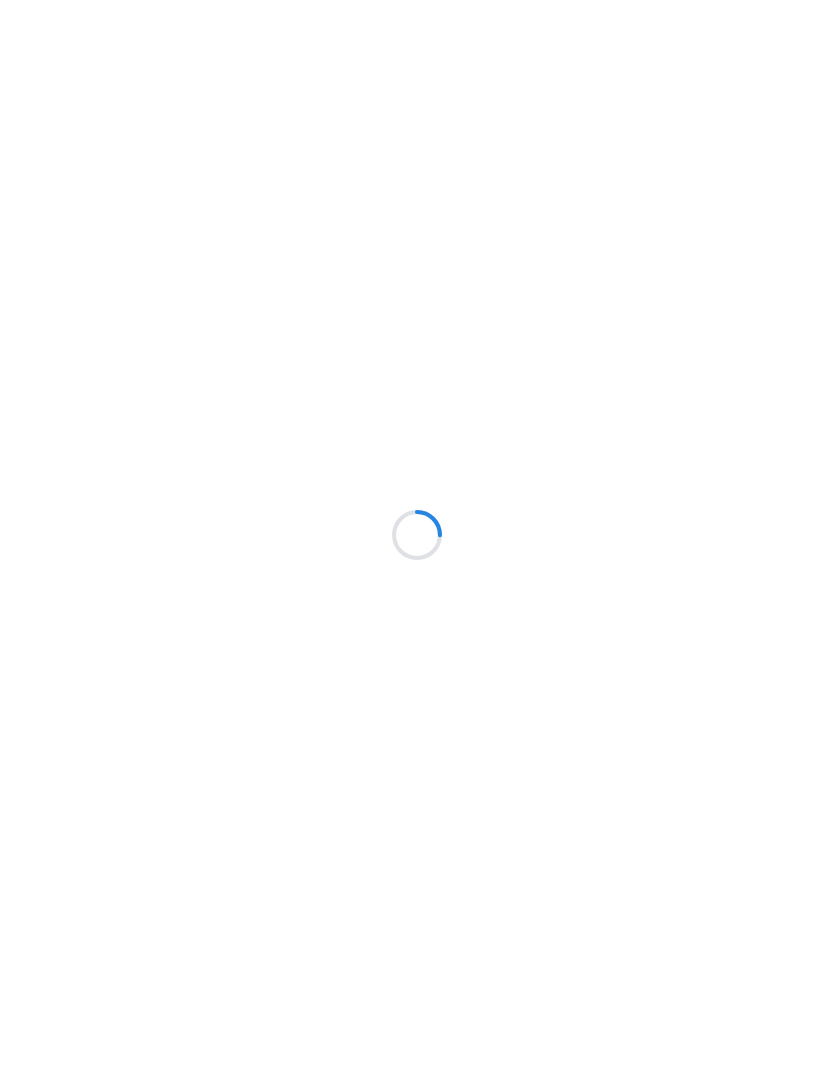 scroll, scrollTop: 0, scrollLeft: 0, axis: both 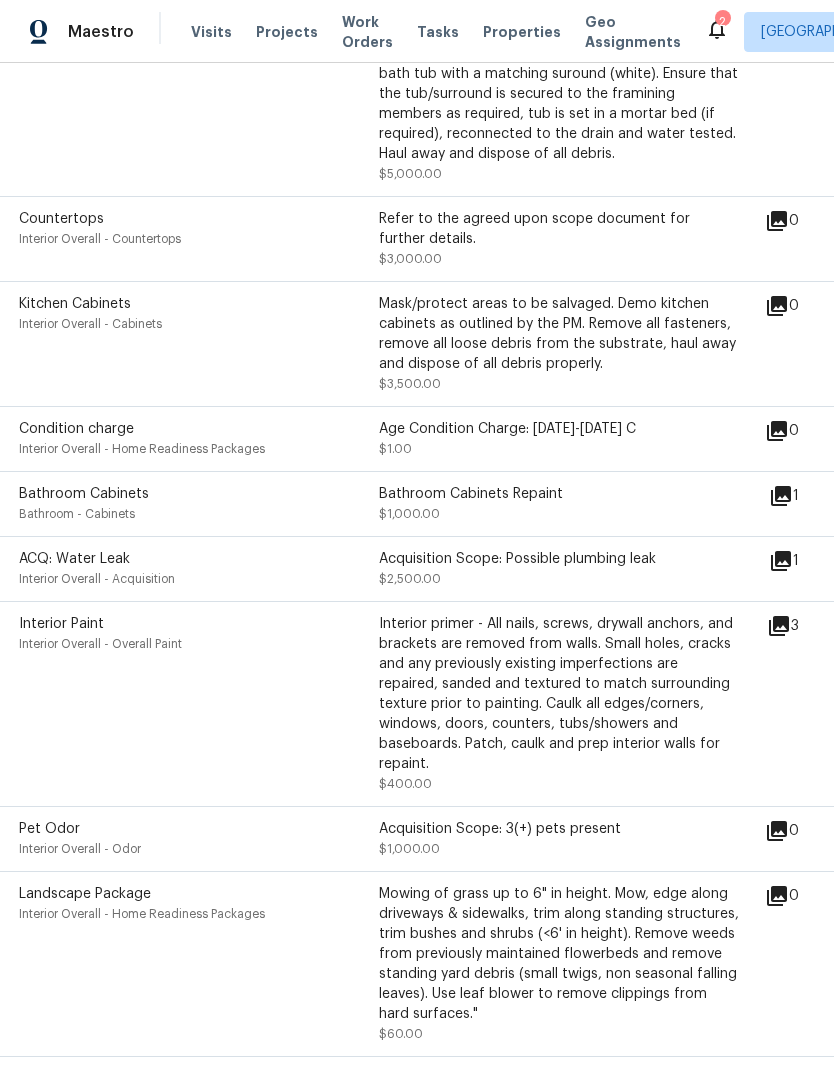 click on "Mask/protect areas to be salvaged. Demo kitchen cabinets as outlined by the PM. Remove all fasteners, remove all loose debris from the substrate, haul away and dispose of all debris properly." at bounding box center [559, 334] 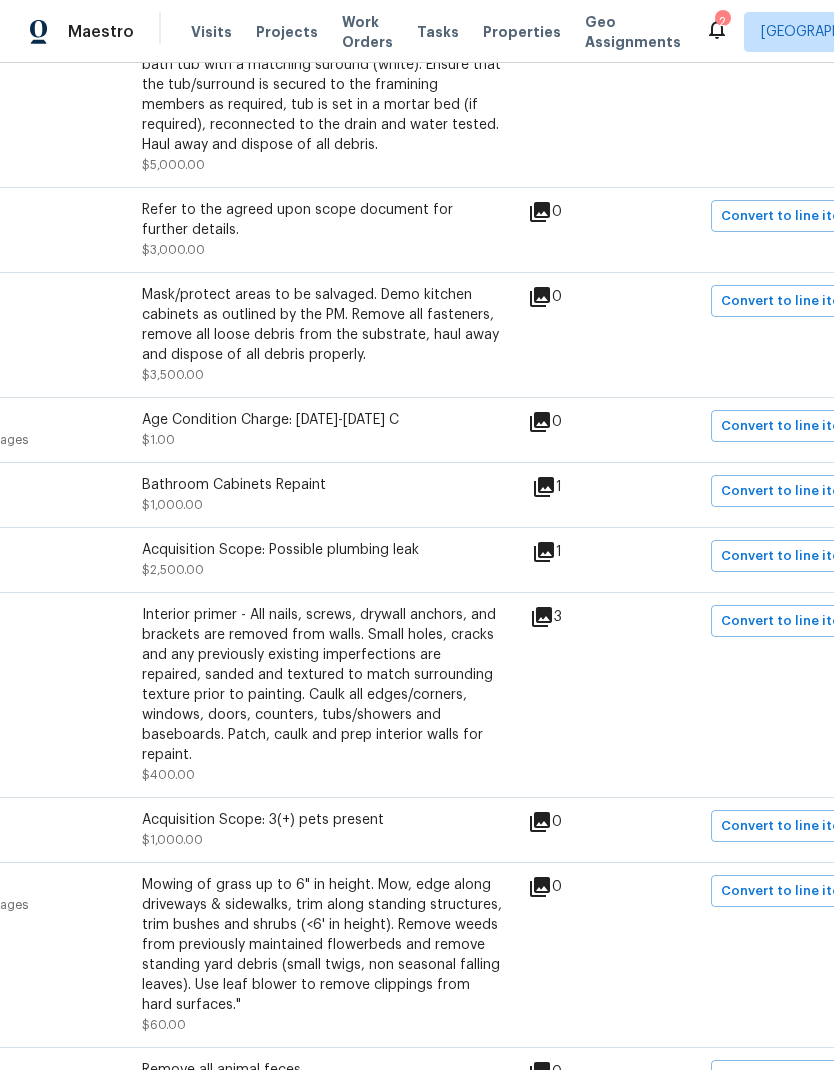 scroll, scrollTop: 2955, scrollLeft: 244, axis: both 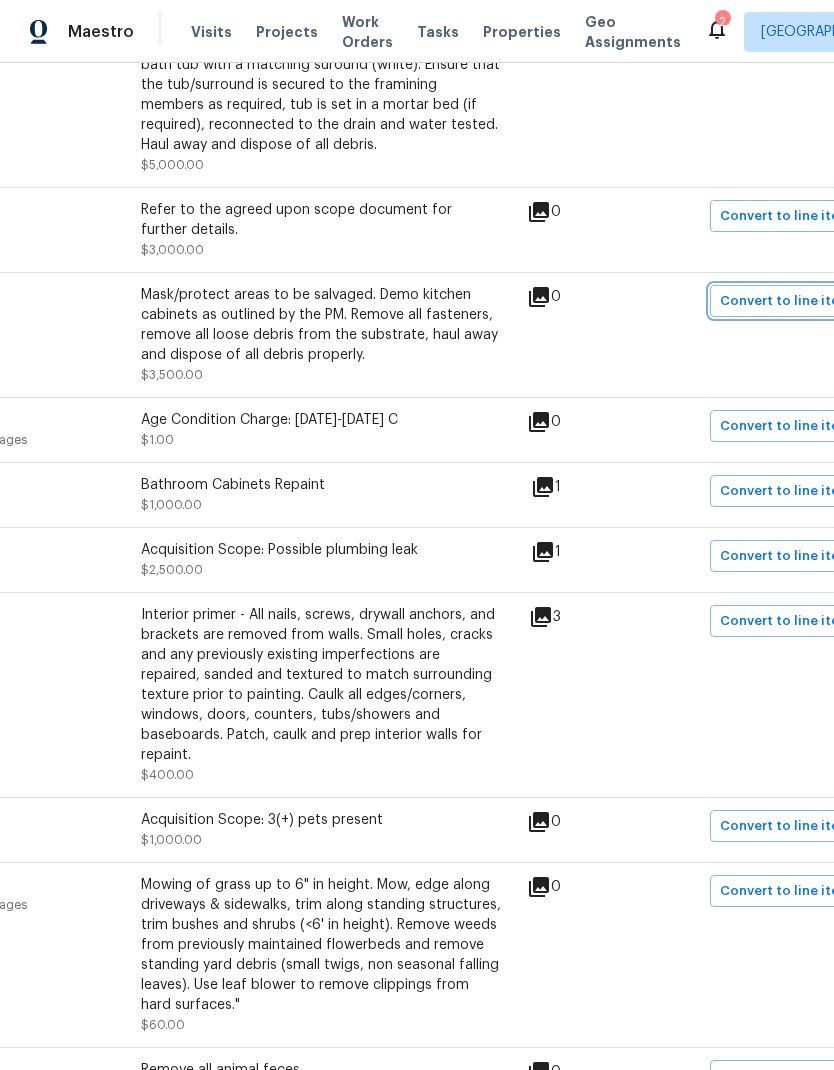 click on "Convert to line item" at bounding box center [785, 301] 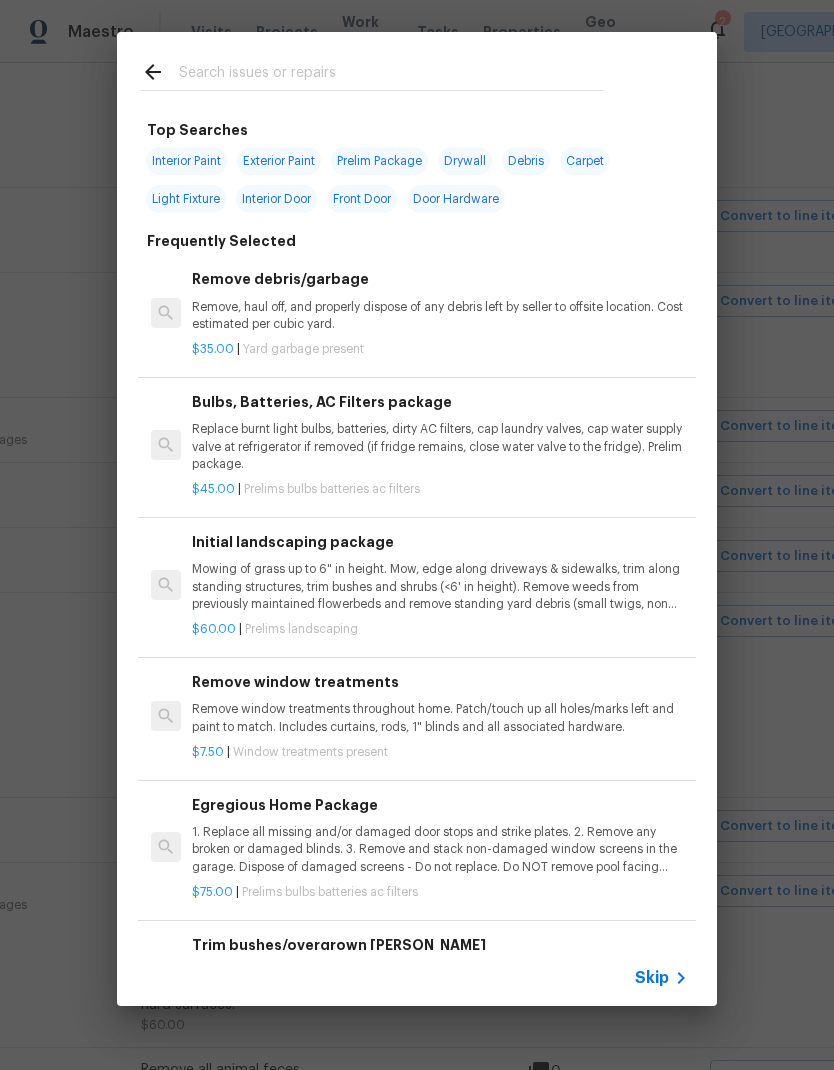 click on "Skip" at bounding box center (652, 978) 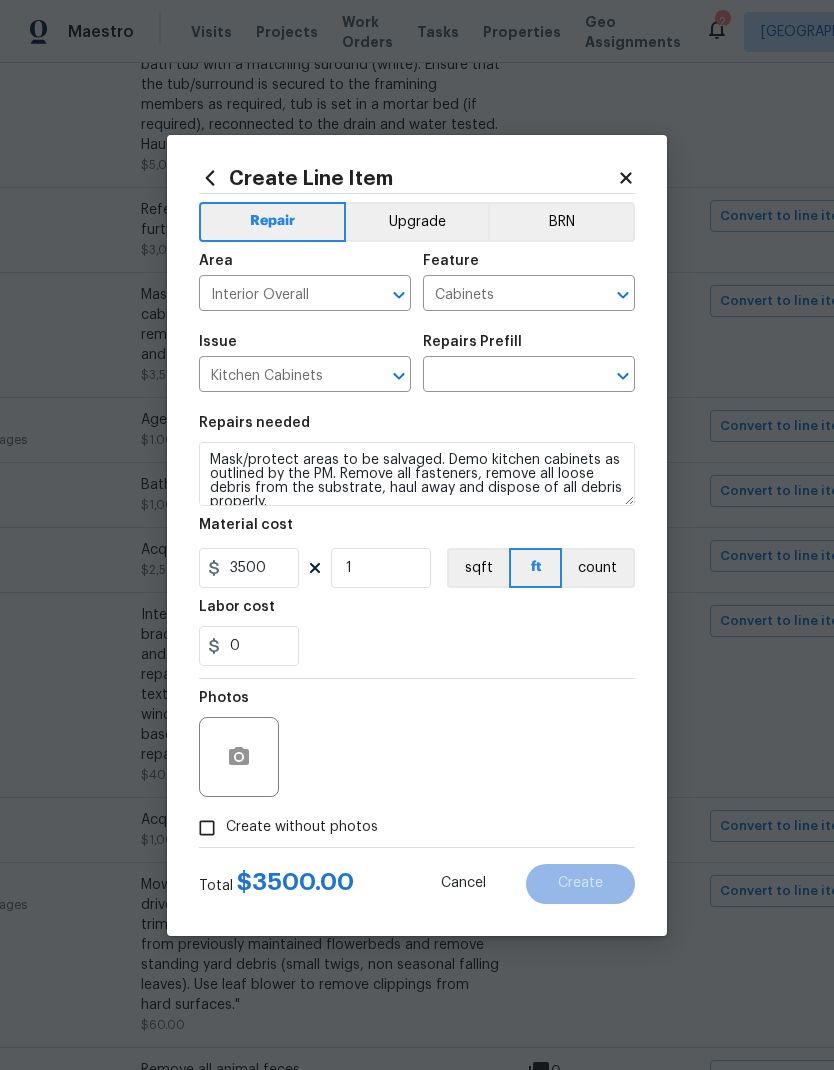 click at bounding box center (501, 376) 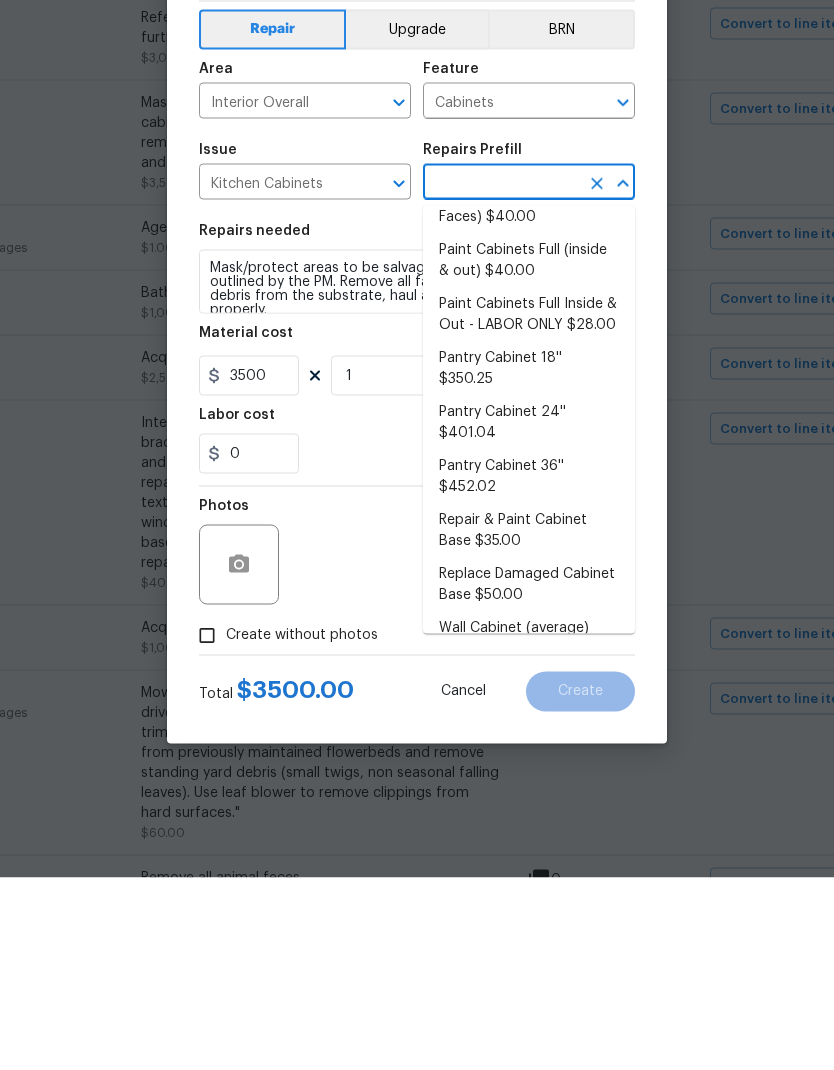 scroll, scrollTop: 456, scrollLeft: 0, axis: vertical 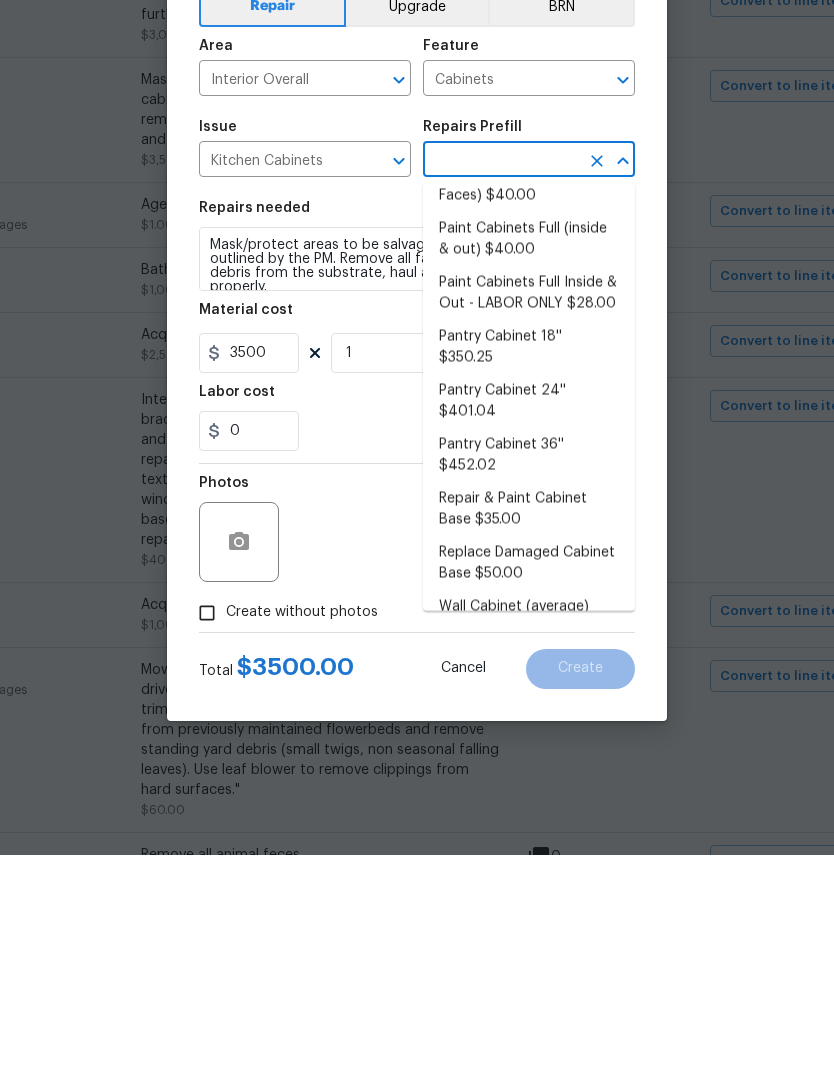 click on "Wall Cabinet (economy) $153.20" at bounding box center (529, 886) 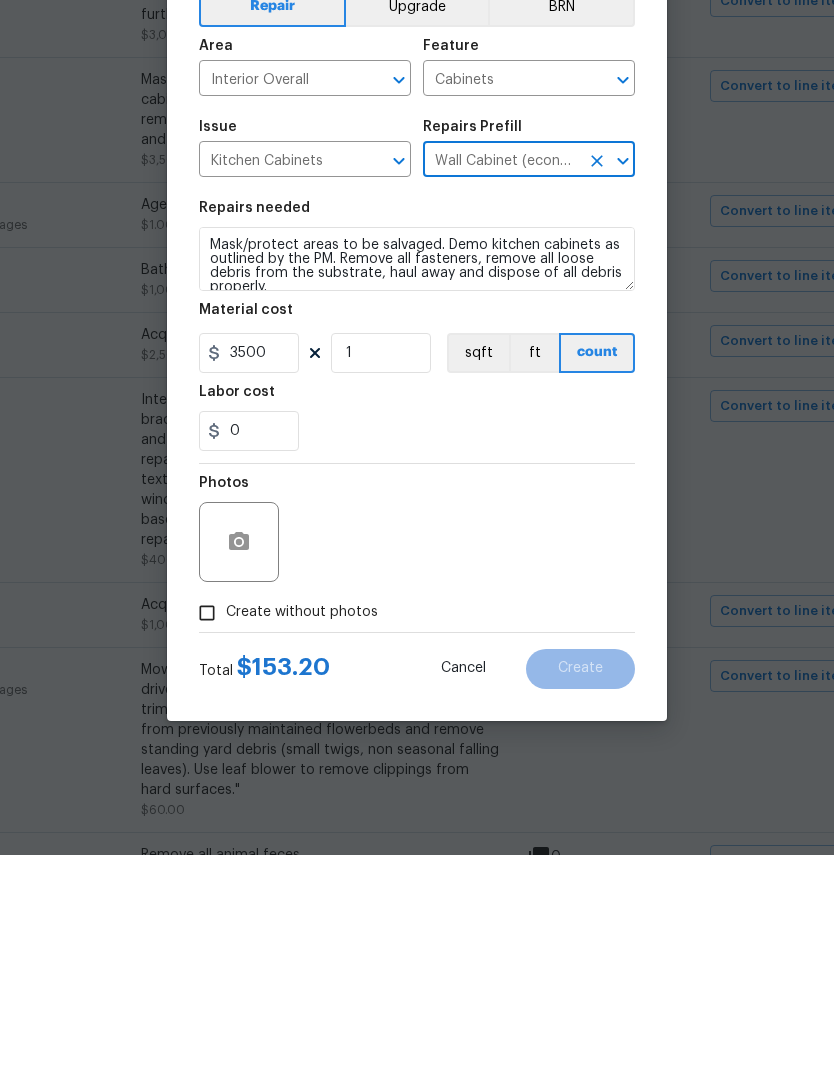 type 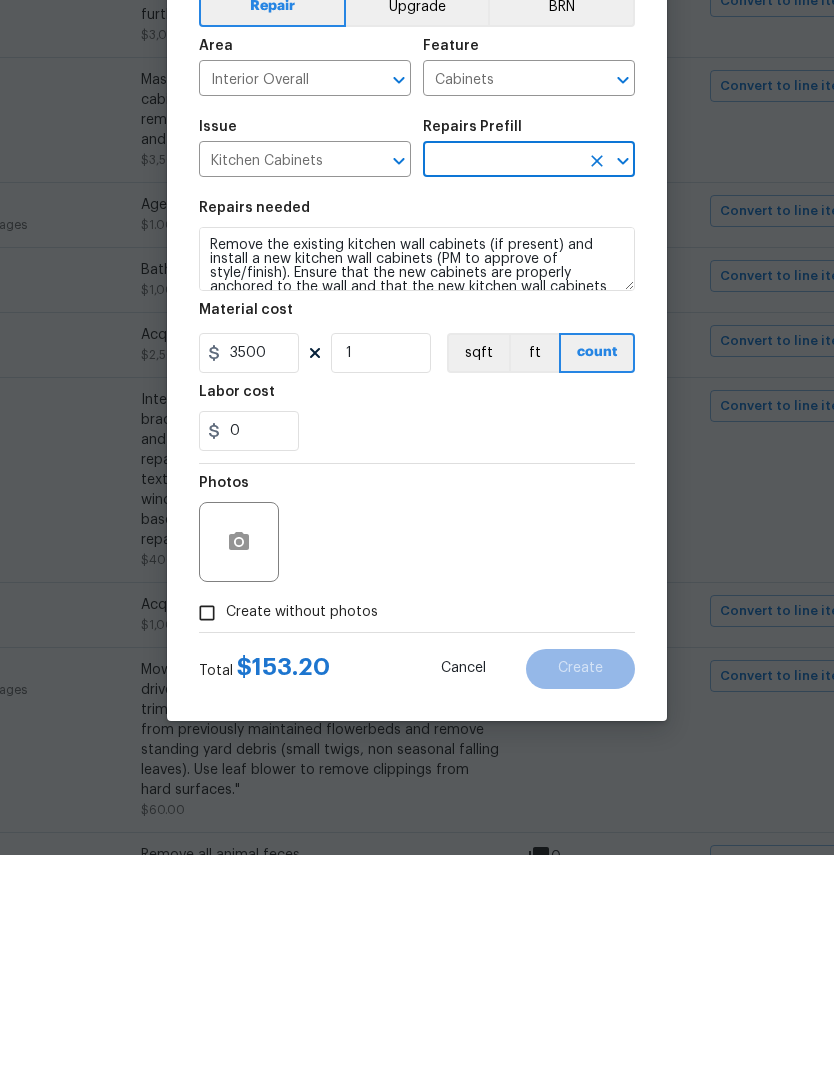 type on "Wall Cabinet (economy) $153.20" 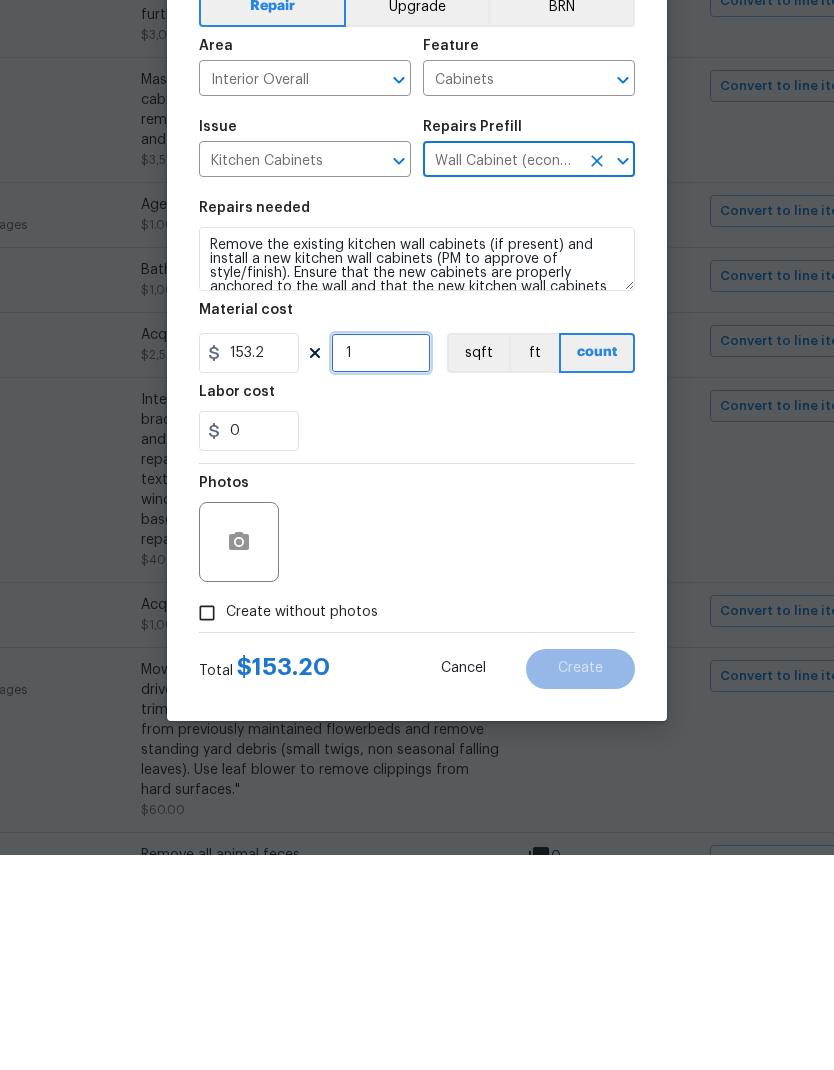 click on "1" at bounding box center (381, 568) 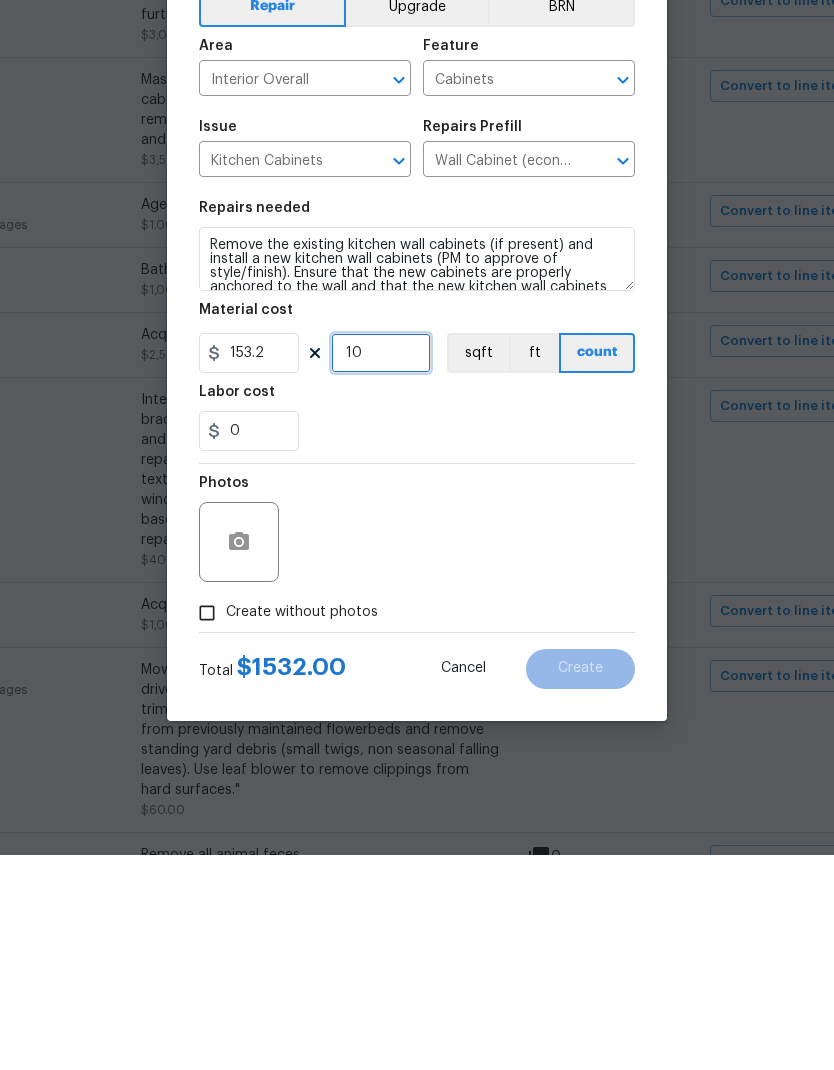 type on "10" 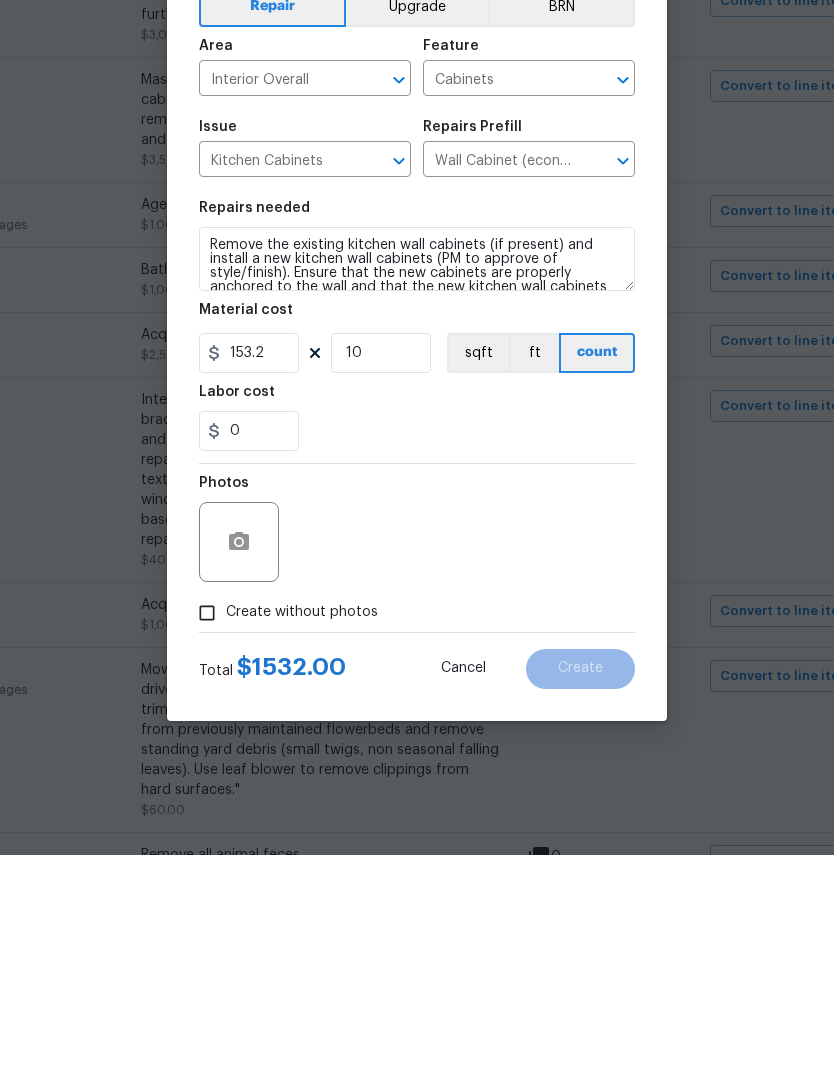 click on "Create without photos" at bounding box center [207, 828] 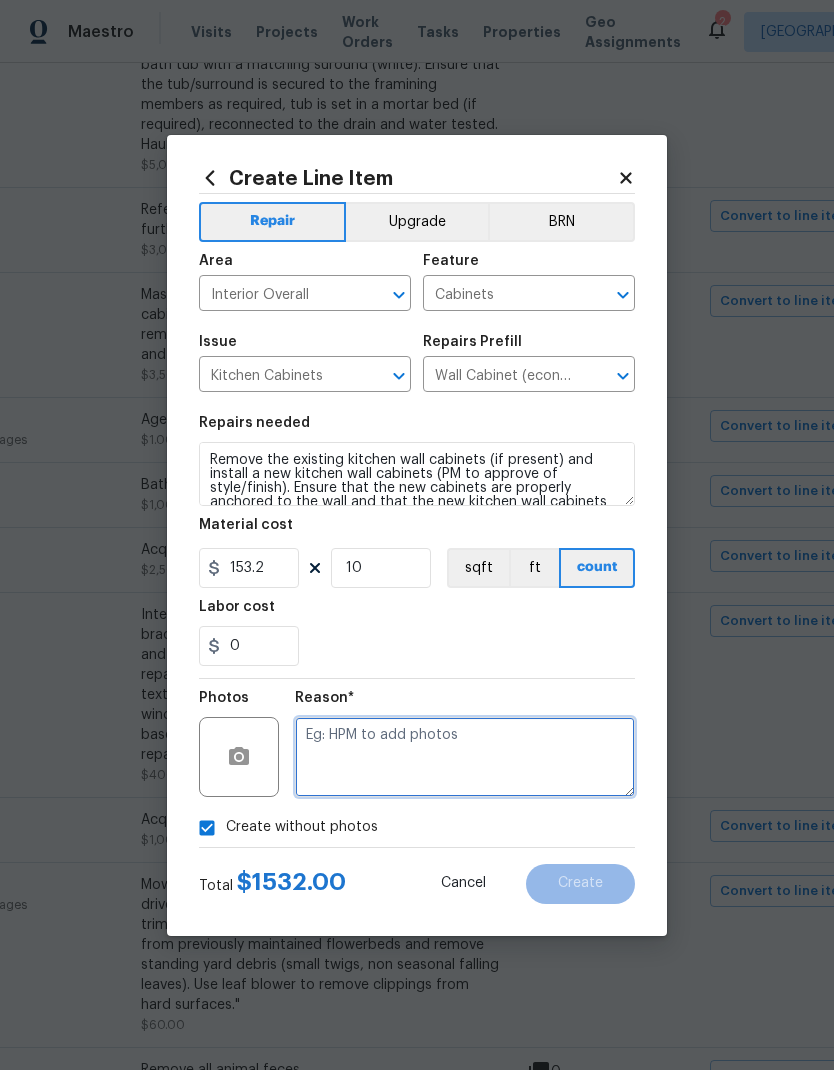 click at bounding box center (465, 757) 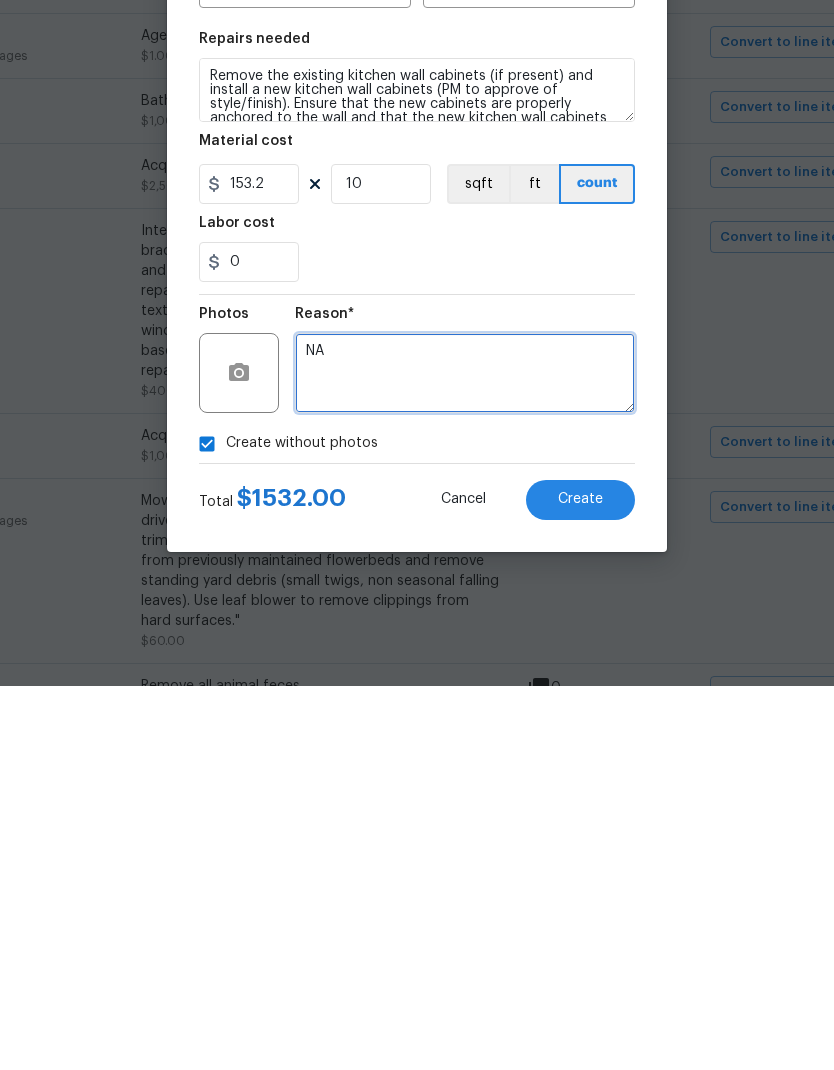 type on "NA" 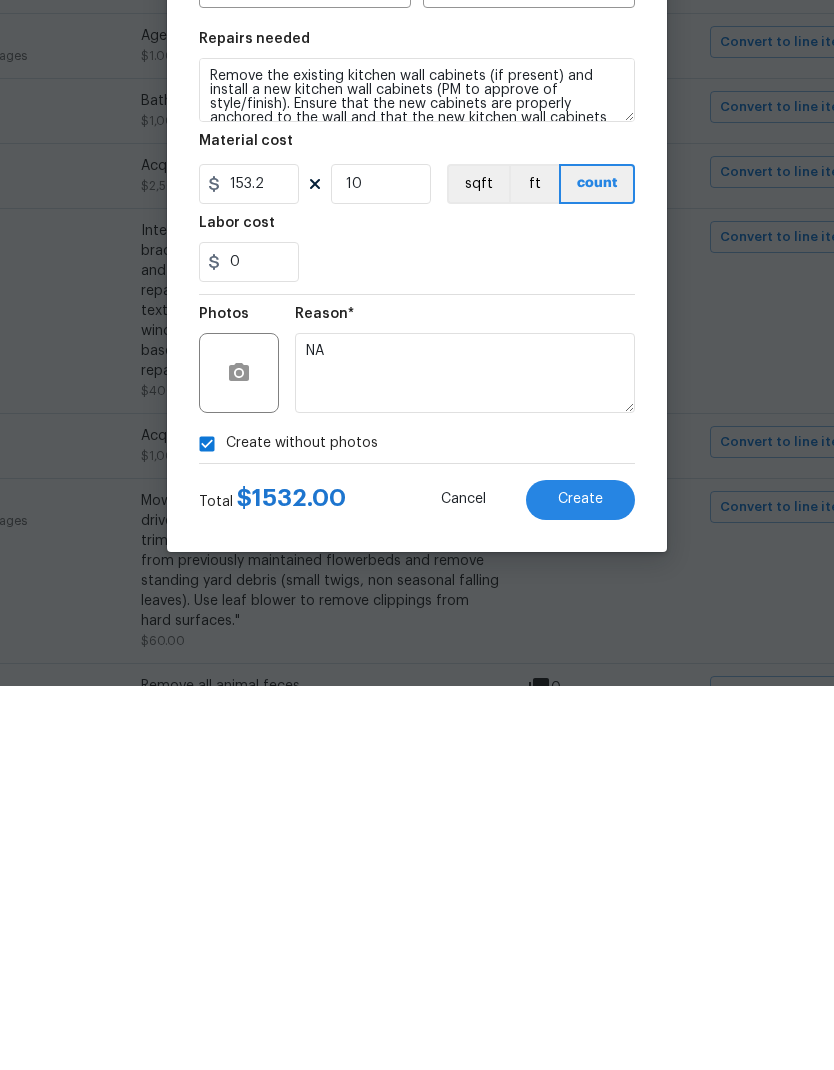 click on "Create" at bounding box center (580, 883) 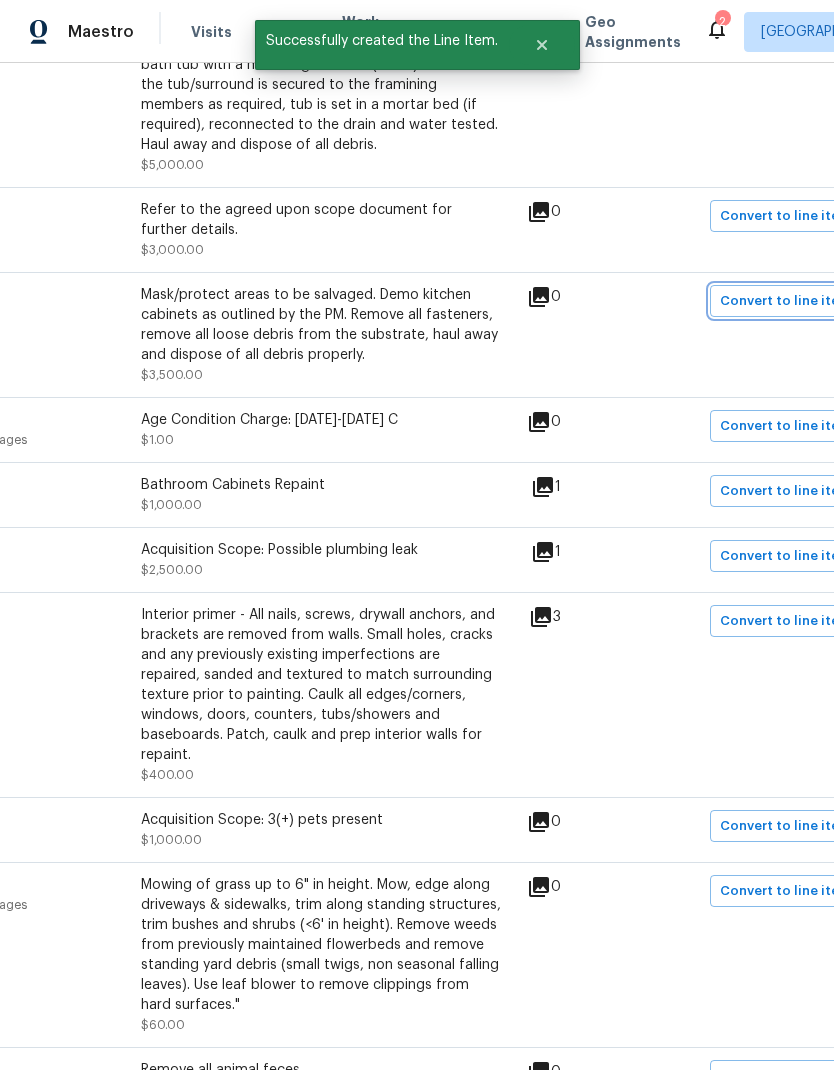 click on "Convert to line item" at bounding box center [785, 301] 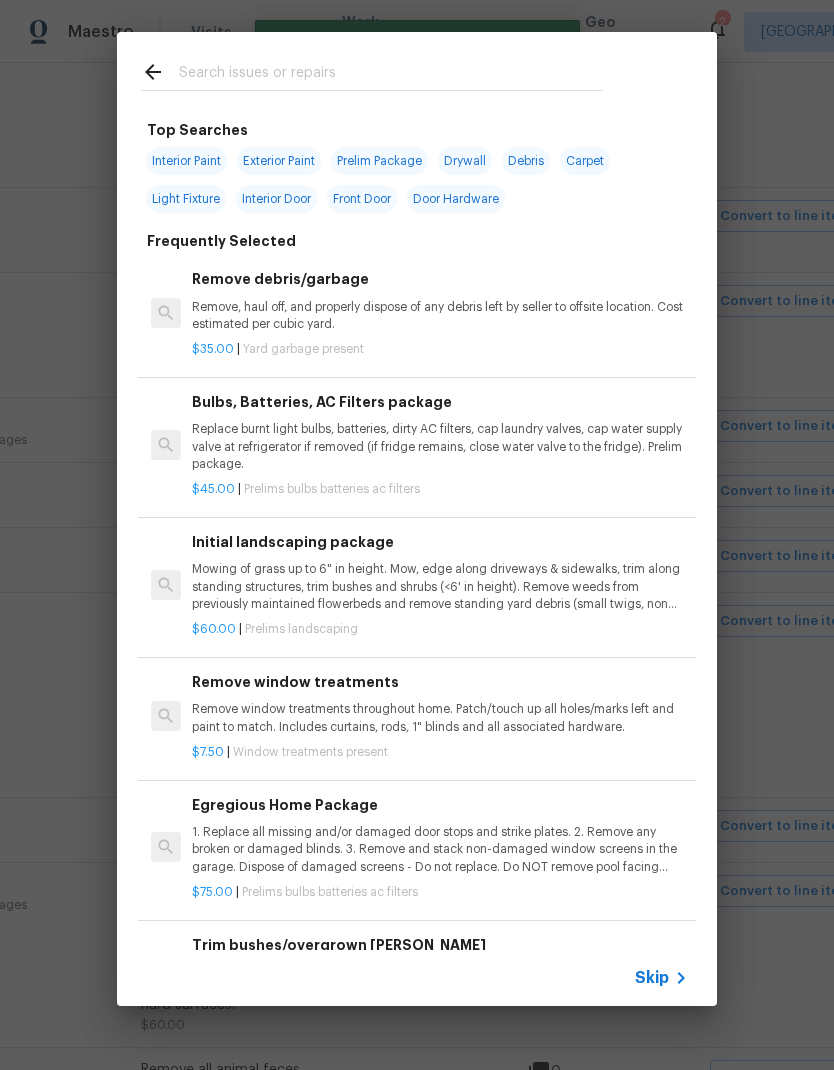 click on "Skip" at bounding box center [652, 978] 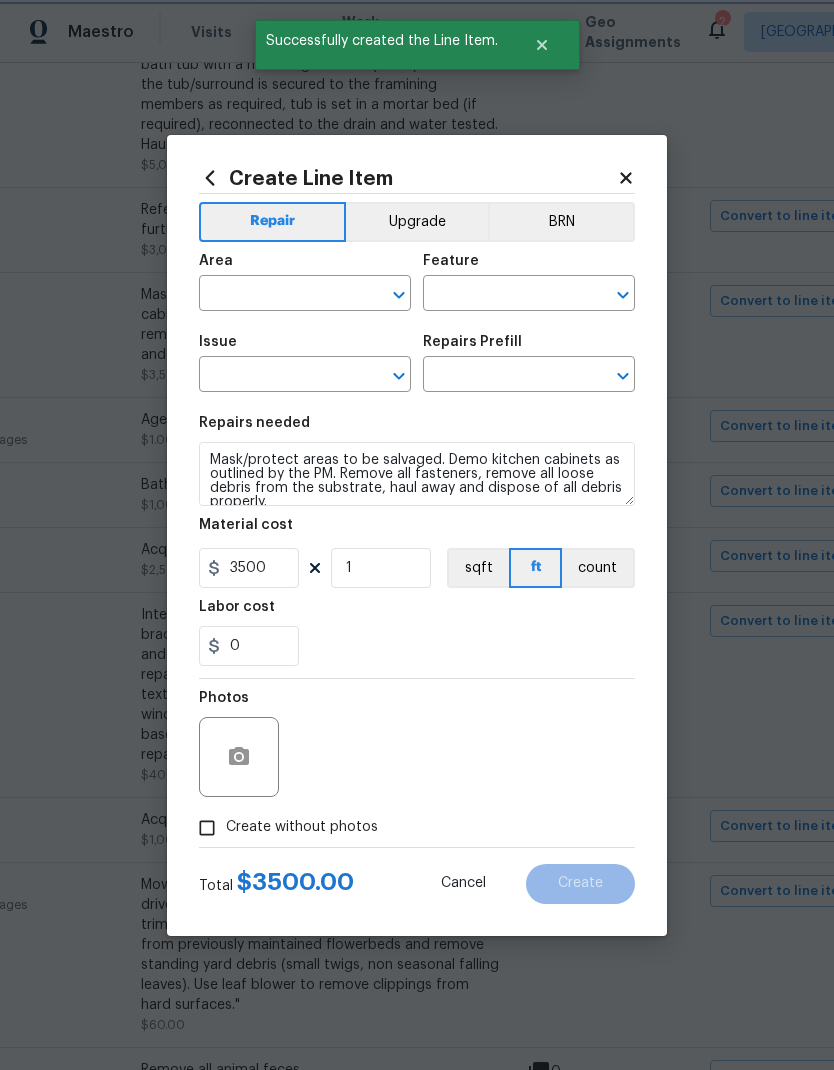 type on "Interior Overall" 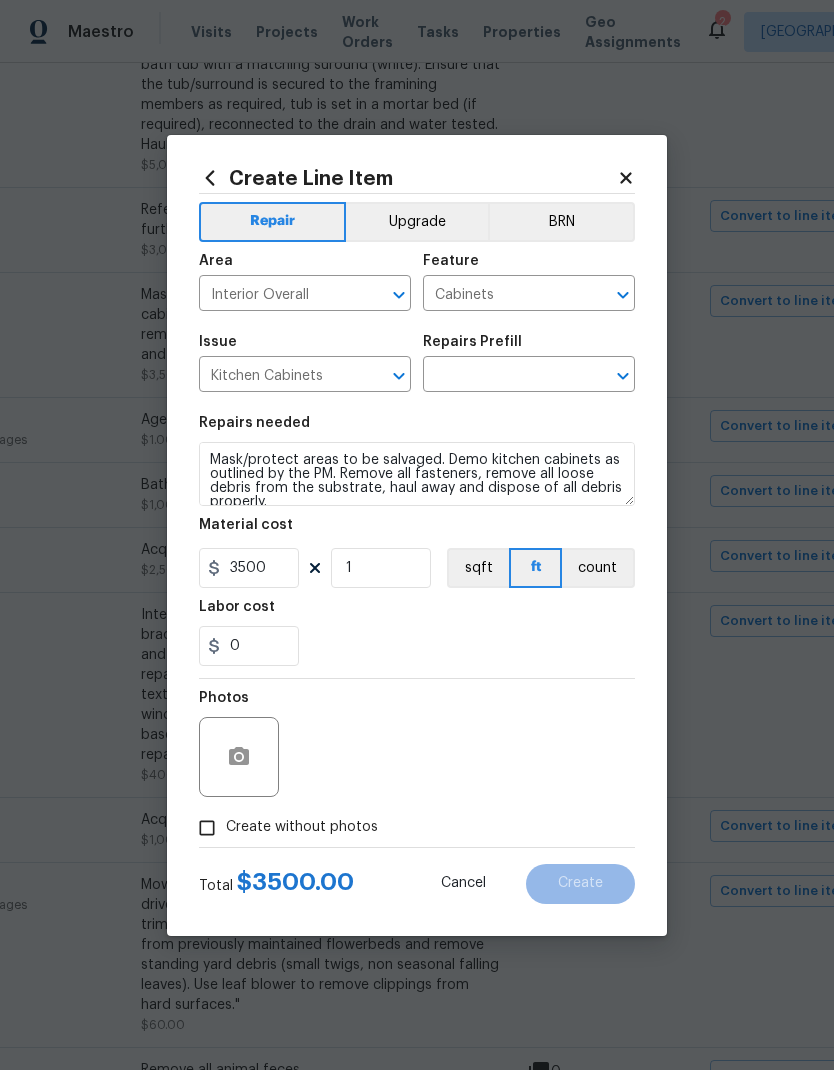 click at bounding box center (501, 376) 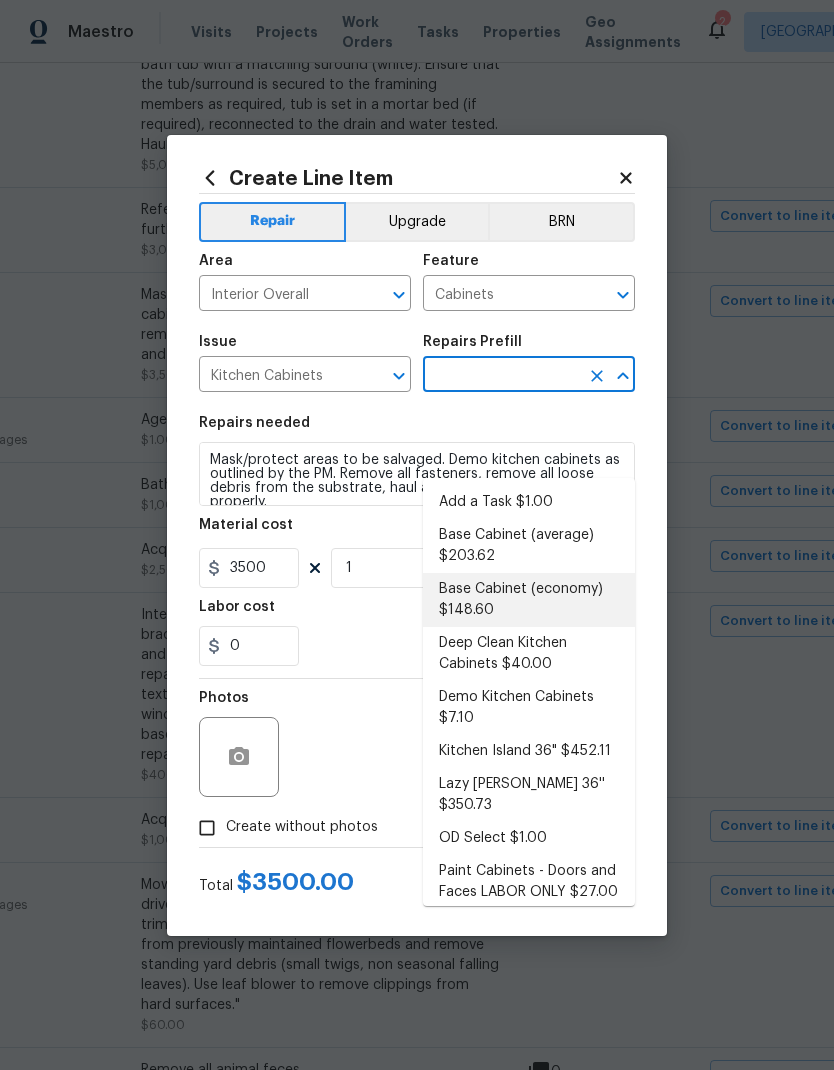click on "Base Cabinet (economy) $148.60" at bounding box center (529, 600) 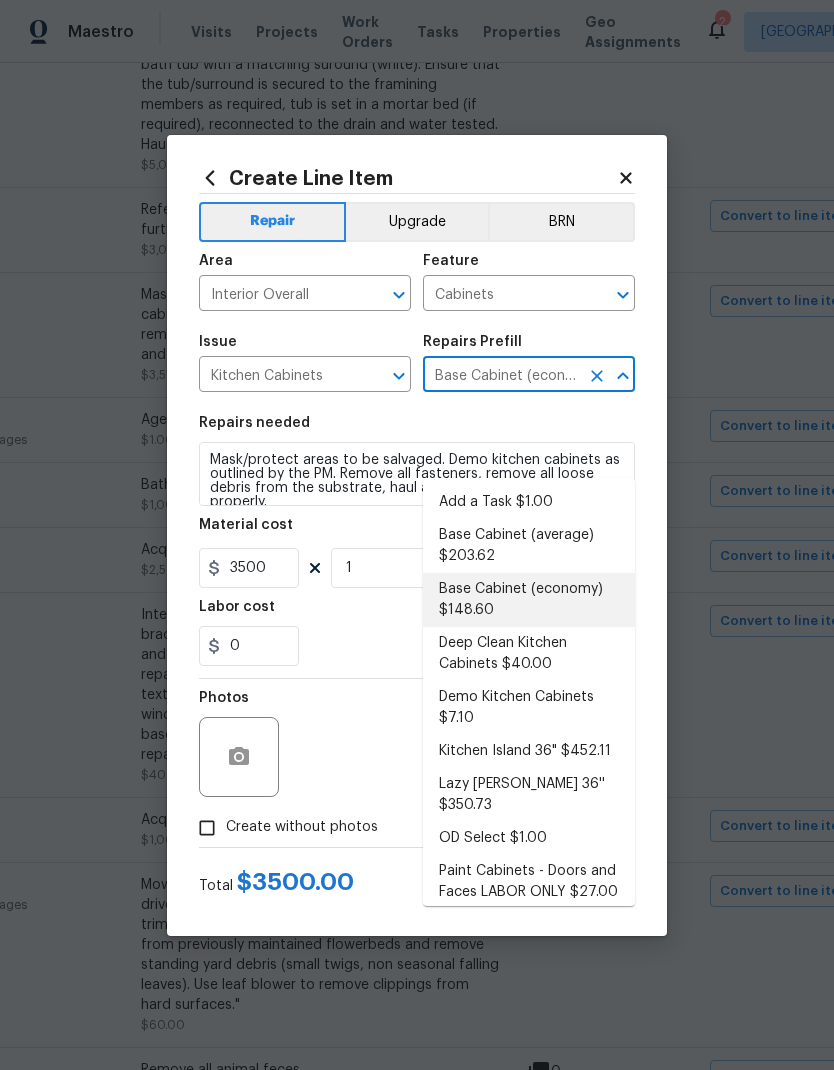 type 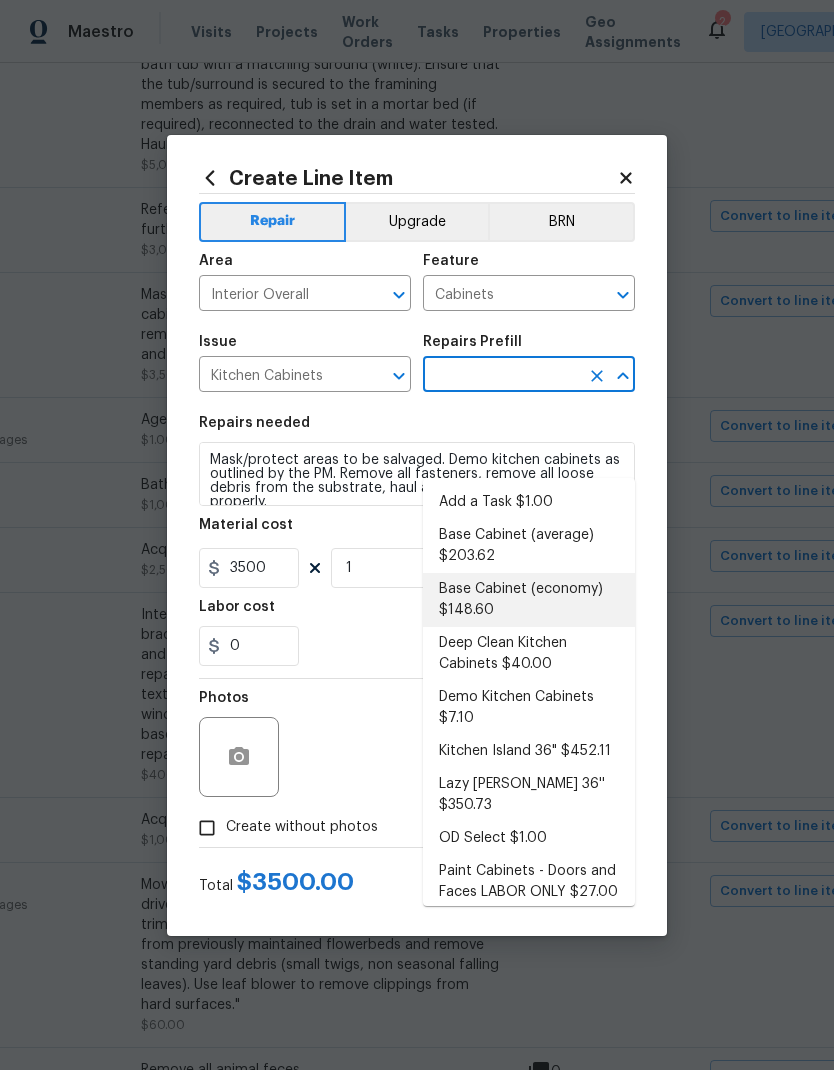 type on "Remove the existing kitchen base cabinets (if present) and install a new kitchen base cabinets (PM to approve of style/finish). Ensure that the new cabinets are properly anchored to the wall and that the new kitchen base cabinets have all of the appropriate hardware and that they operate as intended. Haul away and dispose of all debris. (ECONOMY)" 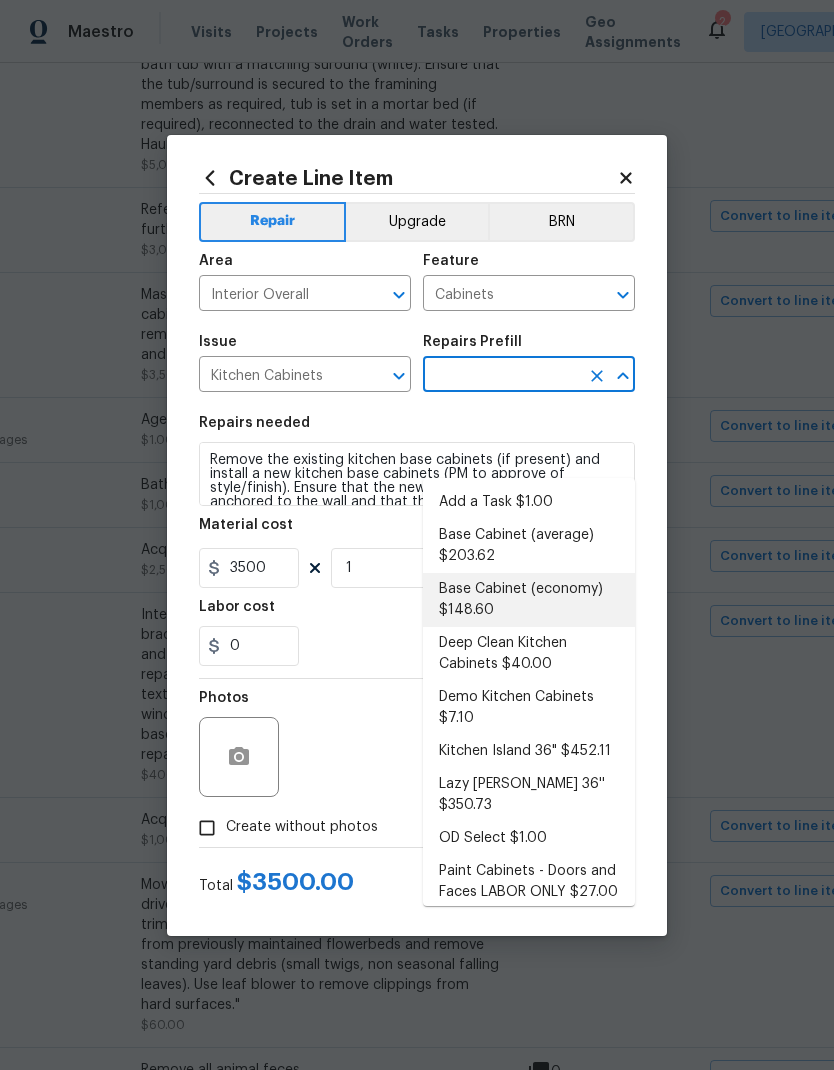 type on "Base Cabinet (economy) $148.60" 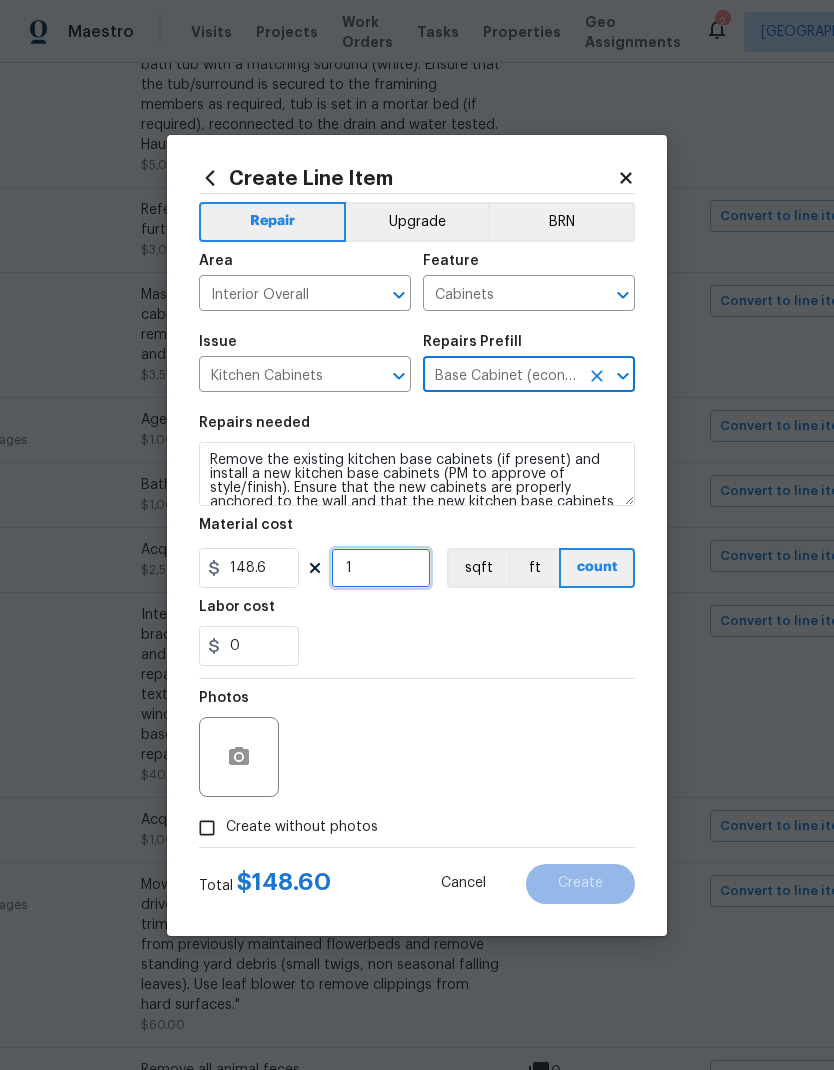click on "1" at bounding box center [381, 568] 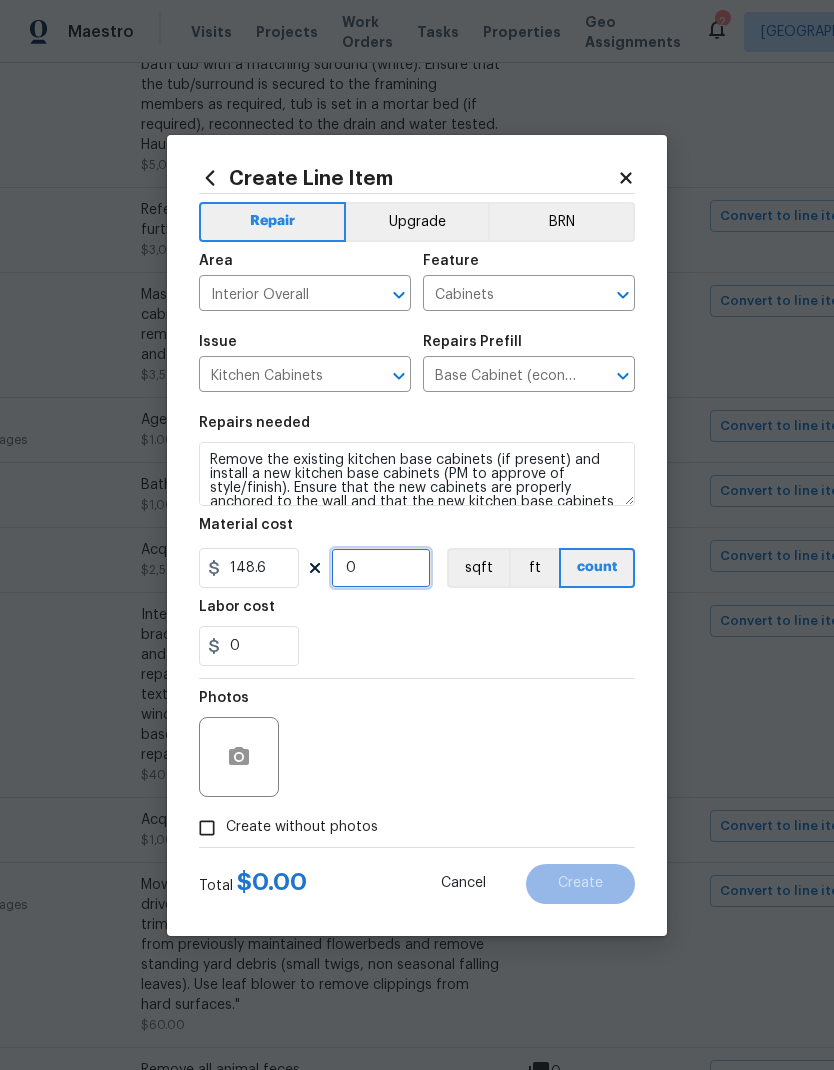 type on "6" 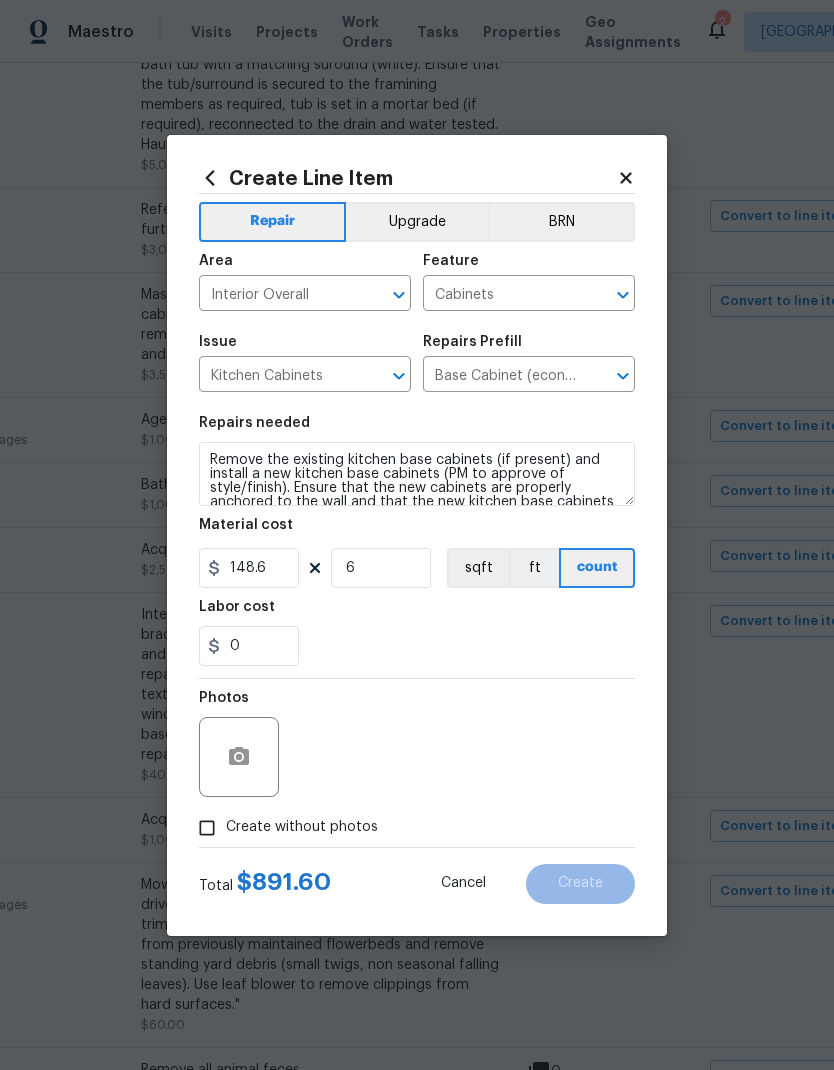 click on "Labor cost" at bounding box center (417, 613) 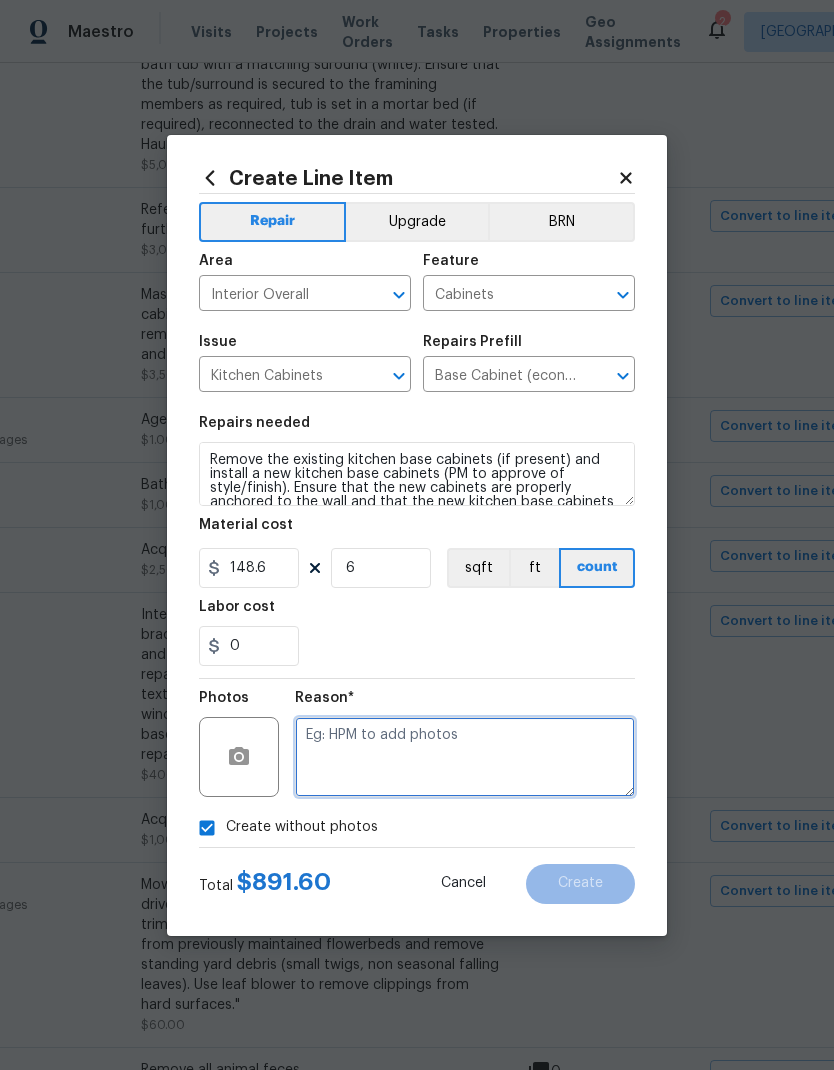 click at bounding box center [465, 757] 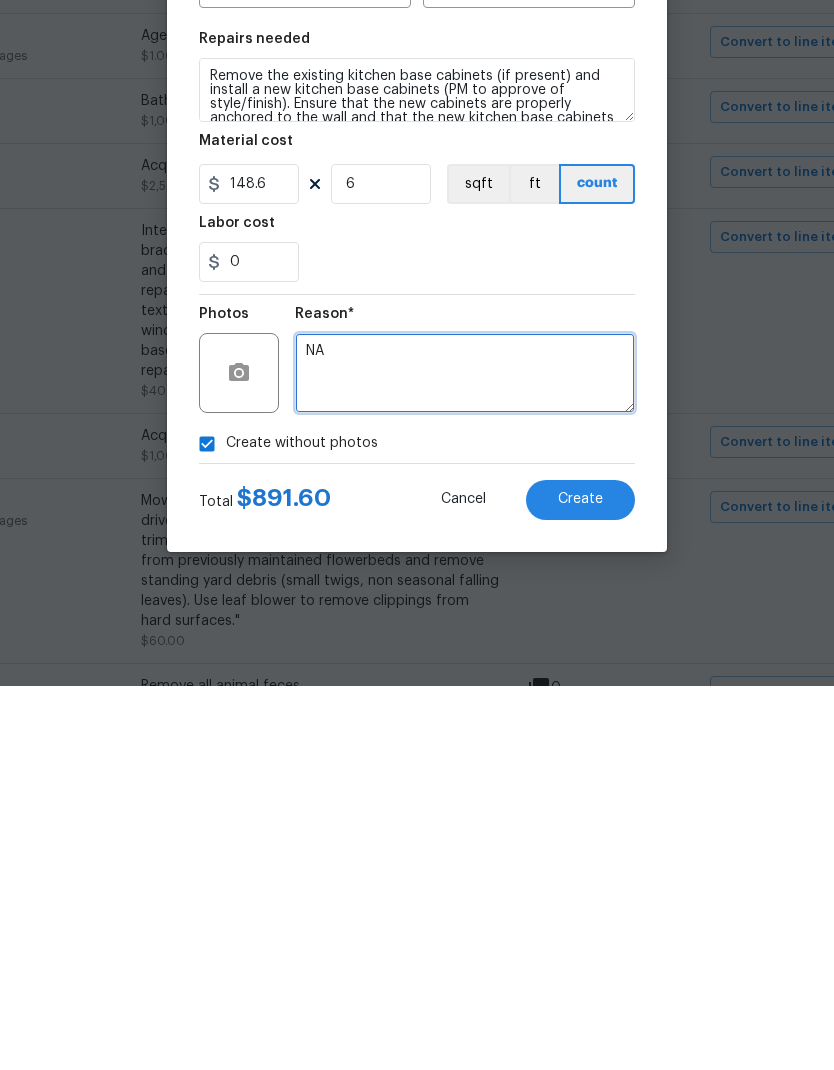type on "NA" 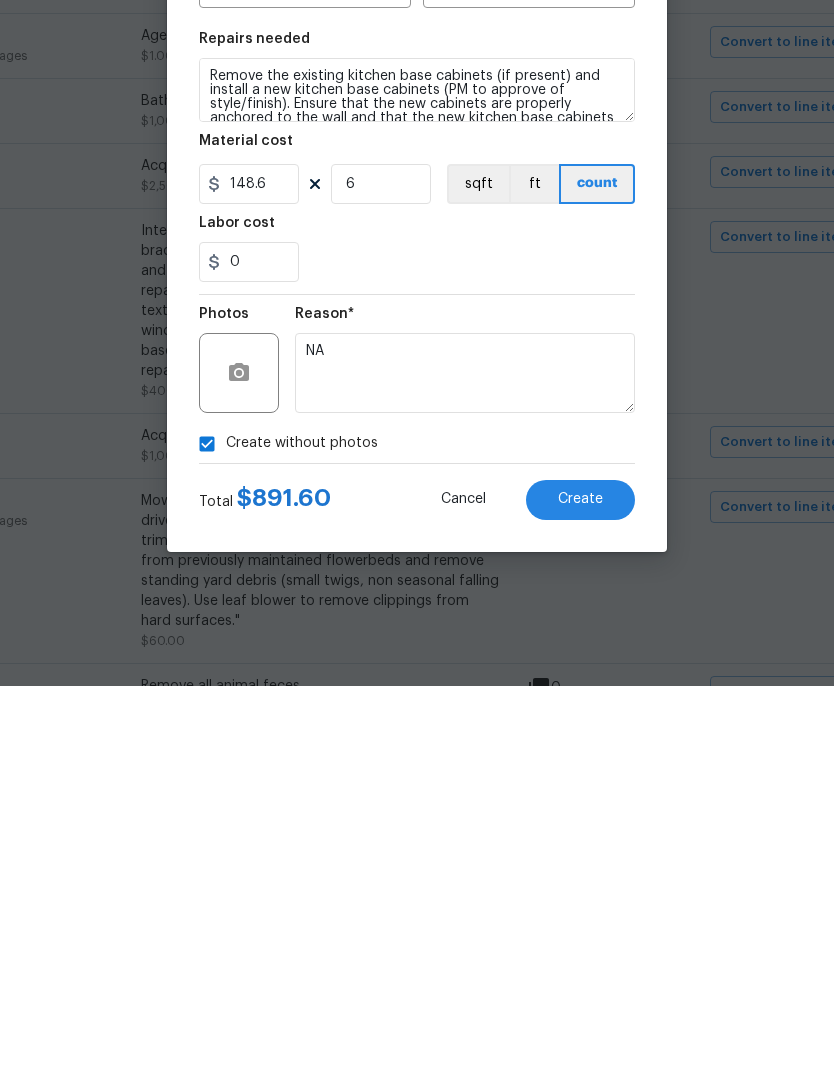 click on "Create" at bounding box center (580, 883) 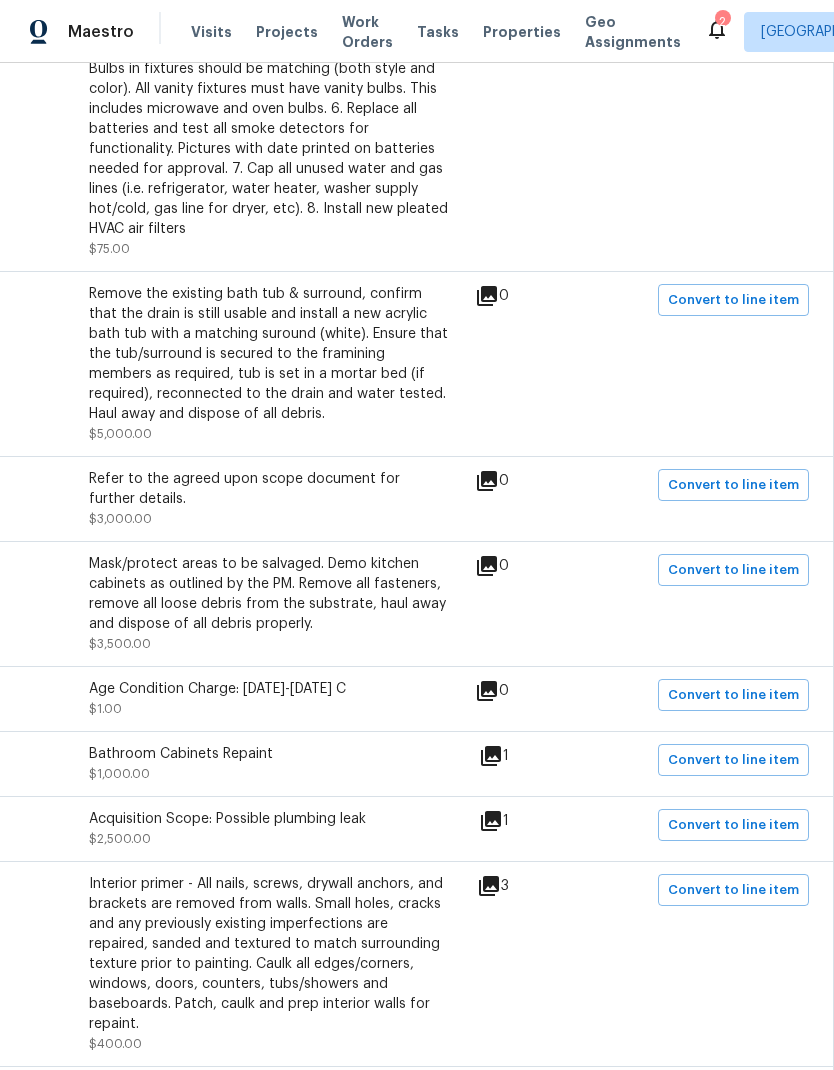 scroll, scrollTop: 2685, scrollLeft: 296, axis: both 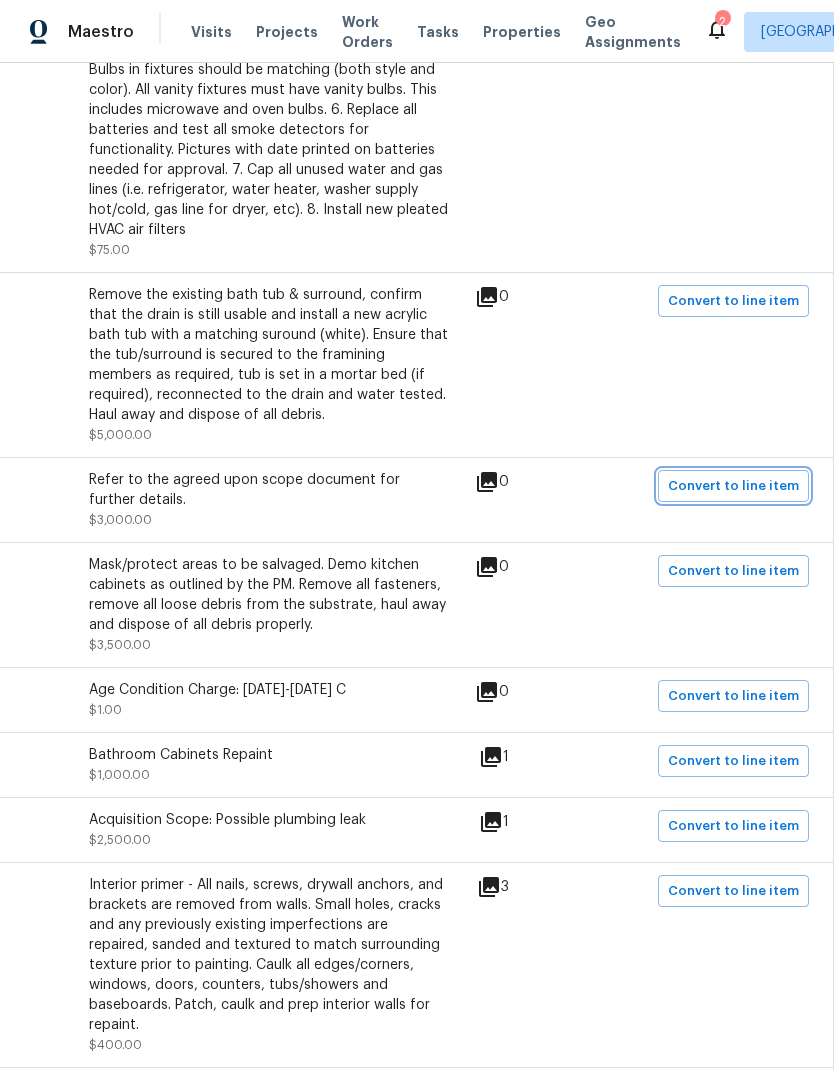 click on "Convert to line item" at bounding box center [733, 486] 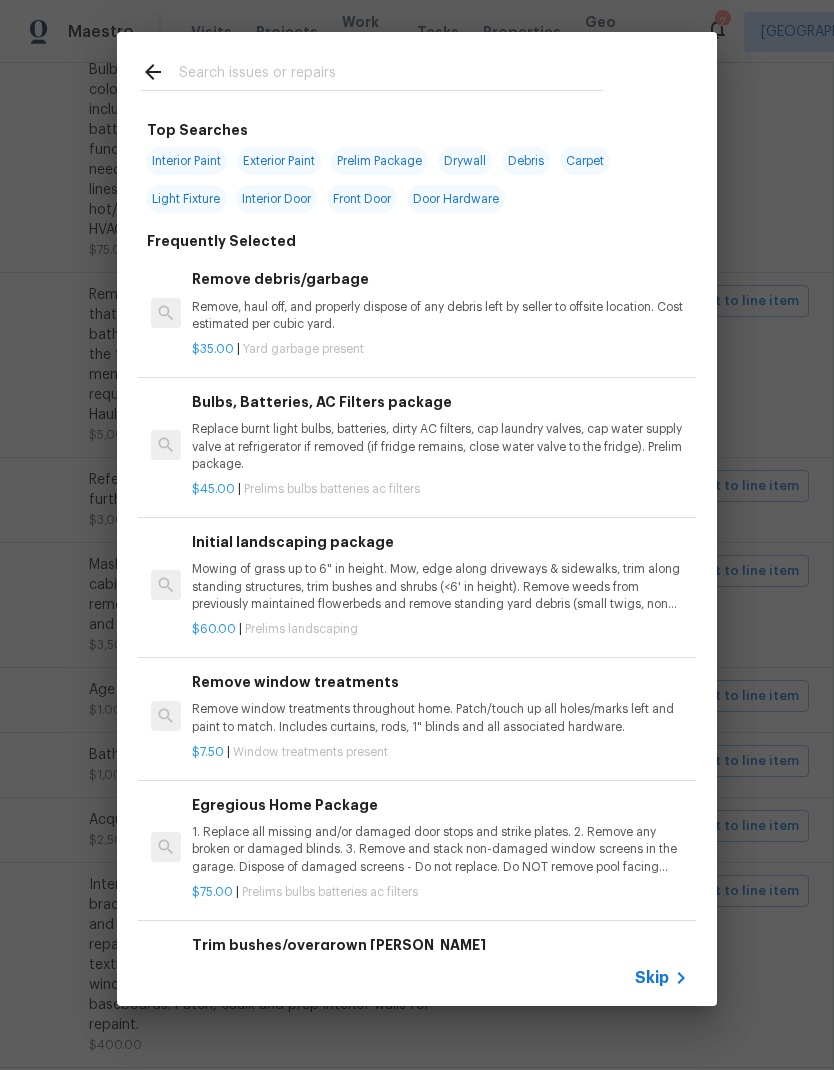 click at bounding box center (391, 75) 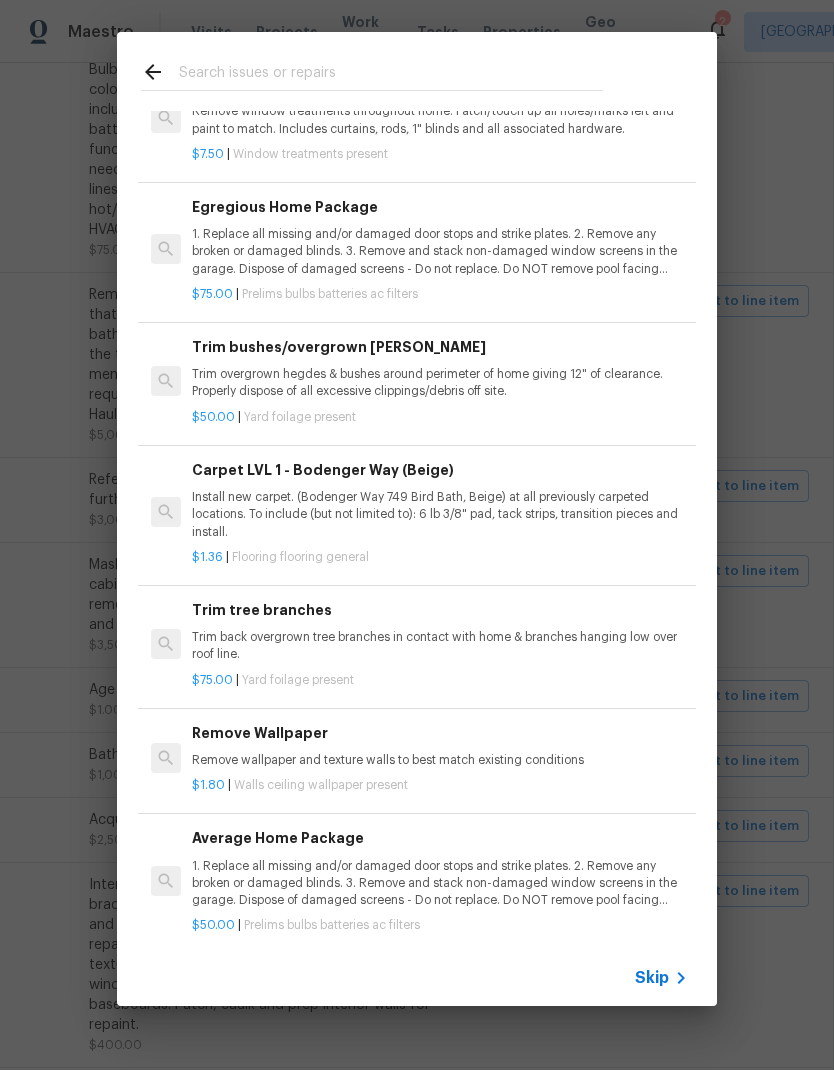 scroll, scrollTop: 598, scrollLeft: 0, axis: vertical 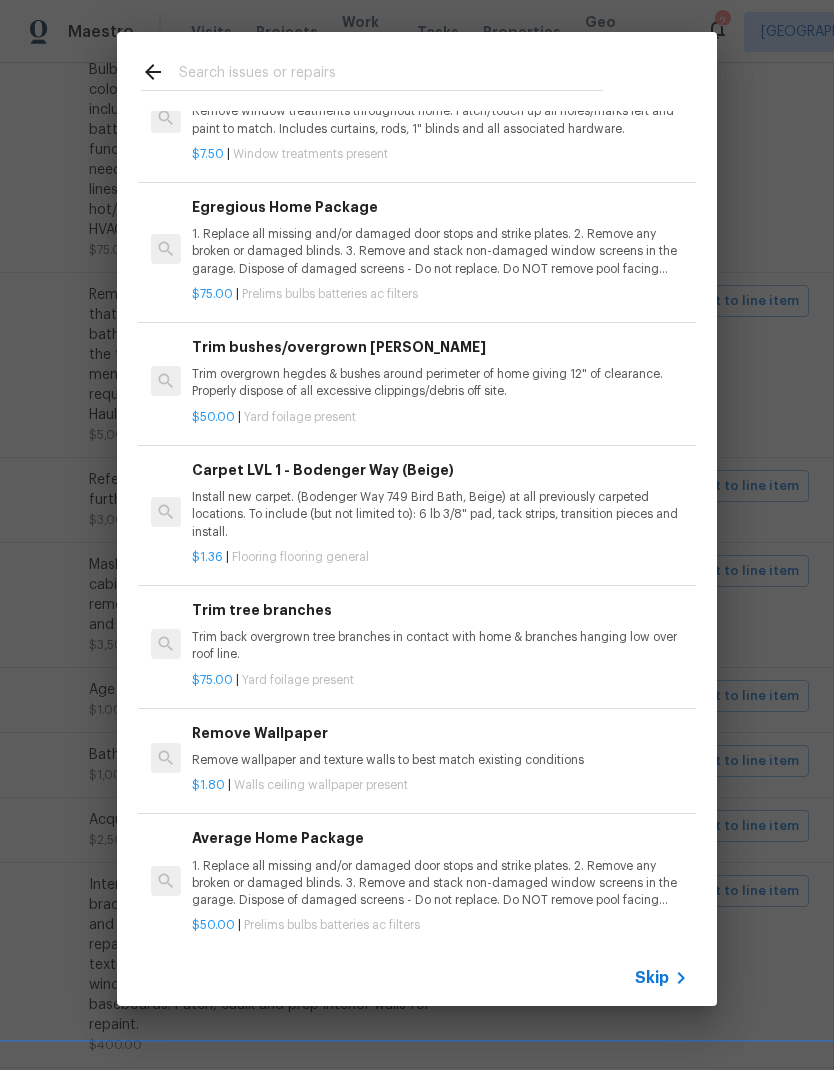 click 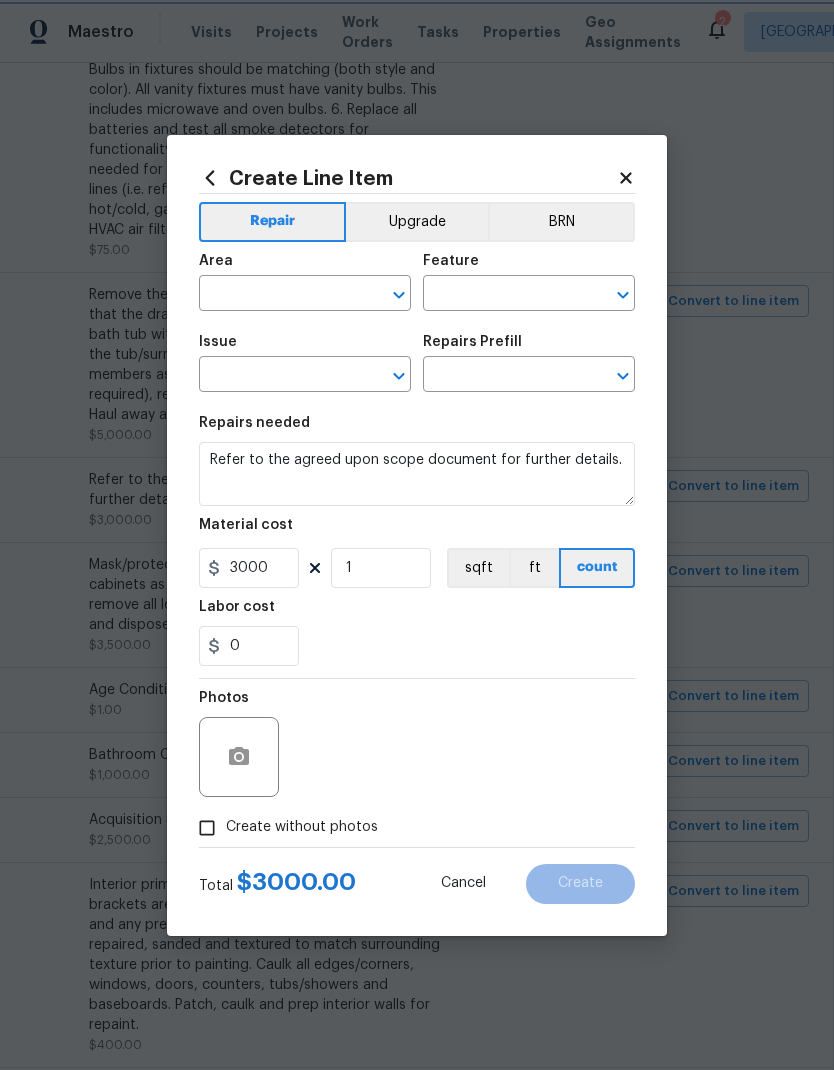 type on "Interior Overall" 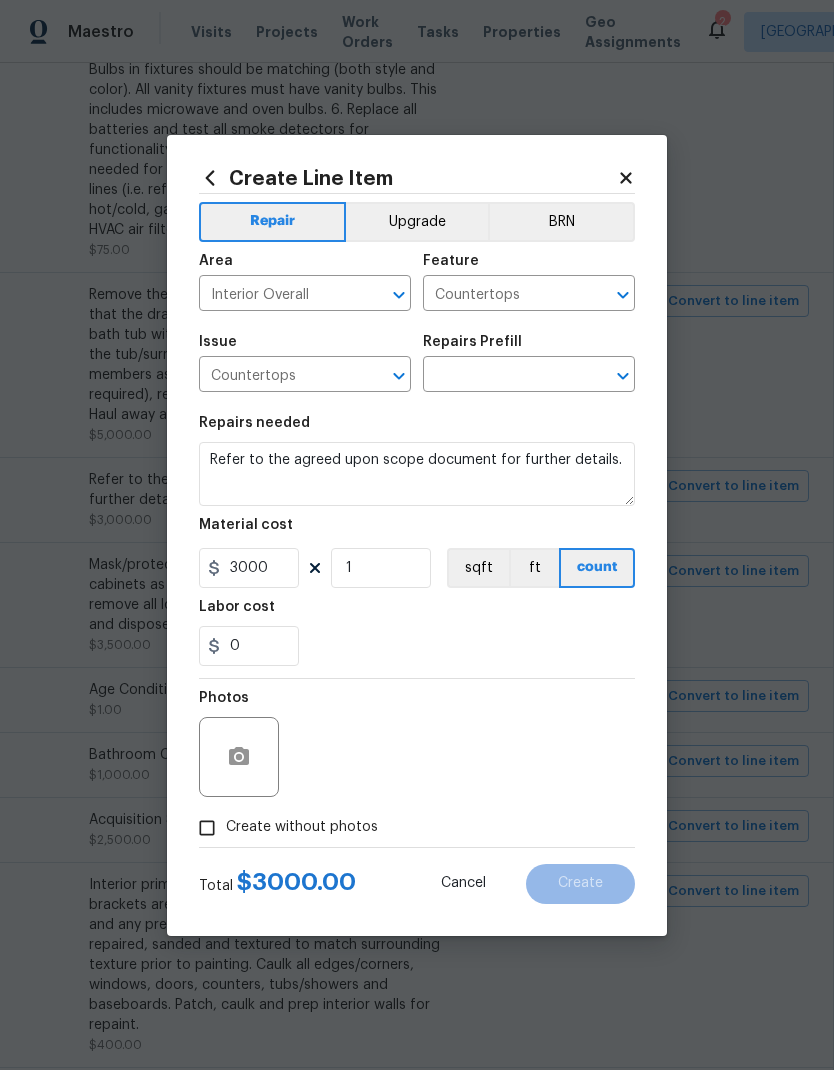click at bounding box center [501, 376] 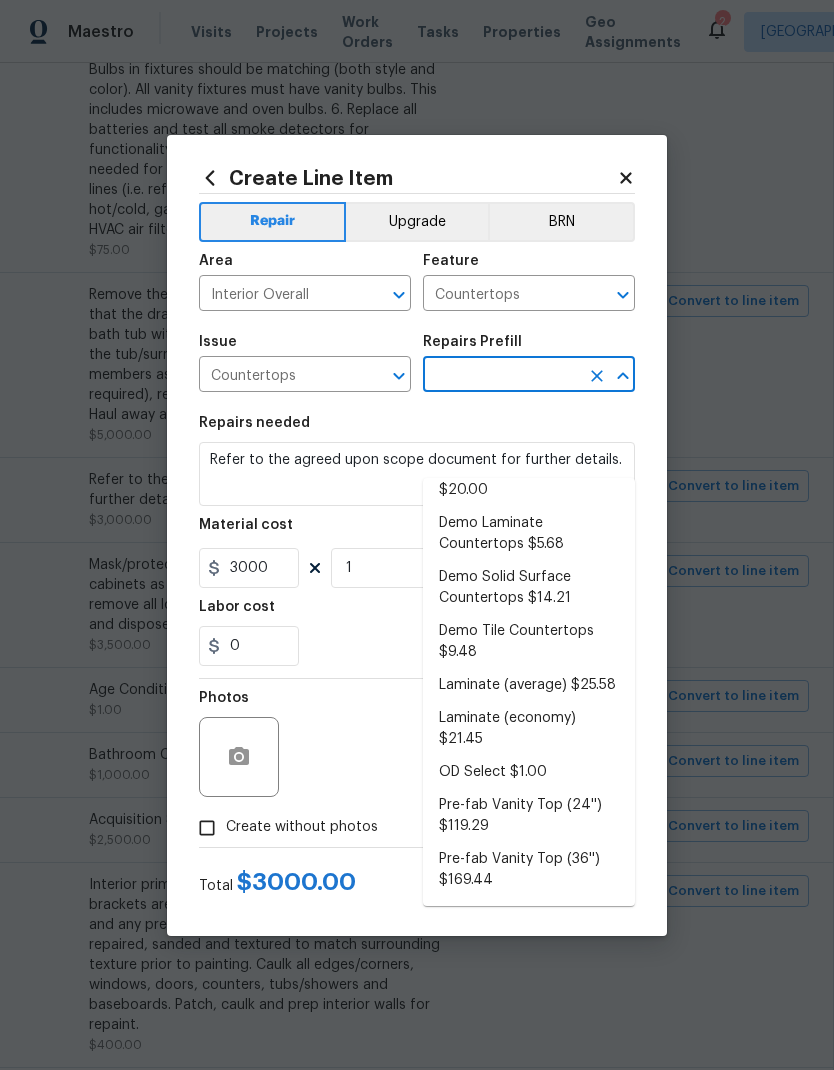 scroll, scrollTop: 170, scrollLeft: 0, axis: vertical 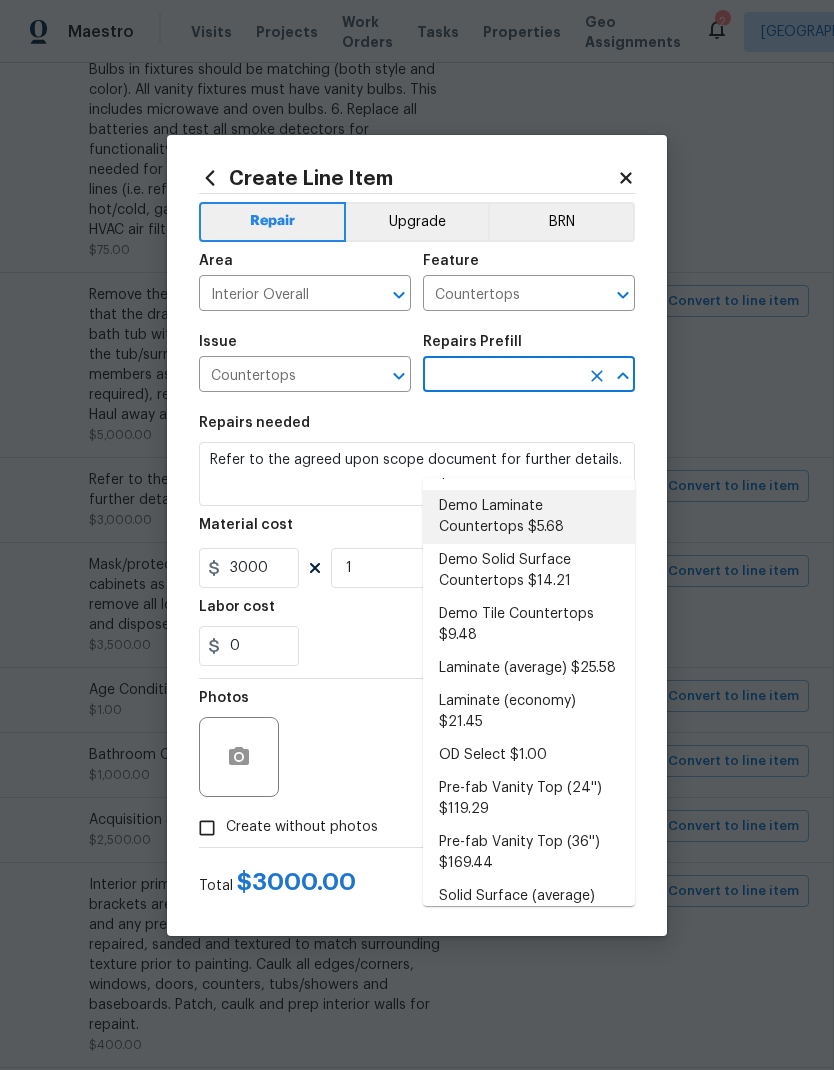 click on "Demo Laminate Countertops $5.68" at bounding box center [529, 517] 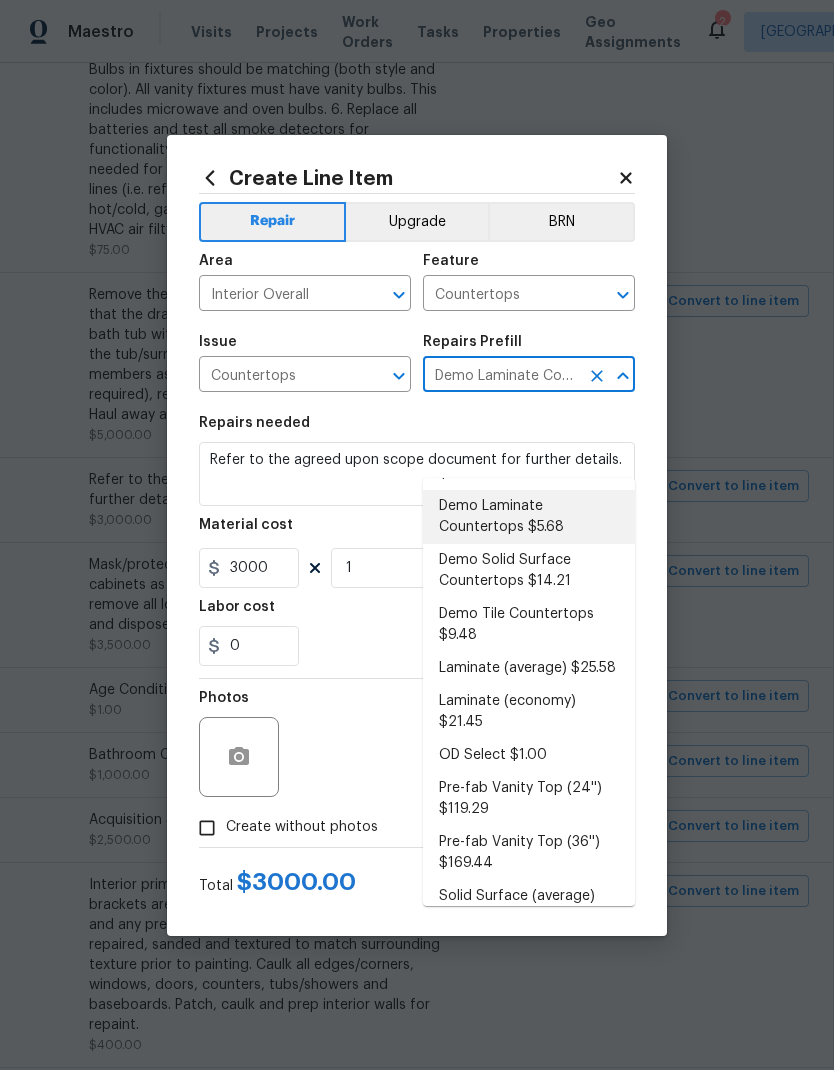 type 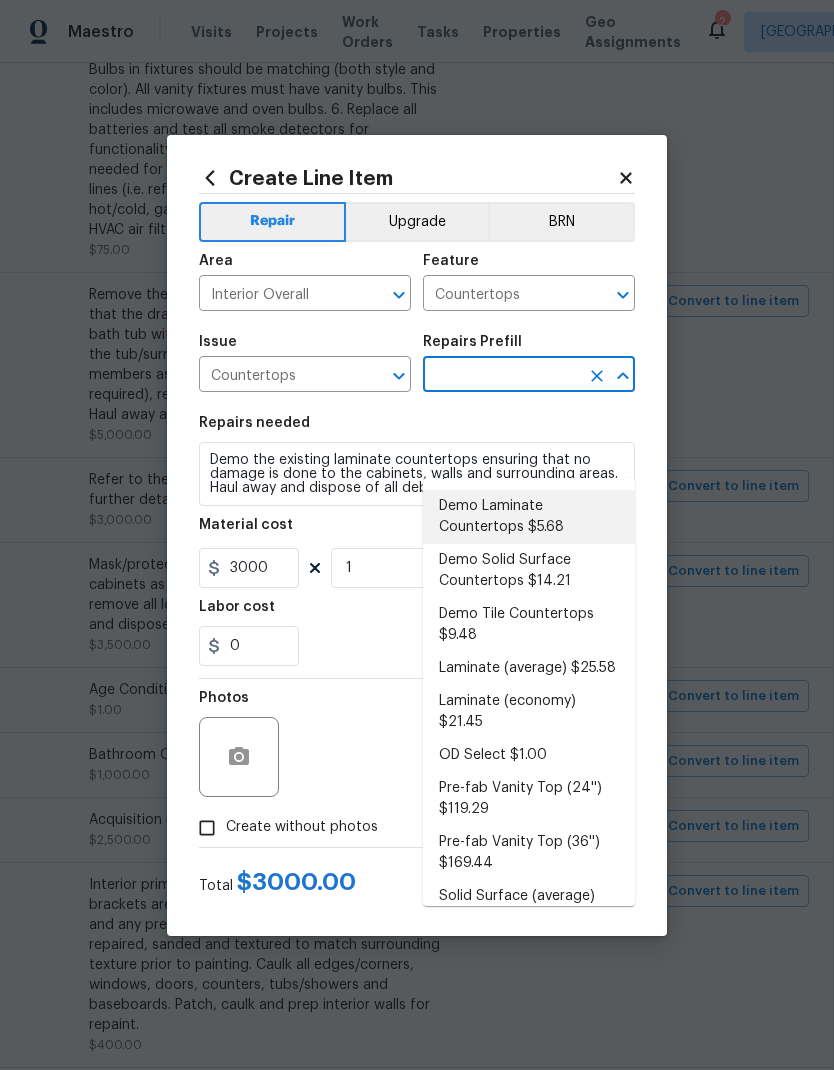 type on "Demo Laminate Countertops $5.68" 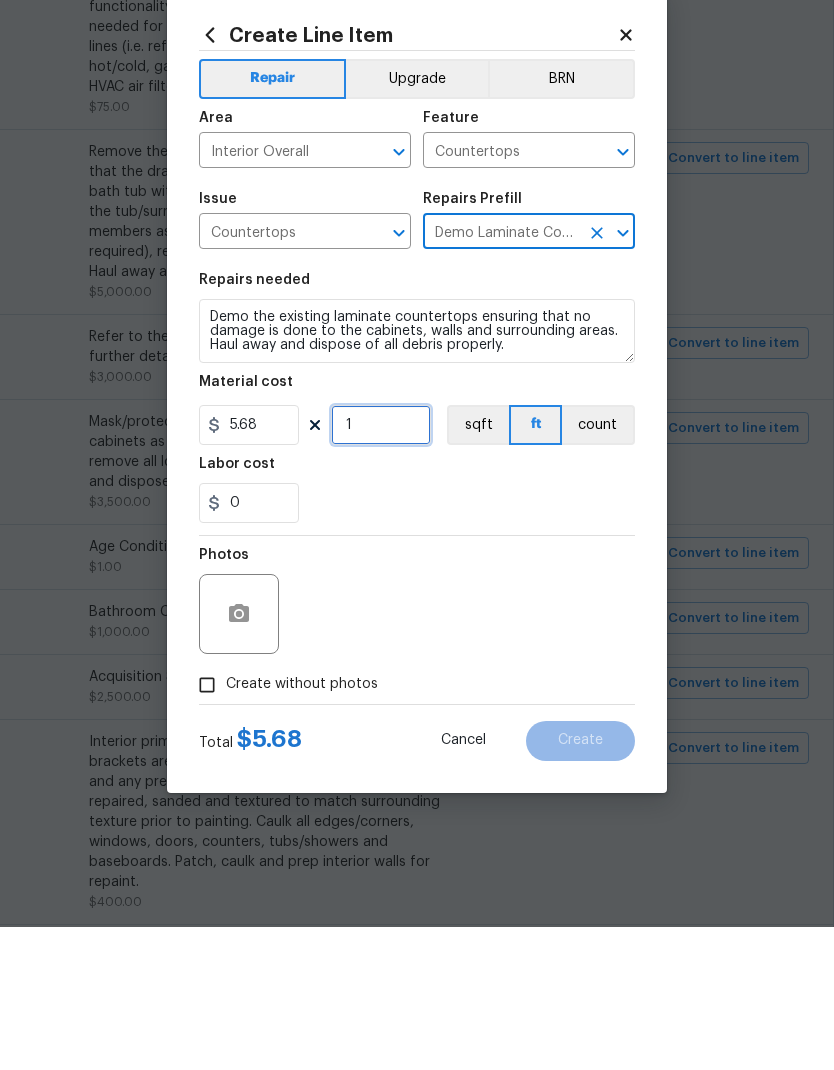 click on "1" at bounding box center [381, 568] 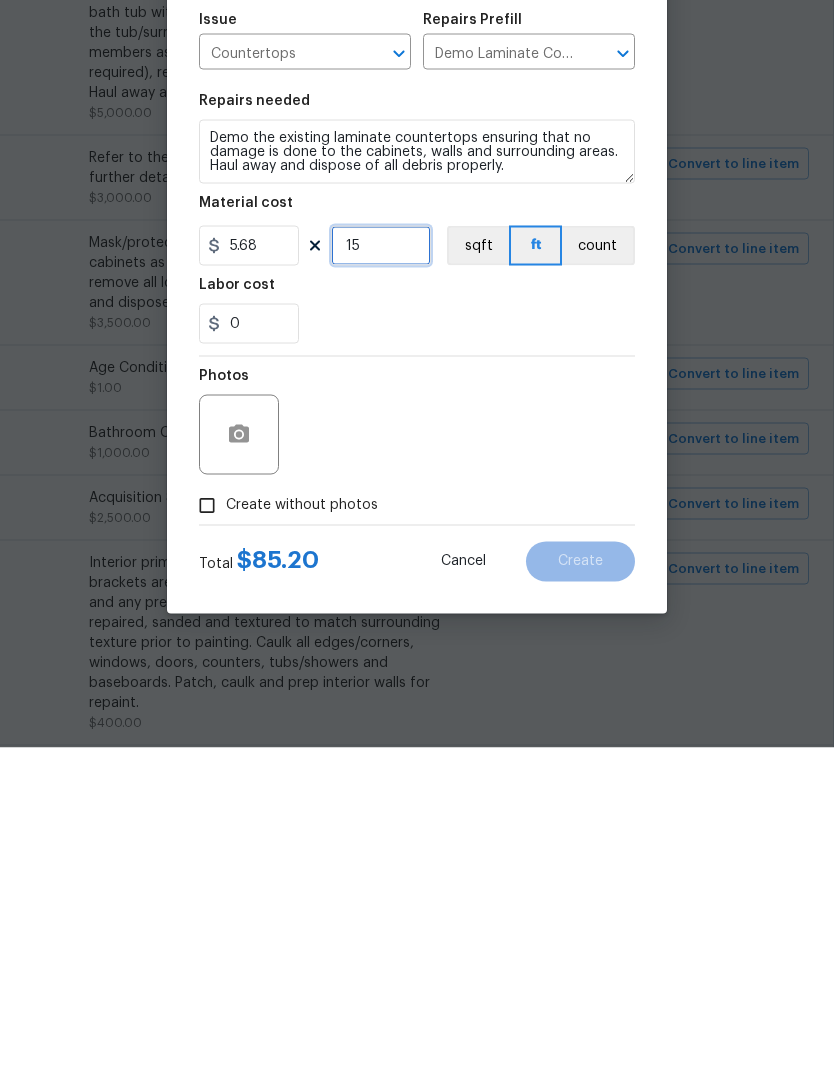 type on "15" 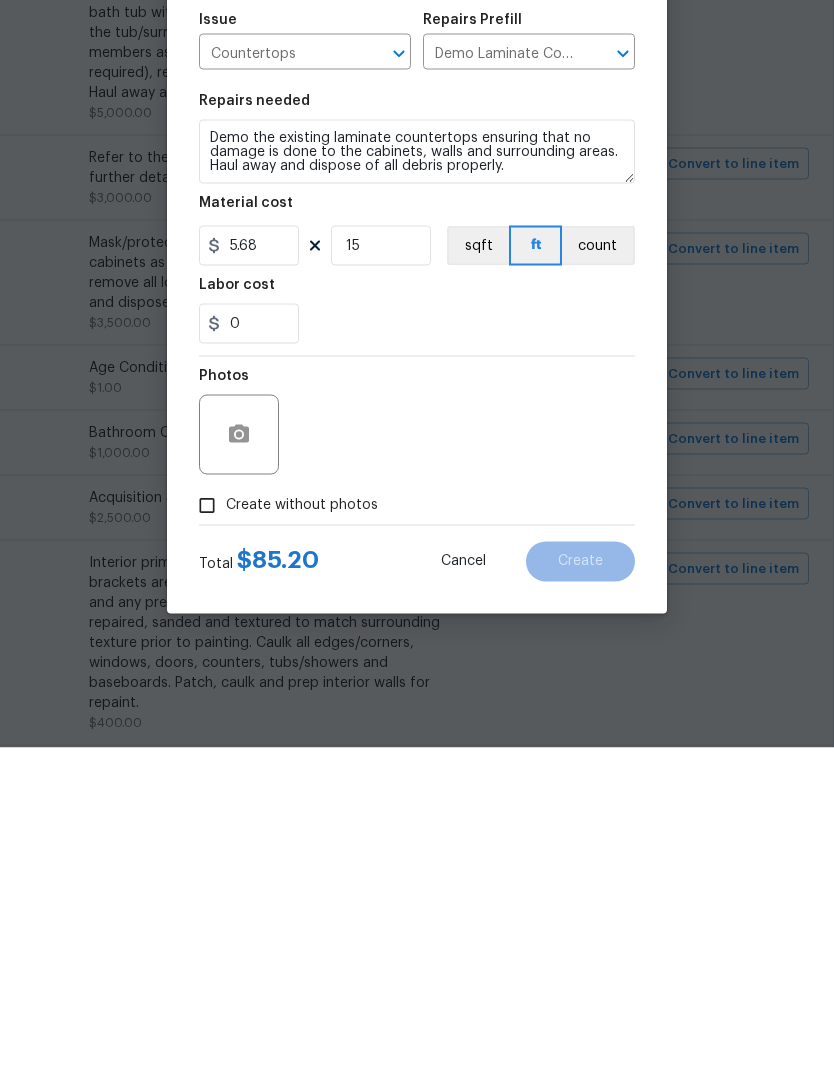 click on "Photos" at bounding box center [417, 744] 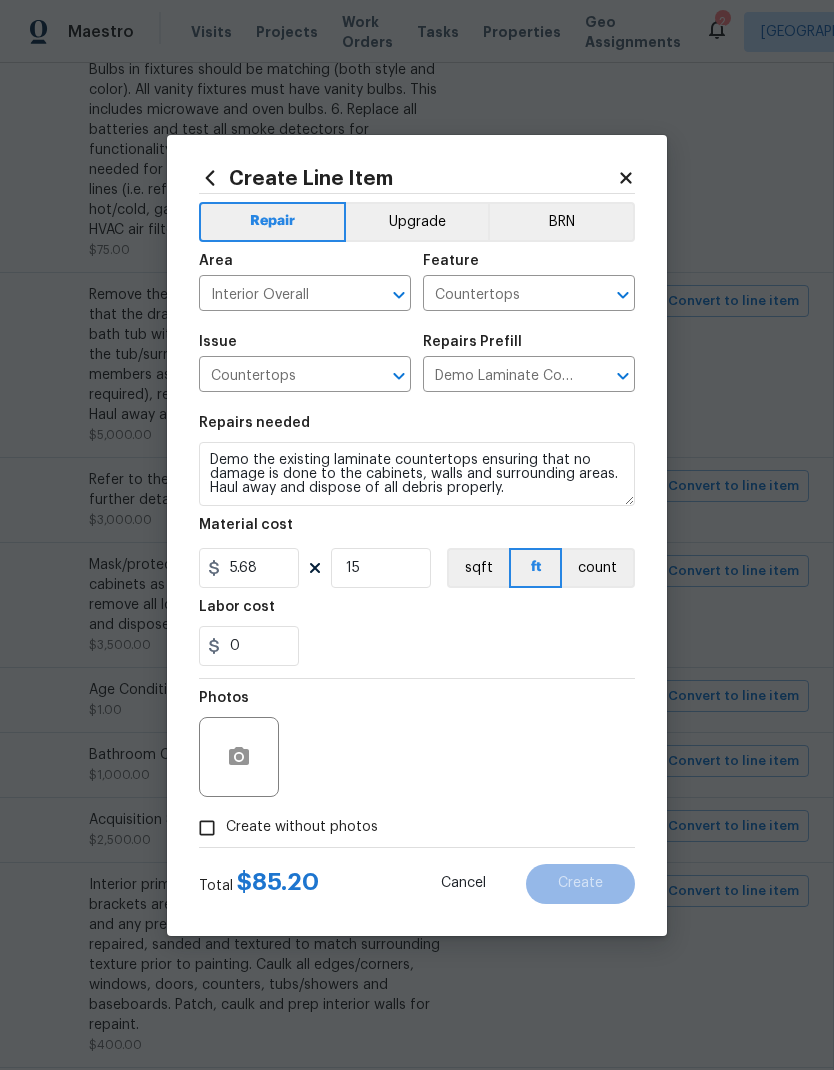 click on "Create without photos" at bounding box center (207, 828) 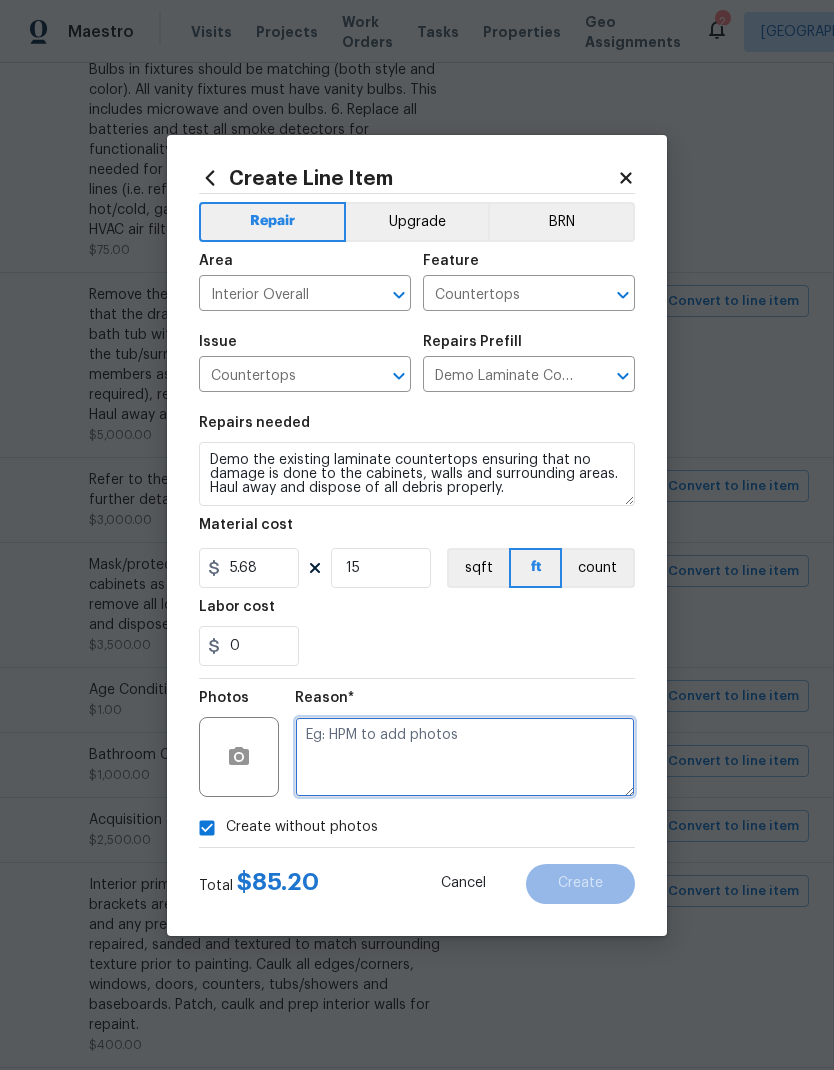 click at bounding box center [465, 757] 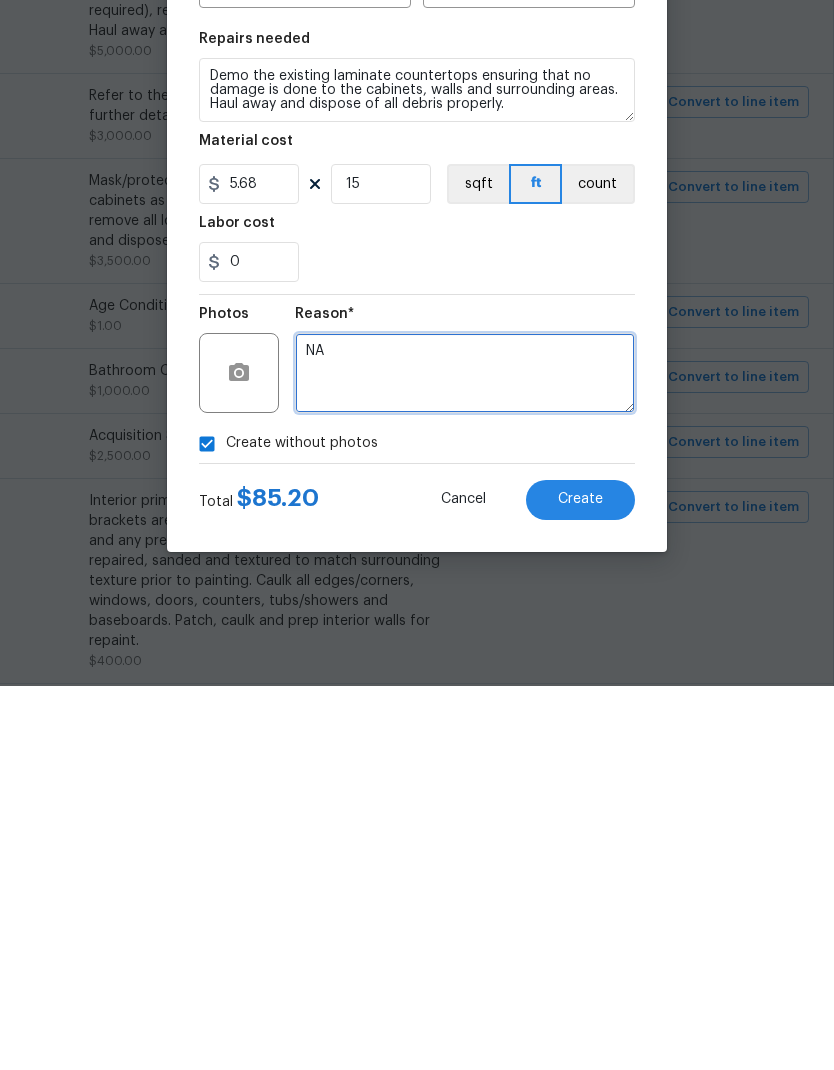type on "NA" 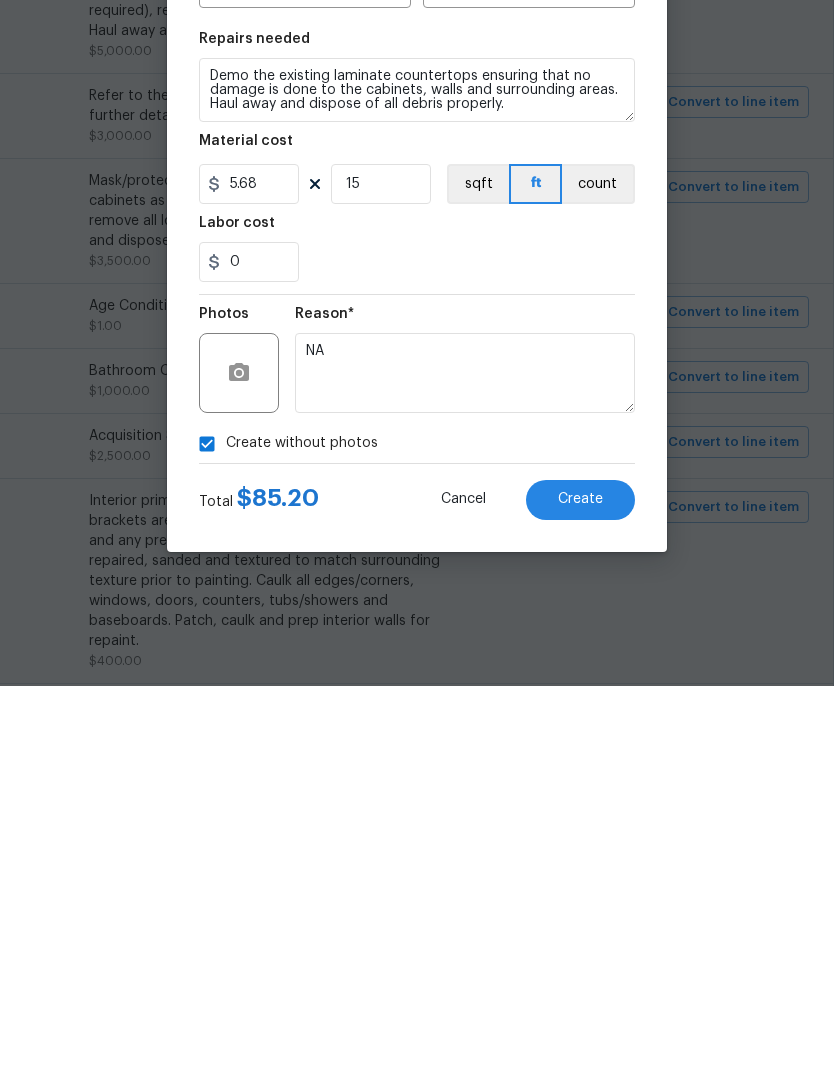 click on "Create" at bounding box center (580, 884) 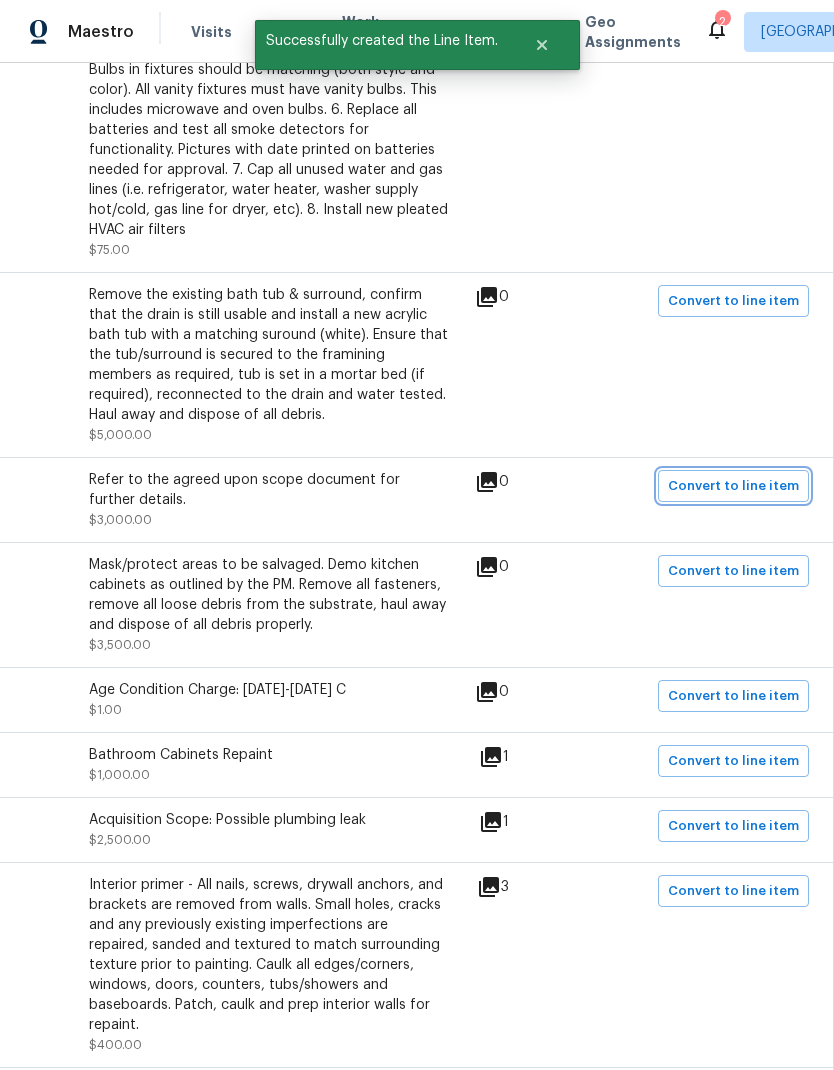 click on "Convert to line item" at bounding box center [733, 486] 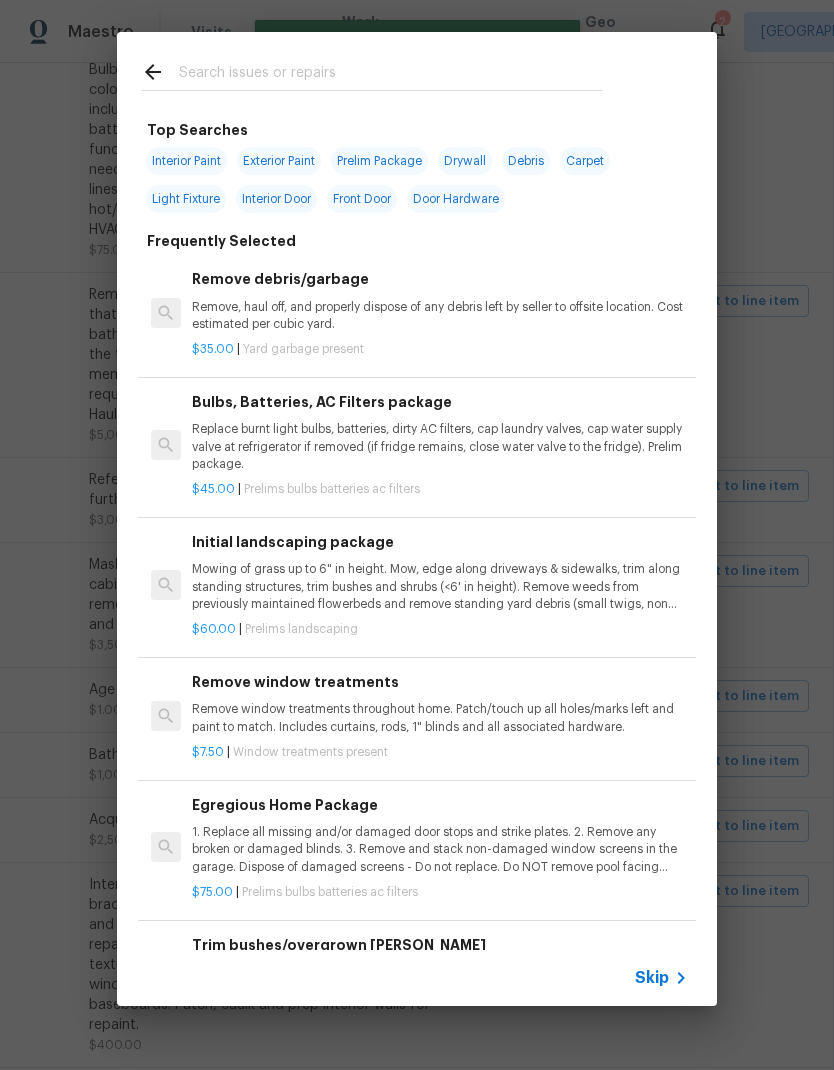 click at bounding box center (391, 75) 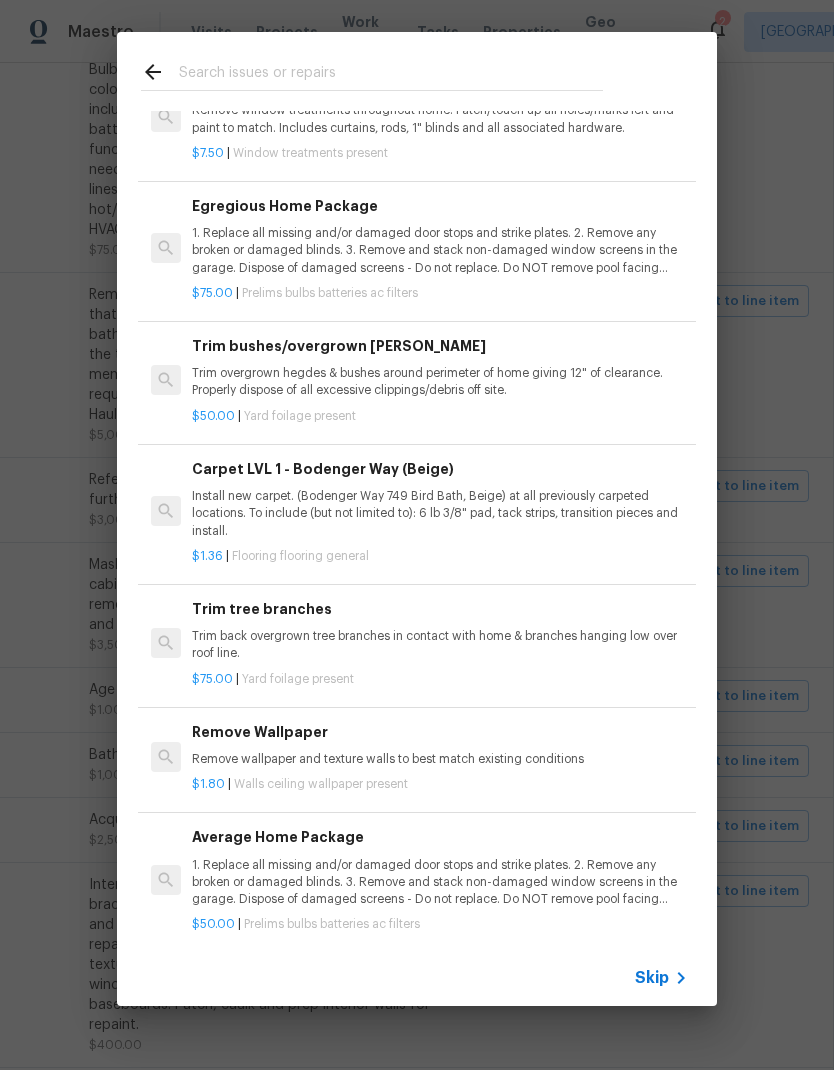 scroll, scrollTop: 598, scrollLeft: 0, axis: vertical 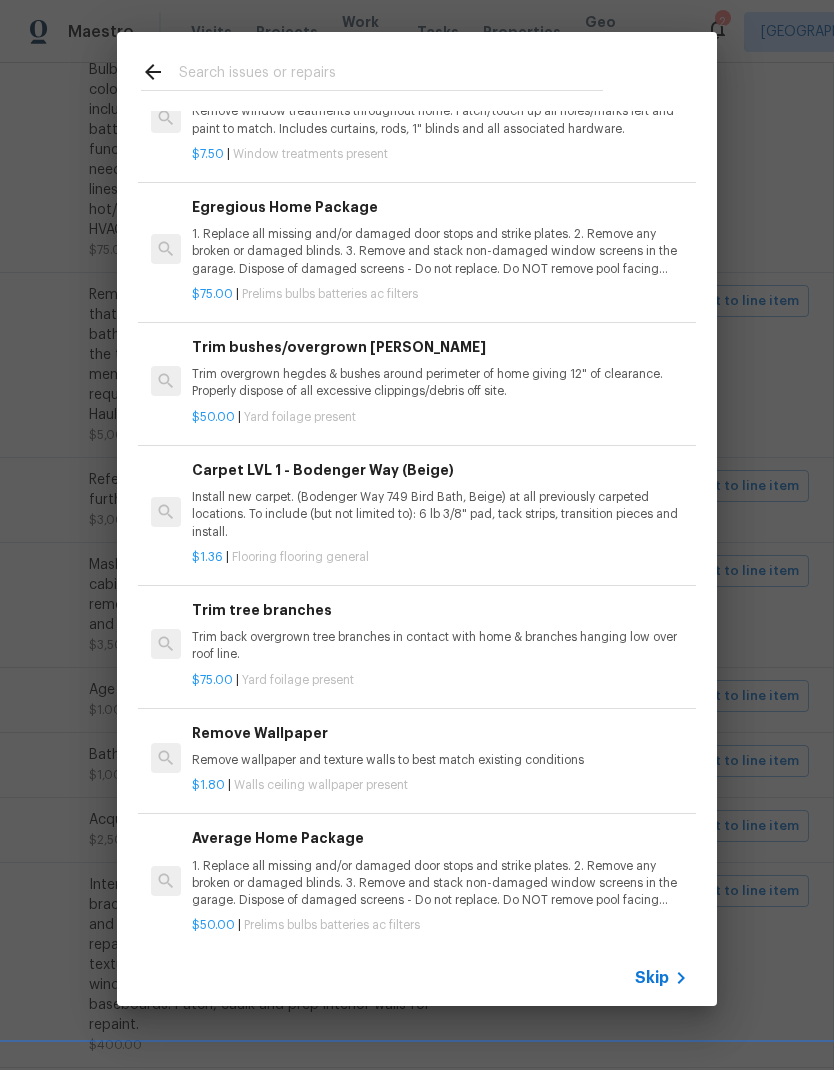 click 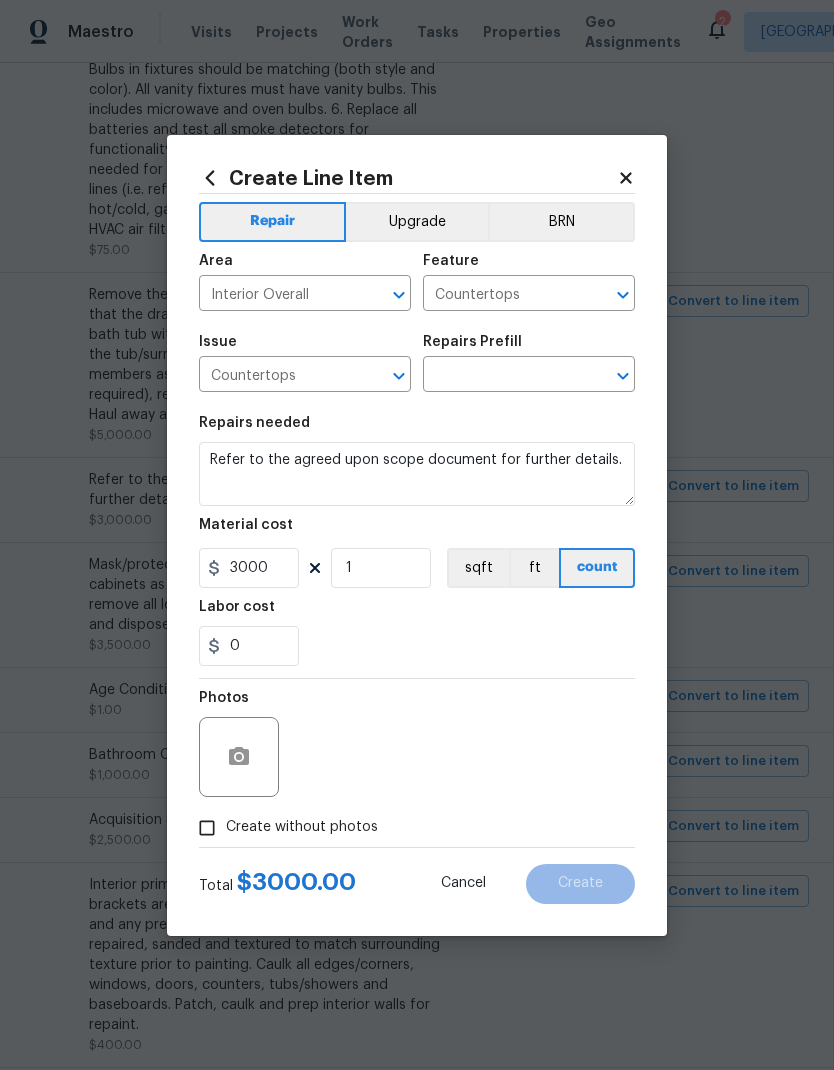 click at bounding box center (501, 376) 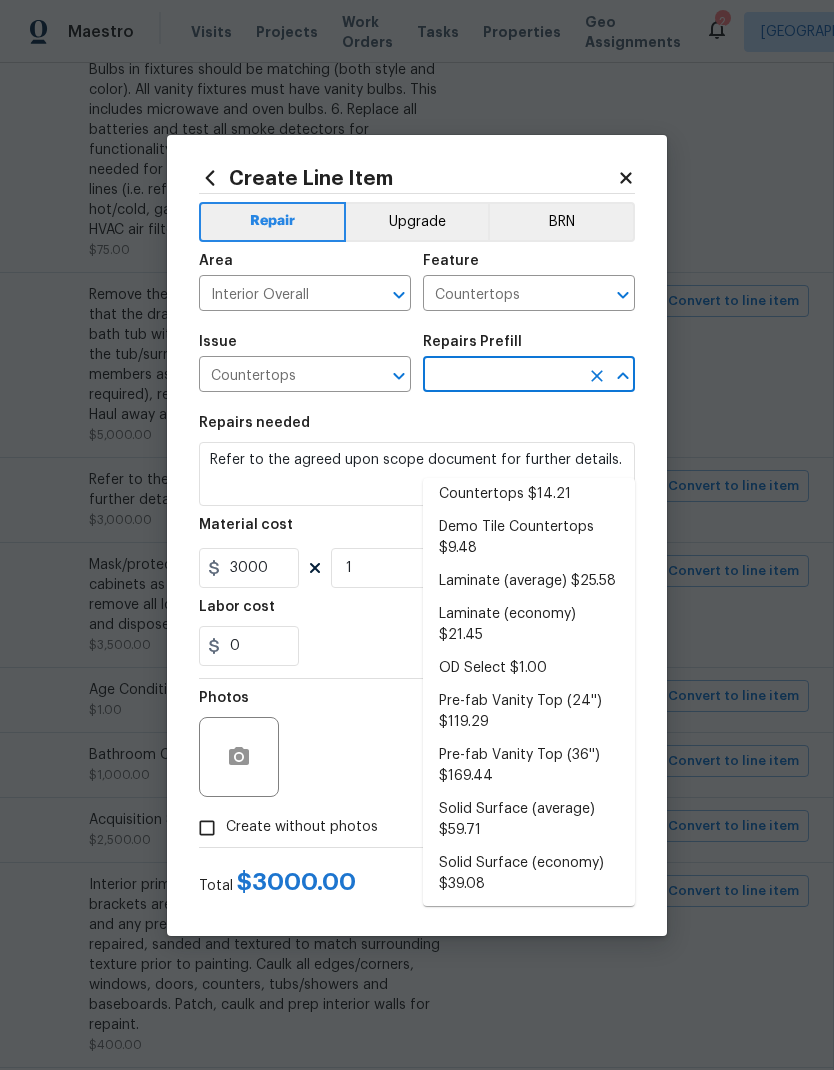 scroll, scrollTop: 261, scrollLeft: 0, axis: vertical 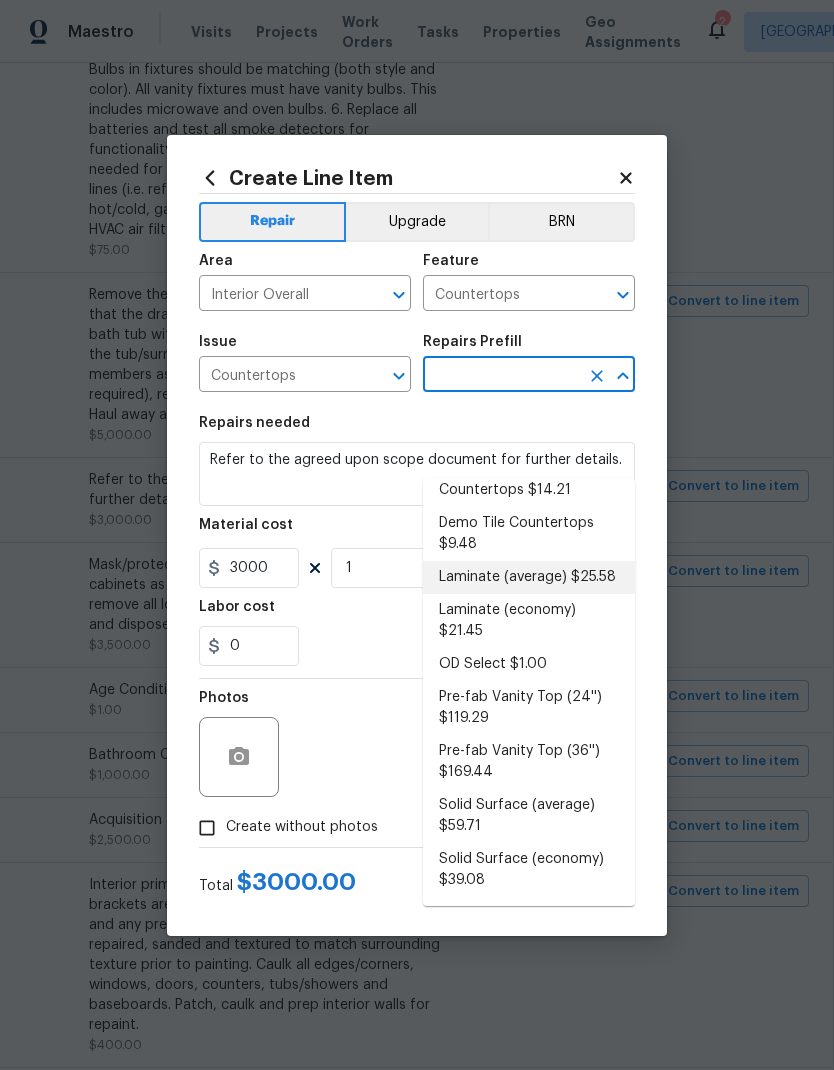 click on "Laminate (average) $25.58" at bounding box center [529, 577] 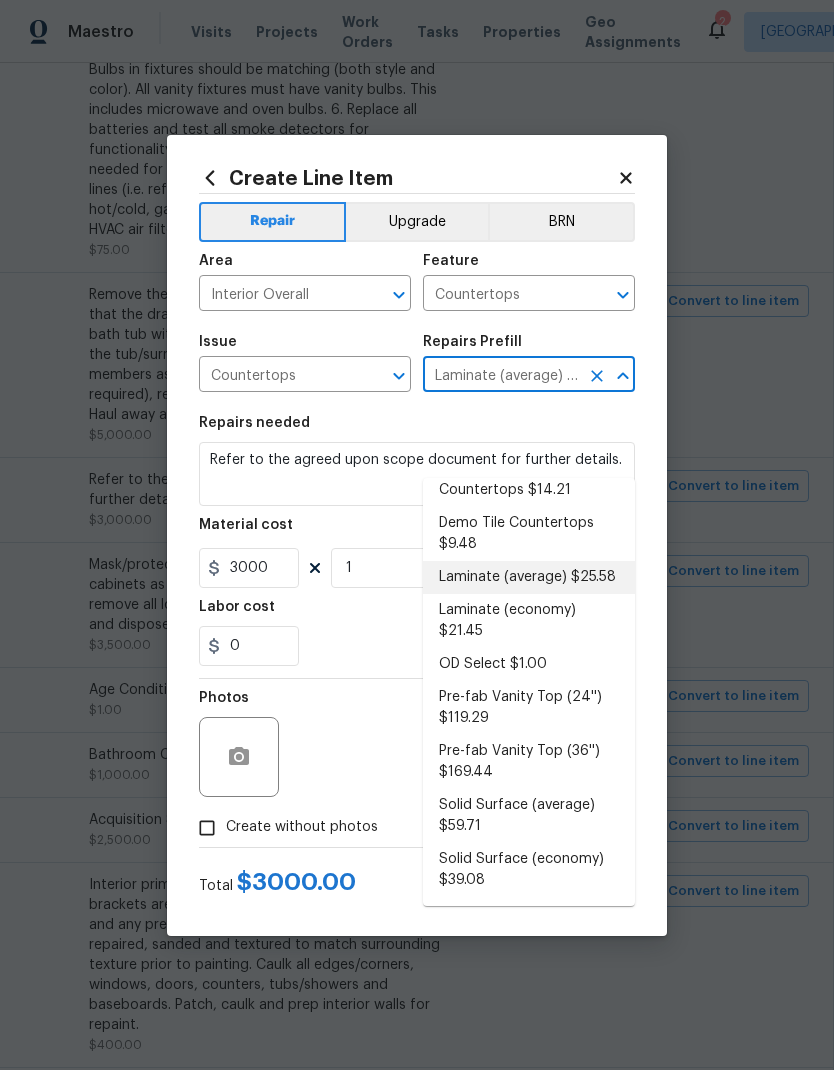 type on "Laminate (average) $25.58" 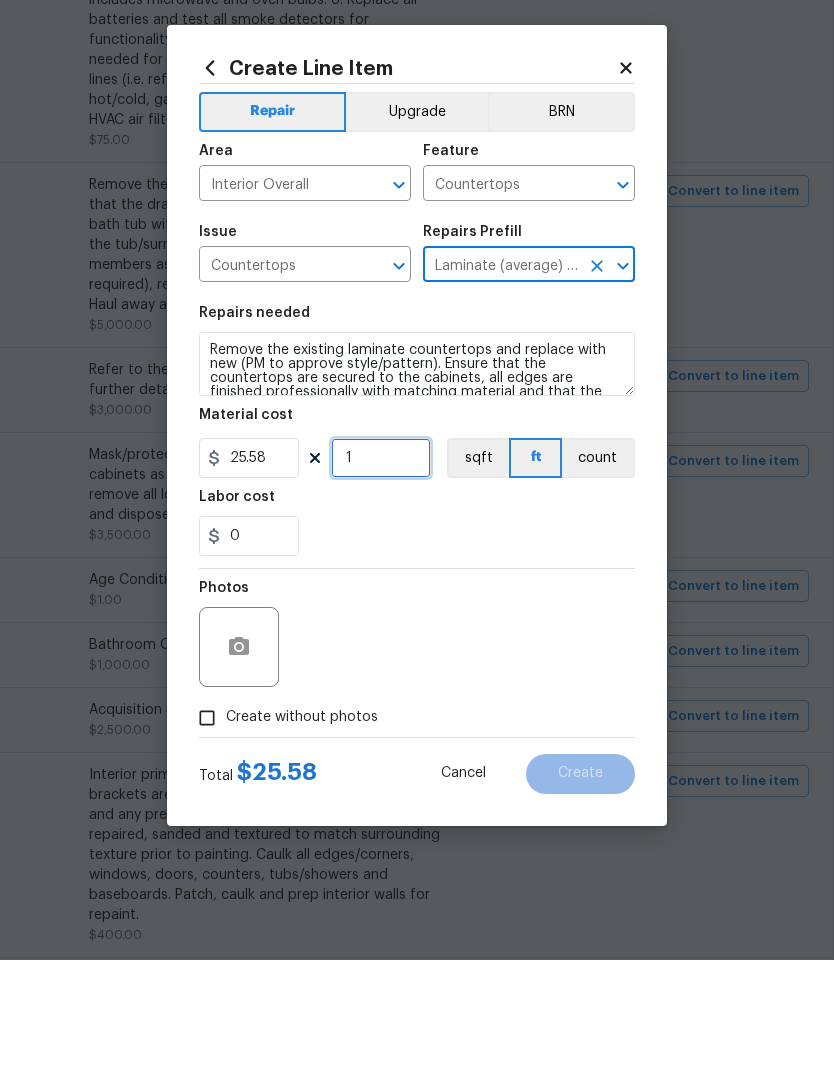click on "1" at bounding box center [381, 568] 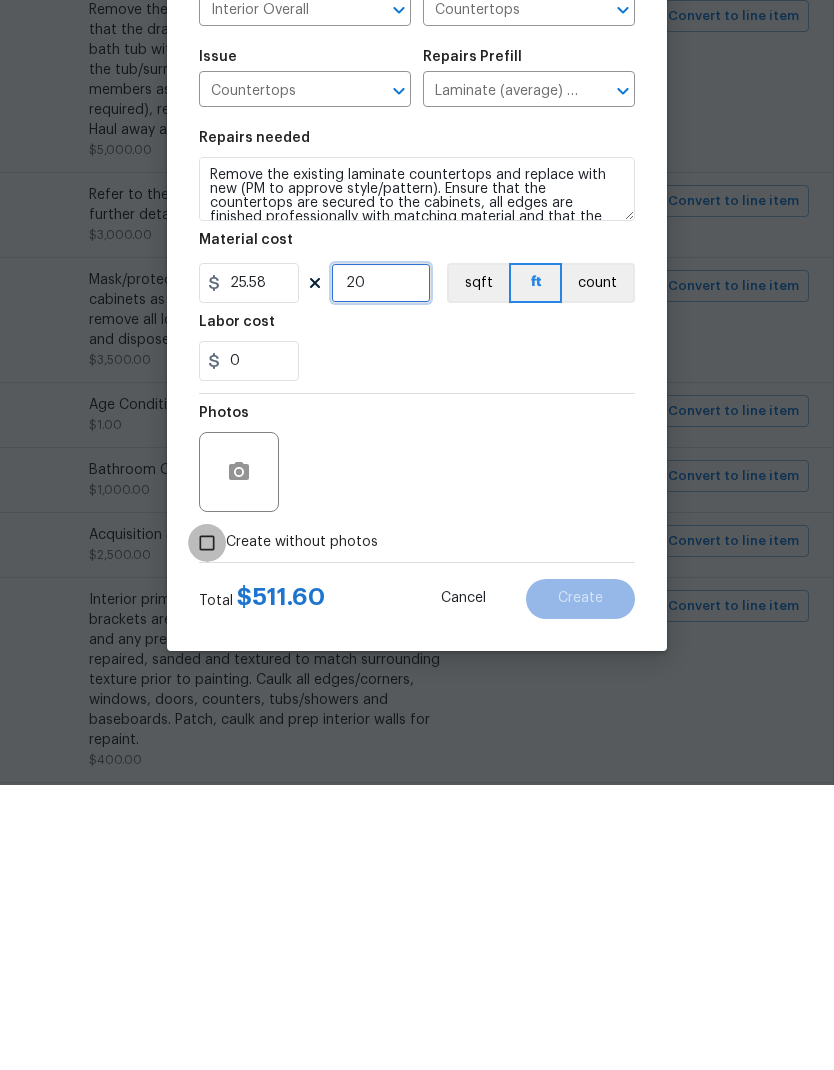 type on "20" 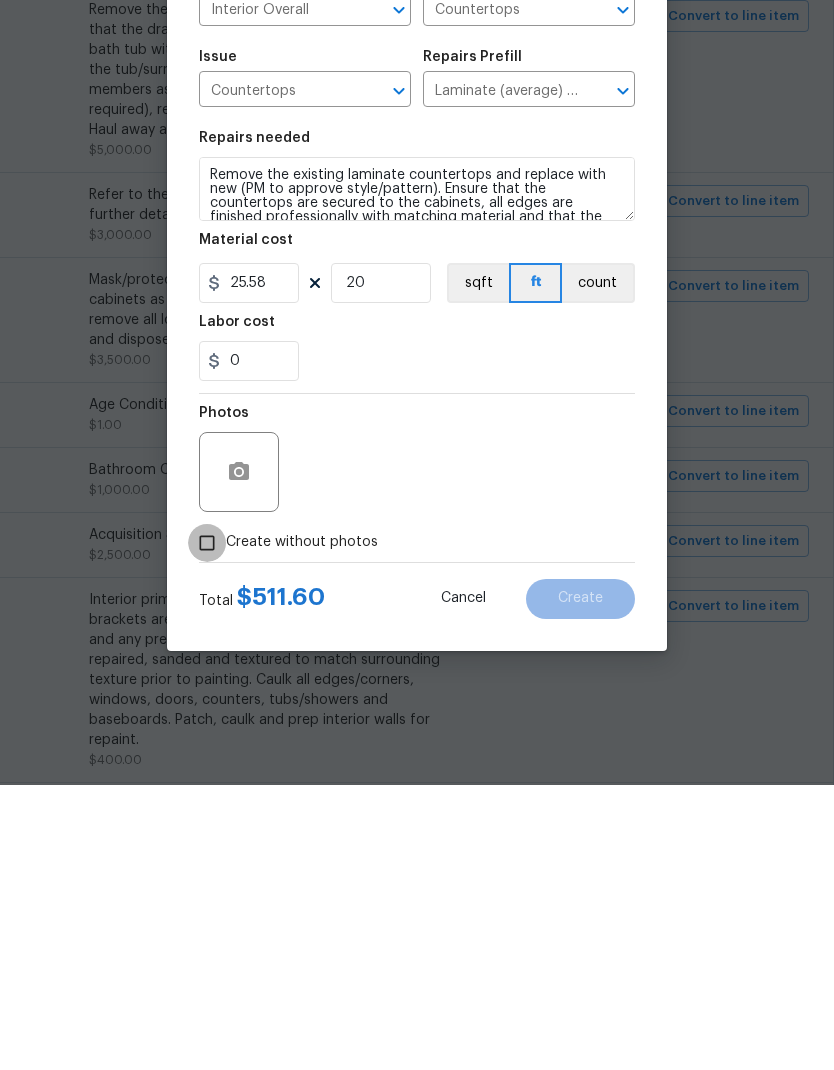 click on "Create without photos" at bounding box center (207, 828) 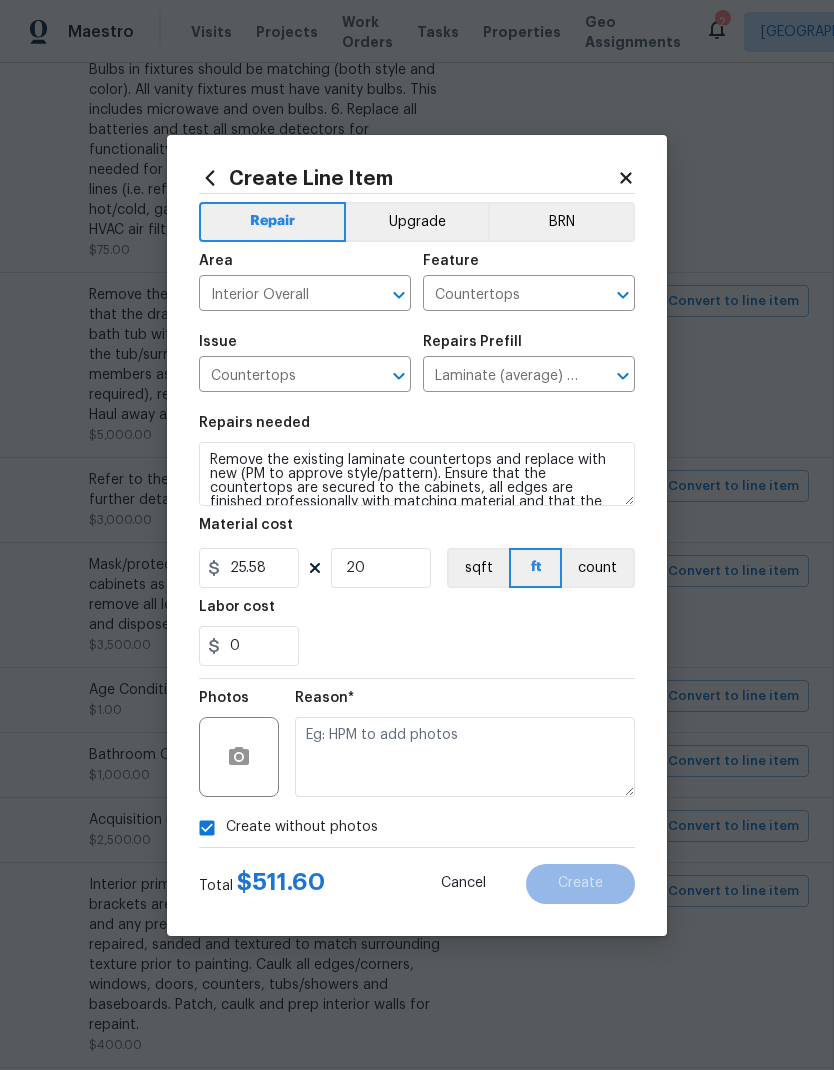 click at bounding box center [465, 757] 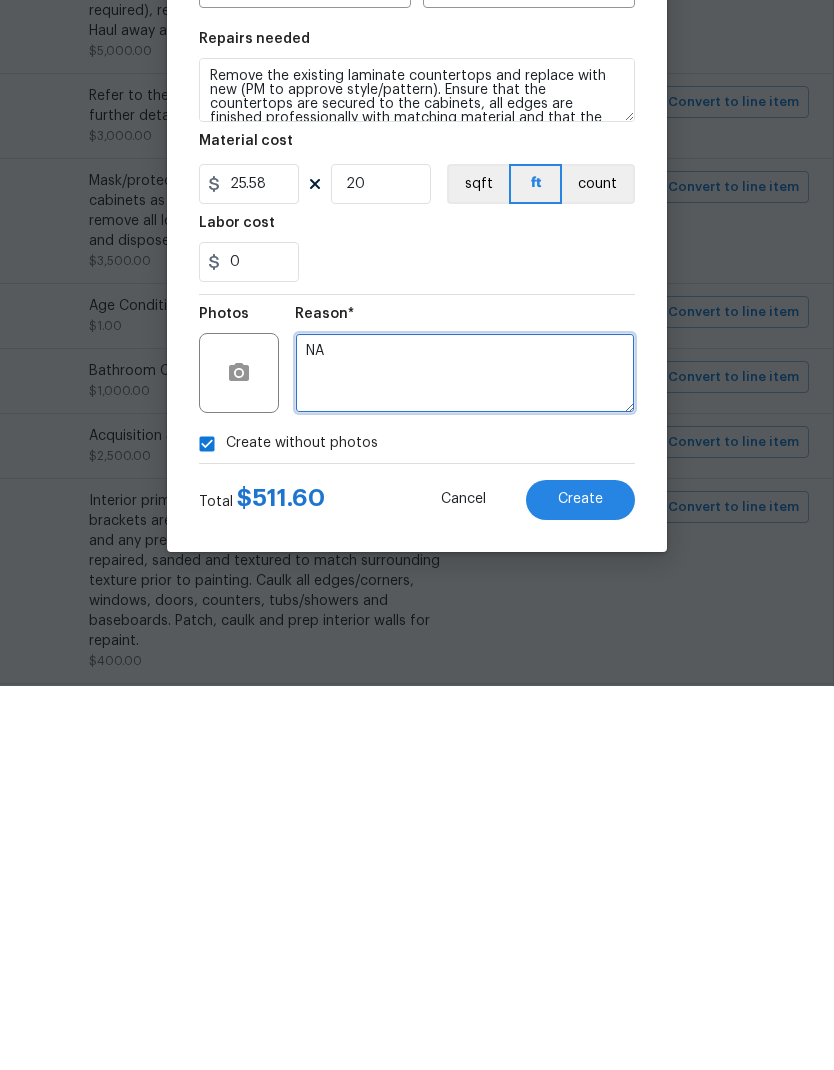type on "NA" 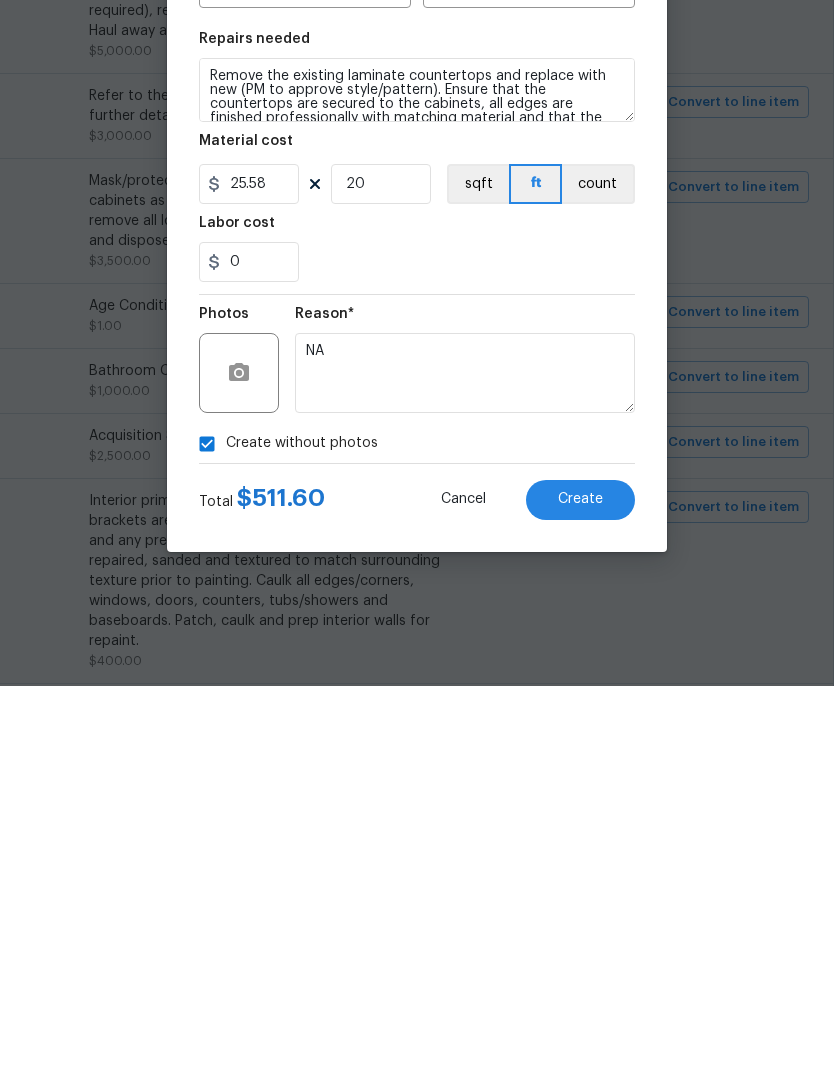 click on "Create" at bounding box center (580, 884) 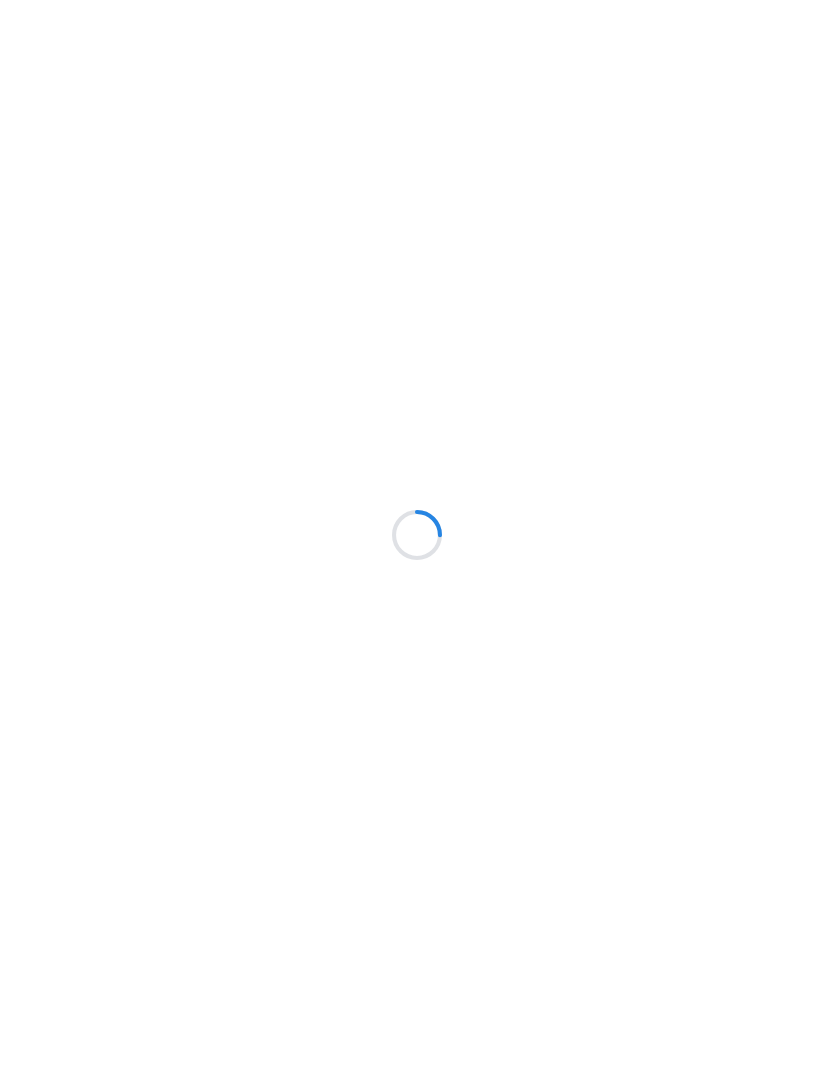 scroll, scrollTop: 0, scrollLeft: 0, axis: both 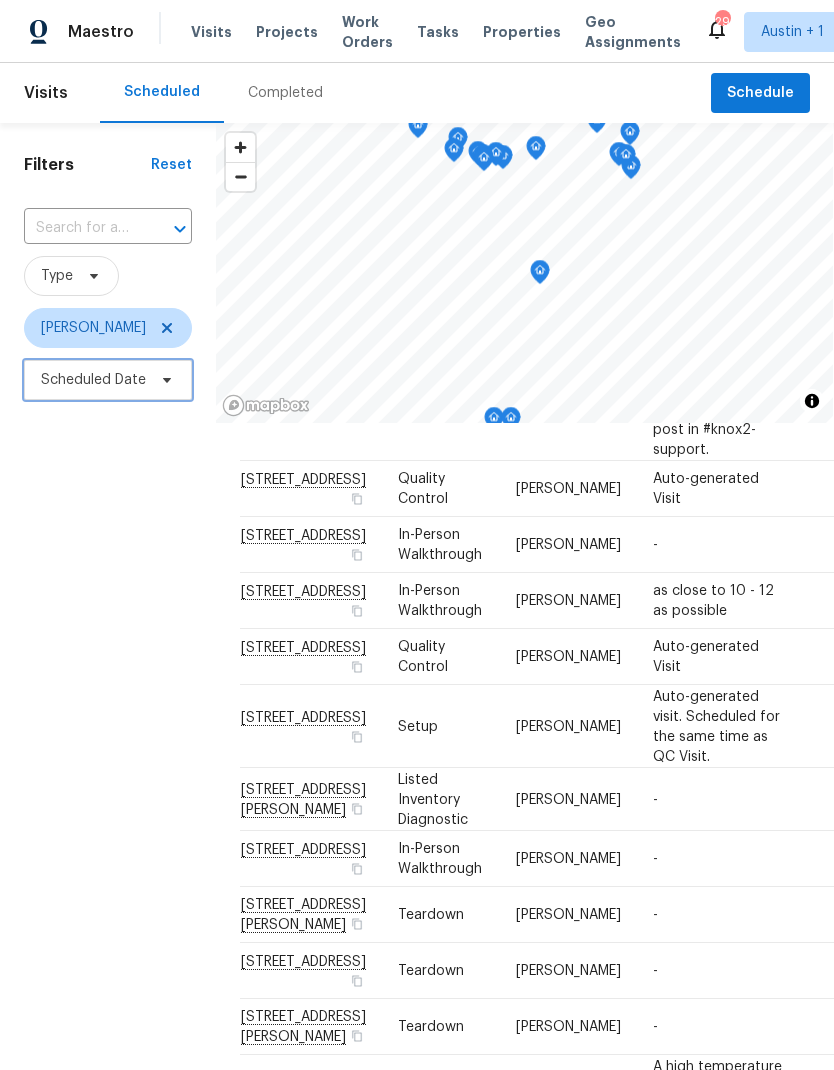 click on "Scheduled Date" at bounding box center (108, 380) 